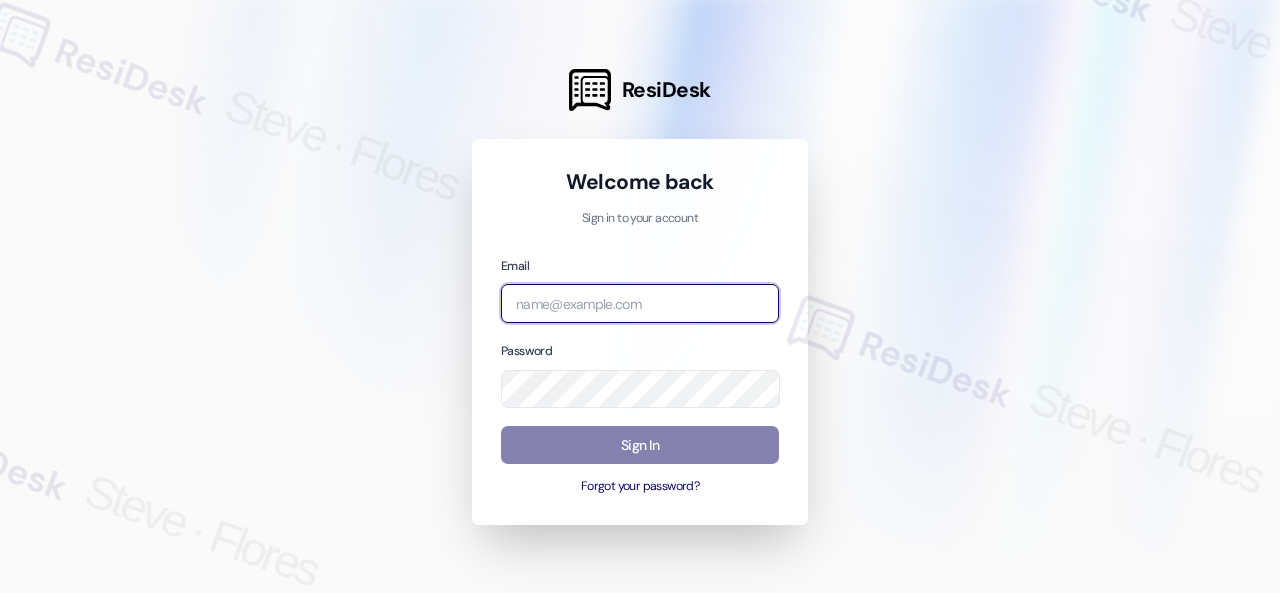 scroll, scrollTop: 0, scrollLeft: 0, axis: both 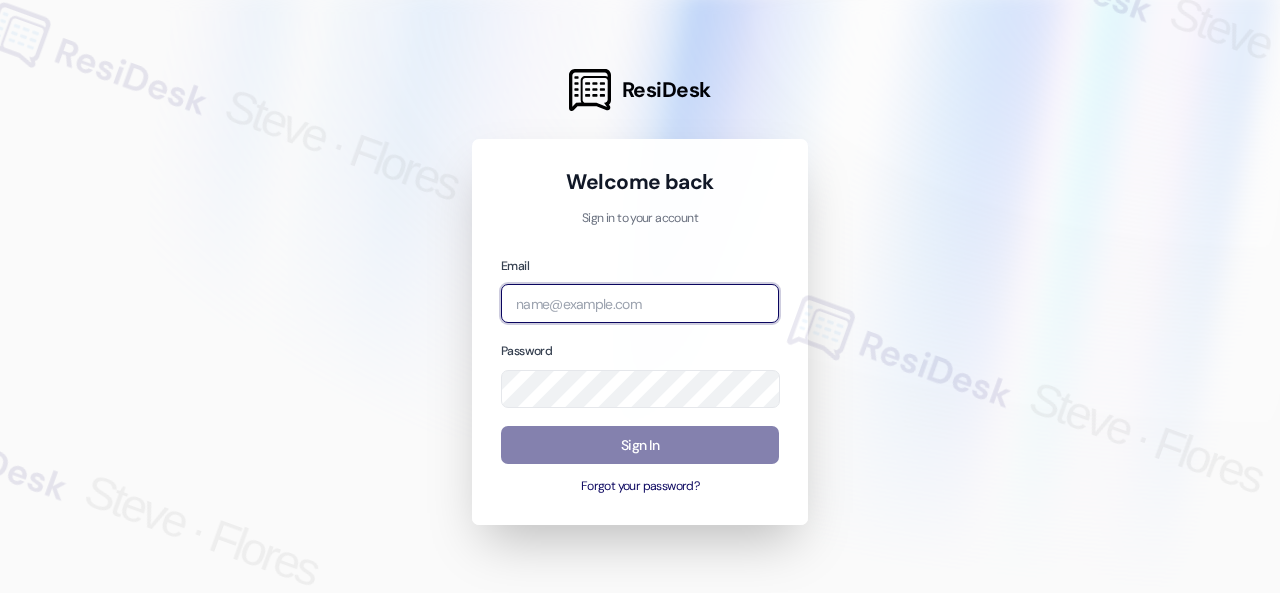 paste on "[EMAIL]" 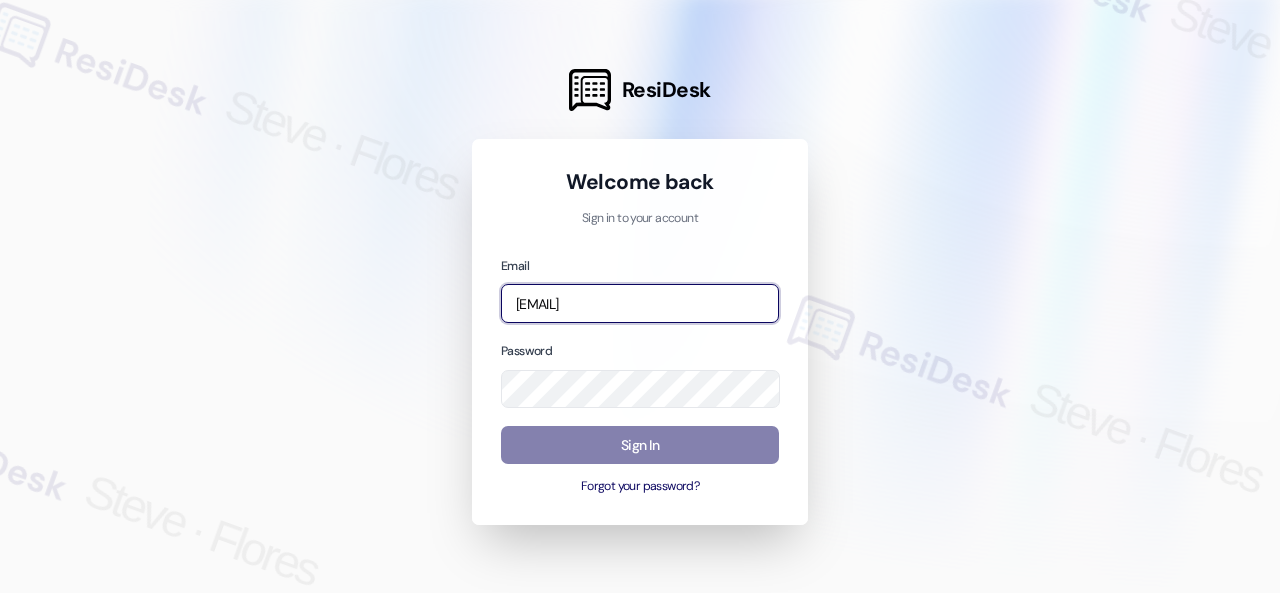 scroll, scrollTop: 0, scrollLeft: 256, axis: horizontal 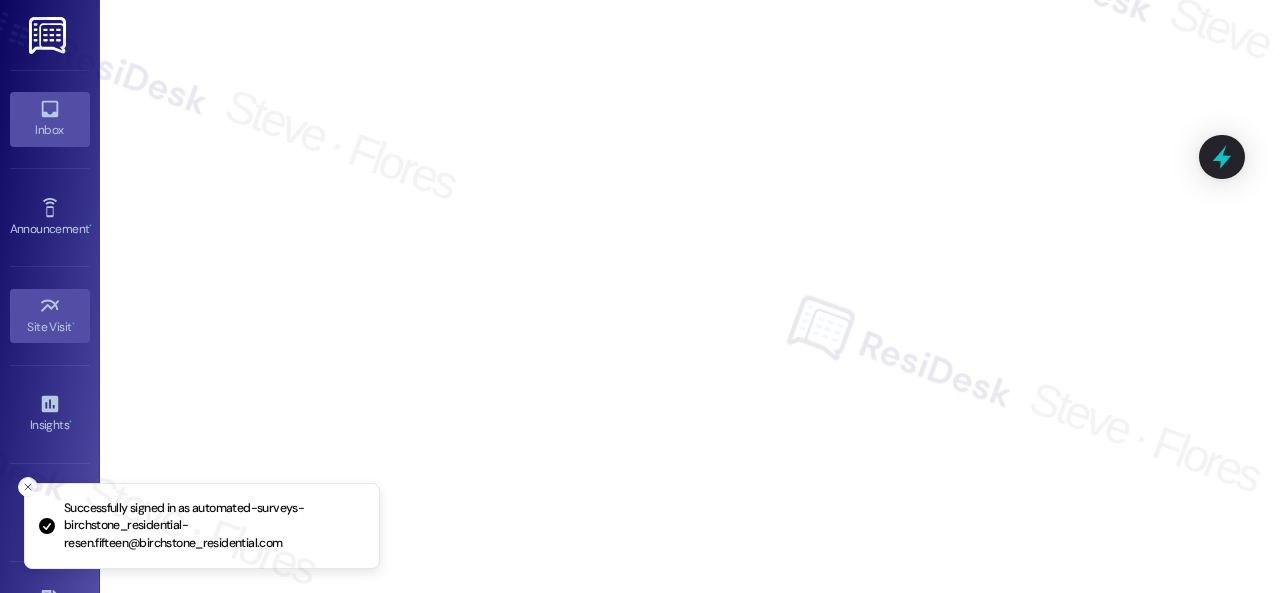 click on "Inbox" at bounding box center (50, 130) 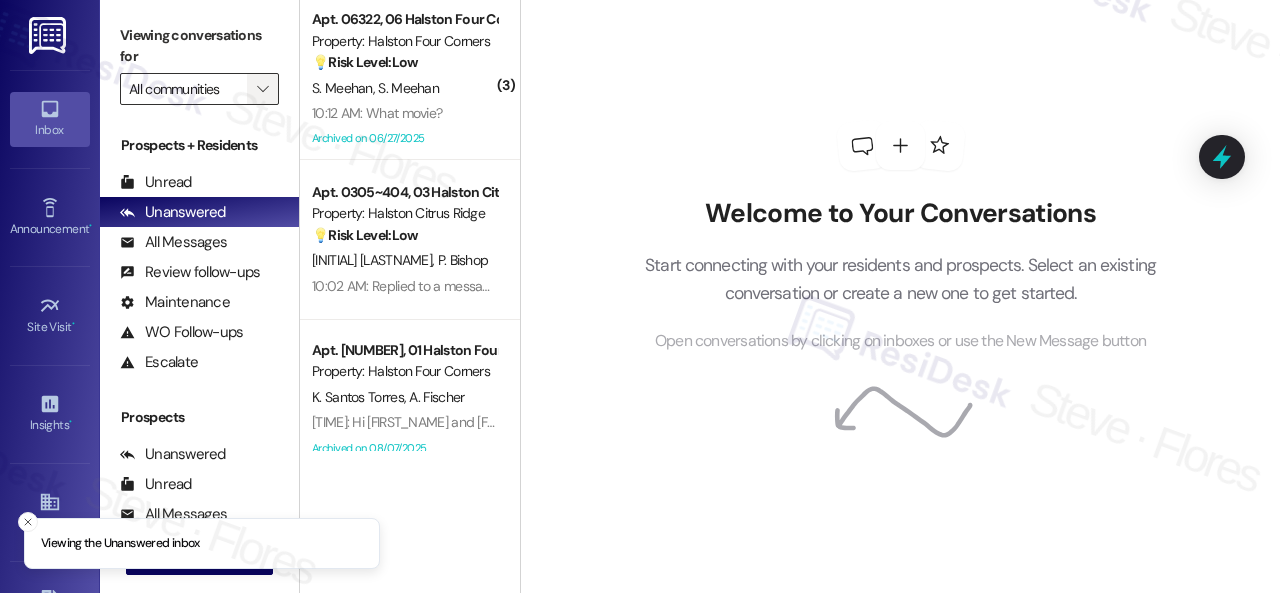 click on "" at bounding box center [262, 89] 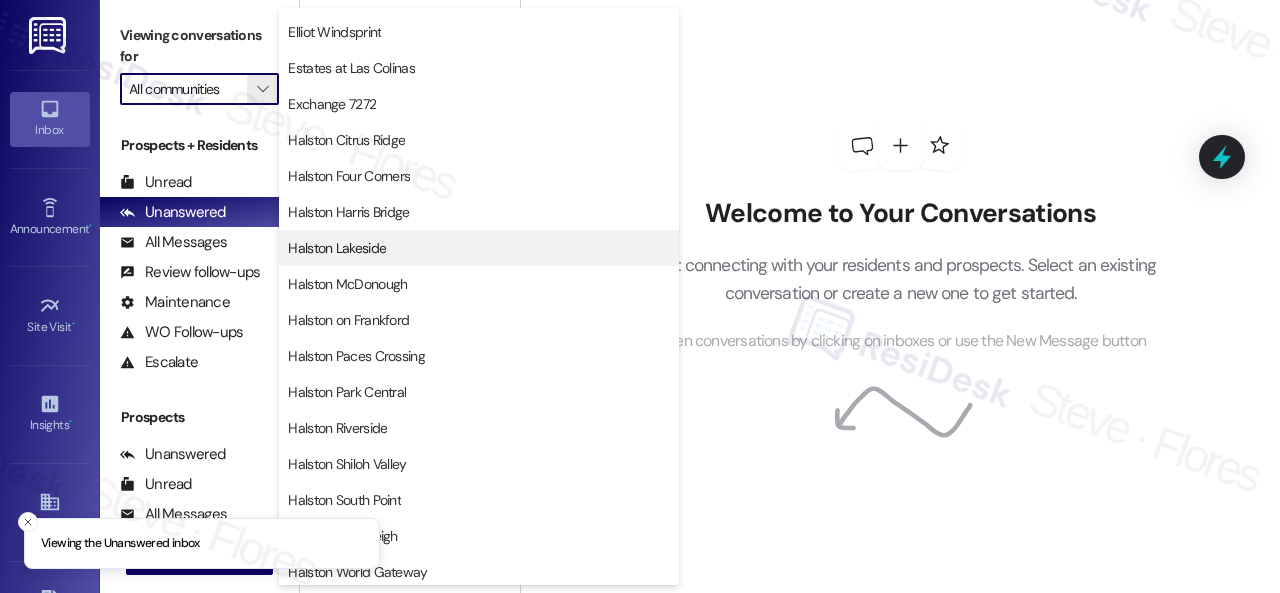 scroll, scrollTop: 500, scrollLeft: 0, axis: vertical 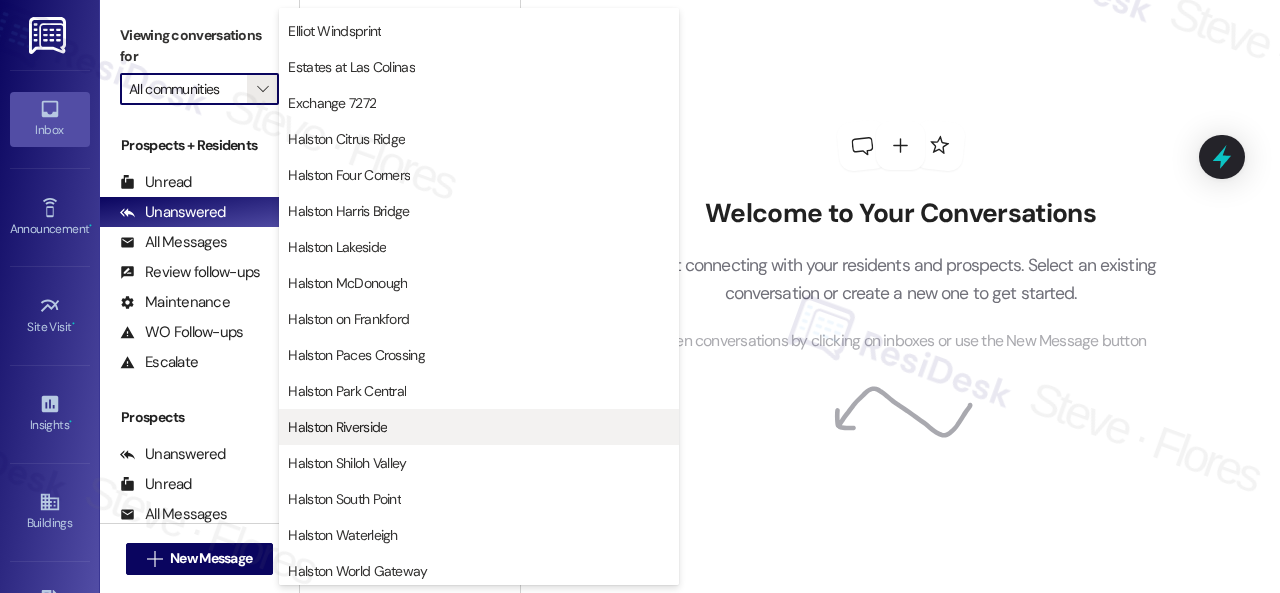 click on "Halston Riverside" at bounding box center [337, 427] 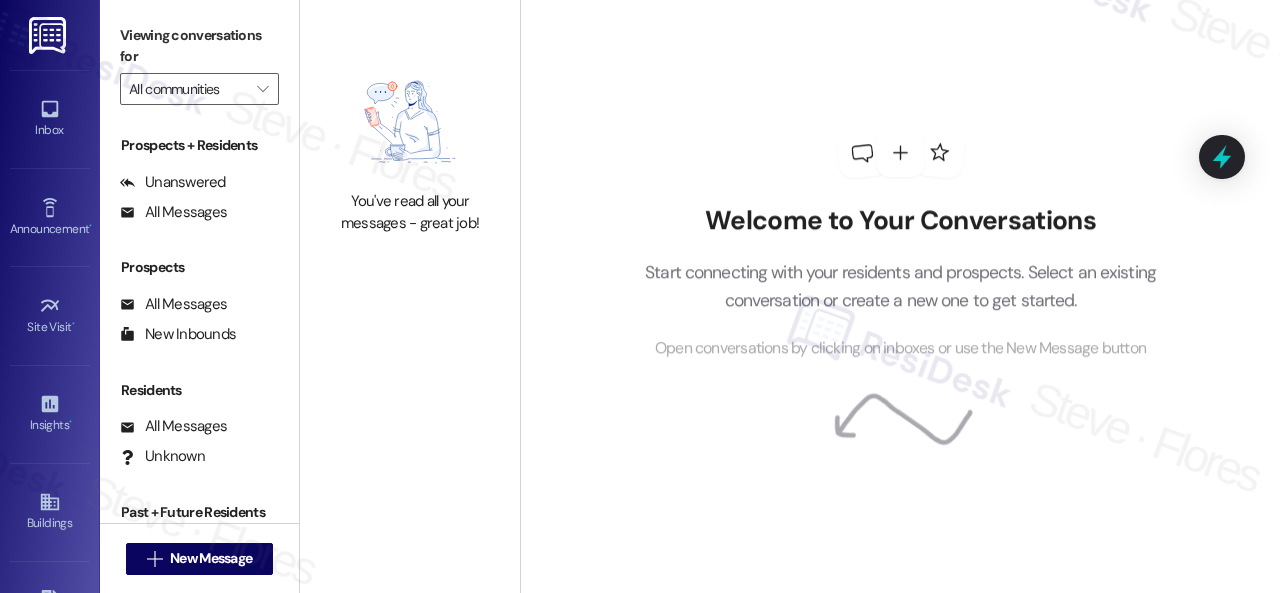 type on "Halston Riverside" 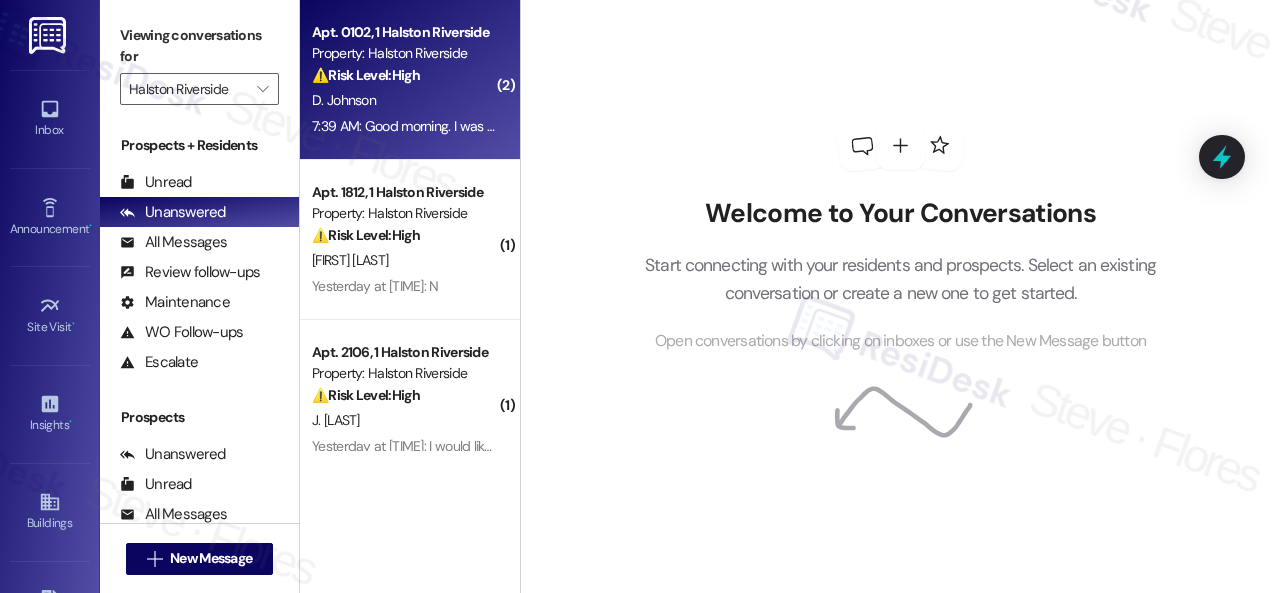 click on "D. Johnson" at bounding box center (404, 100) 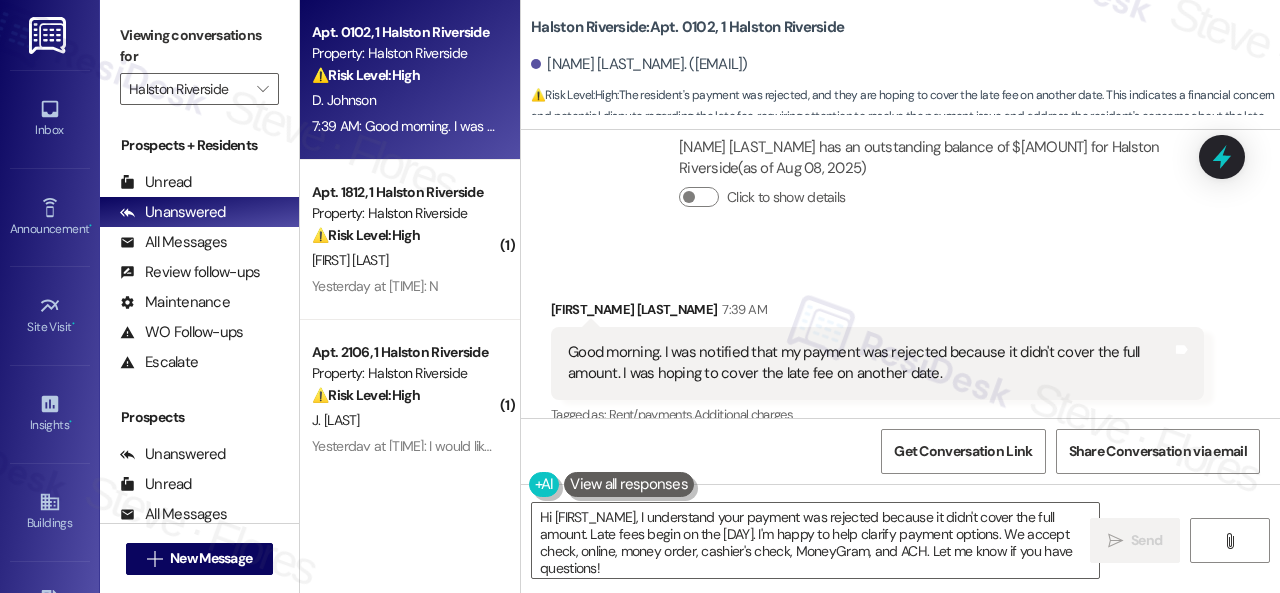 scroll, scrollTop: 8233, scrollLeft: 0, axis: vertical 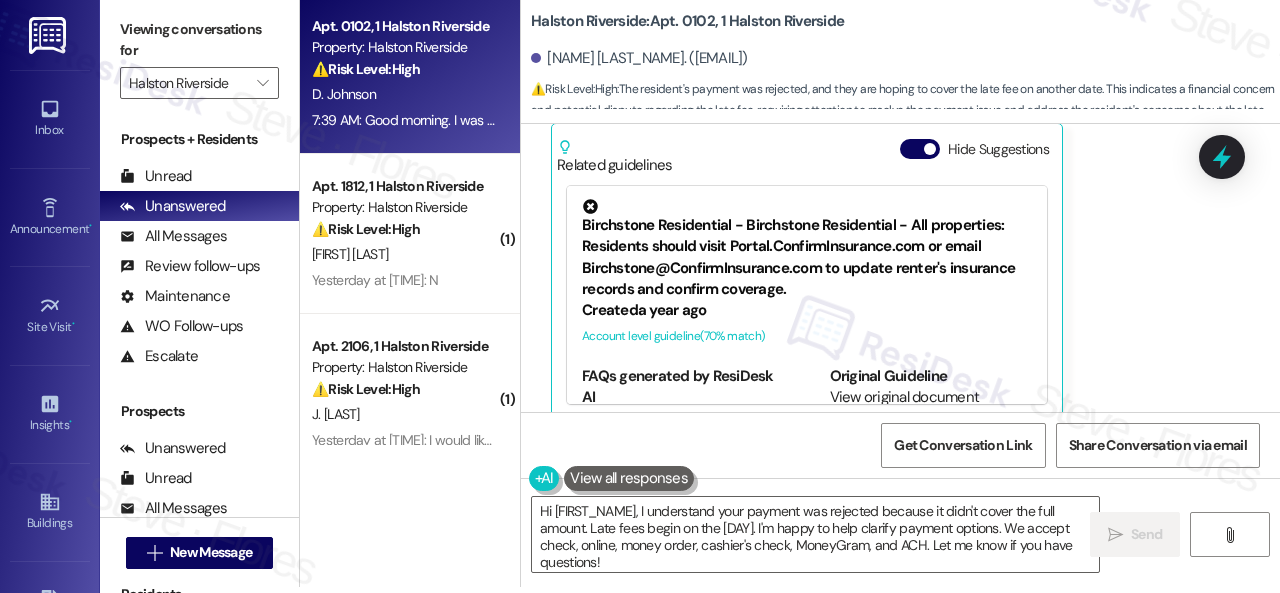 drag, startPoint x: 600, startPoint y: 449, endPoint x: 716, endPoint y: 384, distance: 132.96992 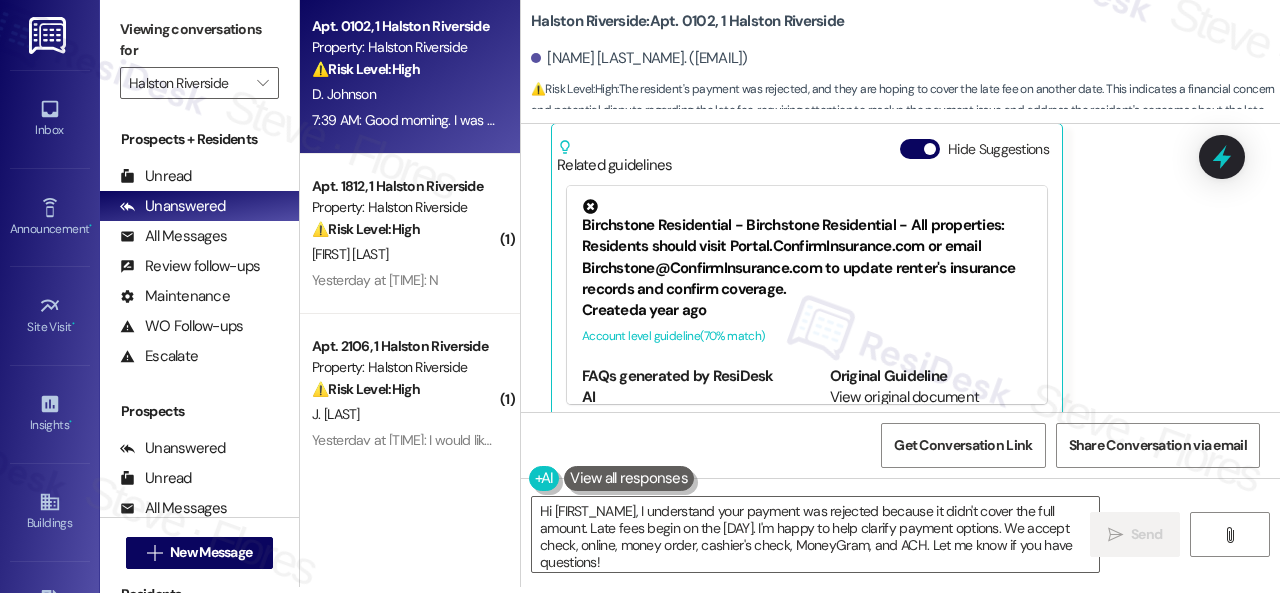 scroll, scrollTop: 8033, scrollLeft: 0, axis: vertical 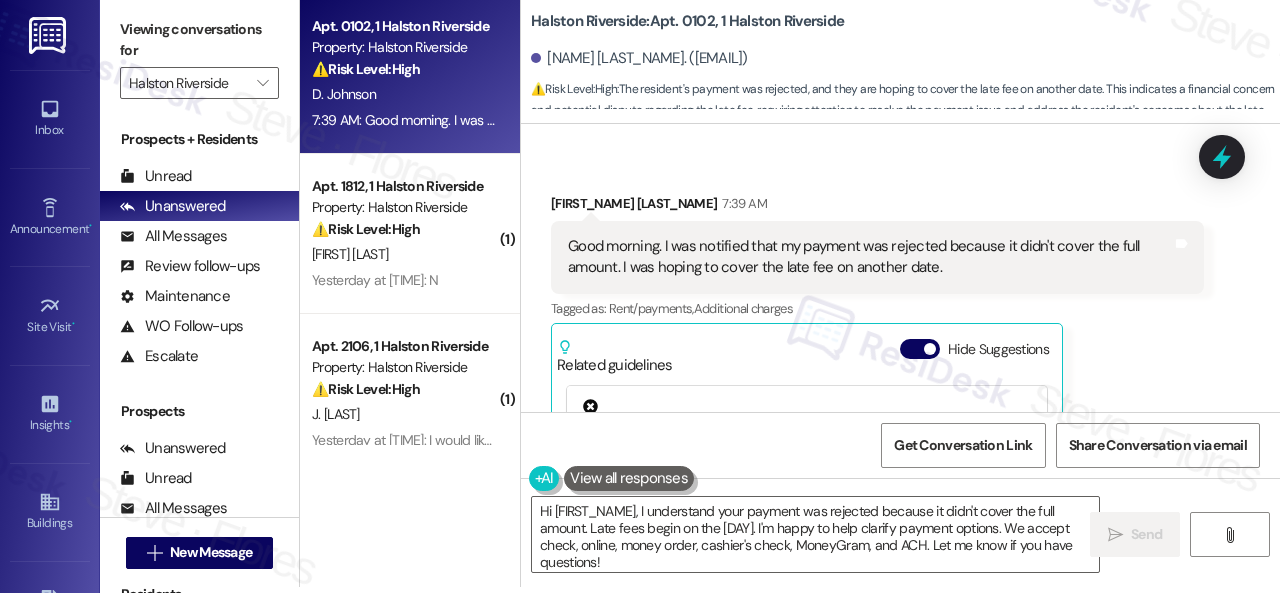 click on "Get Conversation Link Share Conversation via email" at bounding box center [900, 445] 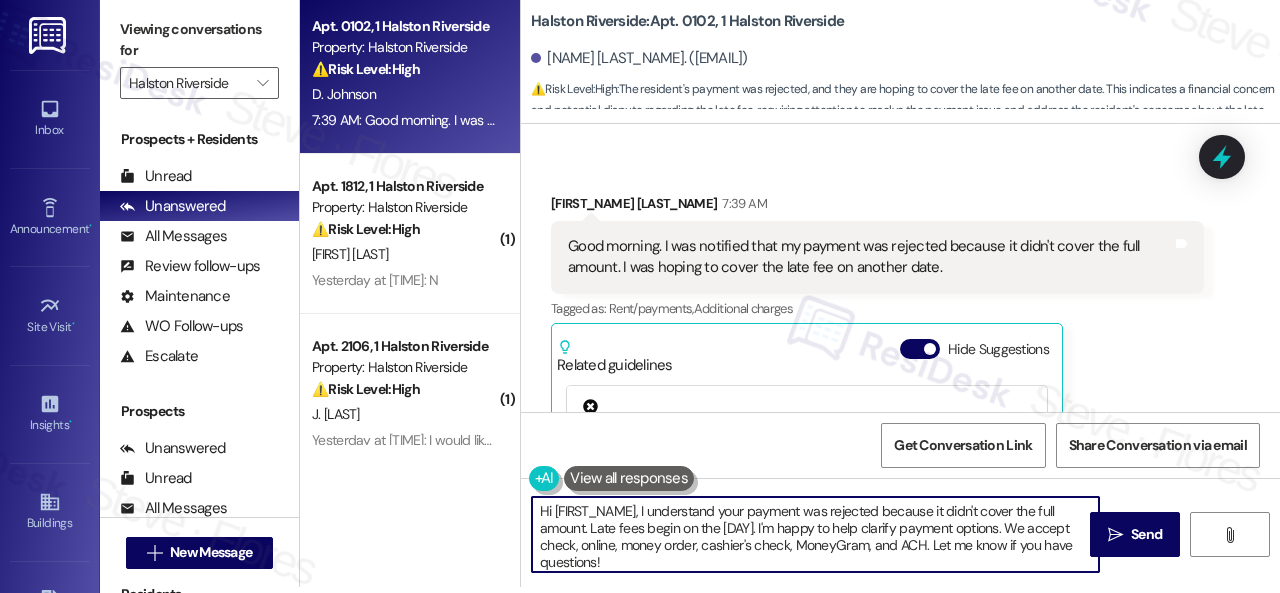 drag, startPoint x: 627, startPoint y: 562, endPoint x: 396, endPoint y: 493, distance: 241.08505 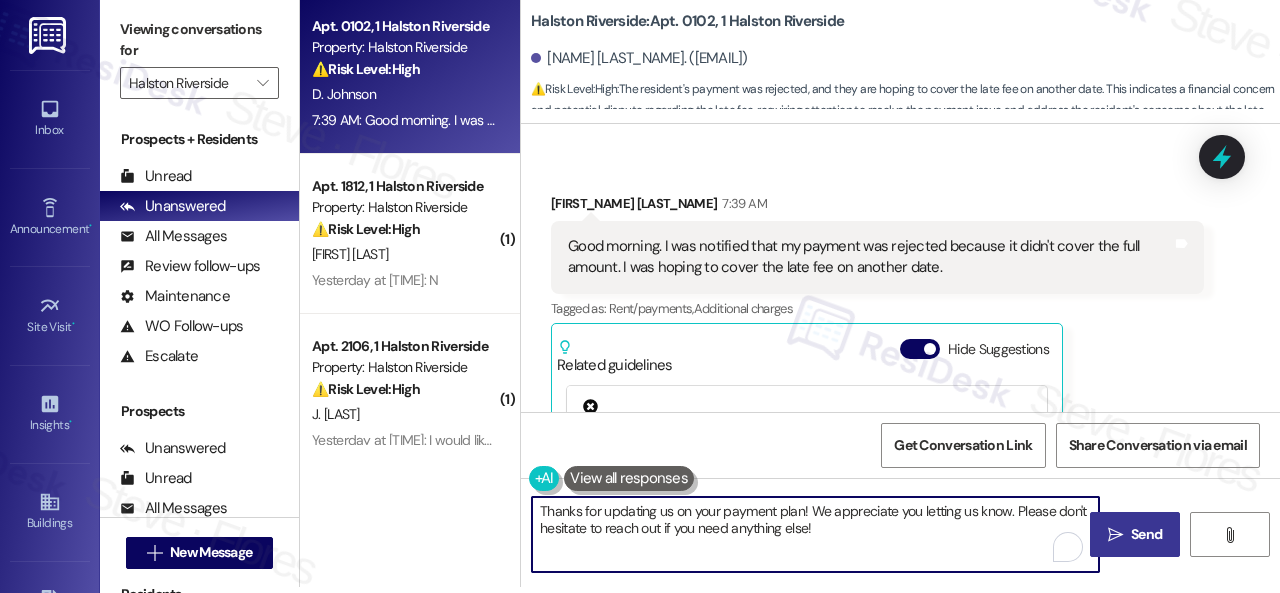 type on "Thanks for updating us on your payment plan! We appreciate you letting us know. Please don't hesitate to reach out if you need anything else!" 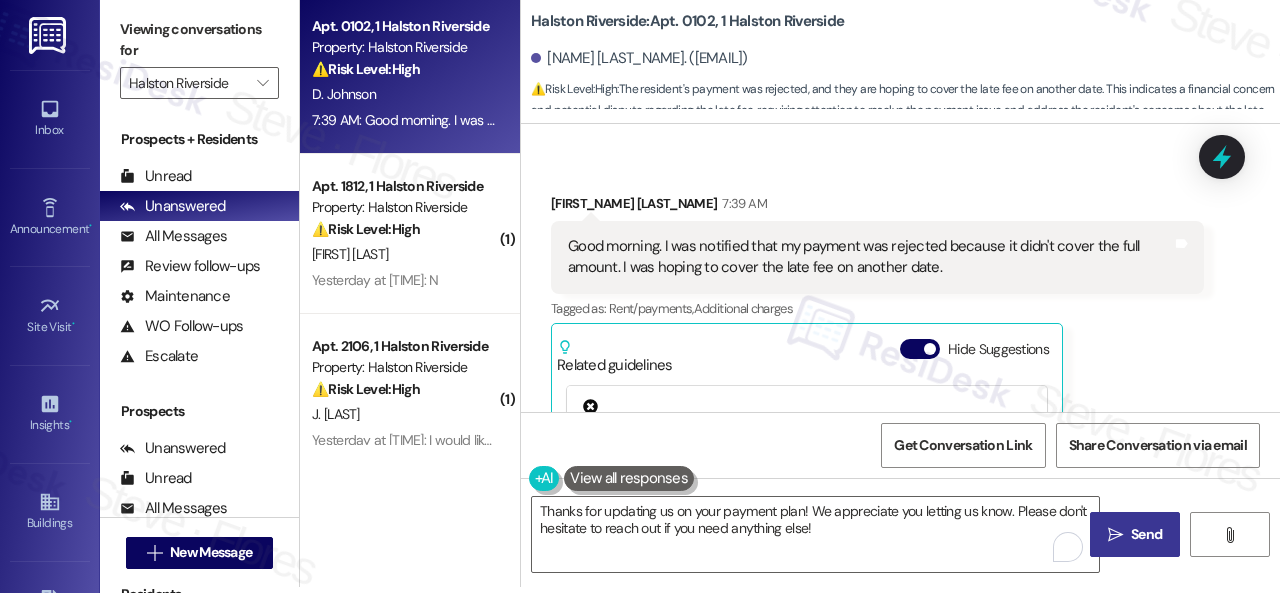 click on " Send" at bounding box center (1135, 534) 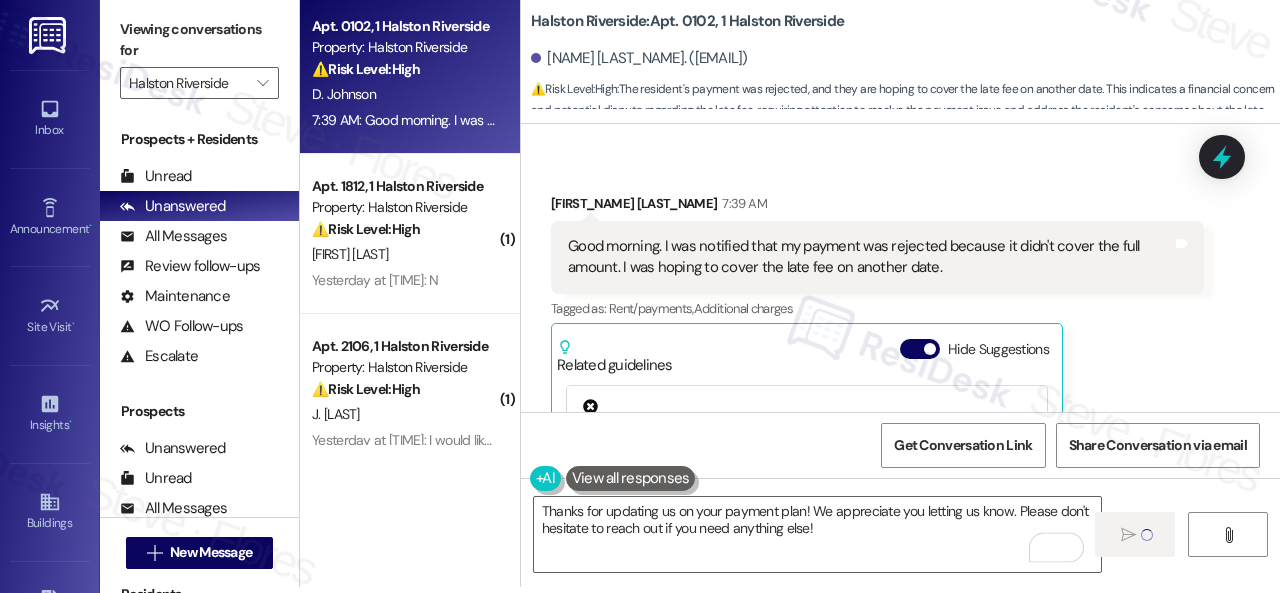 type 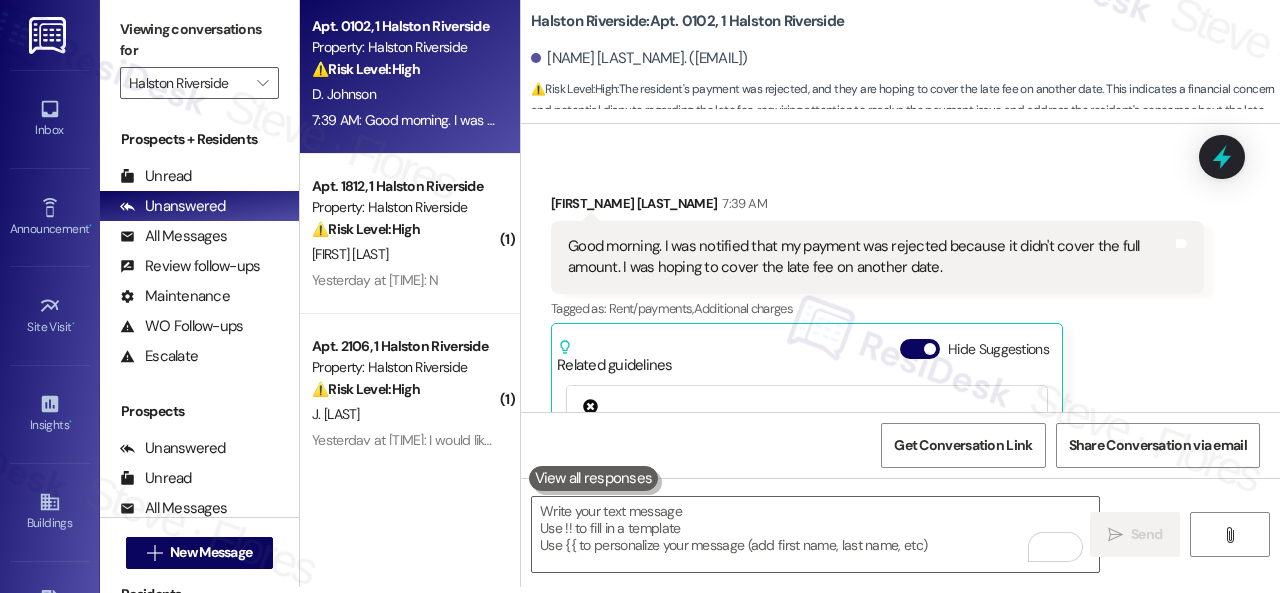 scroll, scrollTop: 0, scrollLeft: 0, axis: both 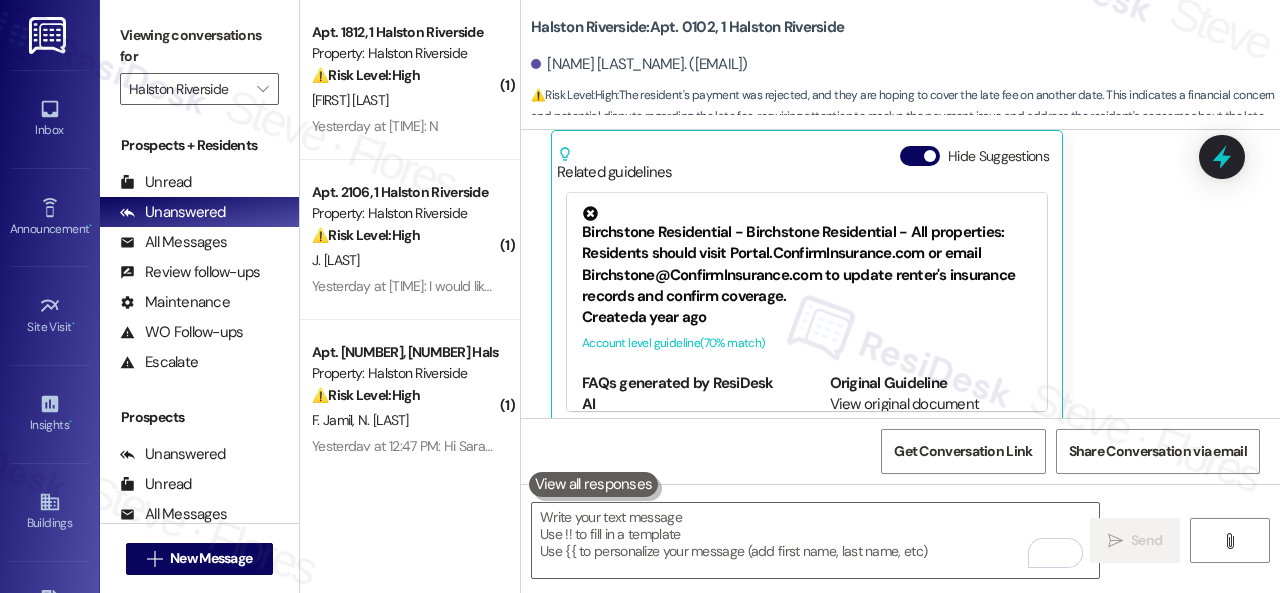 click on "Get Conversation Link Share Conversation via email" at bounding box center (900, 451) 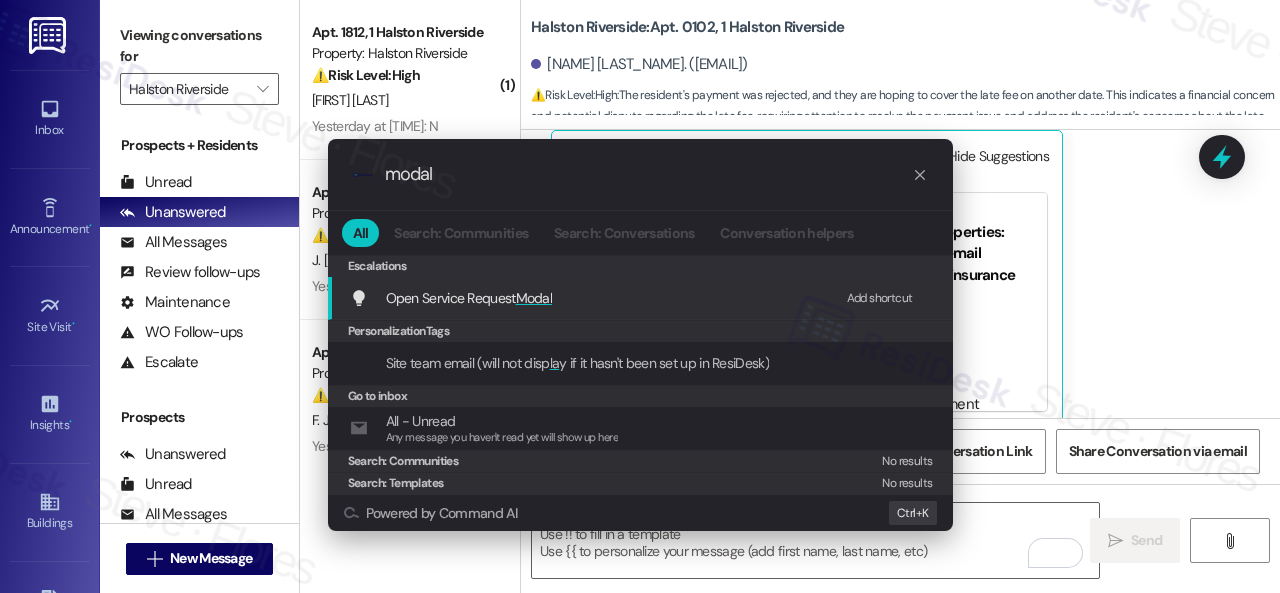click on "Add shortcut" at bounding box center (880, 298) 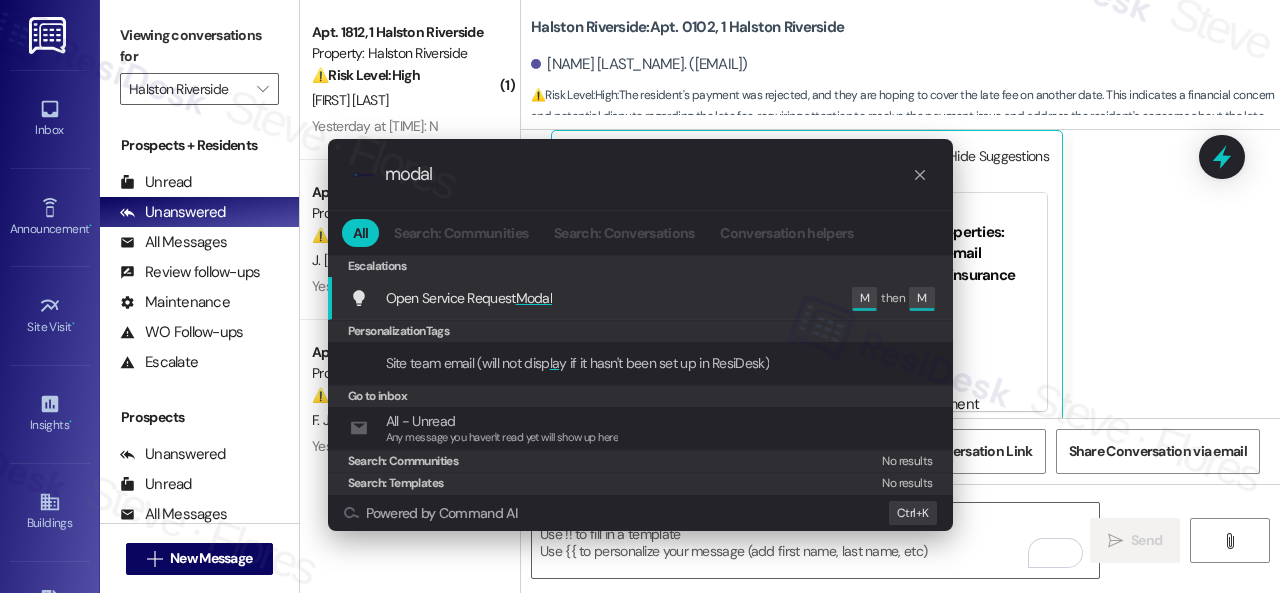 drag, startPoint x: 479, startPoint y: 166, endPoint x: 320, endPoint y: 158, distance: 159.20113 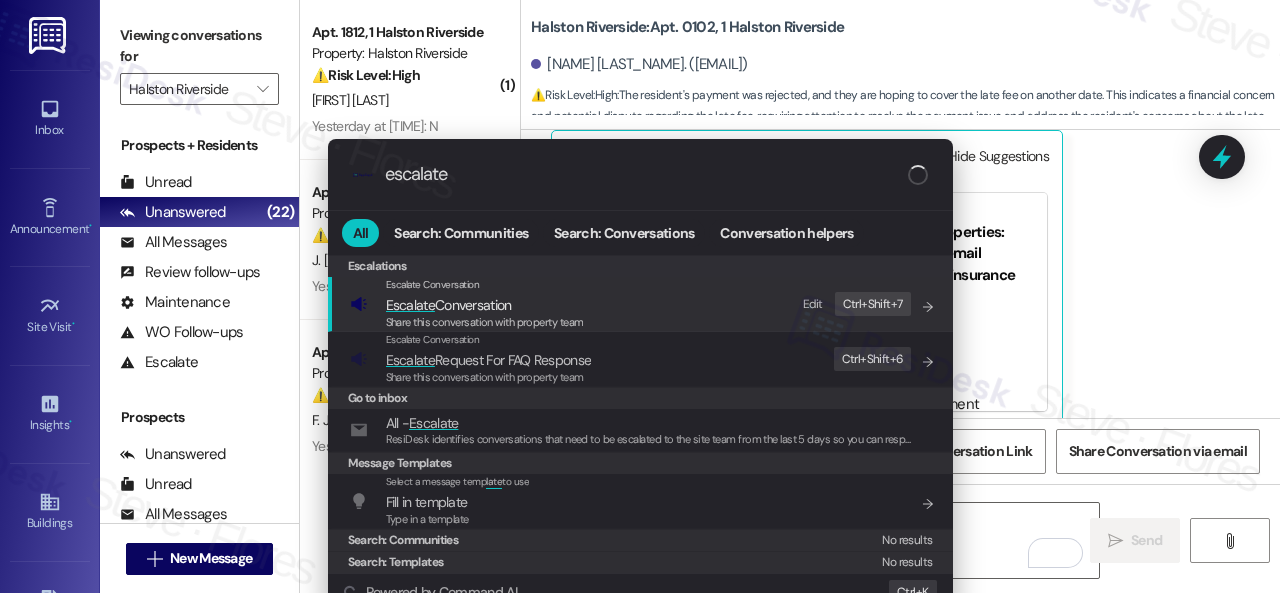 type on "escalate" 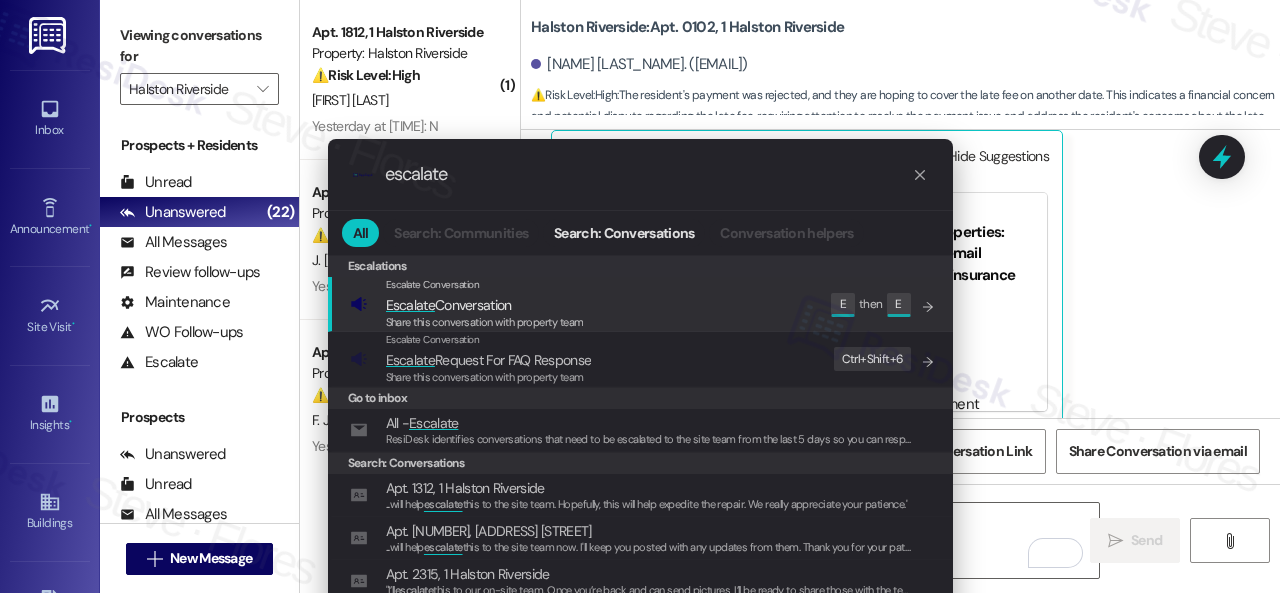 click on "Escalate" 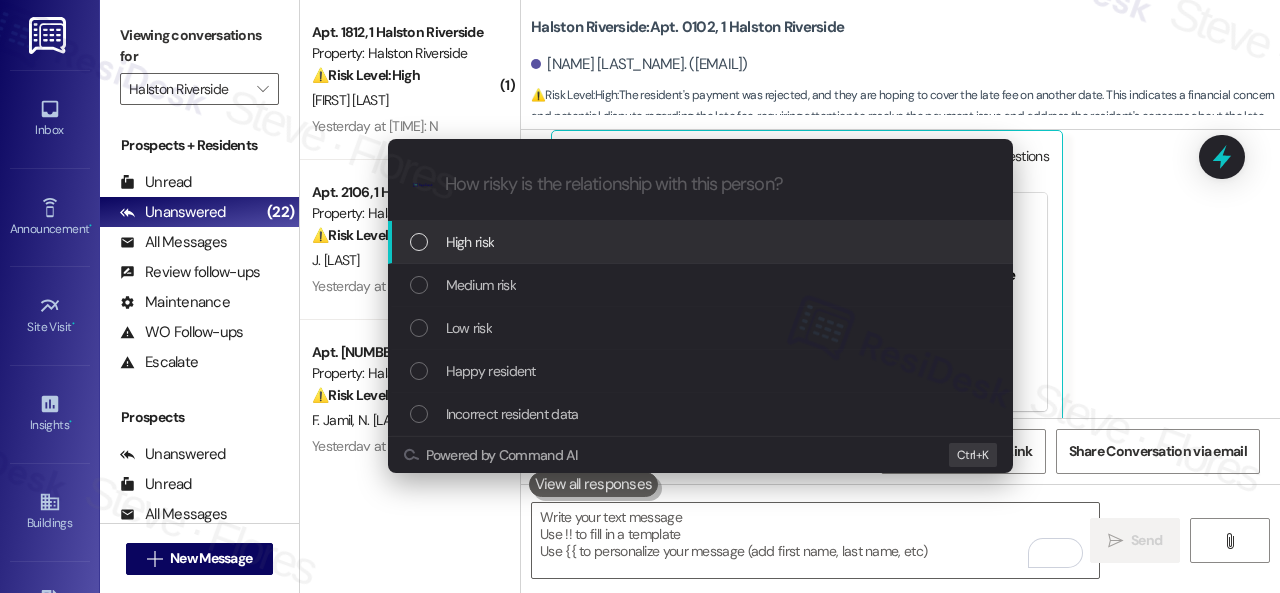 drag, startPoint x: 448, startPoint y: 323, endPoint x: 560, endPoint y: 228, distance: 146.86388 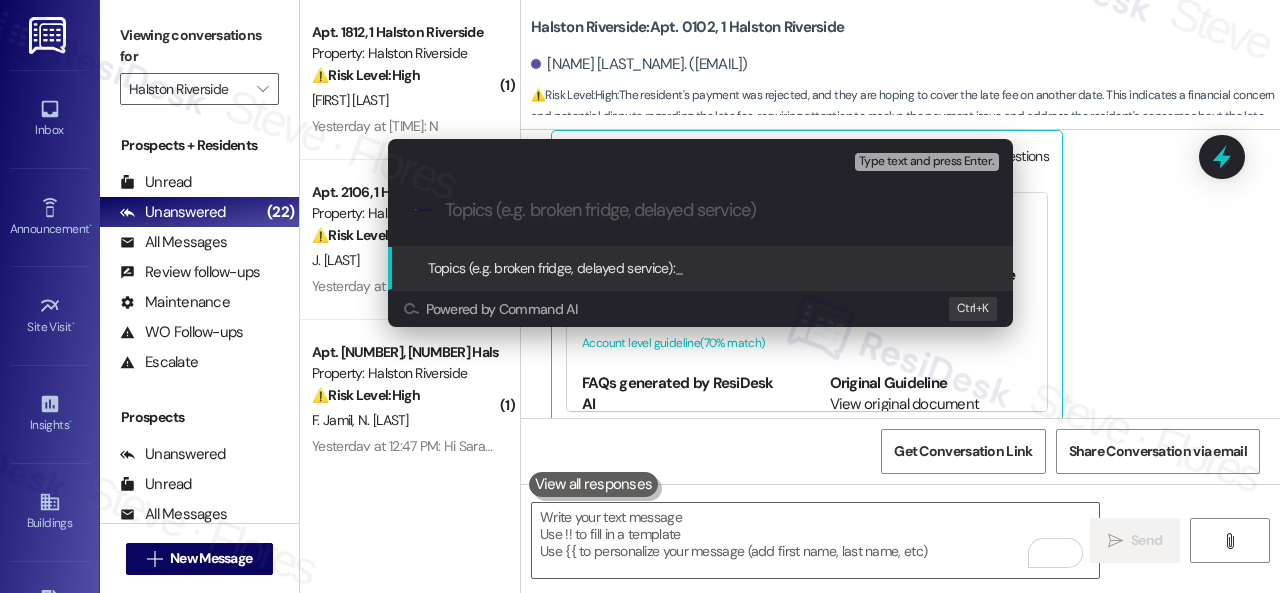 paste on "Late payment notice." 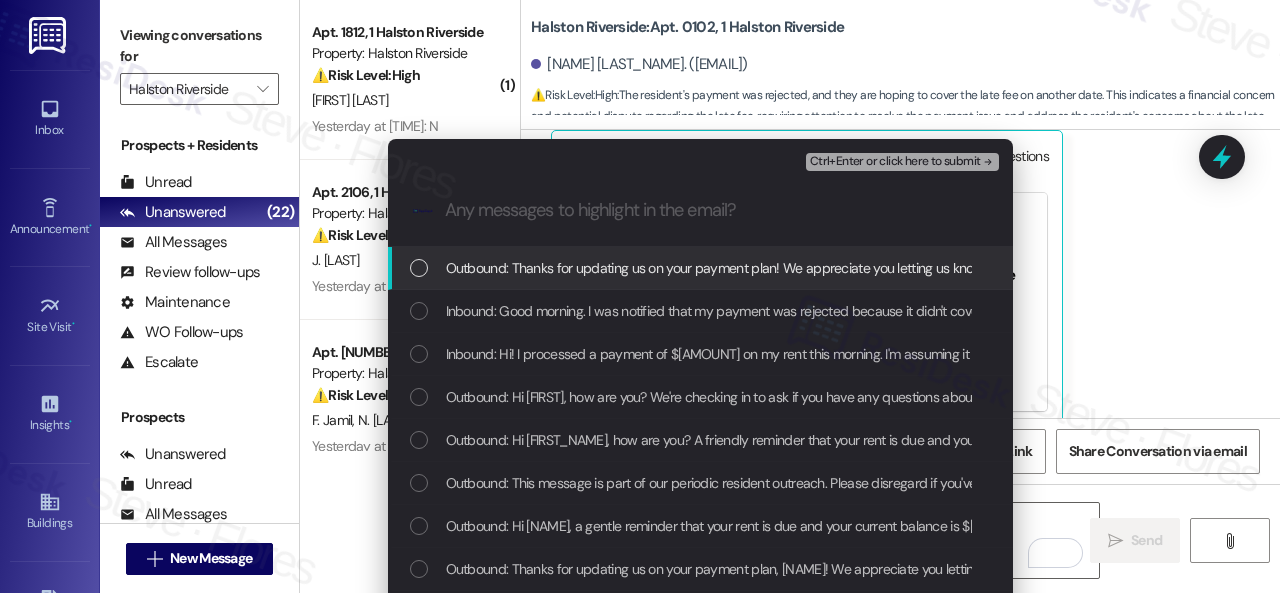 click on "Inbound: Good morning. I was notified that my payment was rejected because it didn't cover the full amount. I was hoping to cover the late fee on another date." at bounding box center [908, 311] 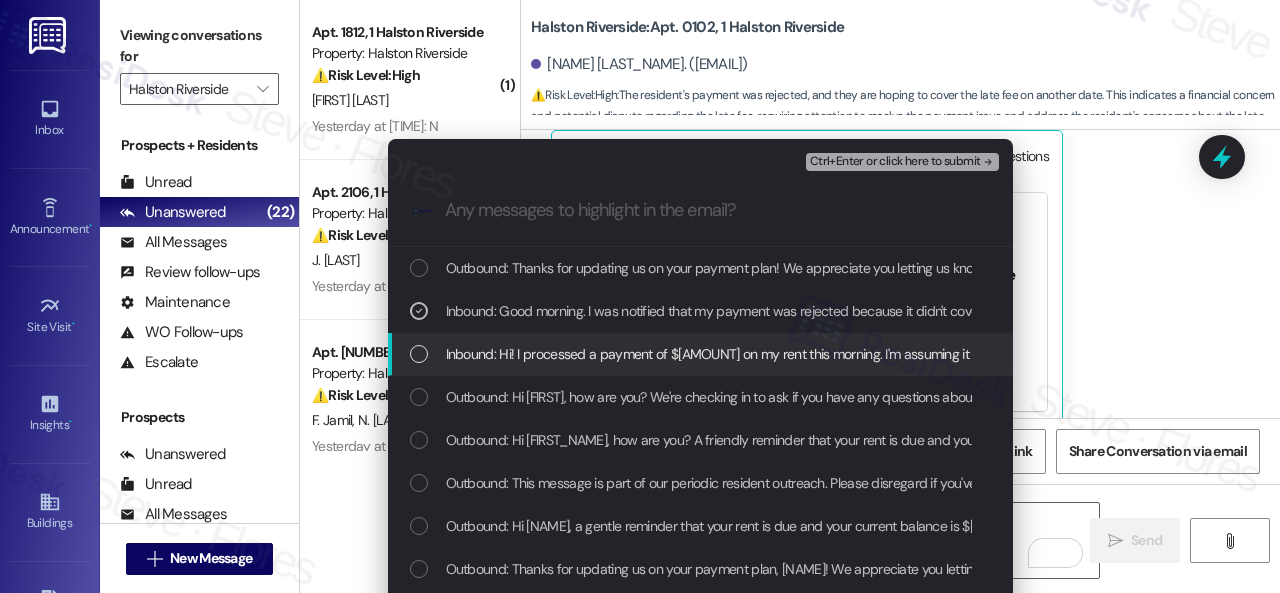 click on "Inbound: Hi! I processed a payment of $1650 on my rent this morning. I'm assuming it hasn't reflected yet. The remaining $140 will be paid before the end of the month. Thanks!" at bounding box center [988, 354] 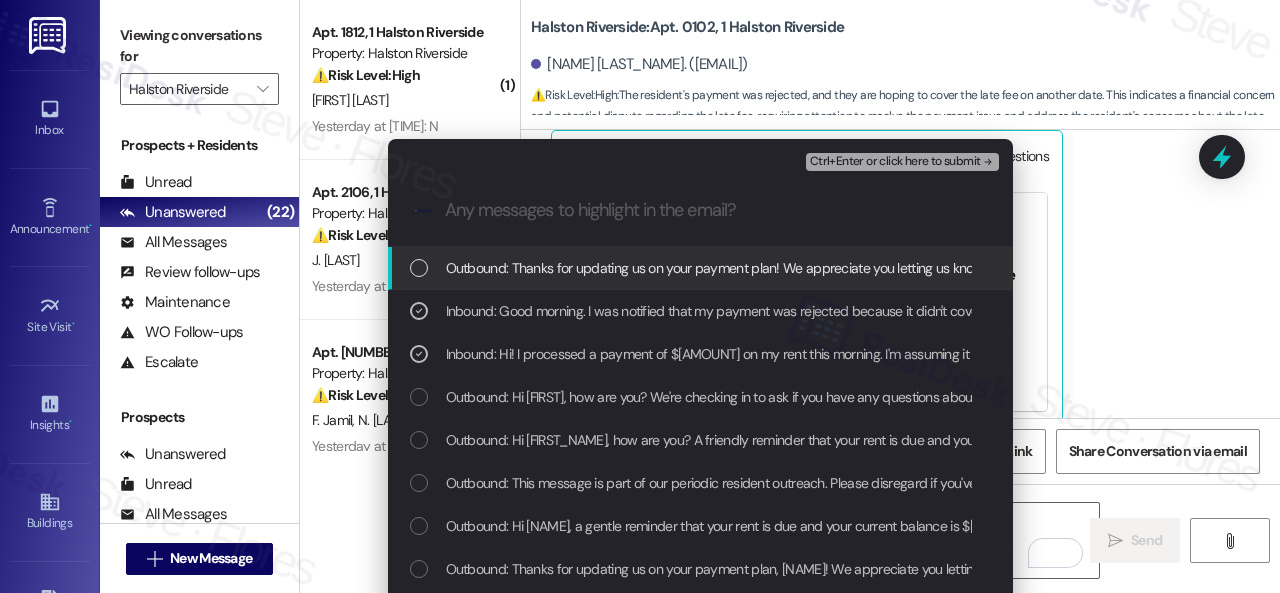 click on "Ctrl+Enter or click here to submit" at bounding box center (895, 162) 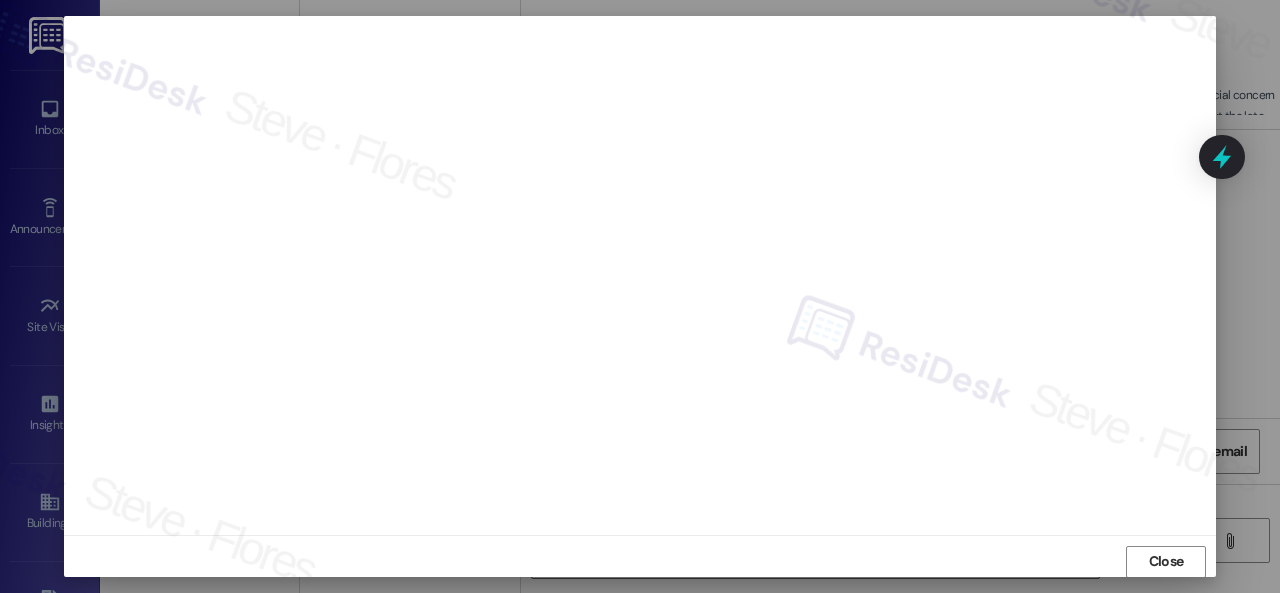 scroll, scrollTop: 25, scrollLeft: 0, axis: vertical 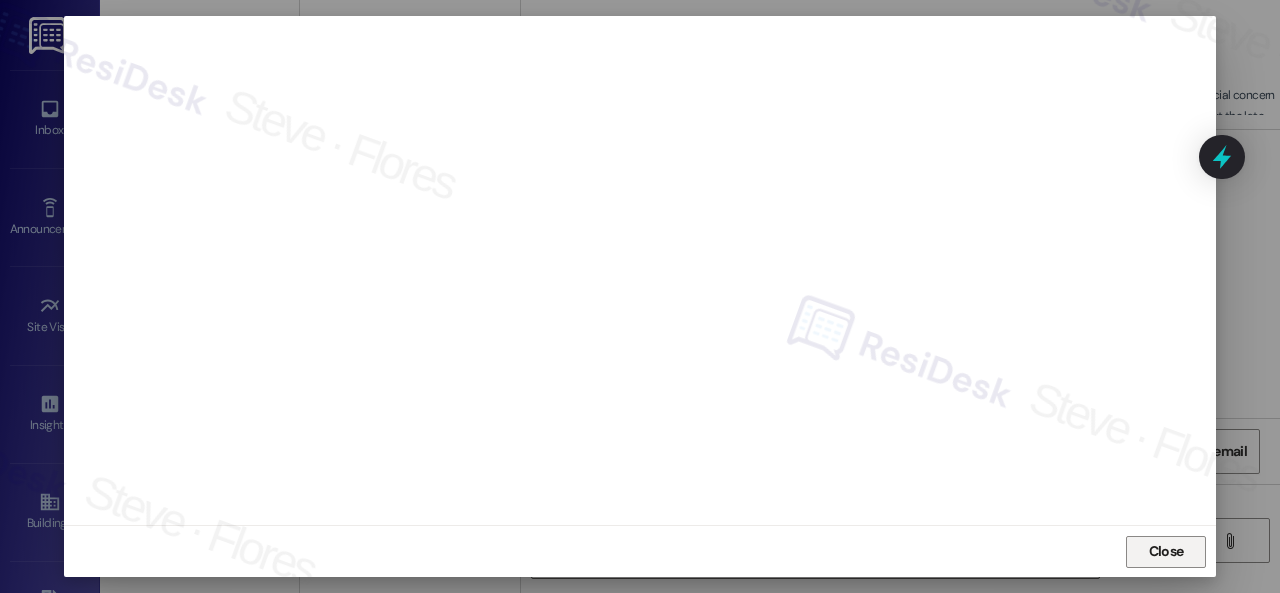 click on "Close" at bounding box center (1166, 551) 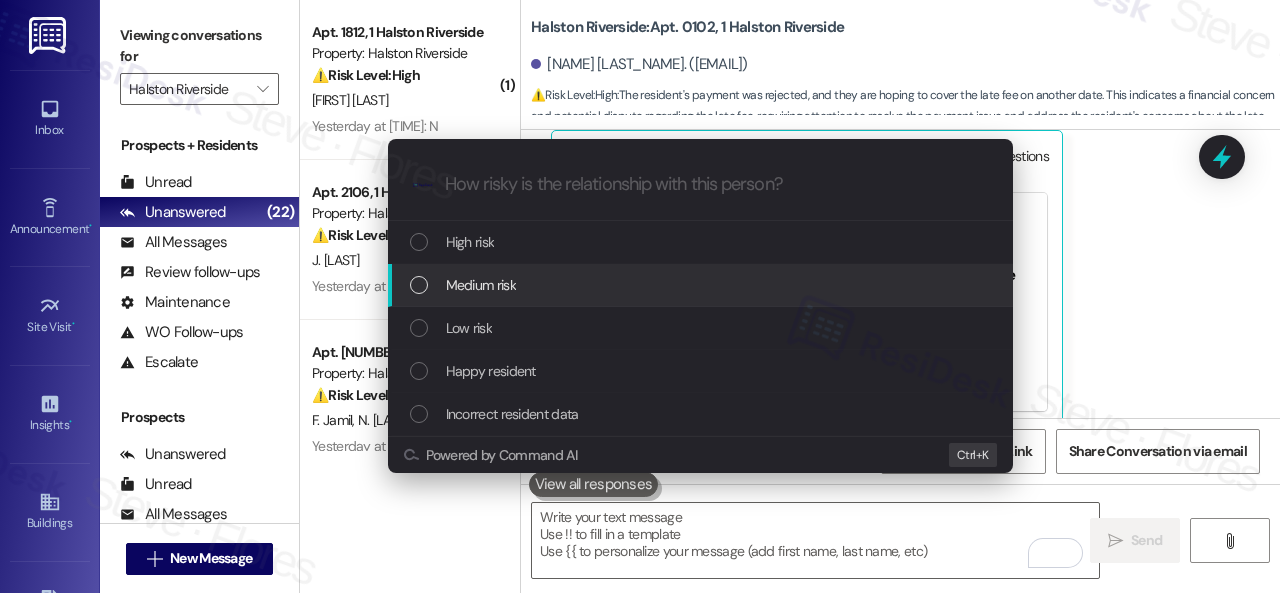 click on "Low risk" at bounding box center [469, 328] 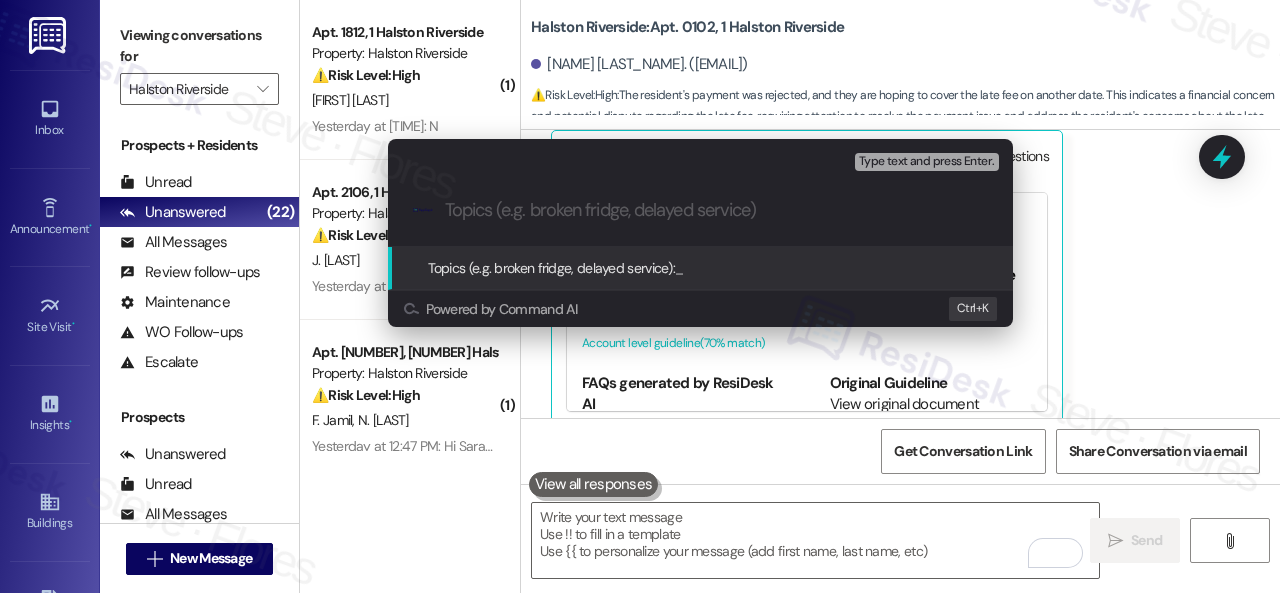 paste on "Late payment notice." 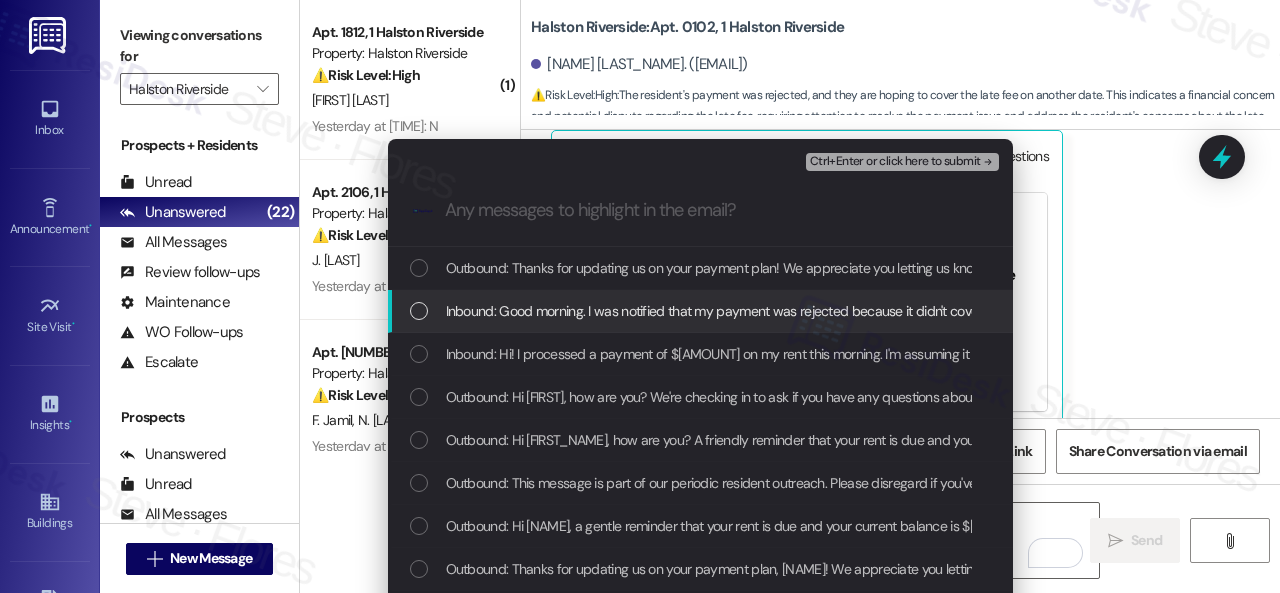 click on "Inbound: Good morning. I was notified that my payment was rejected because it didn't cover the full amount. I was hoping to cover the late fee on another date." at bounding box center (908, 311) 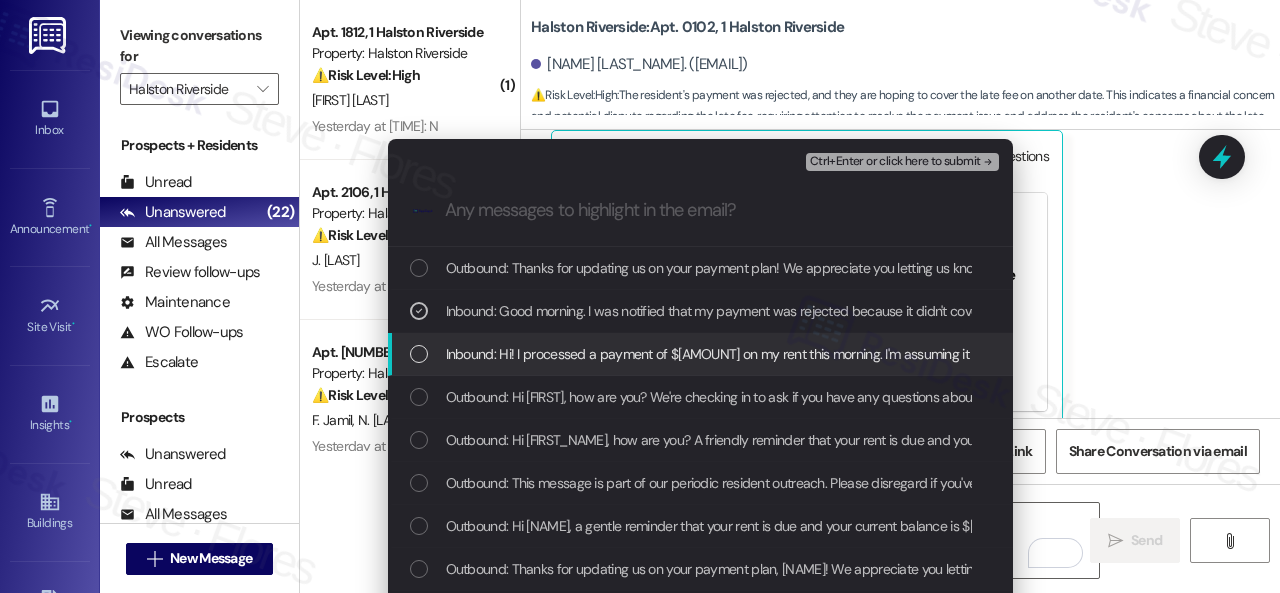 click on "Inbound: Hi! I processed a payment of $1650 on my rent this morning. I'm assuming it hasn't reflected yet. The remaining $140 will be paid before the end of the month. Thanks!" at bounding box center (988, 354) 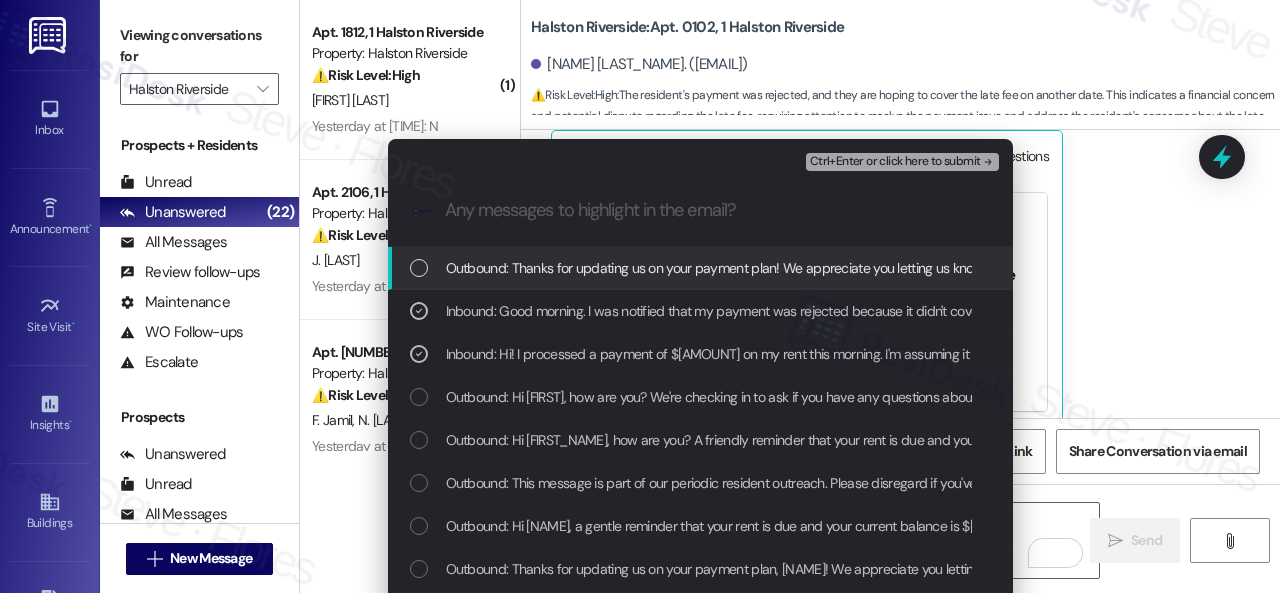 click on "Ctrl+Enter or click here to submit" at bounding box center (895, 162) 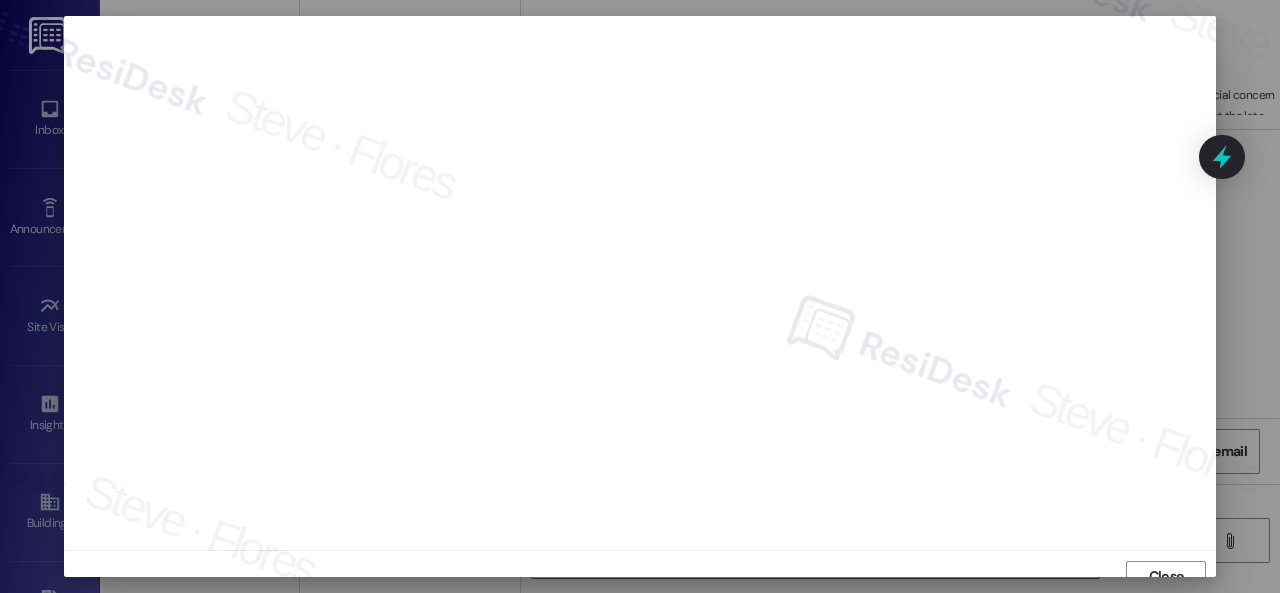 scroll, scrollTop: 15, scrollLeft: 0, axis: vertical 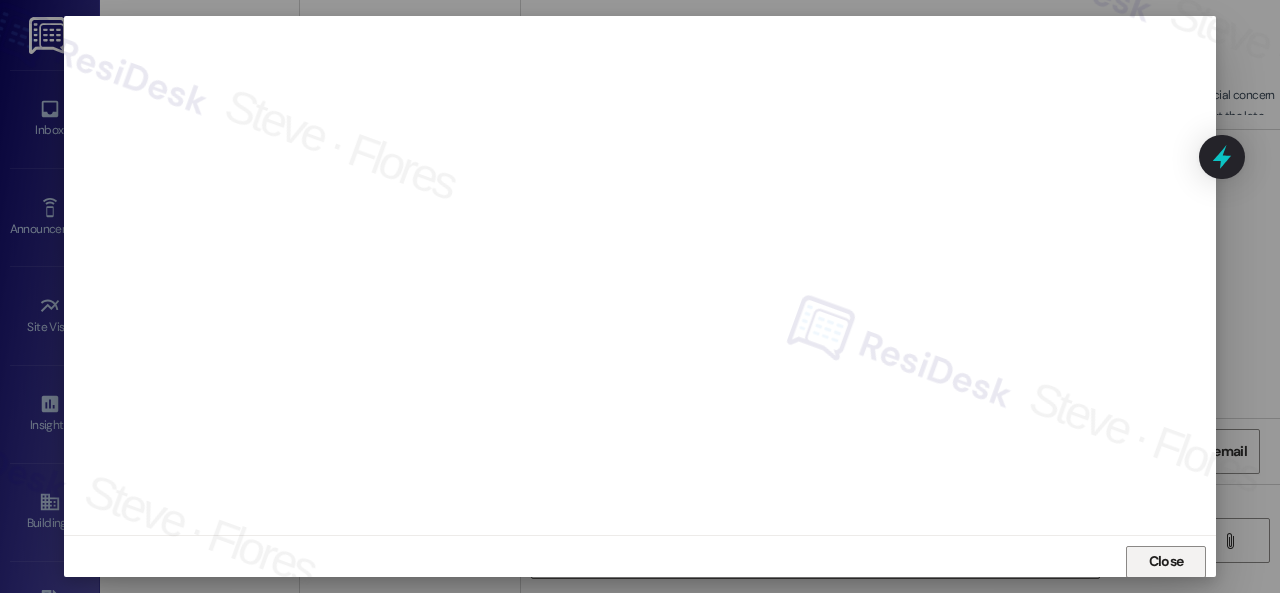 click on "Close" at bounding box center [1166, 561] 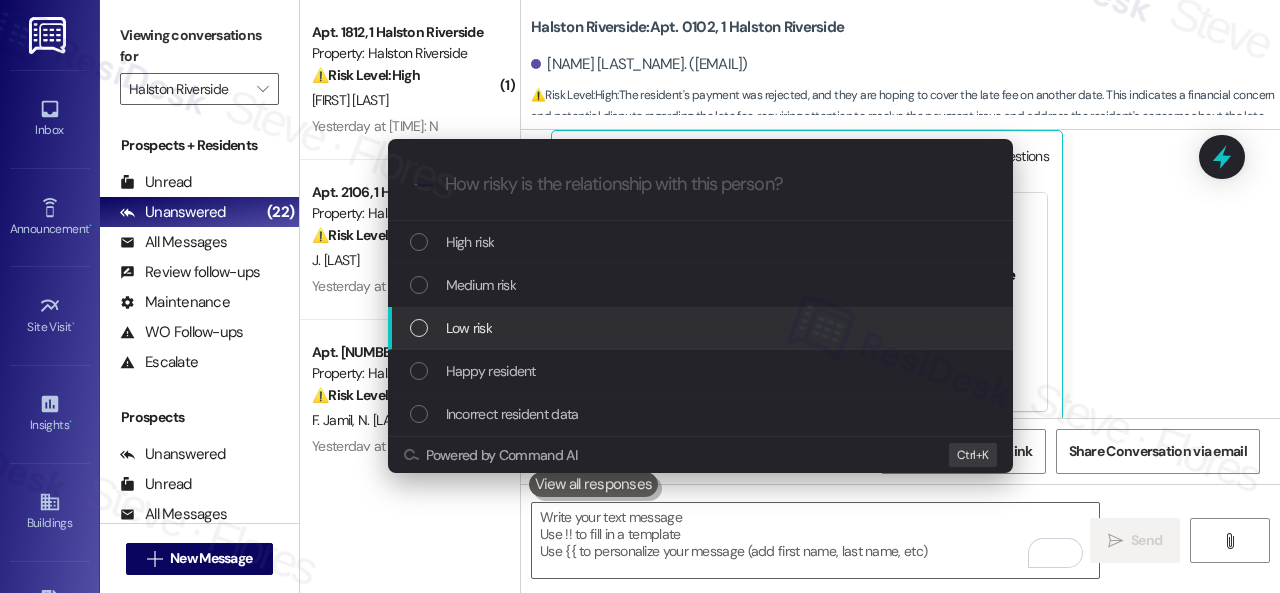 click on "Low risk" at bounding box center (469, 328) 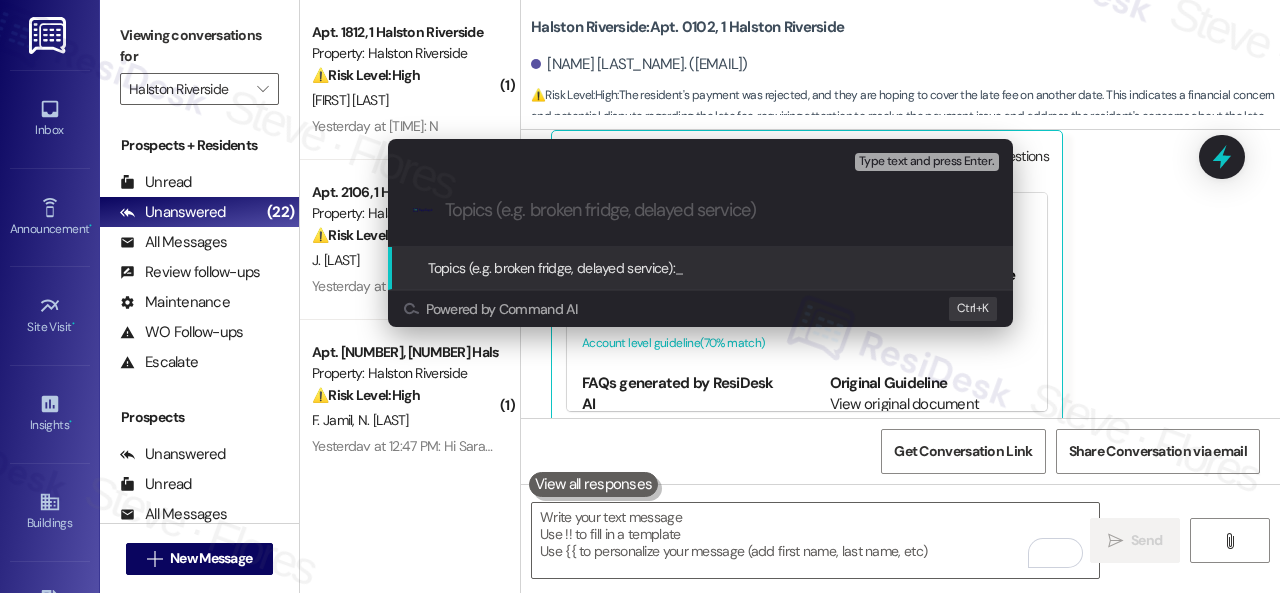 paste on "Late payment notice." 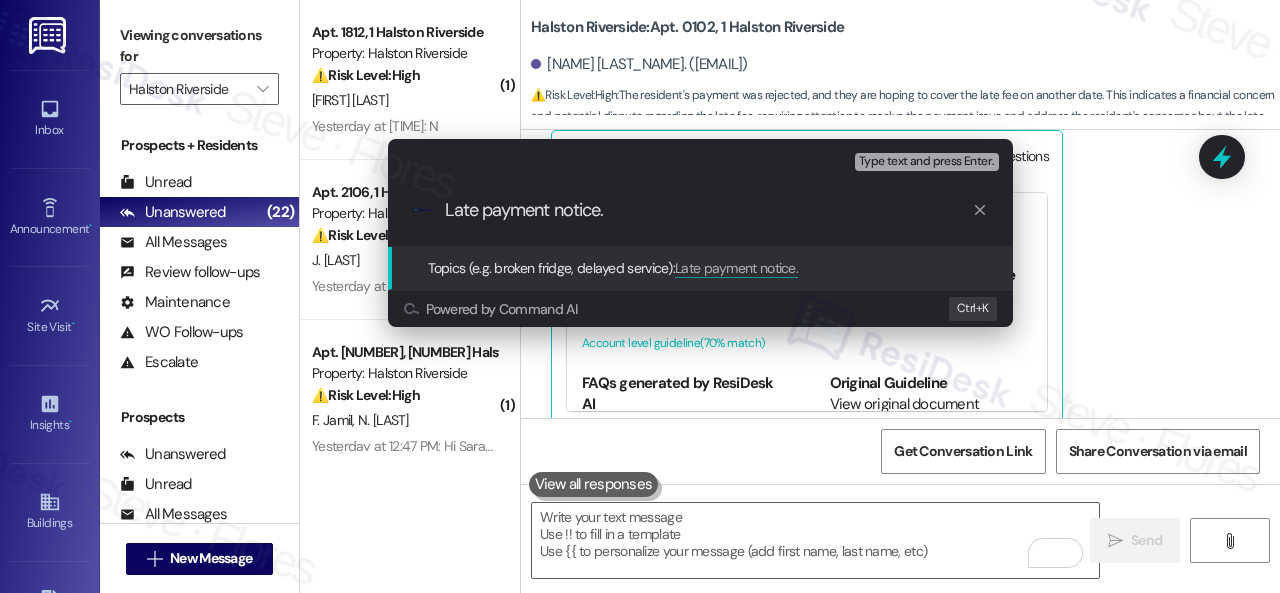 type 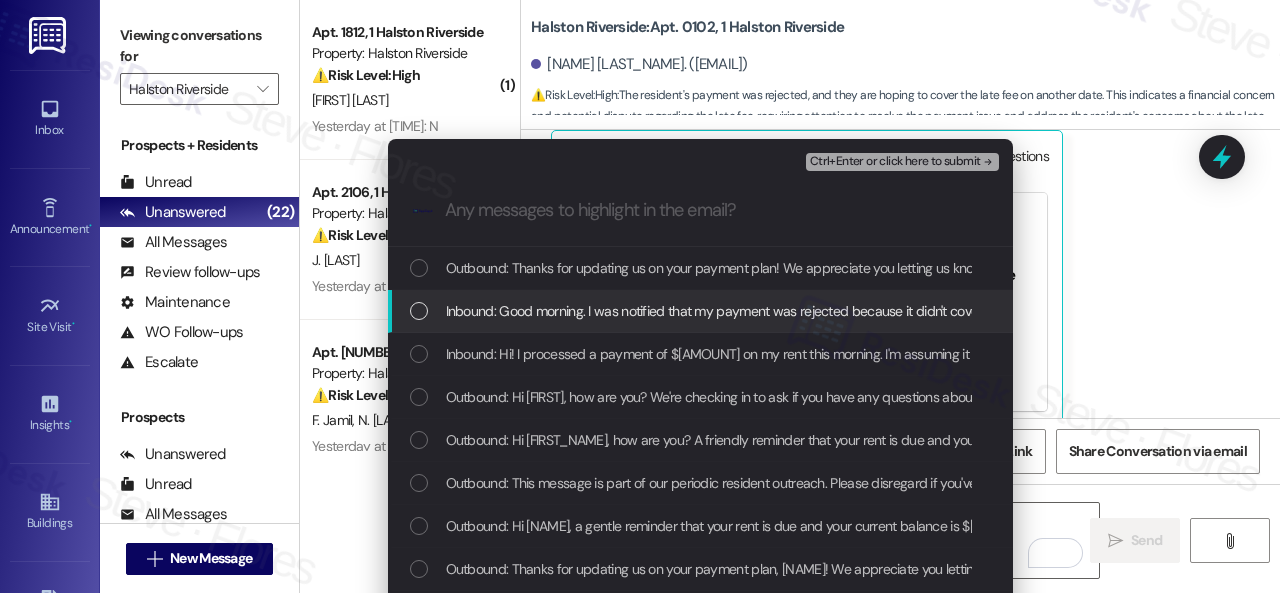 click on "Inbound: Good morning. I was notified that my payment was rejected because it didn't cover the full amount. I was hoping to cover the late fee on another date." at bounding box center [908, 311] 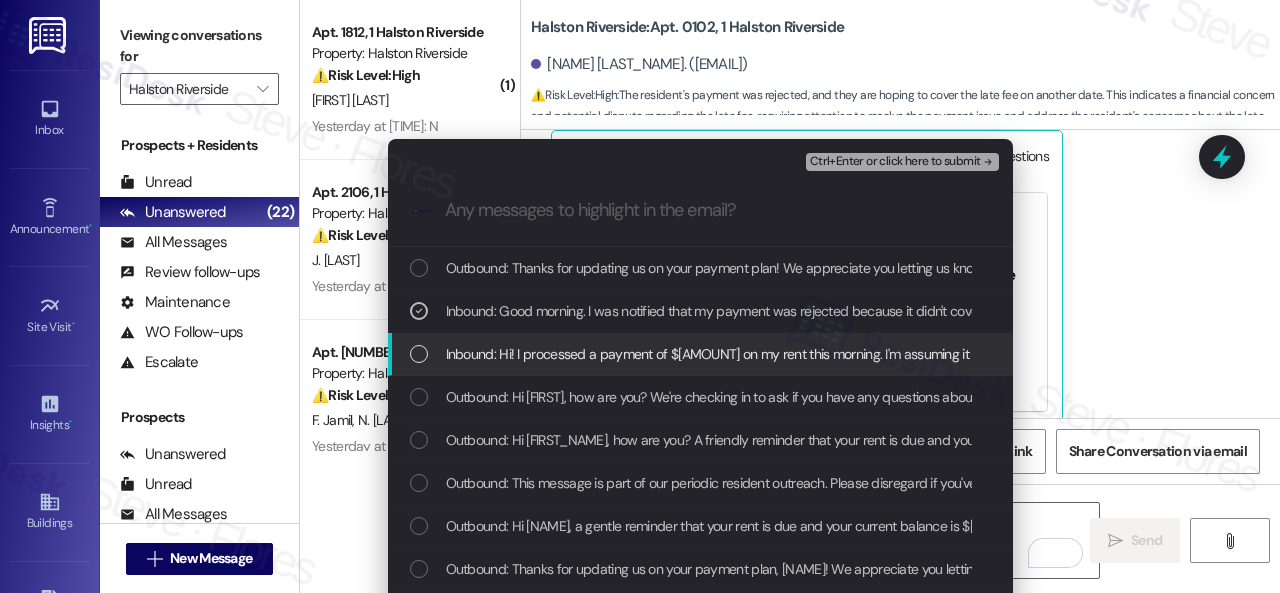 click on "Inbound: Hi! I processed a payment of $1650 on my rent this morning. I'm assuming it hasn't reflected yet. The remaining $140 will be paid before the end of the month. Thanks!" at bounding box center (988, 354) 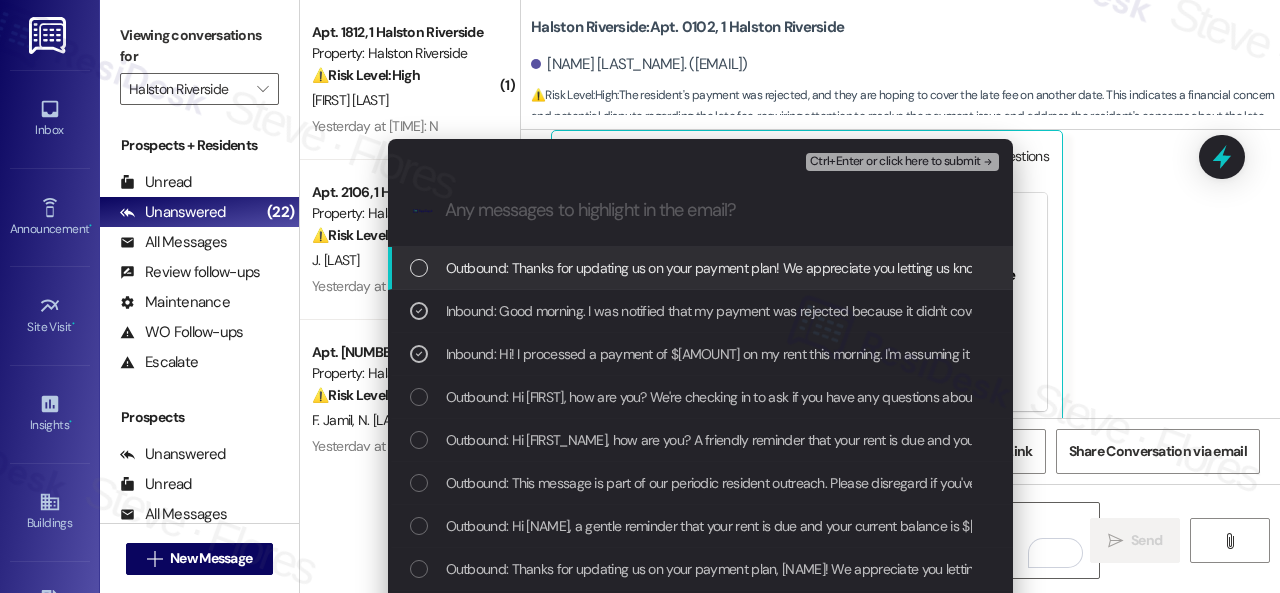 click on "Ctrl+Enter or click here to submit" at bounding box center (895, 162) 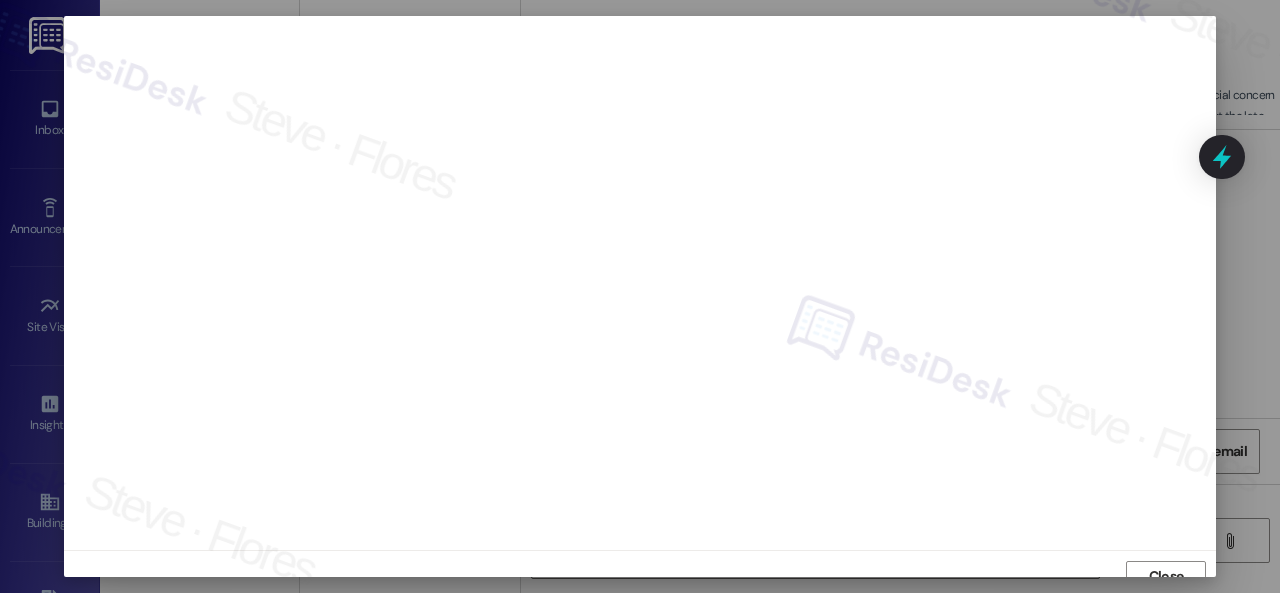 scroll, scrollTop: 15, scrollLeft: 0, axis: vertical 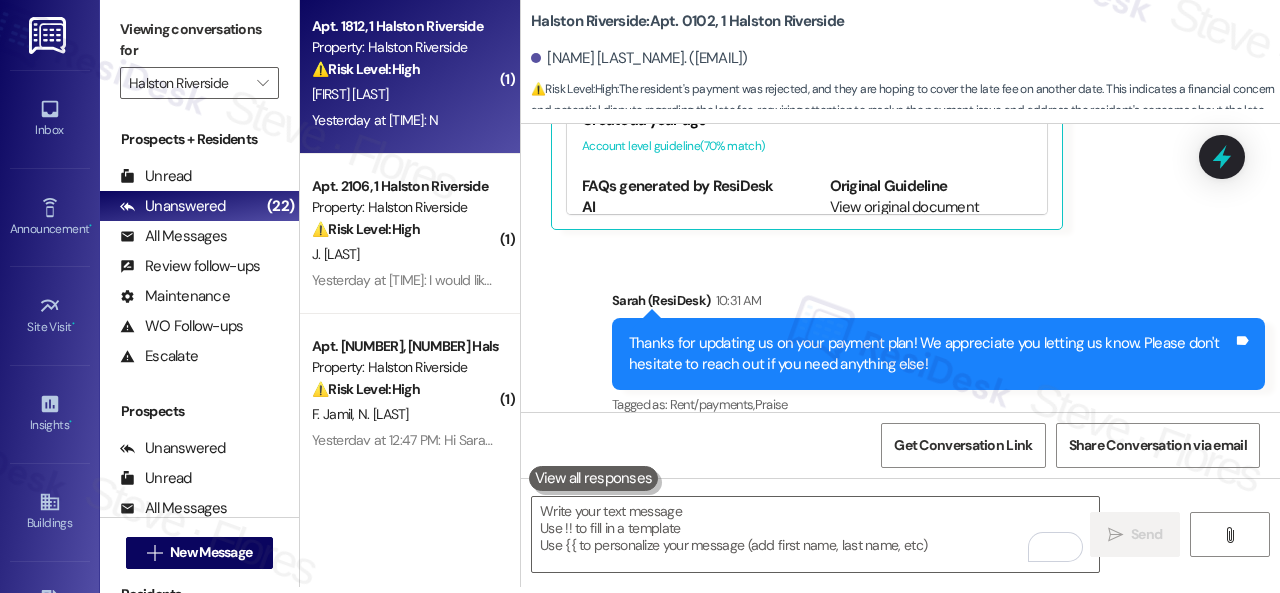 click on "D. King" at bounding box center (404, 94) 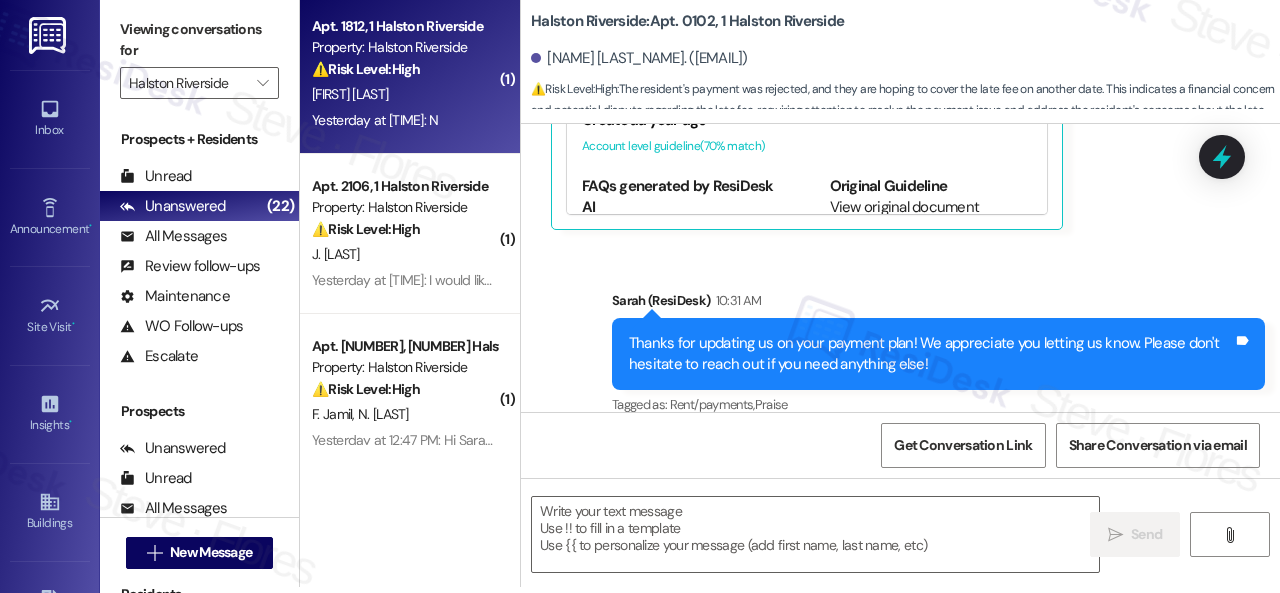 type on "Fetching suggested responses. Please feel free to read through the conversation in the meantime." 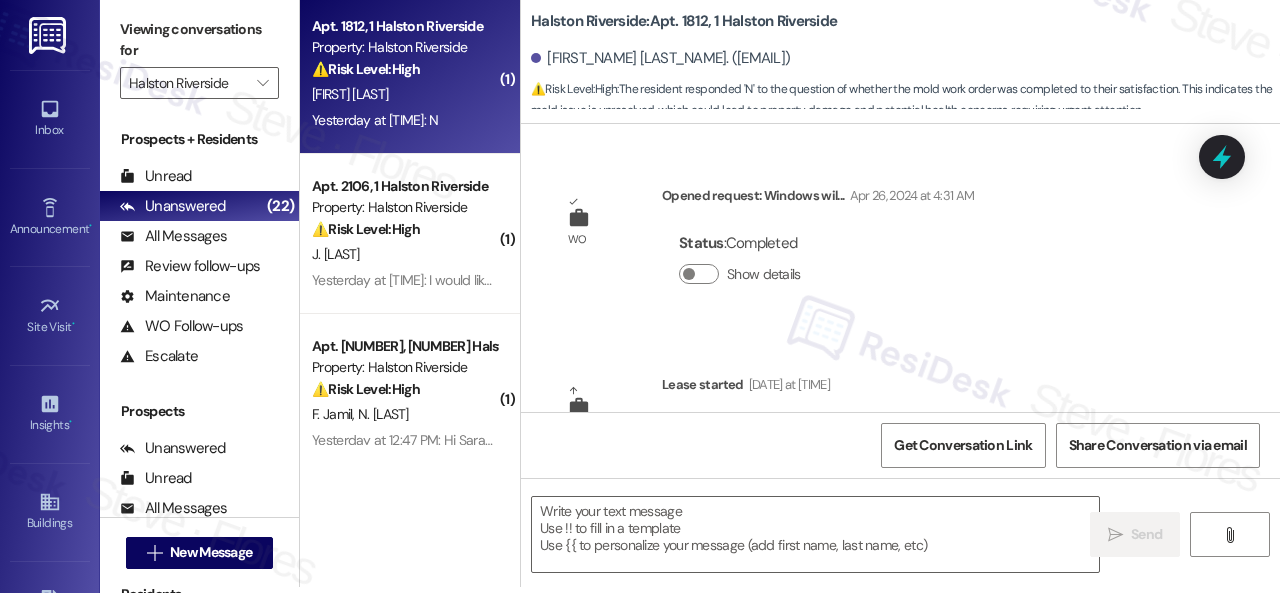 scroll, scrollTop: 9665, scrollLeft: 0, axis: vertical 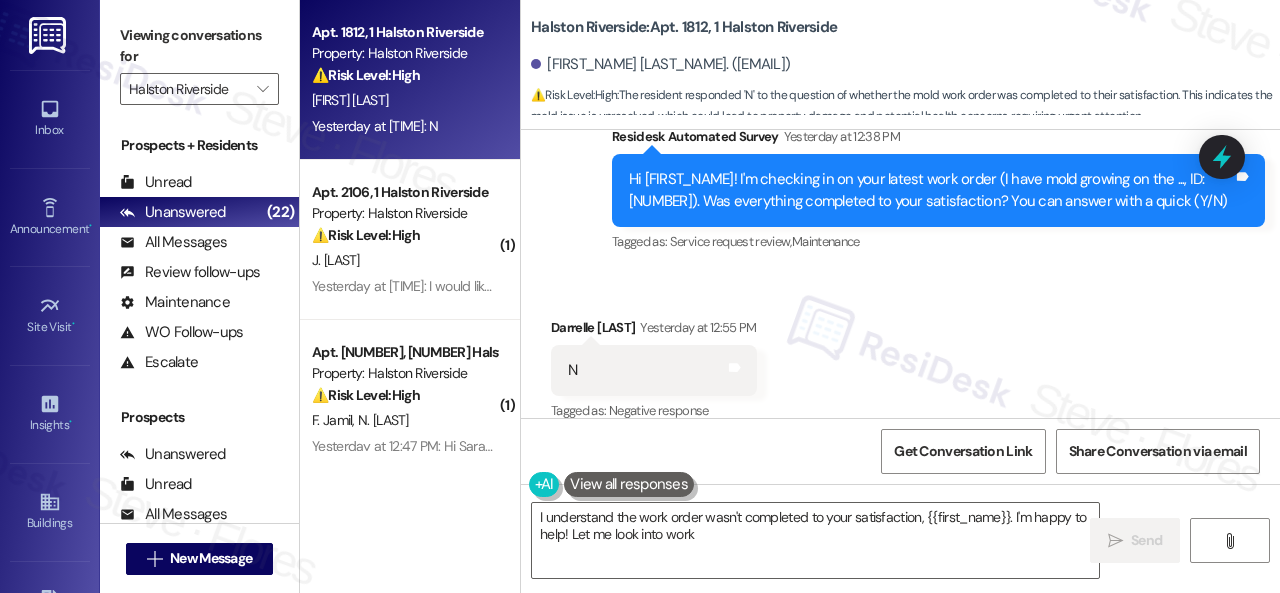 click on "Received via SMS Darrelle King Yesterday at 12:55 PM N Tags and notes Tagged as:   Negative response Click to highlight conversations about Negative response" at bounding box center [900, 356] 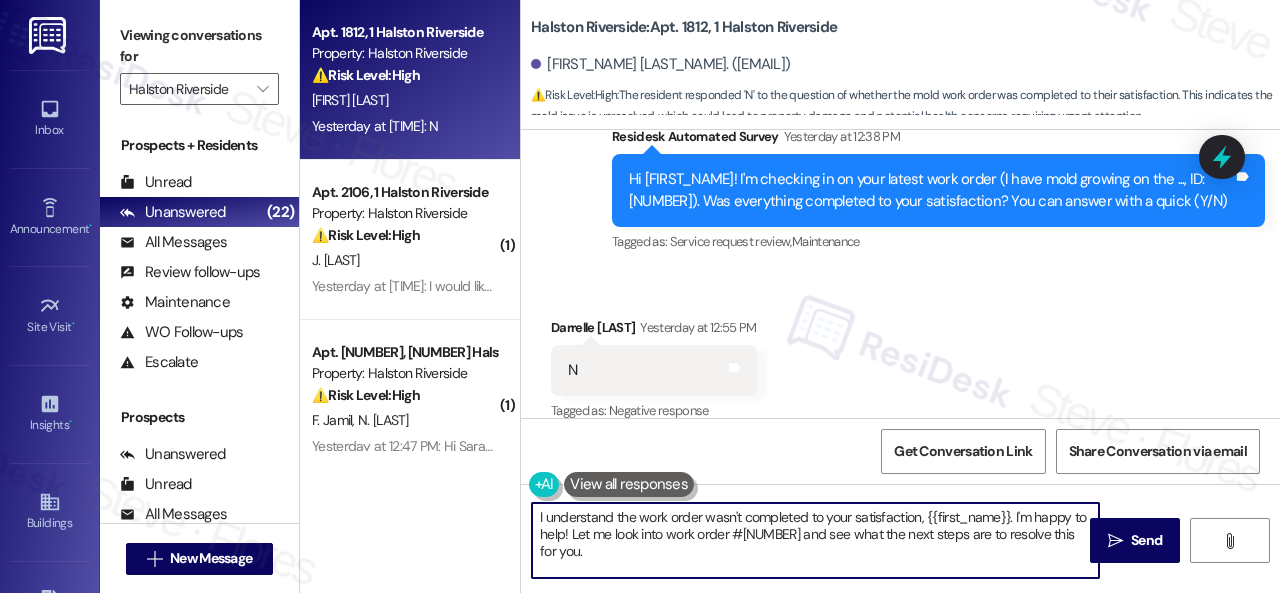 drag, startPoint x: 632, startPoint y: 547, endPoint x: 463, endPoint y: 478, distance: 182.54315 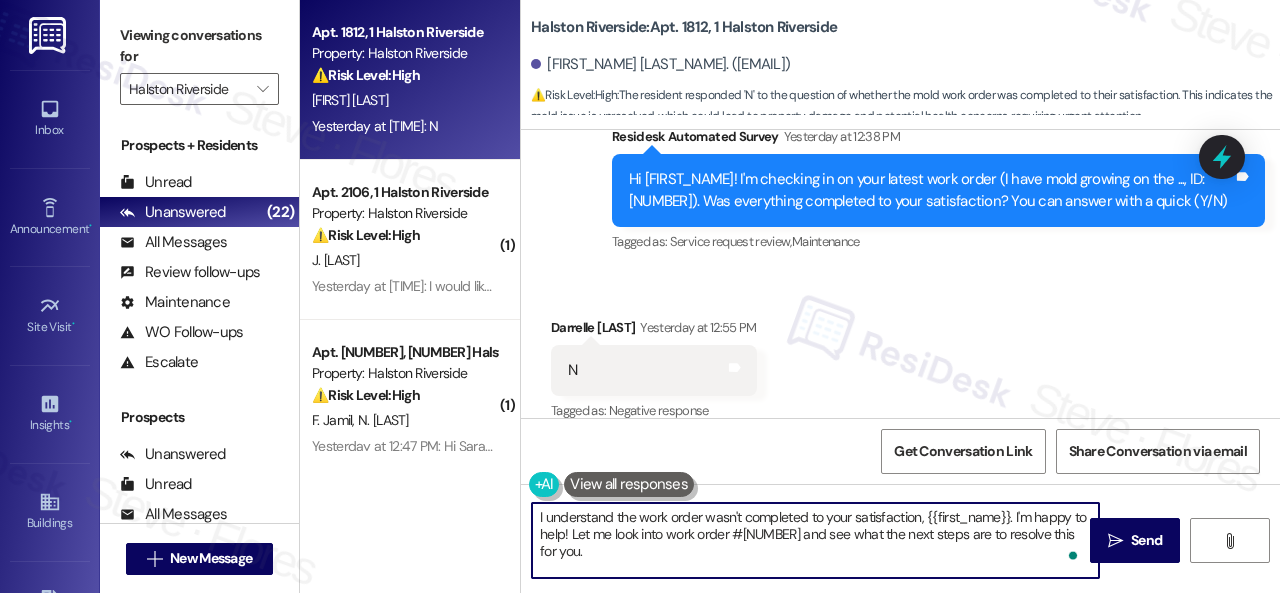 paste on "'m sorry that the work order wasn't completed to your satisfaction. Can you please provide more details about what went wrong or what needs to be addressed?" 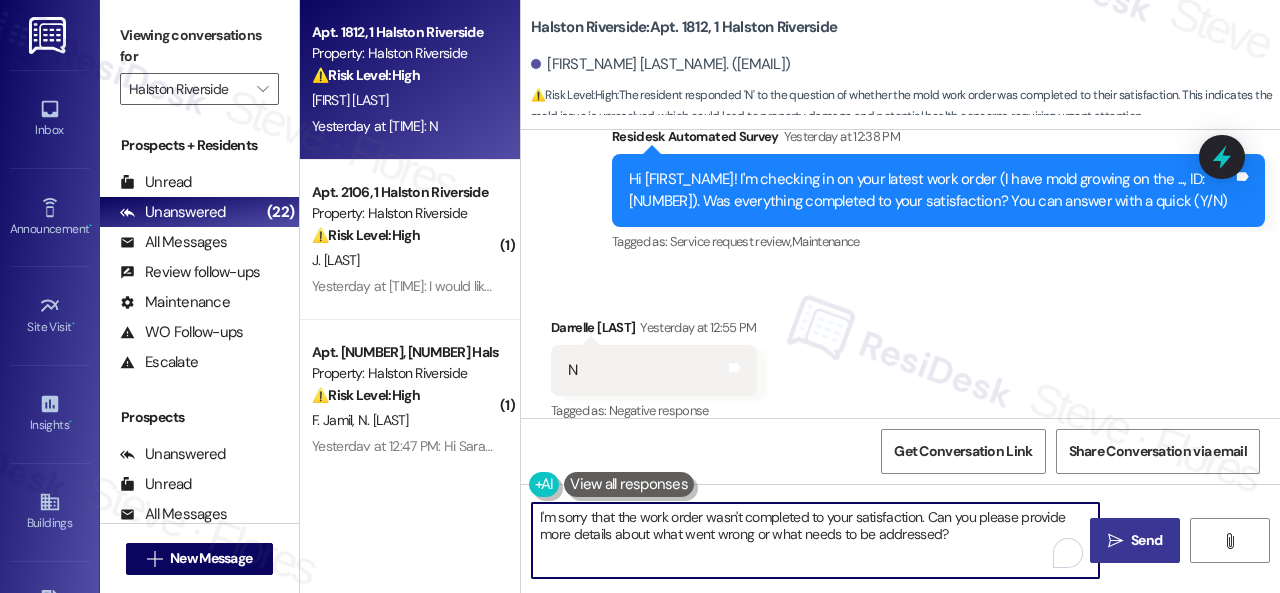 type on "I'm sorry that the work order wasn't completed to your satisfaction. Can you please provide more details about what went wrong or what needs to be addressed?" 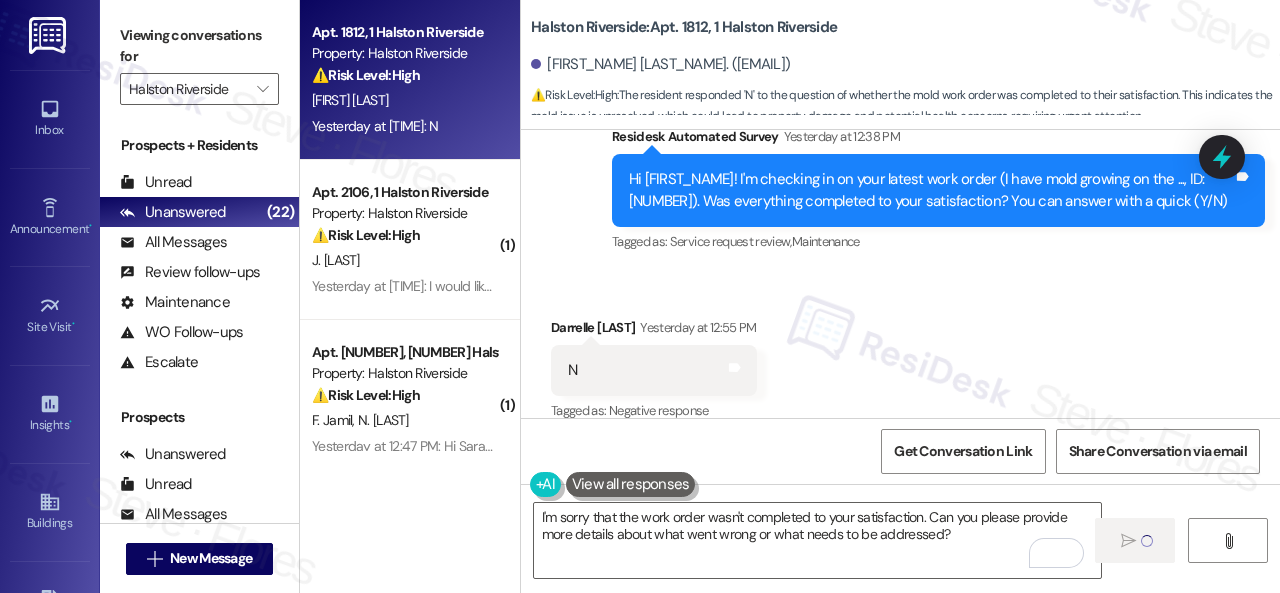 type 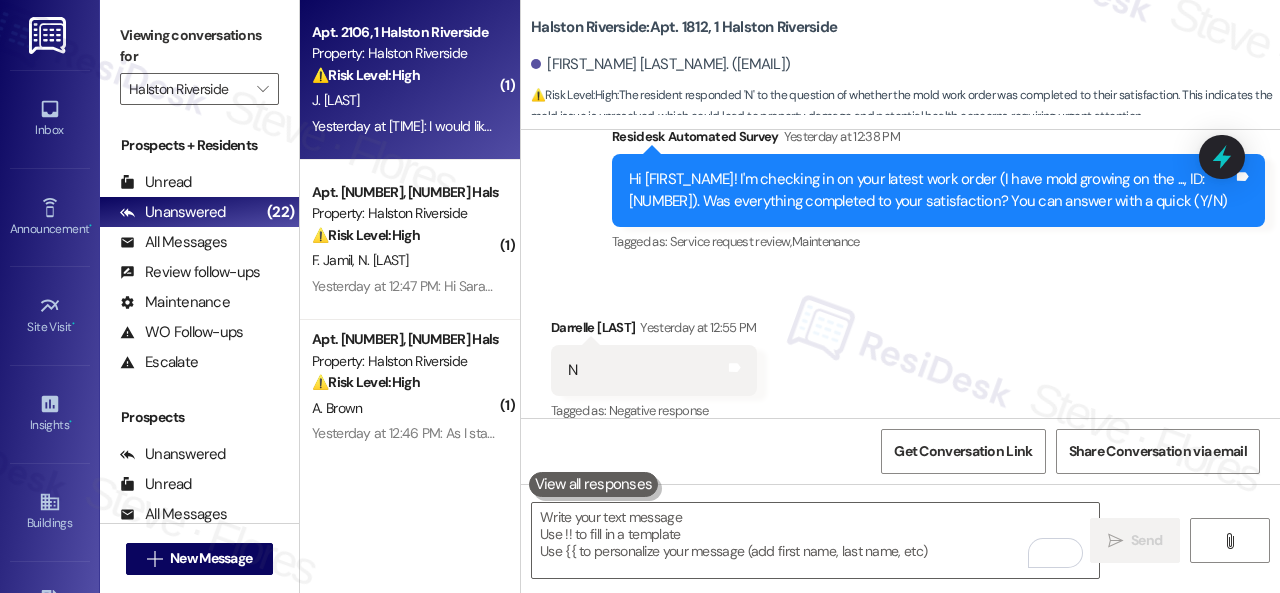 click on "J. Haliburton" at bounding box center (404, 100) 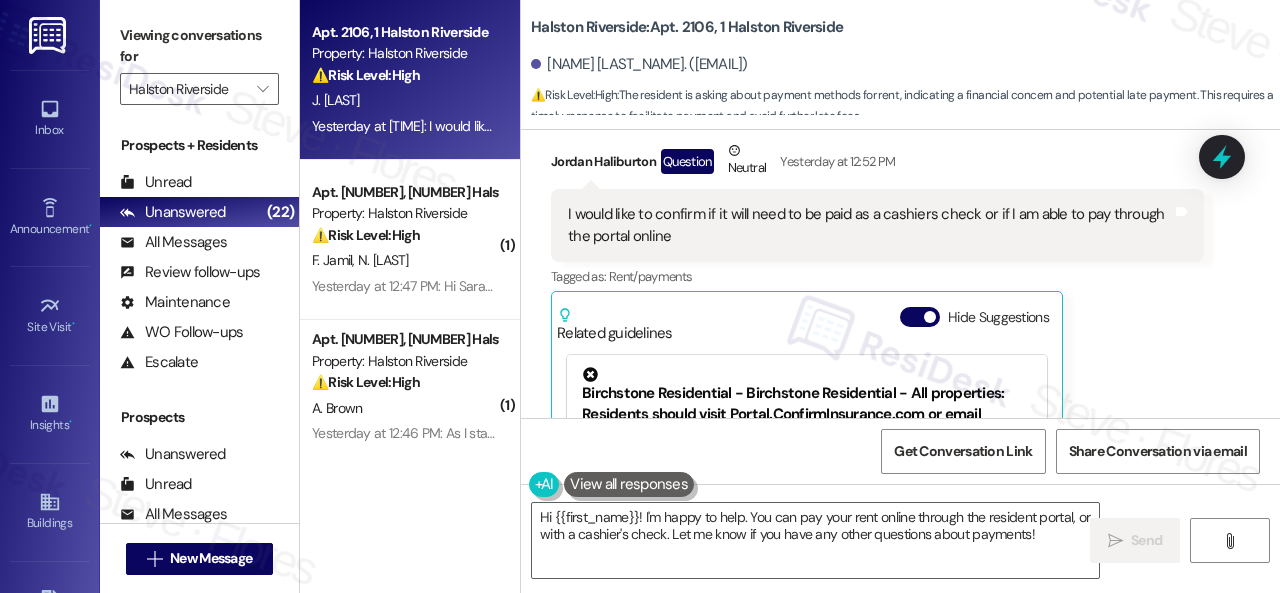 scroll, scrollTop: 15060, scrollLeft: 0, axis: vertical 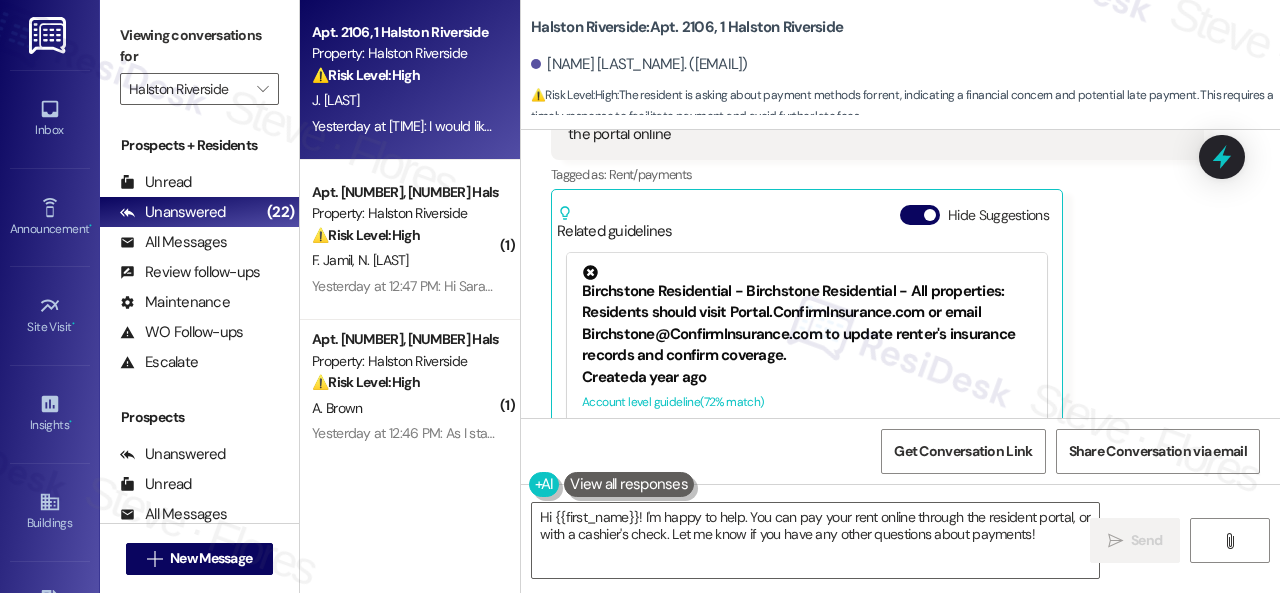 click on "Jordan Haliburton Question   Neutral Yesterday at 12:52 PM I would like to confirm if it will need to be paid as a cashiers check or if I am able to pay through the portal online Tags and notes Tagged as:   Rent/payments Click to highlight conversations about Rent/payments  Related guidelines Hide Suggestions Birchstone Residential - Birchstone Residential - All properties: Residents should visit Portal.ConfirmInsurance.com or email Birchstone@ConfirmInsurance.com to update renter's insurance records and confirm coverage. Created  a year ago Account level guideline  ( 72 % match) FAQs generated by ResiDesk AI How can I update my renter's insurance records? You can visit Portal.ConfirmInsurance.com to update your records or email Birchstone@ConfirmInsurance.com for help. How can I confirm if I have renter's insurance coverage? You can confirm your coverage by visiting Portal.ConfirmInsurance.com or emailing Birchstone@ConfirmInsurance.com. Who manages the renter's insurance compliance and documentation?  ( 70" at bounding box center [877, 262] 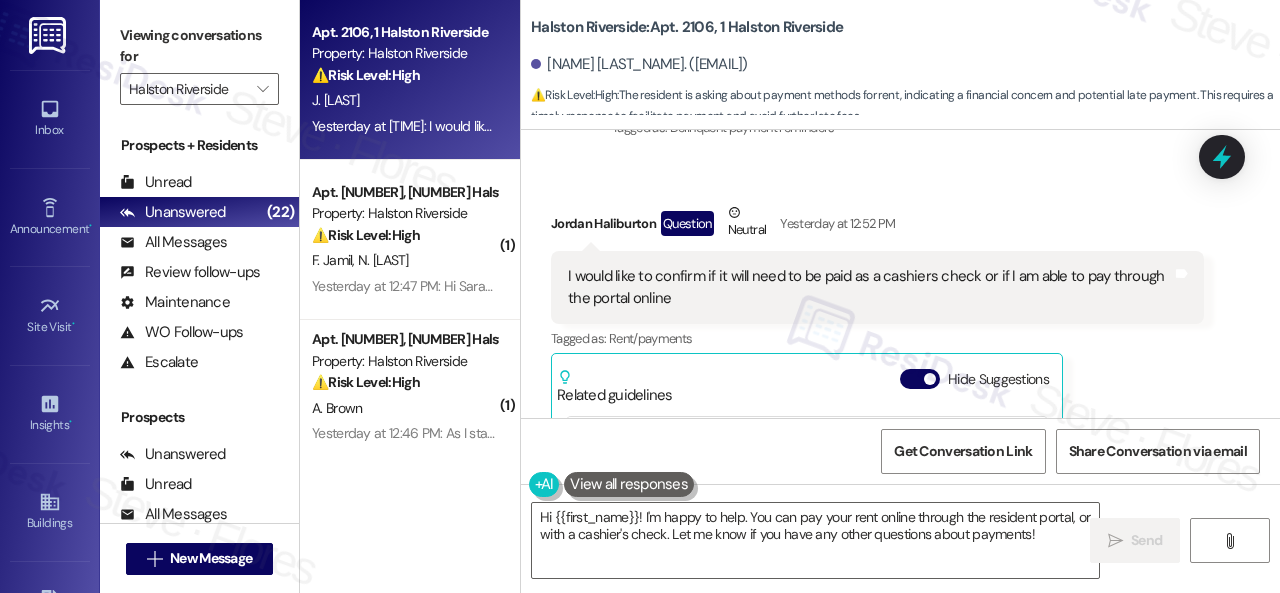 scroll, scrollTop: 14860, scrollLeft: 0, axis: vertical 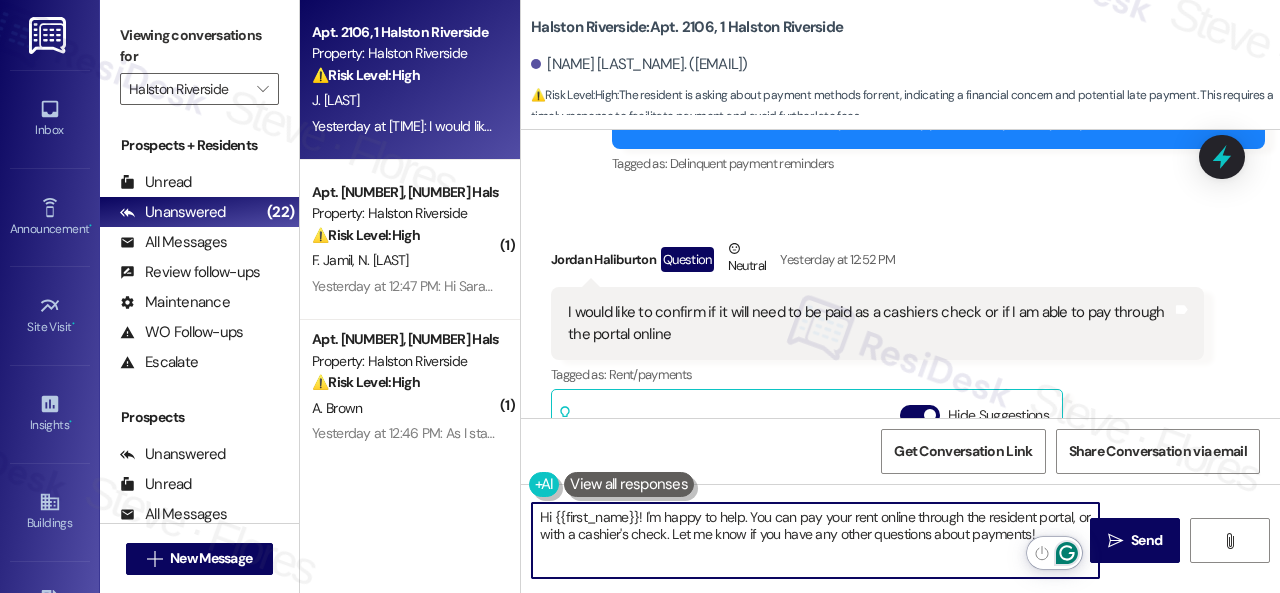 drag, startPoint x: 645, startPoint y: 516, endPoint x: 1068, endPoint y: 543, distance: 423.86084 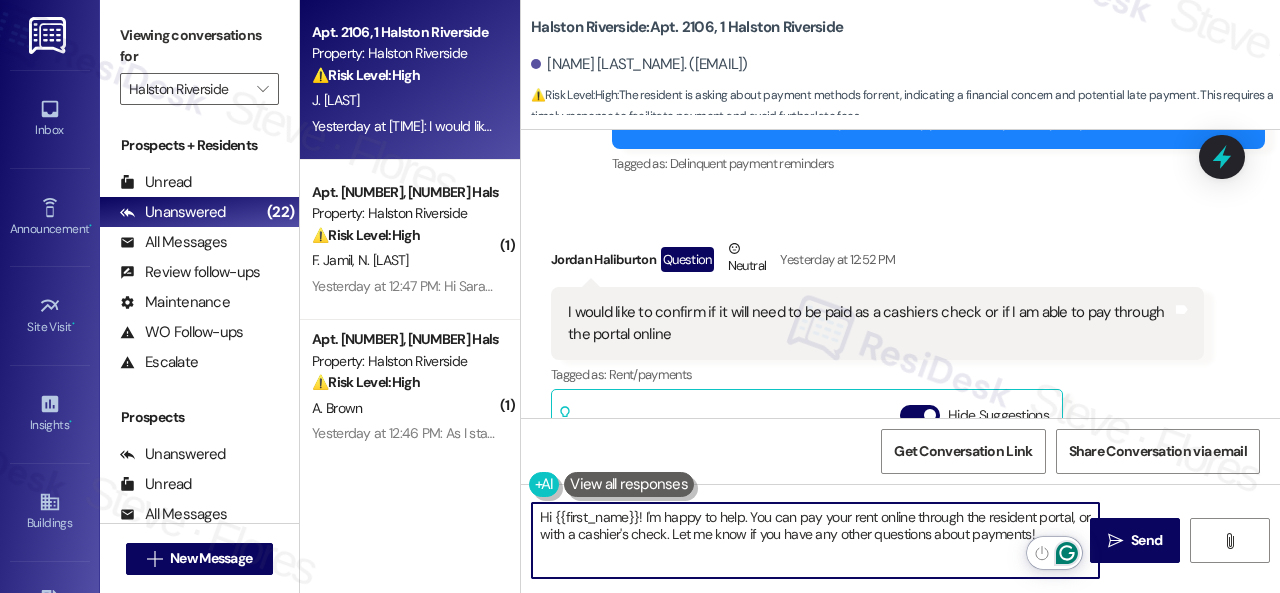 click on "Inbox   Go to Inbox Announcement   • Send A Text Announcement Site Visit   • Go to Site Visit Insights   • Go to Insights Buildings   Go to Buildings Leads   Go to Leads Templates   • Go to Templates Account   Go to Account Support   Go to Support Viewing conversations for Halston Riverside  Prospects + Residents Unread (0) Unread: Any message you haven't read yet will show up here Unanswered (22) Unanswered: ResiDesk identifies open questions and unanswered conversations so you can respond to them. All Messages (undefined) All Messages: This is your inbox. All of your tenant messages will show up here. Review follow-ups (undefined) Review follow-ups: ResiDesk identifies open review candidates and conversations so you can respond to them. Maintenance (undefined) Maintenance: ResiDesk identifies conversations around maintenance or work orders from the last 14 days so you can respond to them. WO Follow-ups (undefined) Escalate (undefined) Prospects Unanswered (0) Unread (0) All Messages (undefined) (" at bounding box center [640, 296] 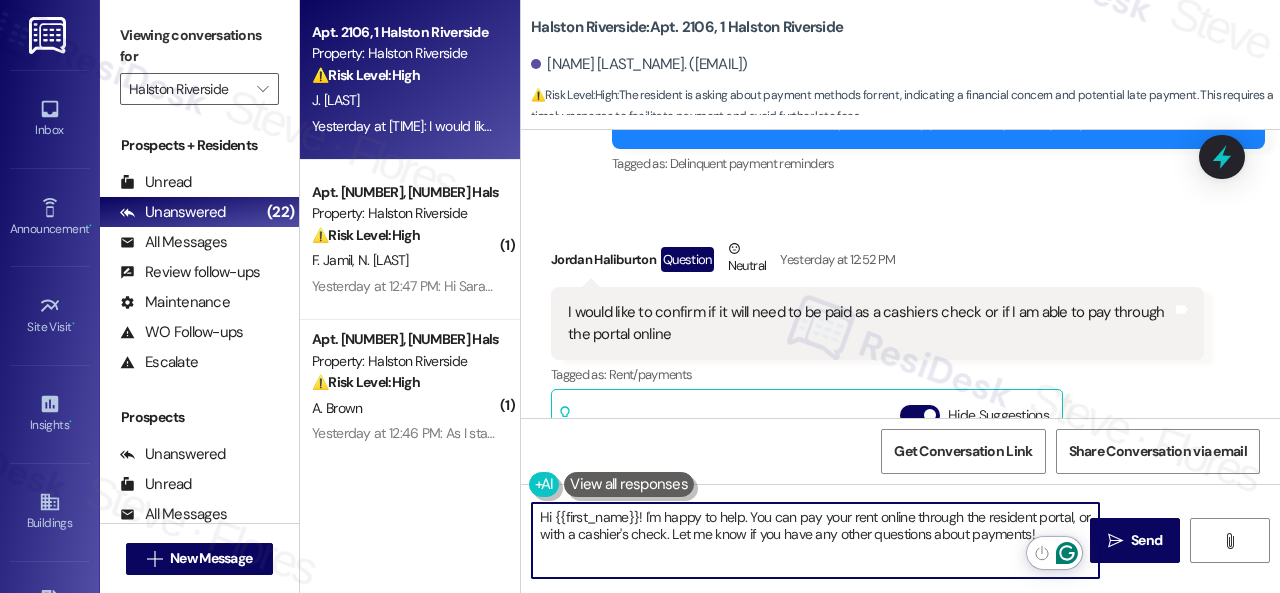 paste on "will forward your inquiry to the site team and get back to you as soon as I receive a response. I appreciate your patience." 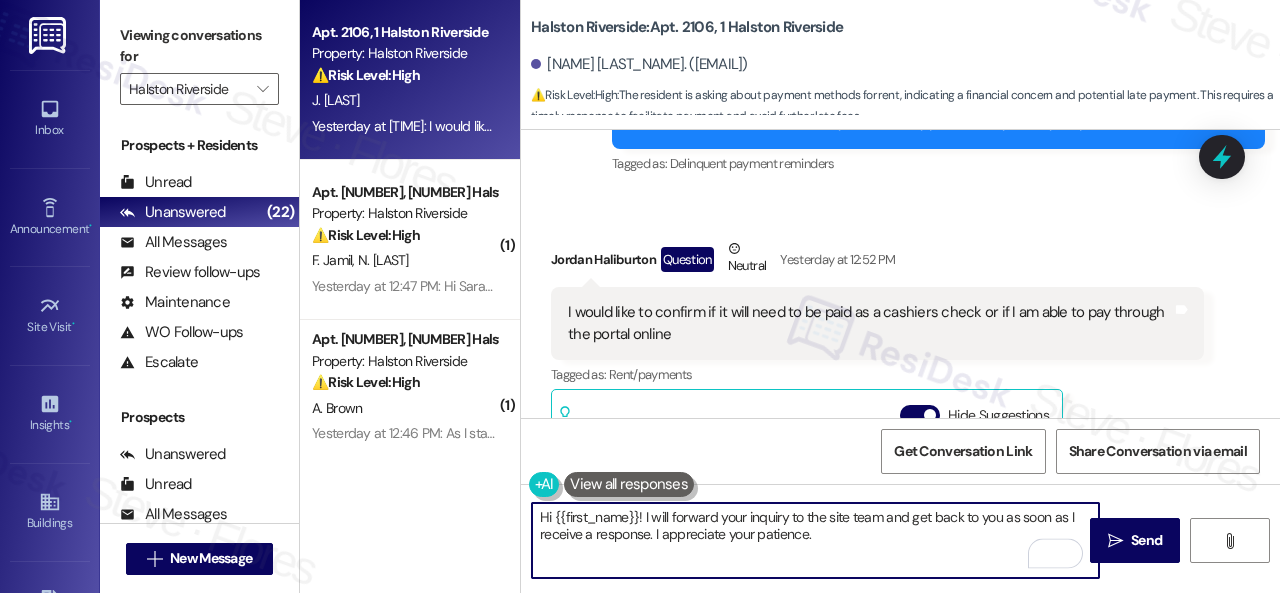 click on "Hi {{first_name}}! I will forward your inquiry to the site team and get back to you as soon as I receive a response. I appreciate your patience." at bounding box center (815, 540) 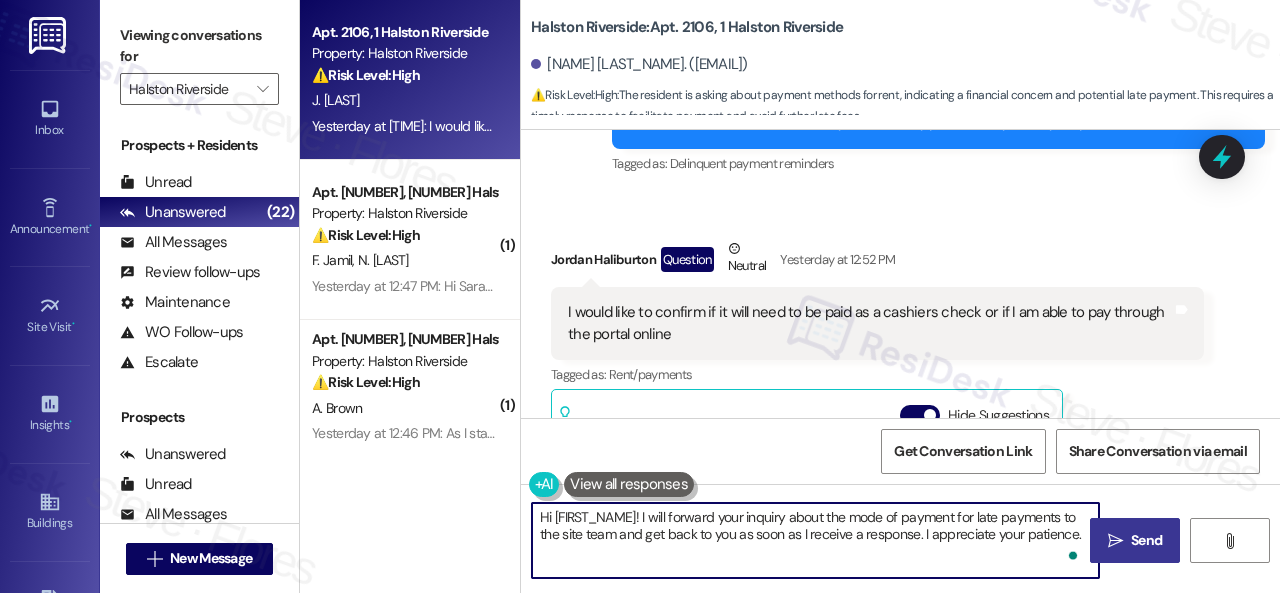 type on "Hi {{first_name}}! I will forward your inquiry about the mode of payment for late payments to the site team and get back to you as soon as I receive a response. I appreciate your patience." 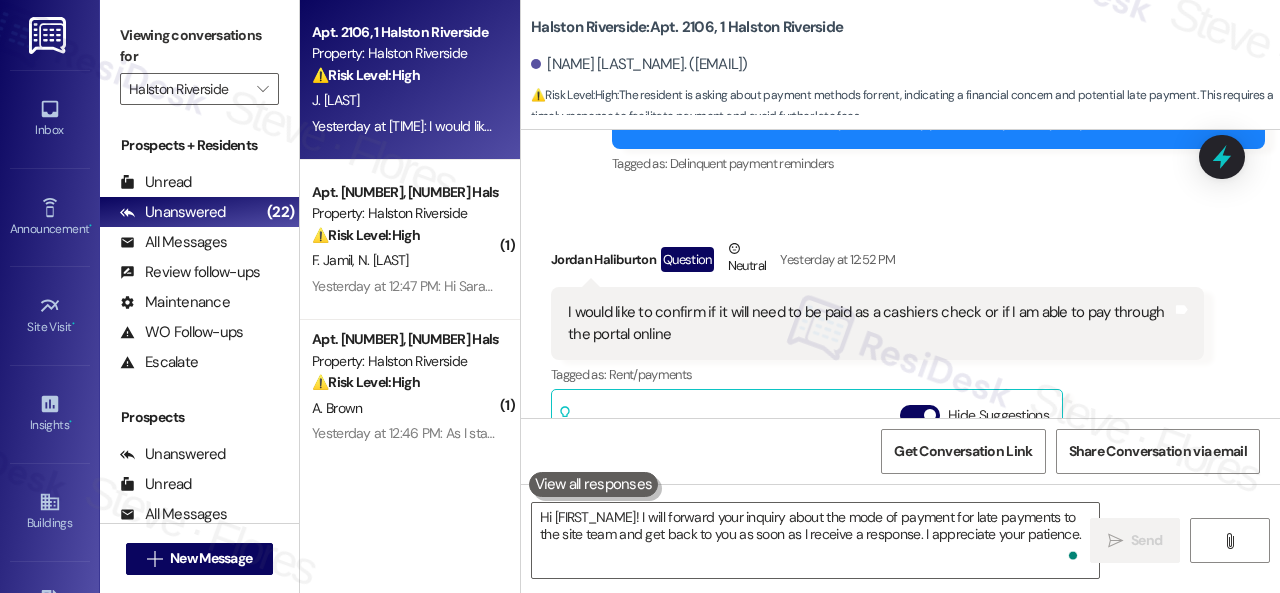 type 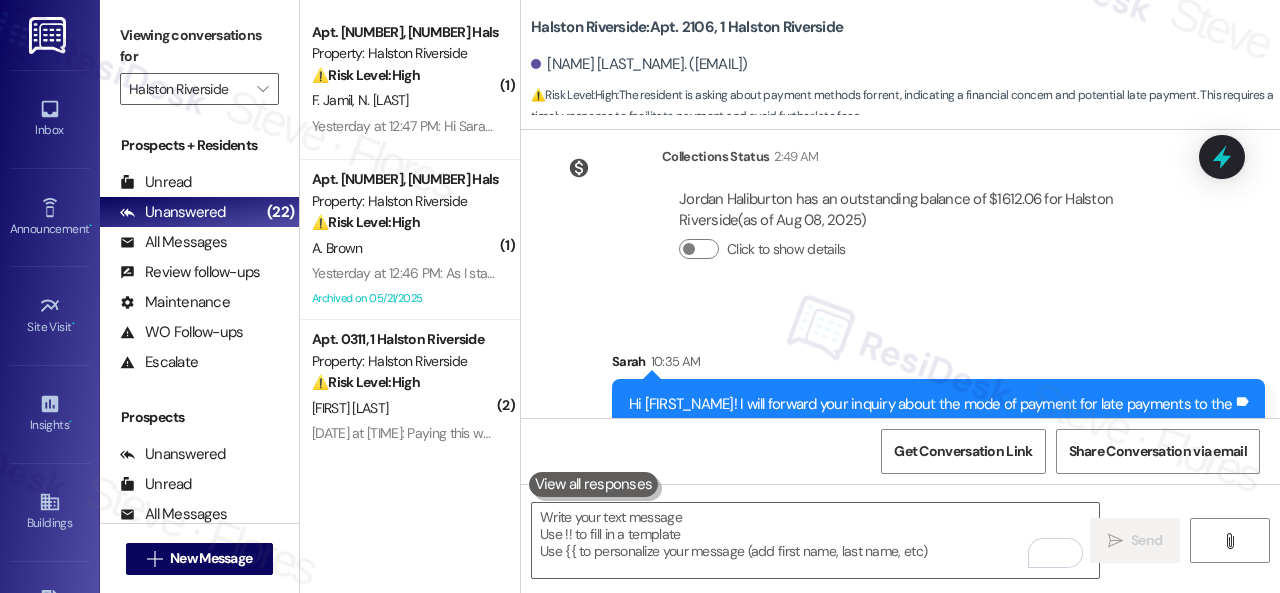 scroll, scrollTop: 15528, scrollLeft: 0, axis: vertical 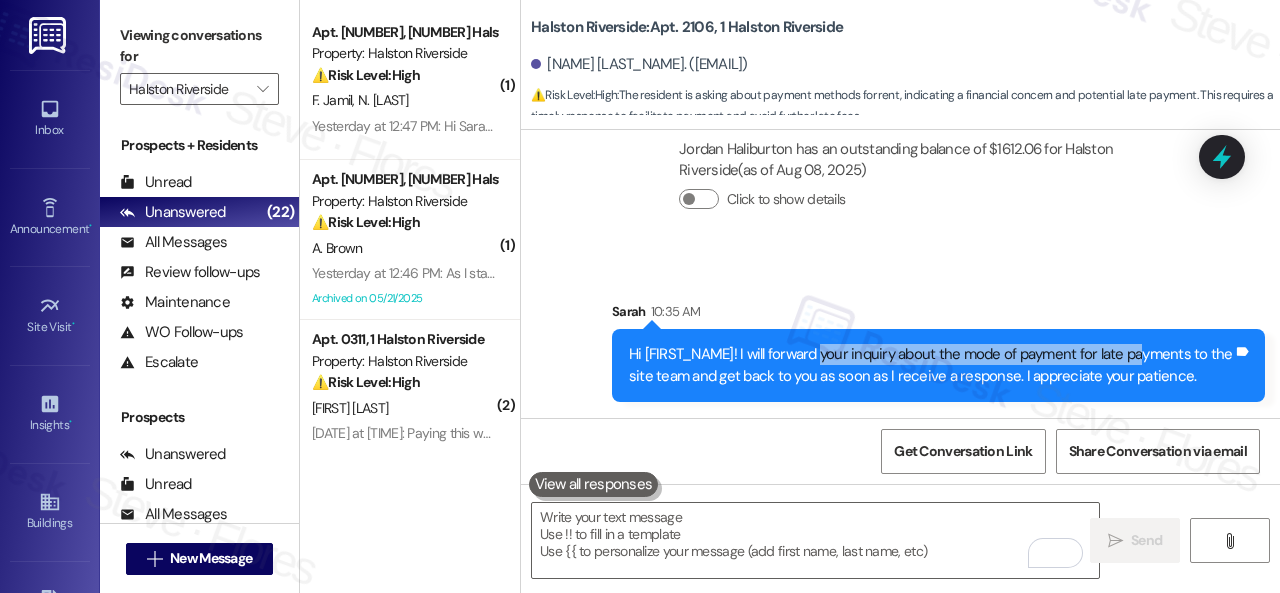 drag, startPoint x: 1138, startPoint y: 356, endPoint x: 808, endPoint y: 360, distance: 330.02423 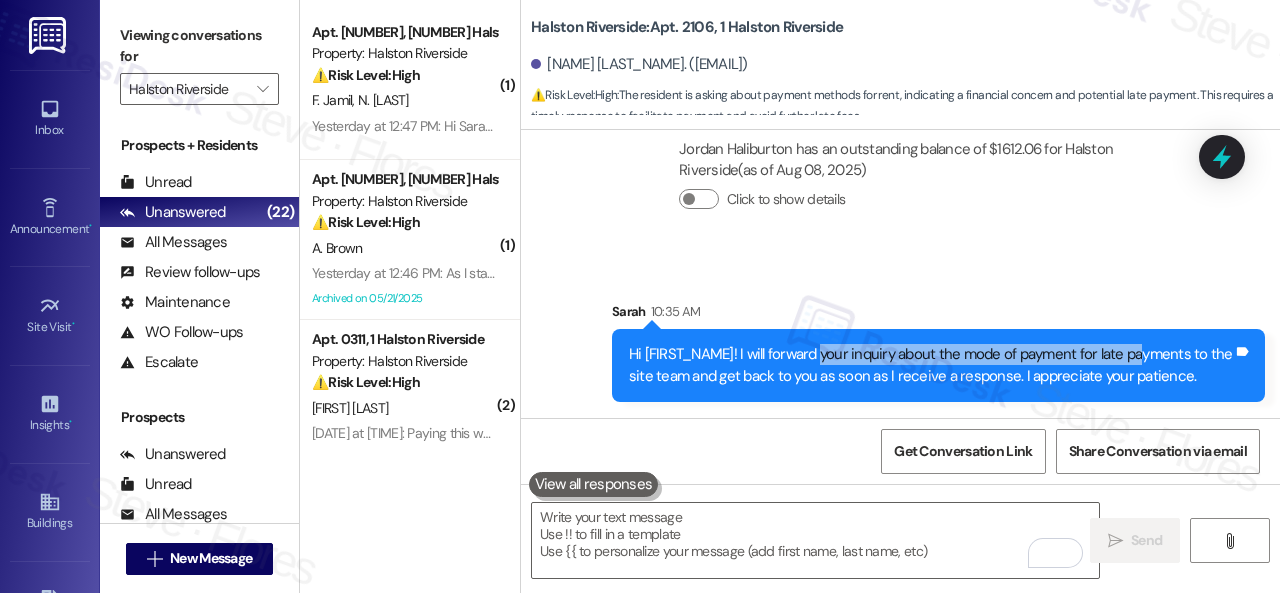 copy on "nquiry about the mode of payment for late payments" 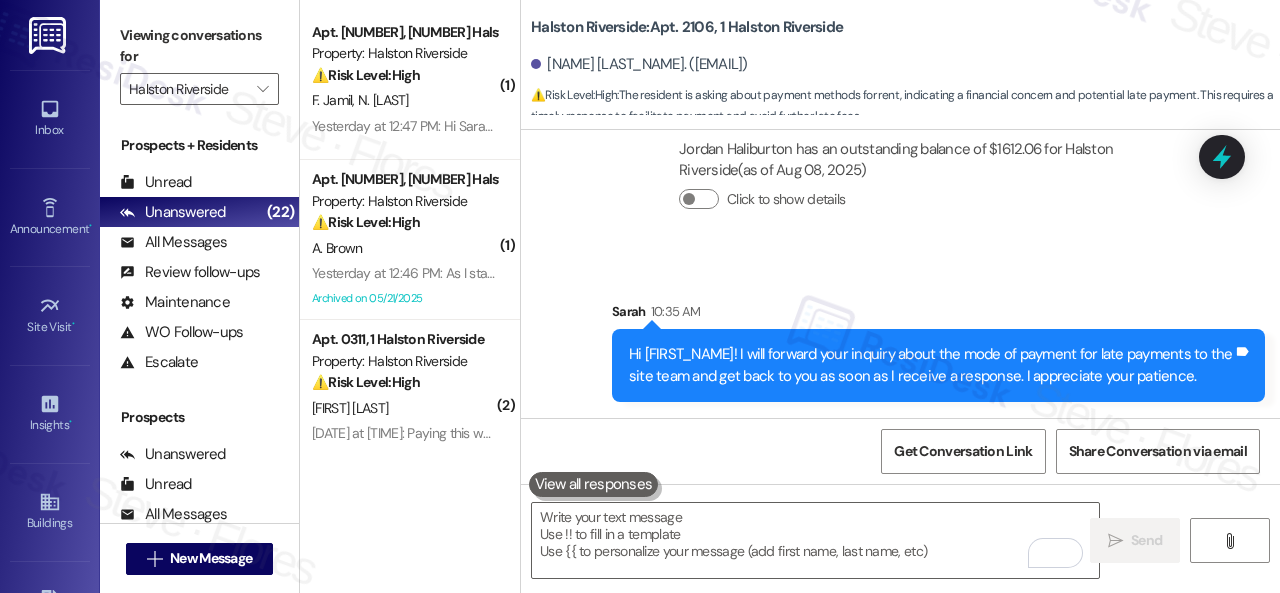 click on "Sent via SMS Sarah 10:35 AM Hi Jordan! I will forward your inquiry about the mode of payment for late payments to the site team and get back to you as soon as I receive a response. I appreciate your patience. Tags and notes" at bounding box center (900, 336) 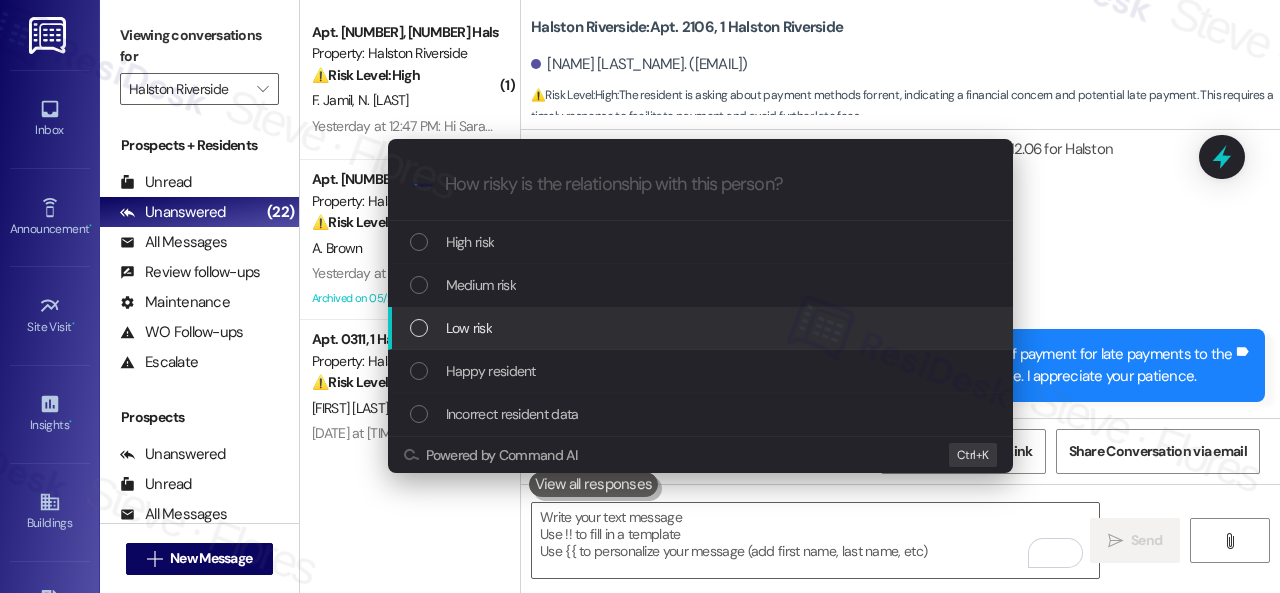 click on "Low risk" at bounding box center (469, 328) 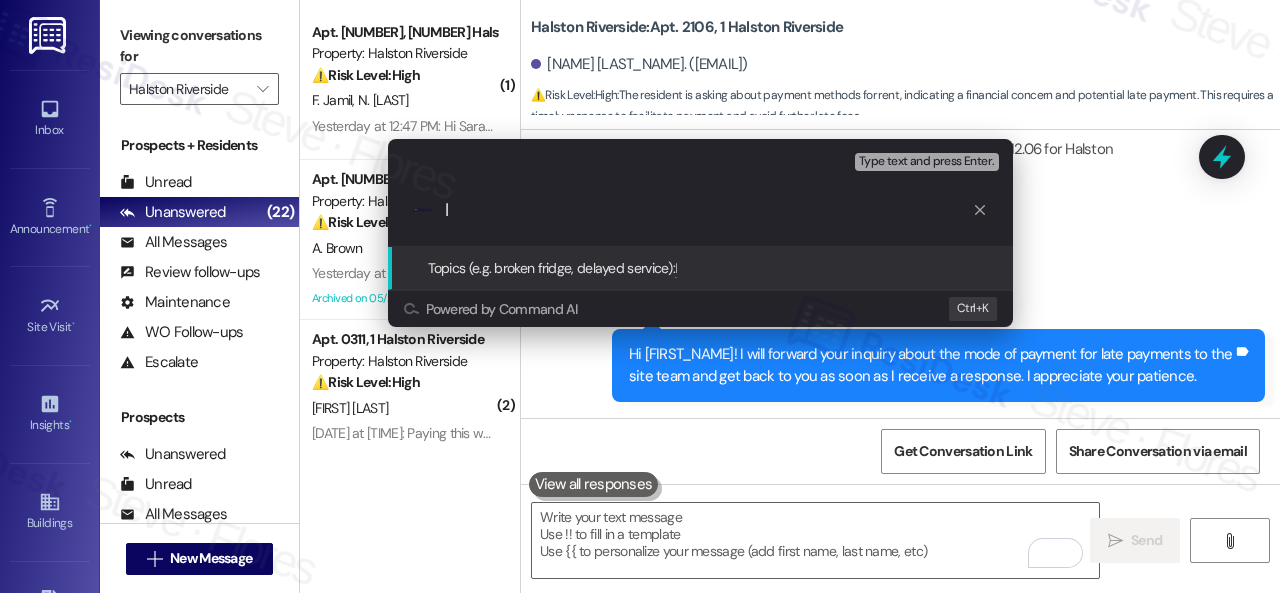 paste on "nquiry about the mode of payment for late payments" 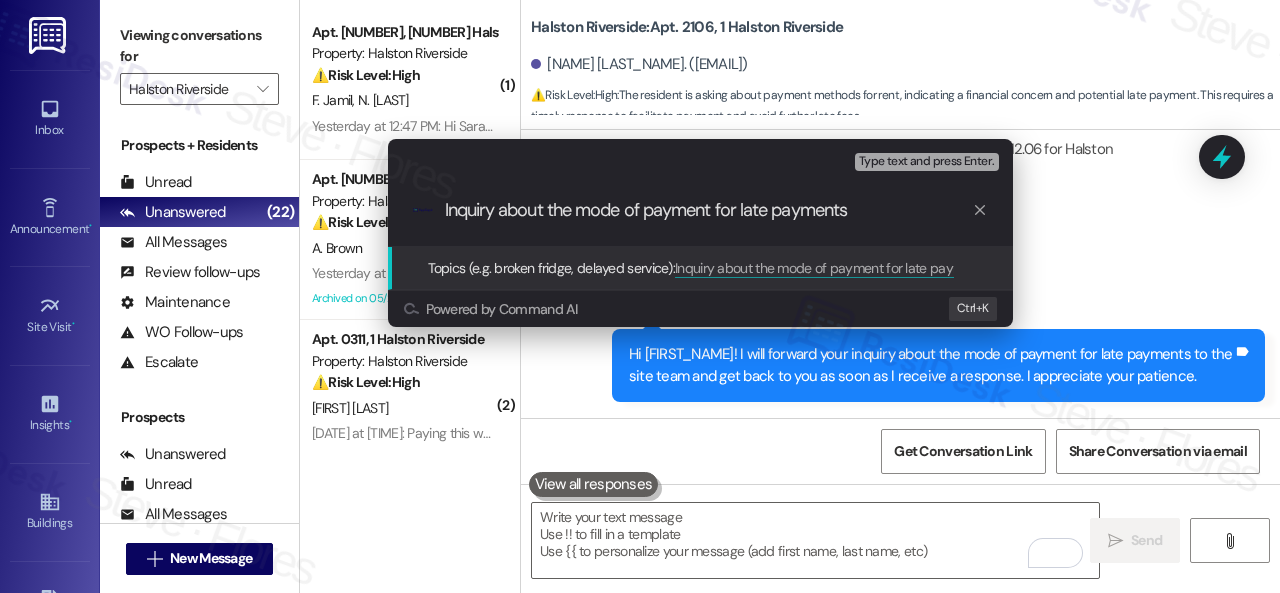 type on "Inquiry about the mode of payment for late payments." 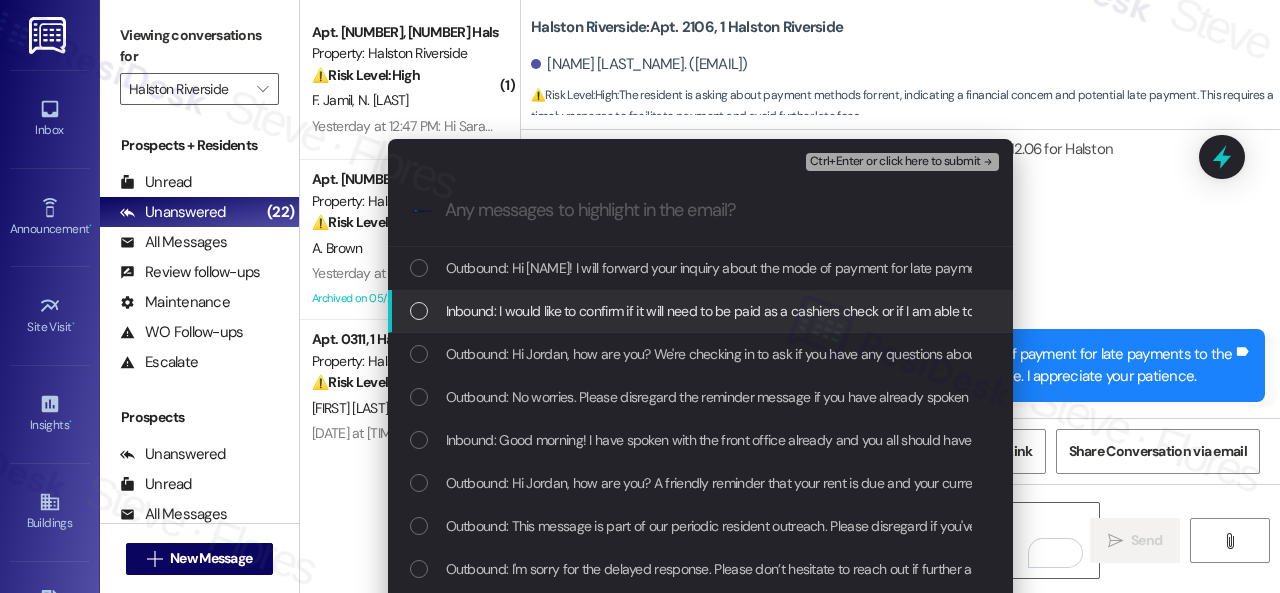 click on "Inbound: I would like to confirm if it will need to be paid as a cashiers check or if I am able to pay through the portal online" at bounding box center [795, 311] 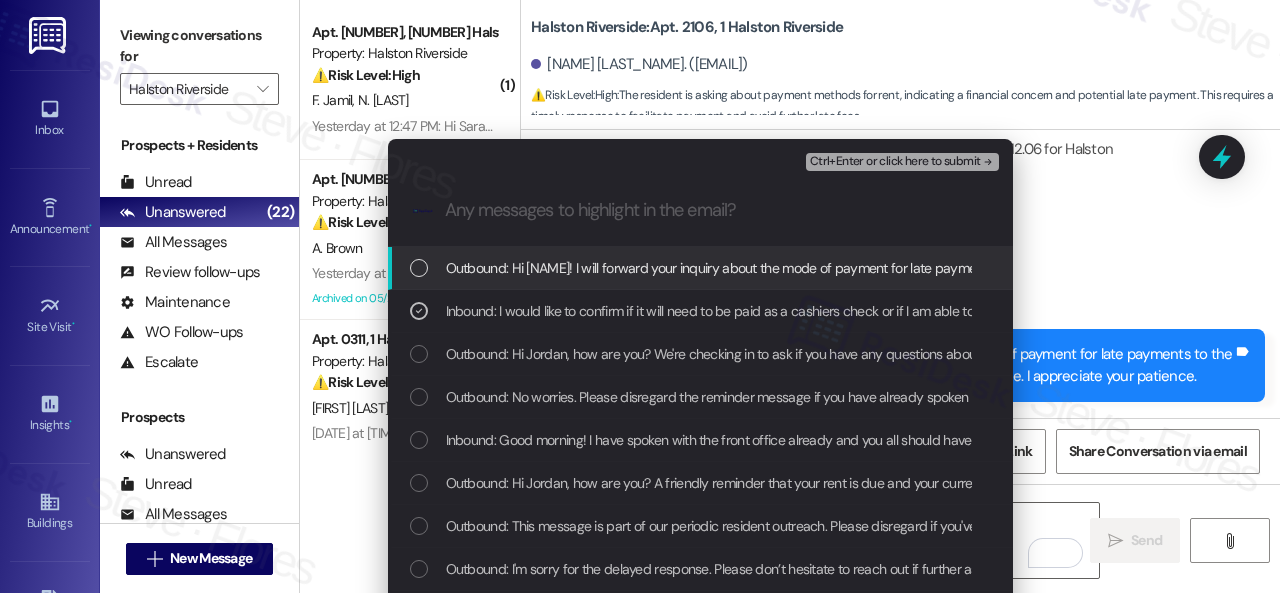 click on "Ctrl+Enter or click here to submit" at bounding box center (895, 162) 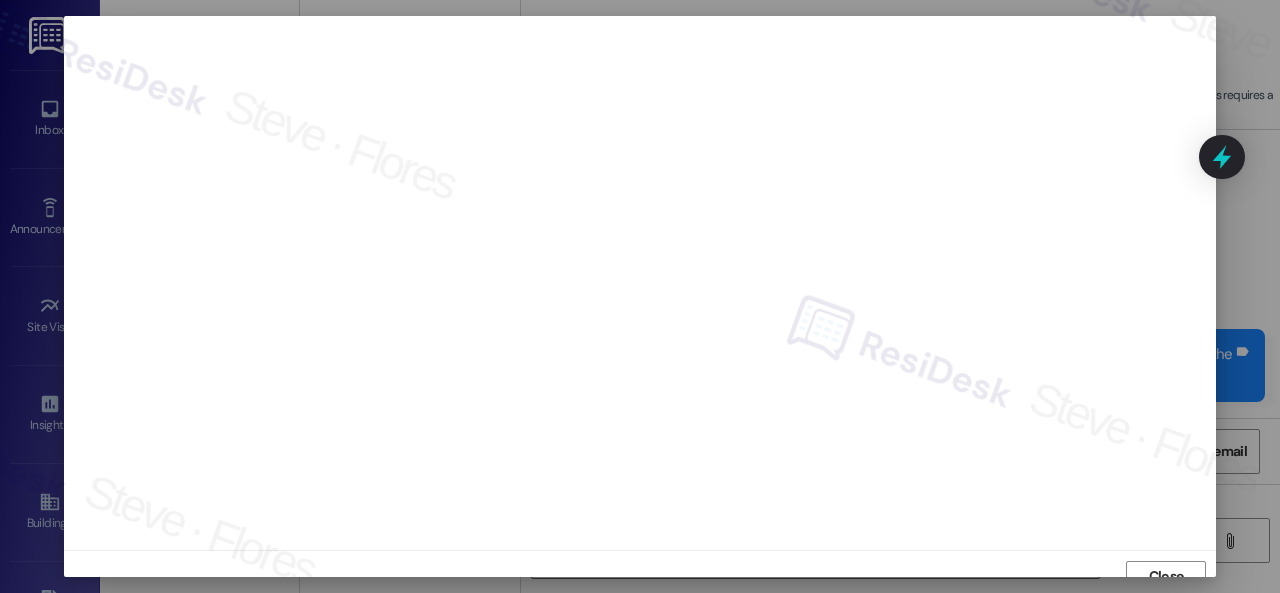 scroll, scrollTop: 15, scrollLeft: 0, axis: vertical 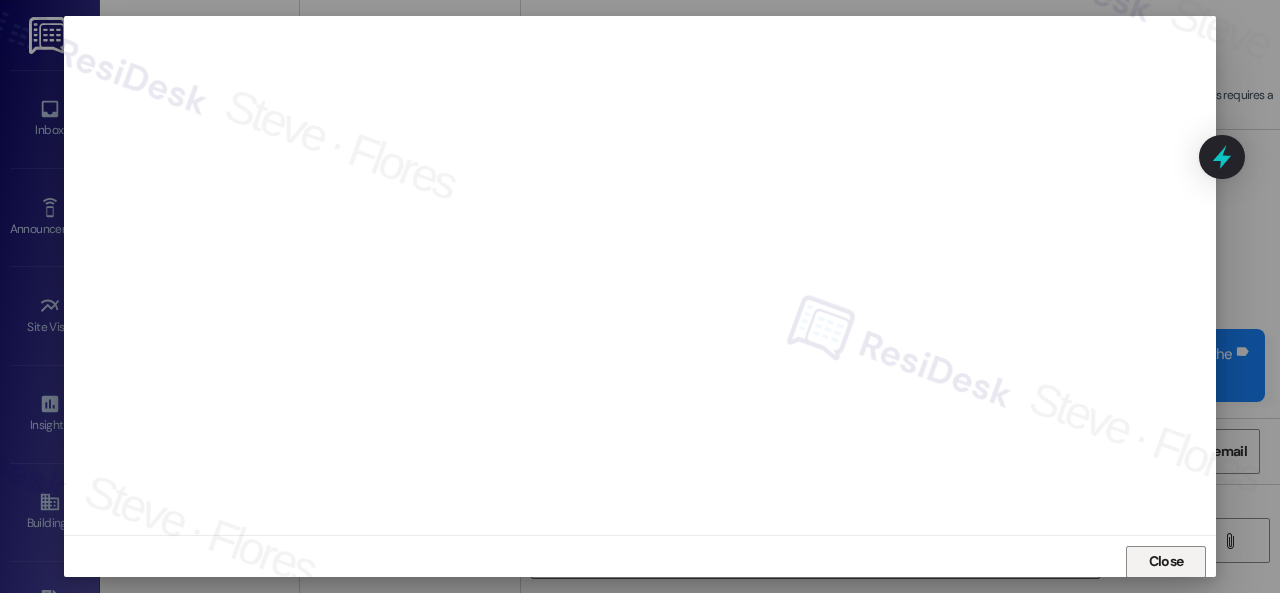 click on "Close" at bounding box center (1166, 561) 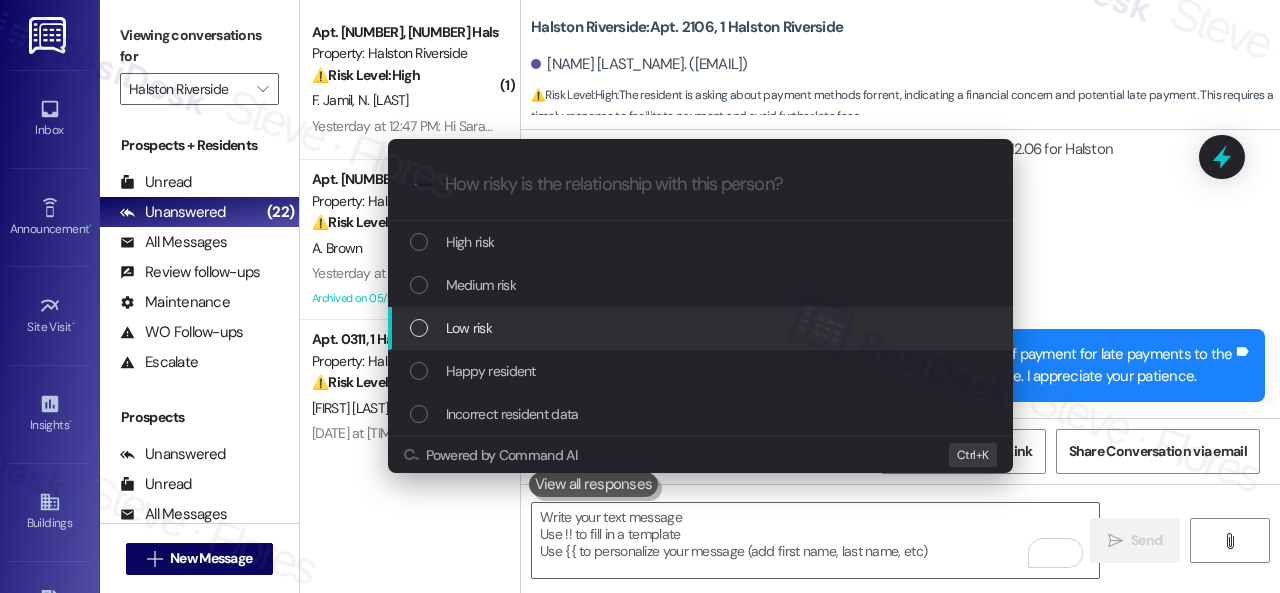 drag, startPoint x: 440, startPoint y: 331, endPoint x: 482, endPoint y: 318, distance: 43.965897 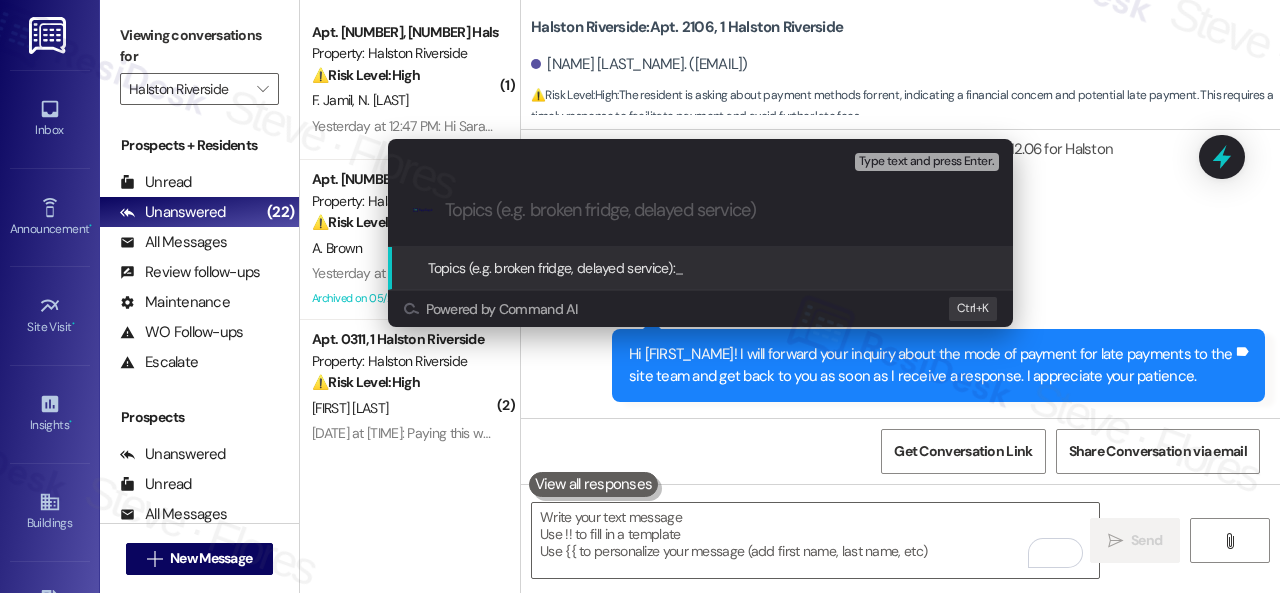 paste on "Inquiry about the mode of payment for late payments." 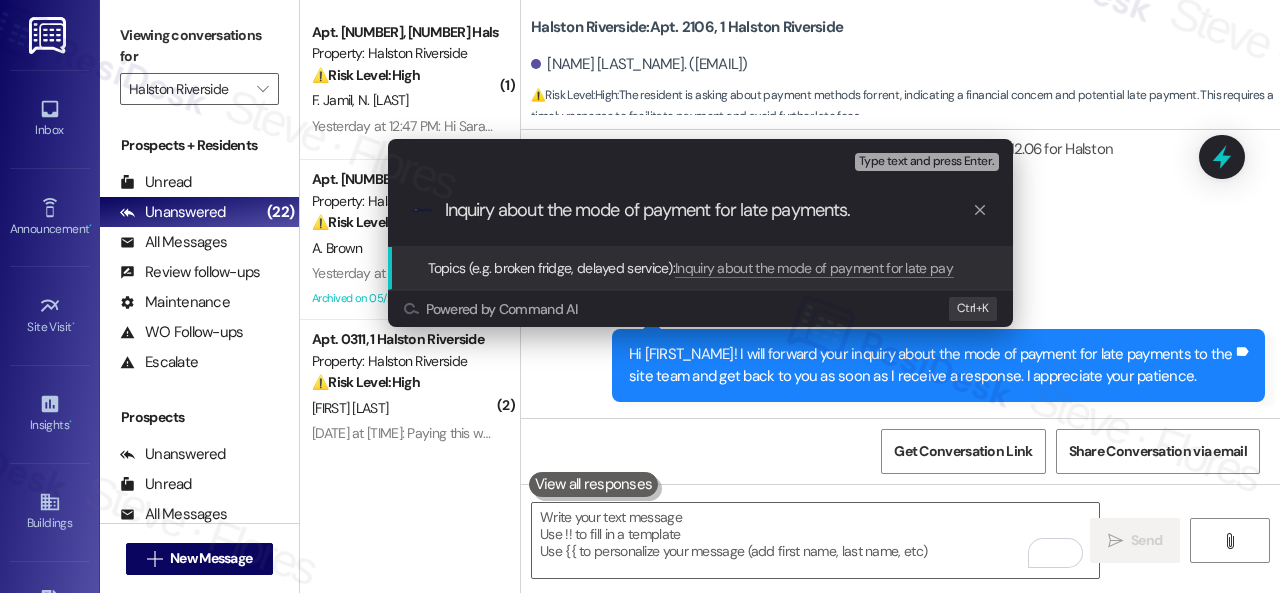 type 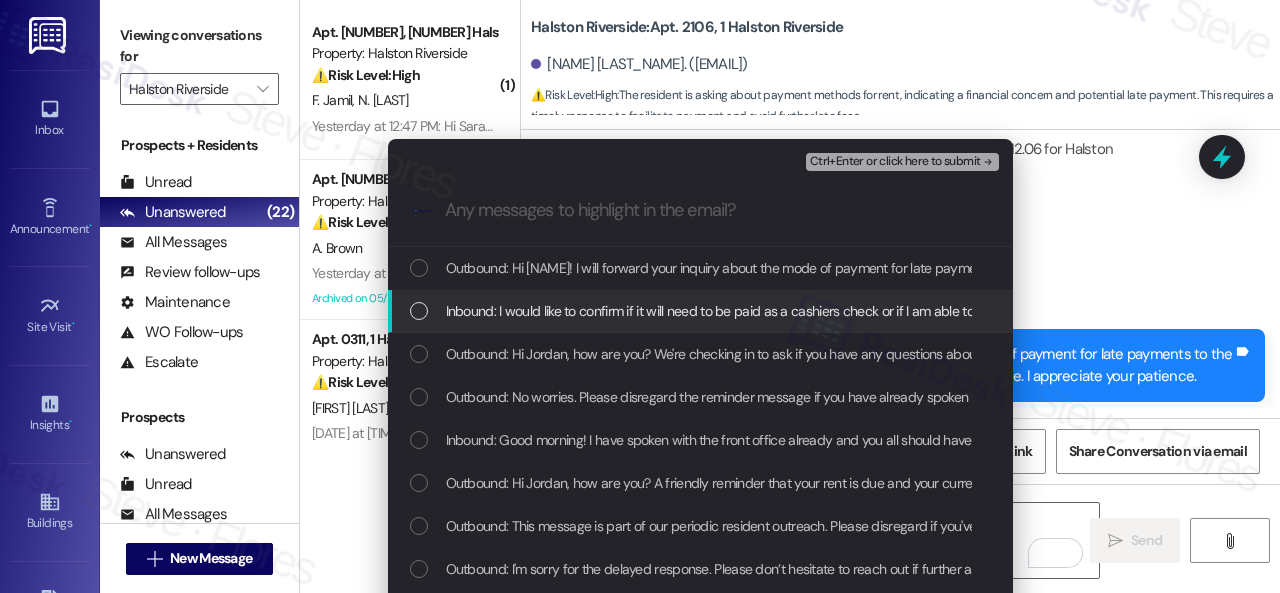 click on "Inbound: I would like to confirm if it will need to be paid as a cashiers check or if I am able to pay through the portal online" at bounding box center (795, 311) 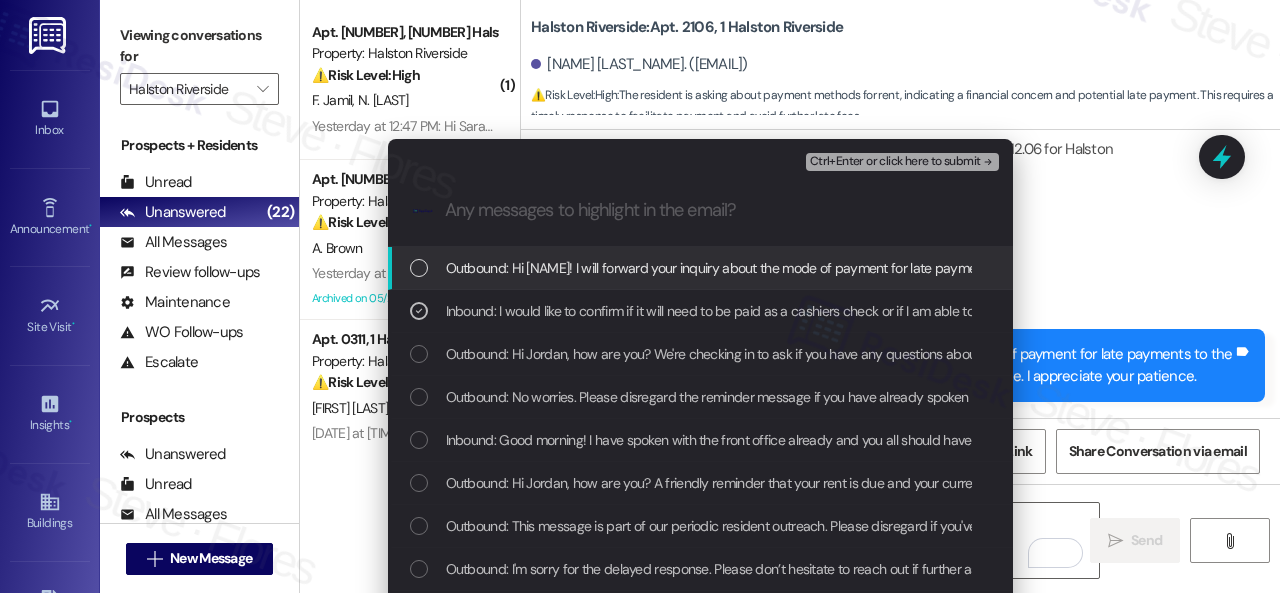 click on "Ctrl+Enter or click here to submit" at bounding box center [895, 162] 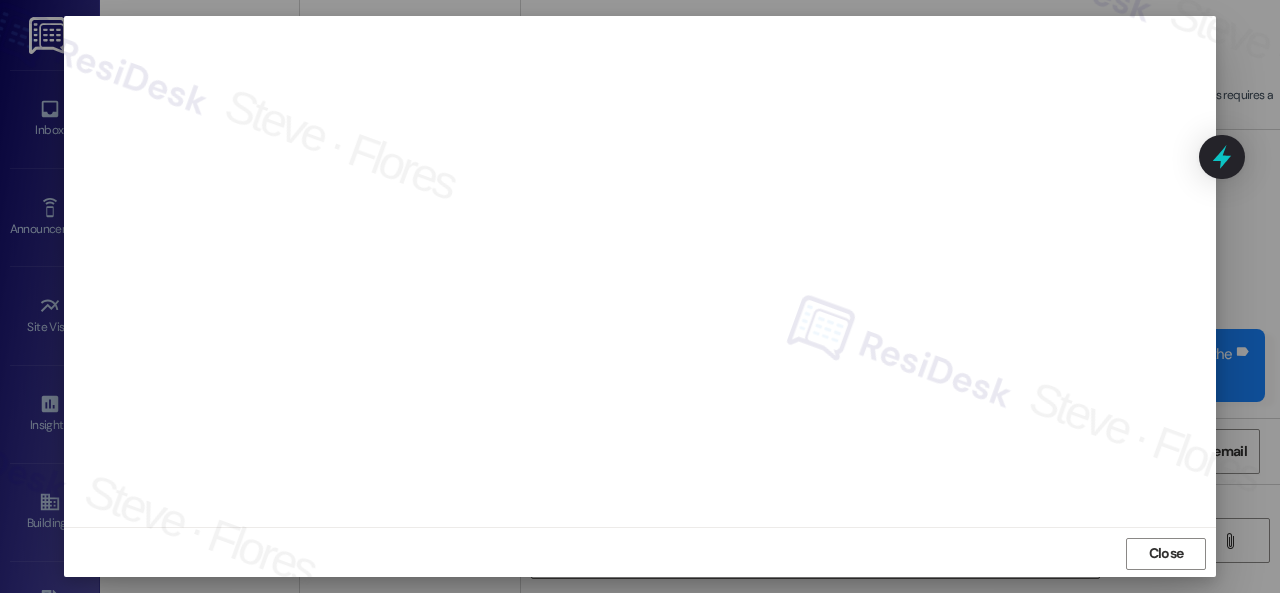 scroll, scrollTop: 25, scrollLeft: 0, axis: vertical 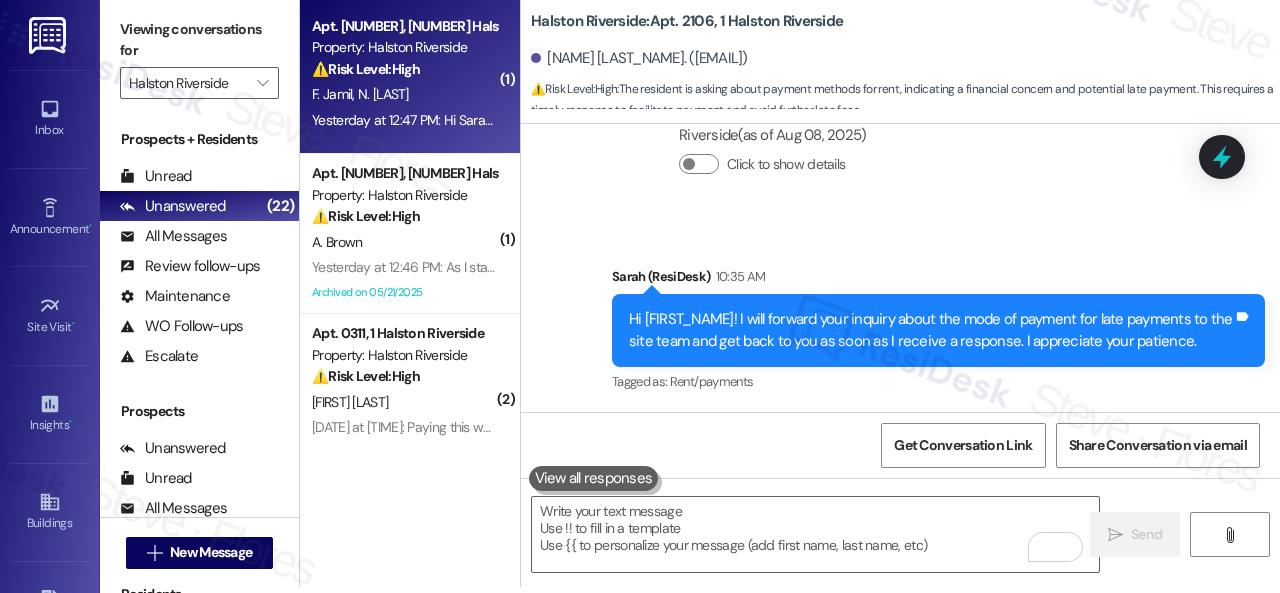 click on "Yesterday at 12:47 PM: Hi Sarah, we already paid the whole rent for this month, which was $1880.61. I am not sure about 973.92 balance. Can you please explain? Thanks  Yesterday at 12:47 PM: Hi Sarah, we already paid the whole rent for this month, which was $1880.61. I am not sure about 973.92 balance. Can you please explain? Thanks" at bounding box center (404, 120) 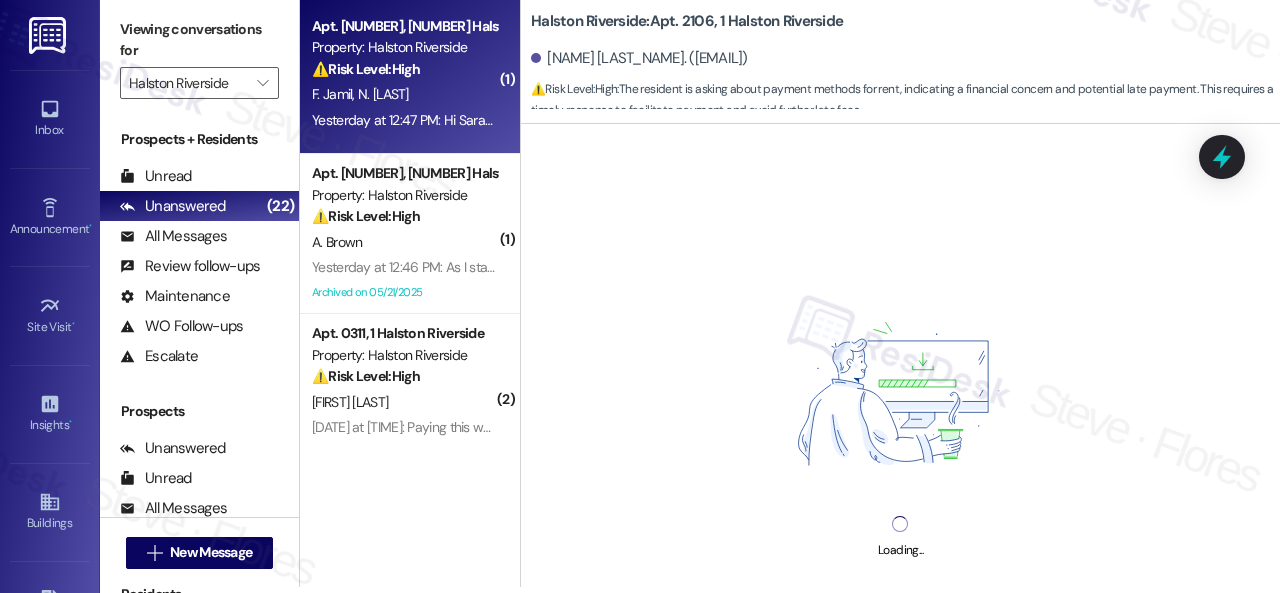 click on "⚠️  Risk Level:  High The resident is disputing the balance and stating they already paid the full rent amount. This requires investigation into the account and could indicate a financial issue or error." at bounding box center [404, 69] 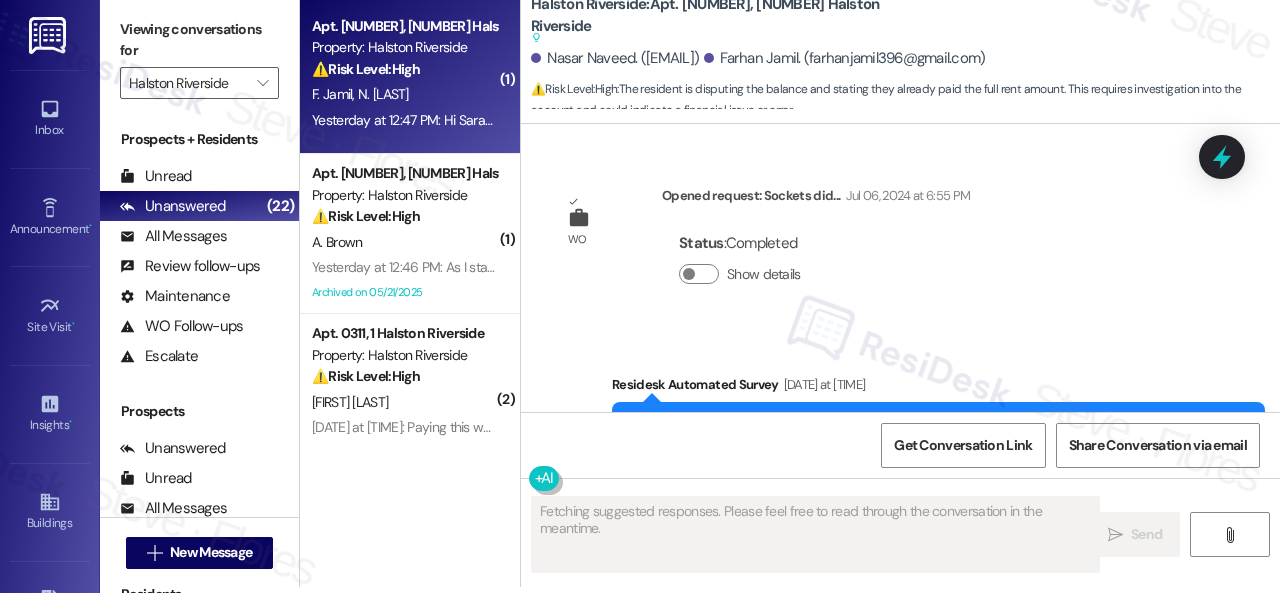 scroll, scrollTop: 0, scrollLeft: 0, axis: both 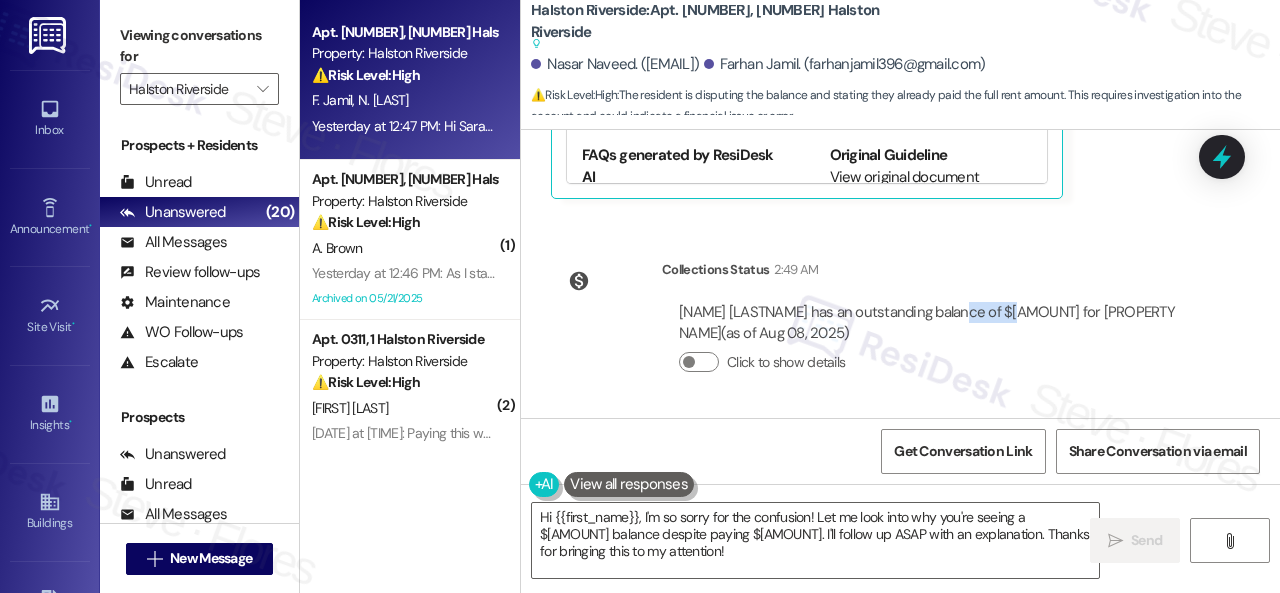 drag, startPoint x: 957, startPoint y: 308, endPoint x: 1008, endPoint y: 313, distance: 51.24451 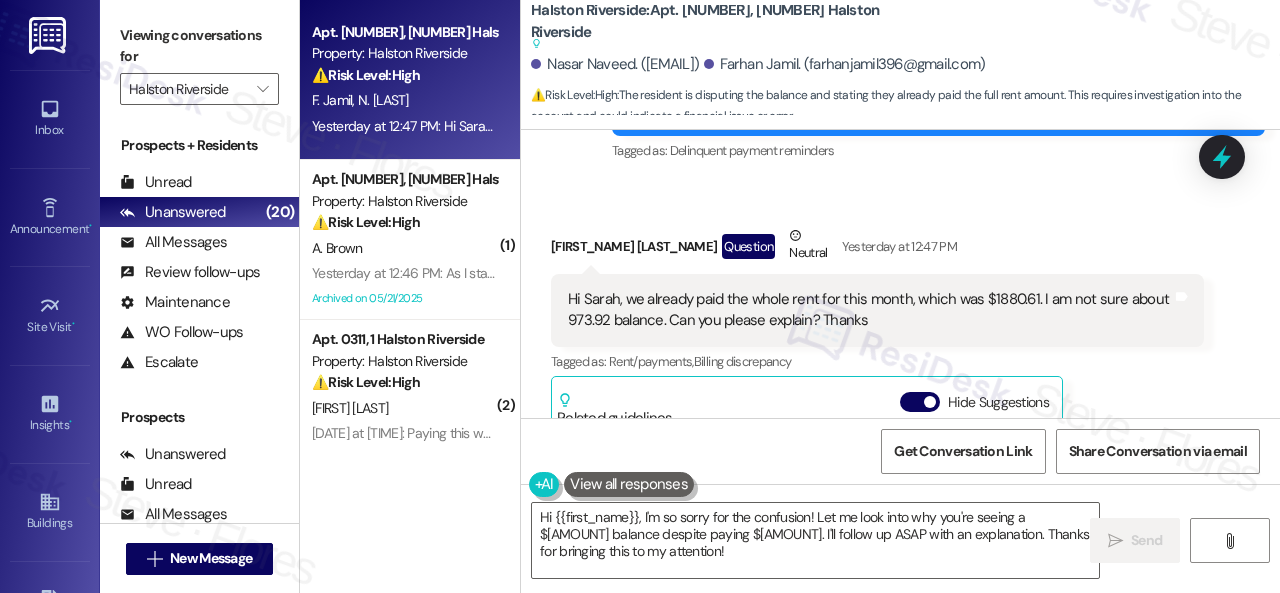 scroll, scrollTop: 5702, scrollLeft: 0, axis: vertical 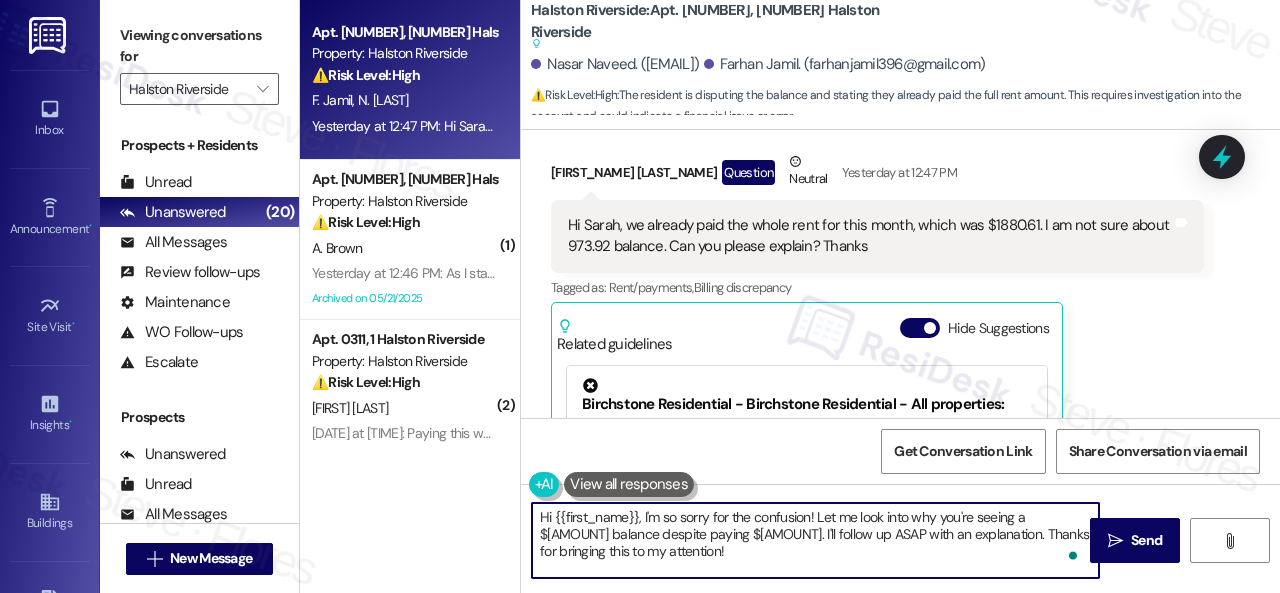 drag, startPoint x: 819, startPoint y: 520, endPoint x: 466, endPoint y: 515, distance: 353.0354 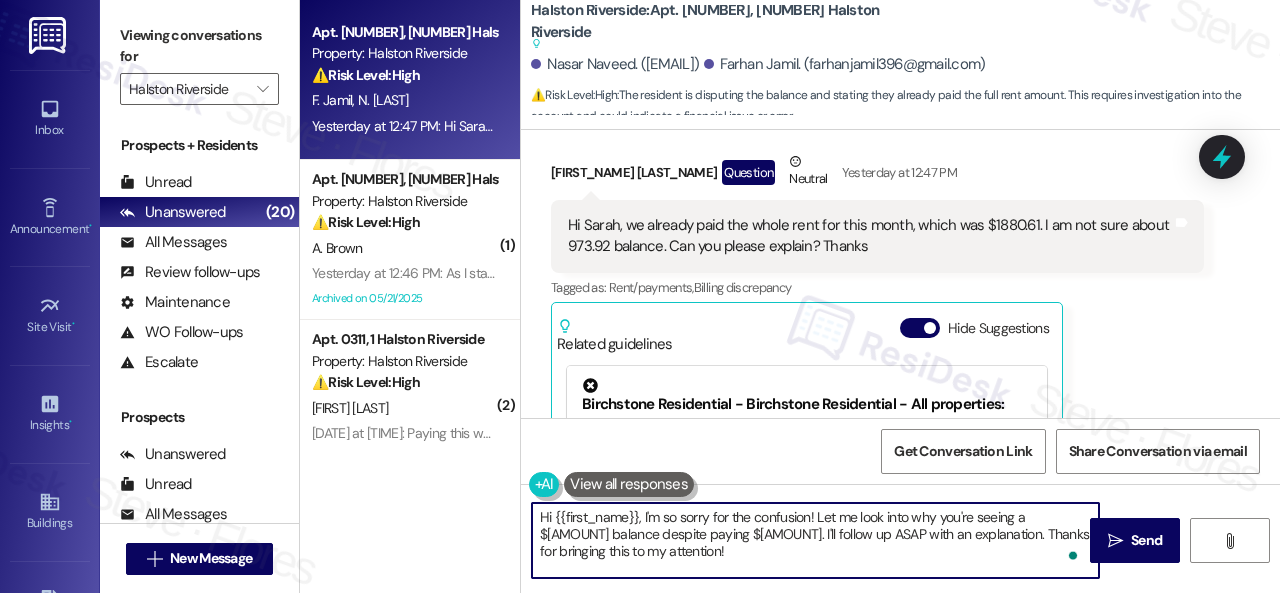 click on "Apt. 2205, 1 Halston Riverside Property: Halston Riverside ⚠️  Risk Level:  High The resident is disputing the balance and stating they already paid the full rent amount. This requires investigation into the account and could indicate a financial issue or error. F. Jamil N. Naveed Yesterday at 12:47 PM: Hi Sarah, we already paid the whole rent for this month, which was $1880.61. I am not sure about 973.92 balance. Can you please explain? Thanks  Yesterday at 12:47 PM: Hi Sarah, we already paid the whole rent for this month, which was $1880.61. I am not sure about 973.92 balance. Can you please explain? Thanks  ( 1 ) Apt. 0206, 1 Halston Riverside Property: Halston Riverside ⚠️  Risk Level:  High A. Brown Yesterday at 12:46 PM: As I stated yesterday. I be paying it on the 15th Yesterday at 12:46 PM: As I stated yesterday. I be paying it on the 15th Archived on 05/21/2025 ( 2 ) Apt. 0311, 1 Halston Riverside Property: Halston Riverside ⚠️  Risk Level:  High T. Martin Archived on 04/21/2025 ( 1 ) ( 1" at bounding box center [790, 296] 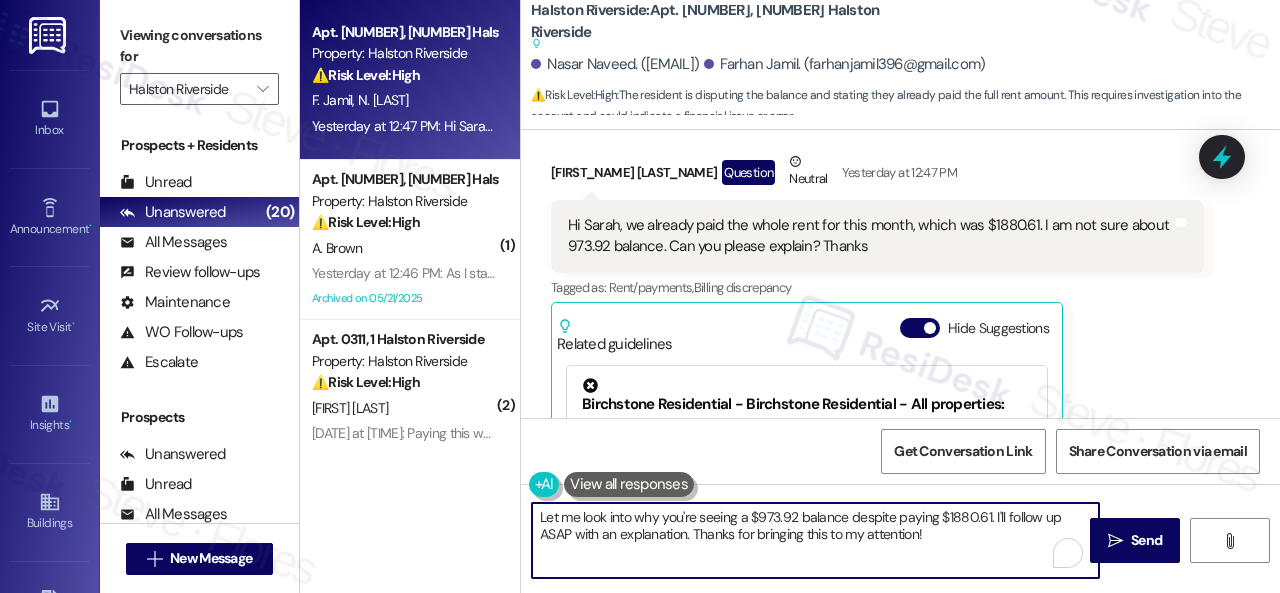 drag, startPoint x: 689, startPoint y: 530, endPoint x: 933, endPoint y: 538, distance: 244.13112 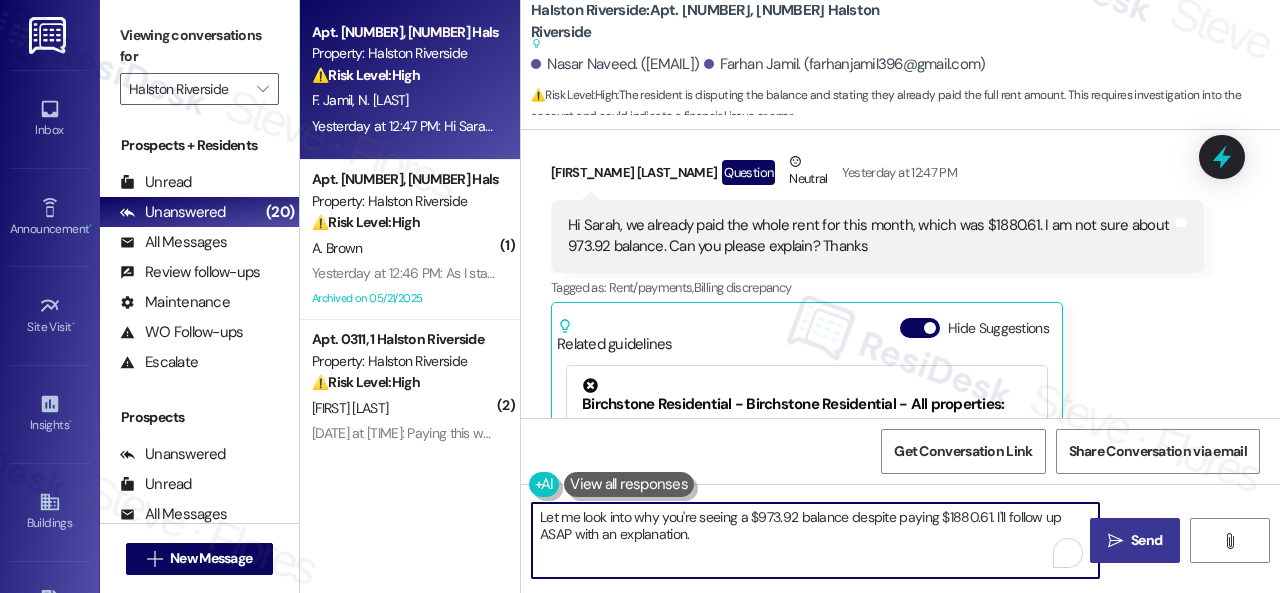 type on "Let me look into why you're seeing a $973.92 balance despite paying $1880.61. I'll follow up ASAP with an explanation." 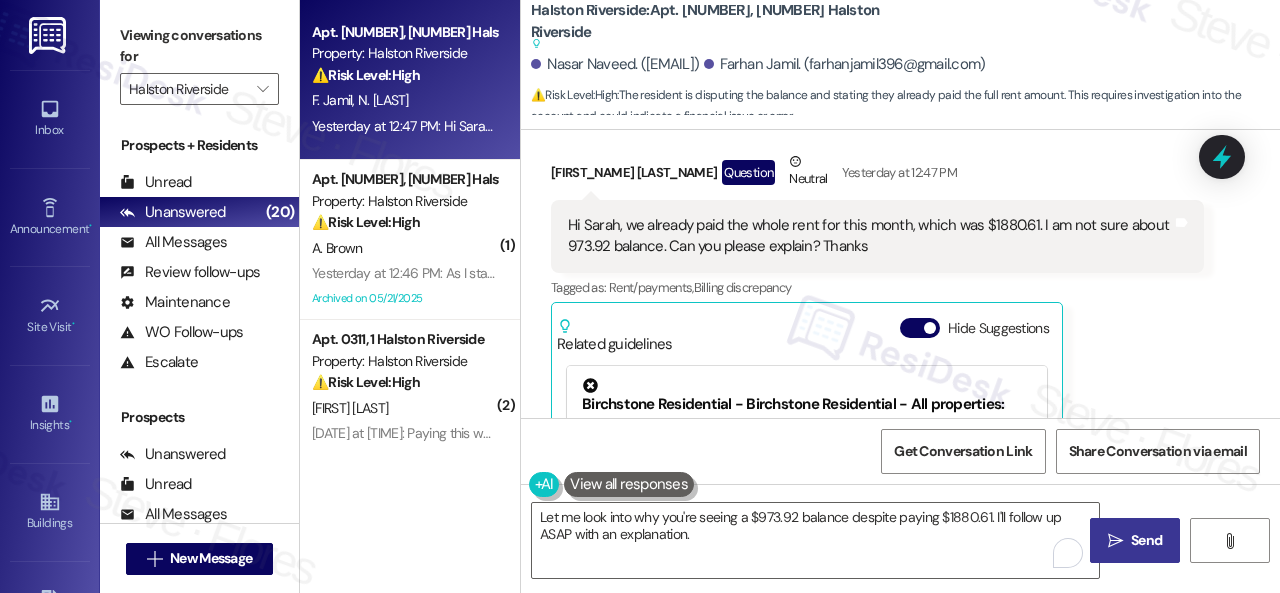 click on "Send" at bounding box center (1146, 540) 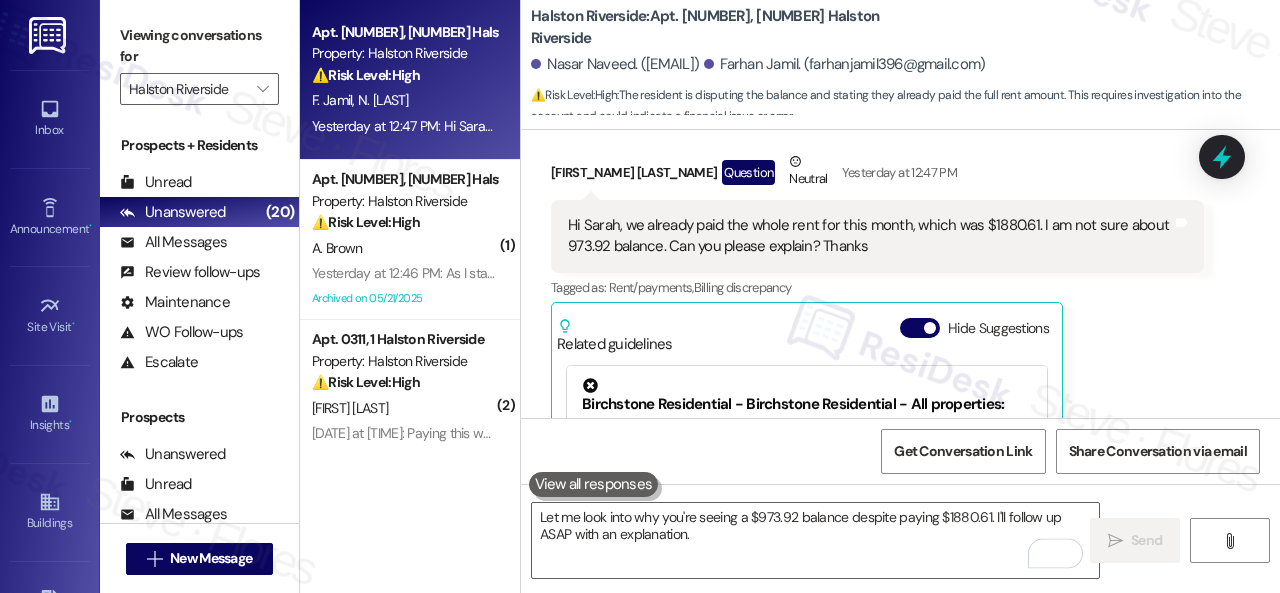 type 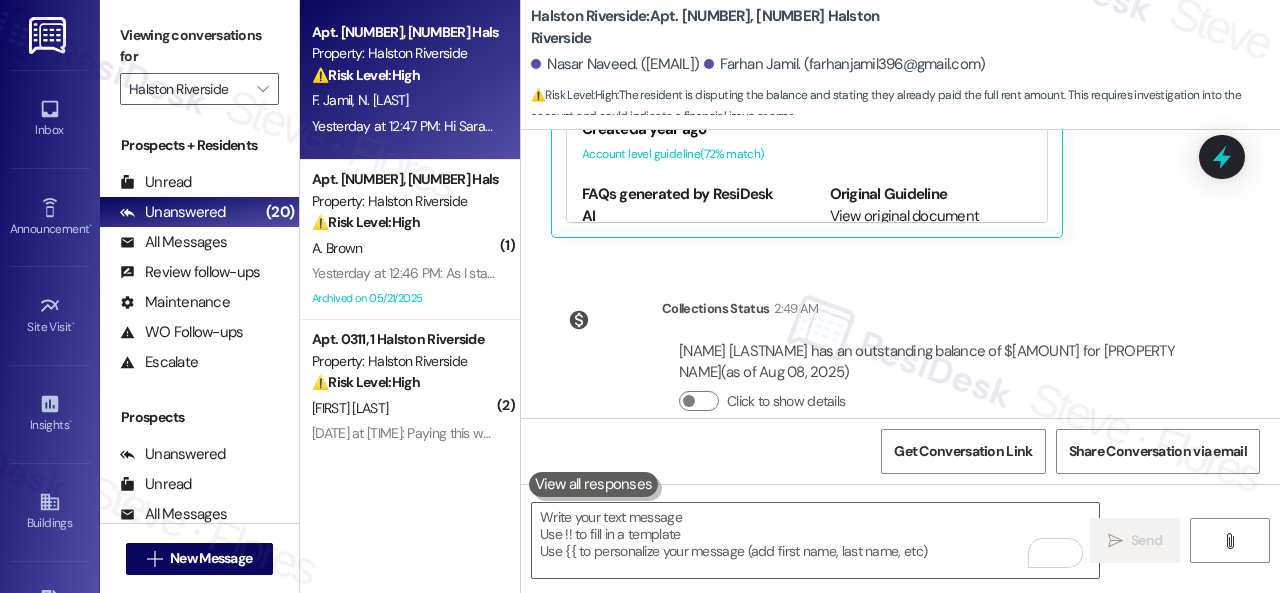 scroll, scrollTop: 6263, scrollLeft: 0, axis: vertical 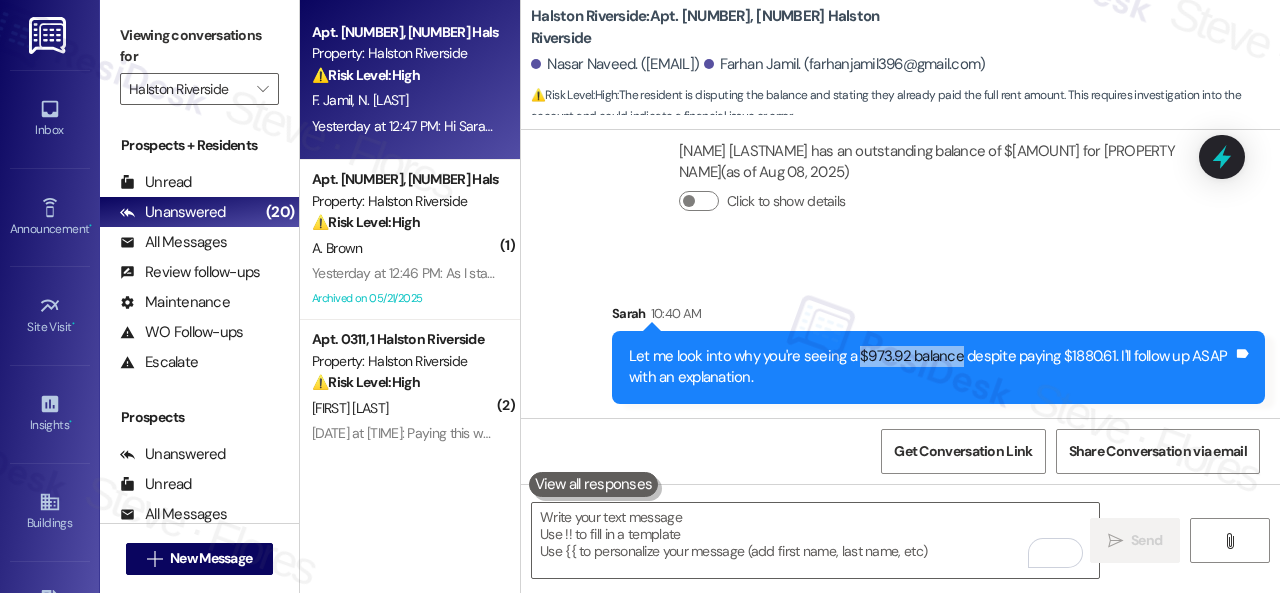 drag, startPoint x: 853, startPoint y: 357, endPoint x: 954, endPoint y: 350, distance: 101.24229 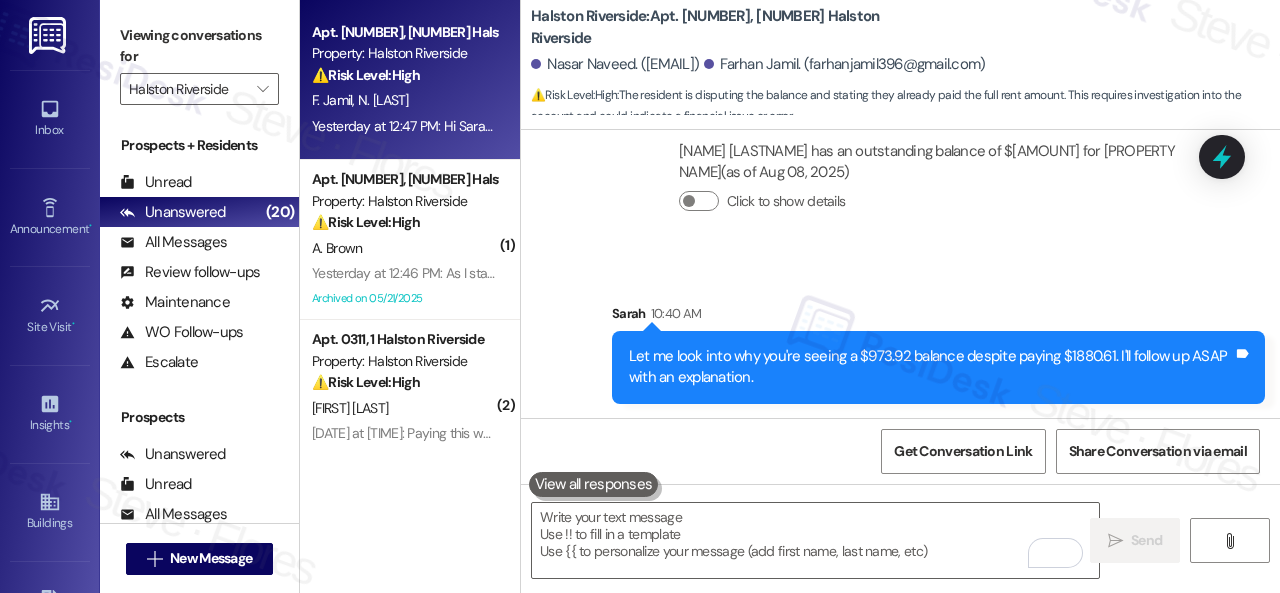 click on "Sent via SMS Sarah 10:40 AM Let me look into why you're seeing a $973.92 balance despite paying $1880.61. I'll follow up ASAP with an explanation. Tags and notes" at bounding box center (900, 338) 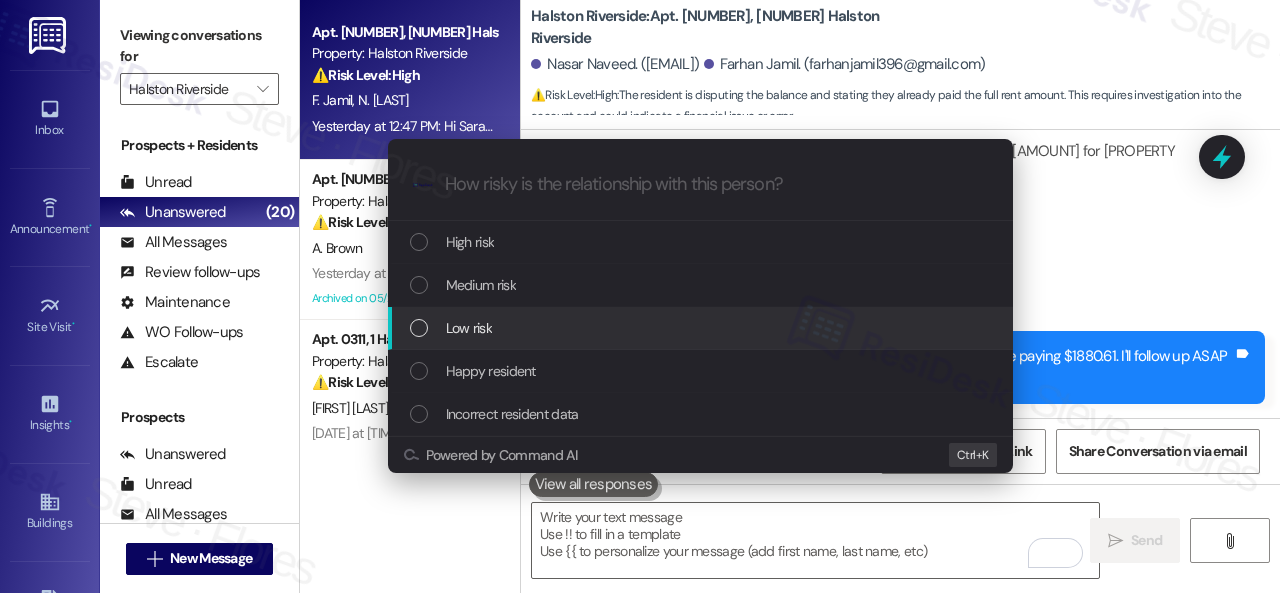 click on "Low risk" at bounding box center [469, 328] 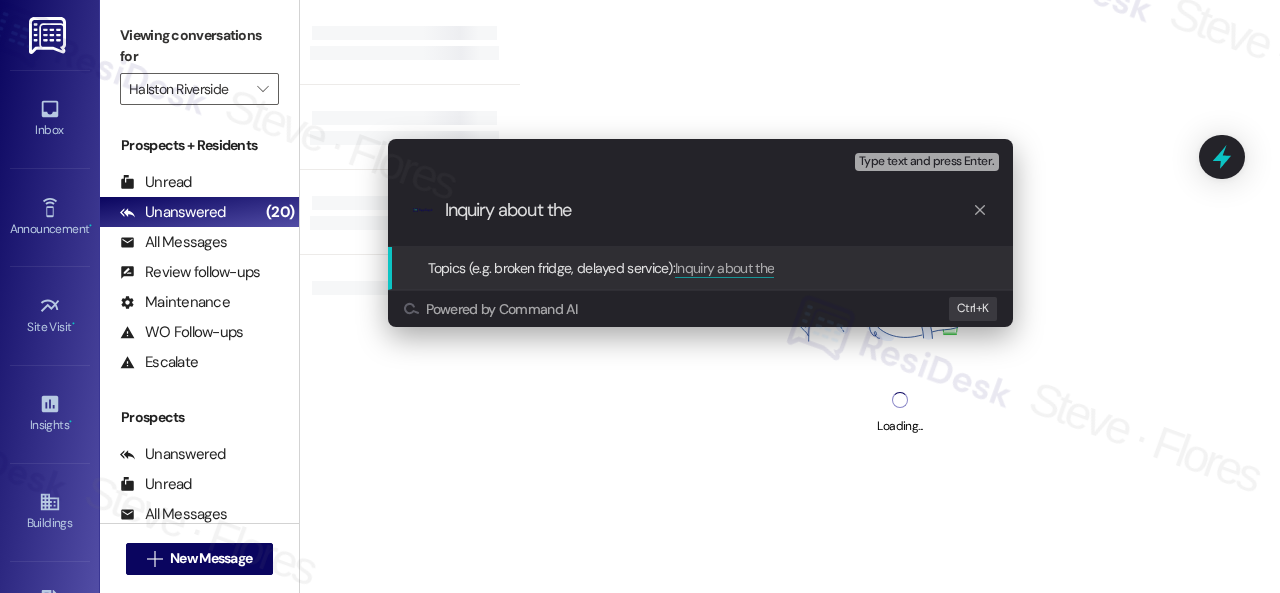 paste on "$973.92 balance" 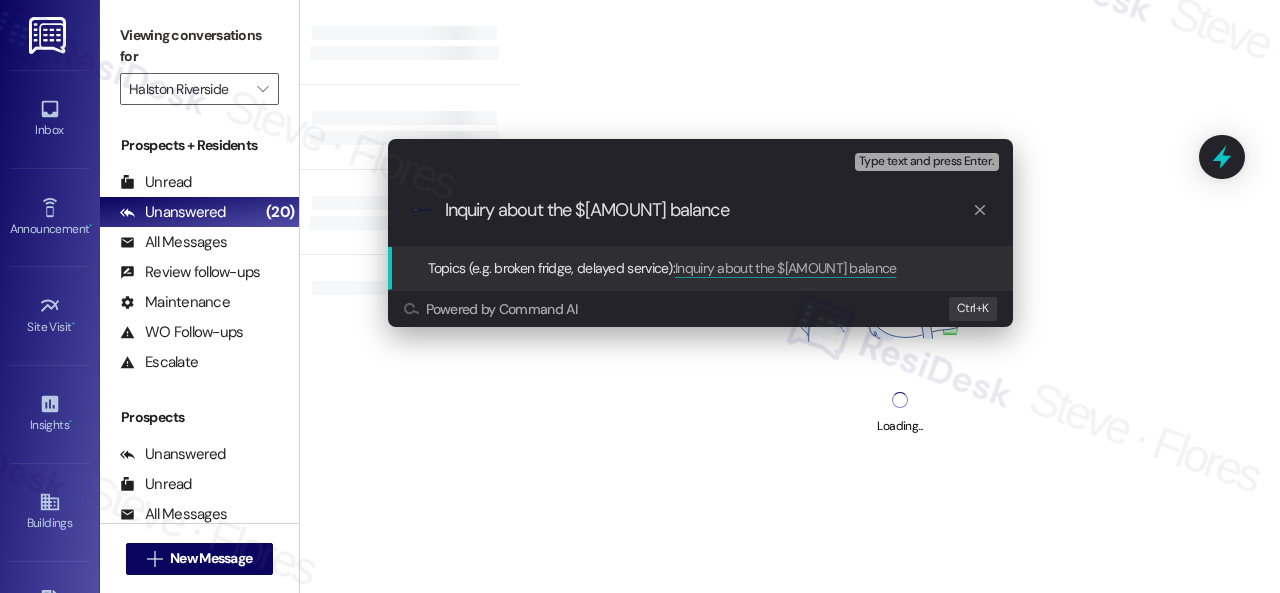 type on "Inquiry about the $973.92 balance." 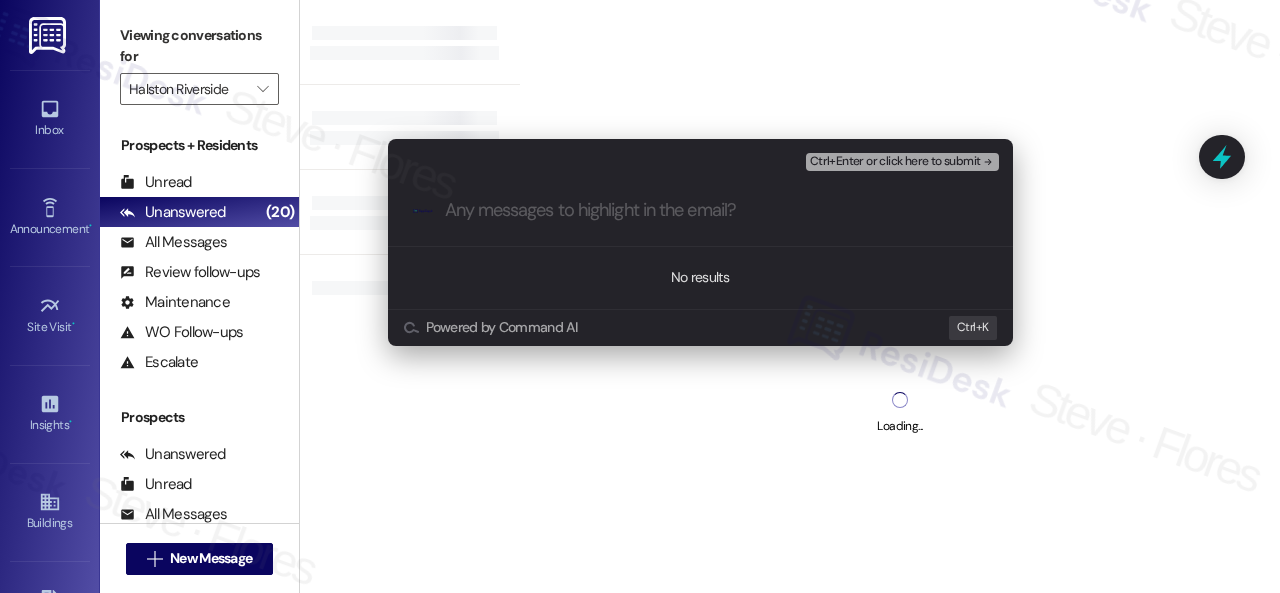 click at bounding box center (716, 210) 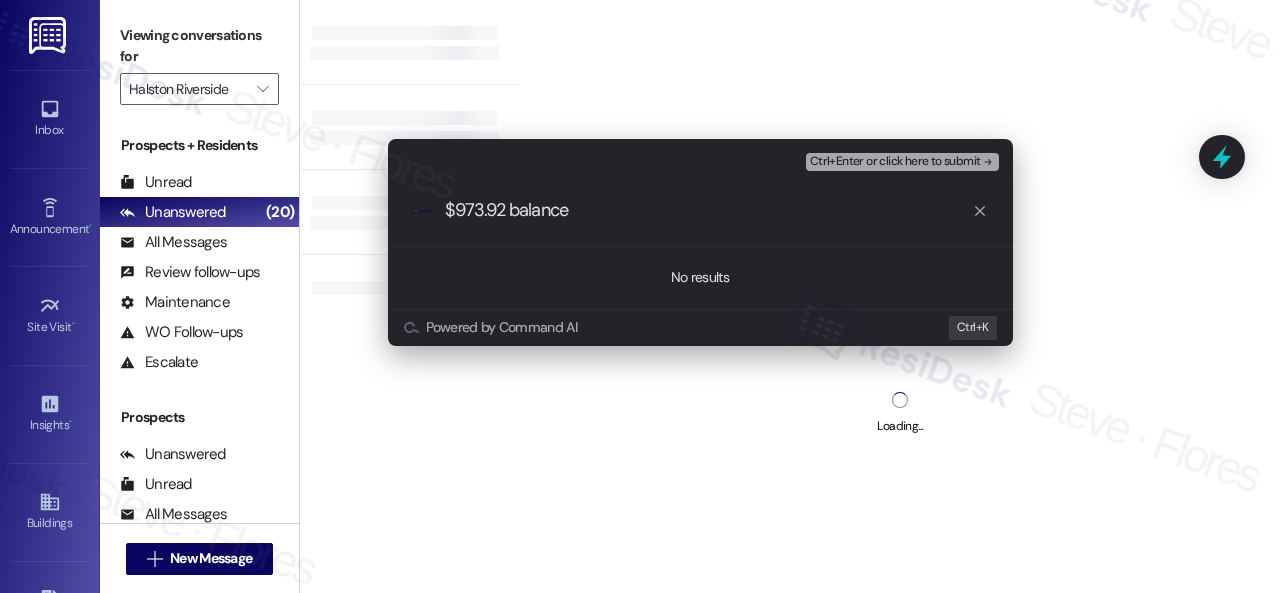 drag, startPoint x: 620, startPoint y: 217, endPoint x: 569, endPoint y: 216, distance: 51.009804 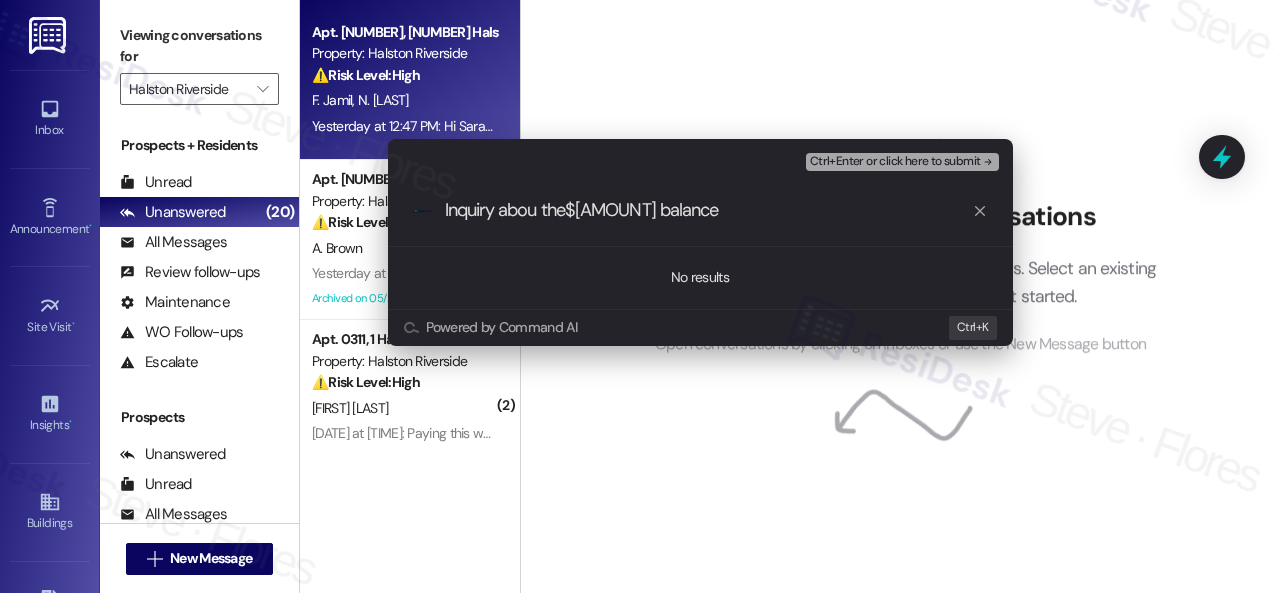 type on "Inquiry abou the $973.92 balance" 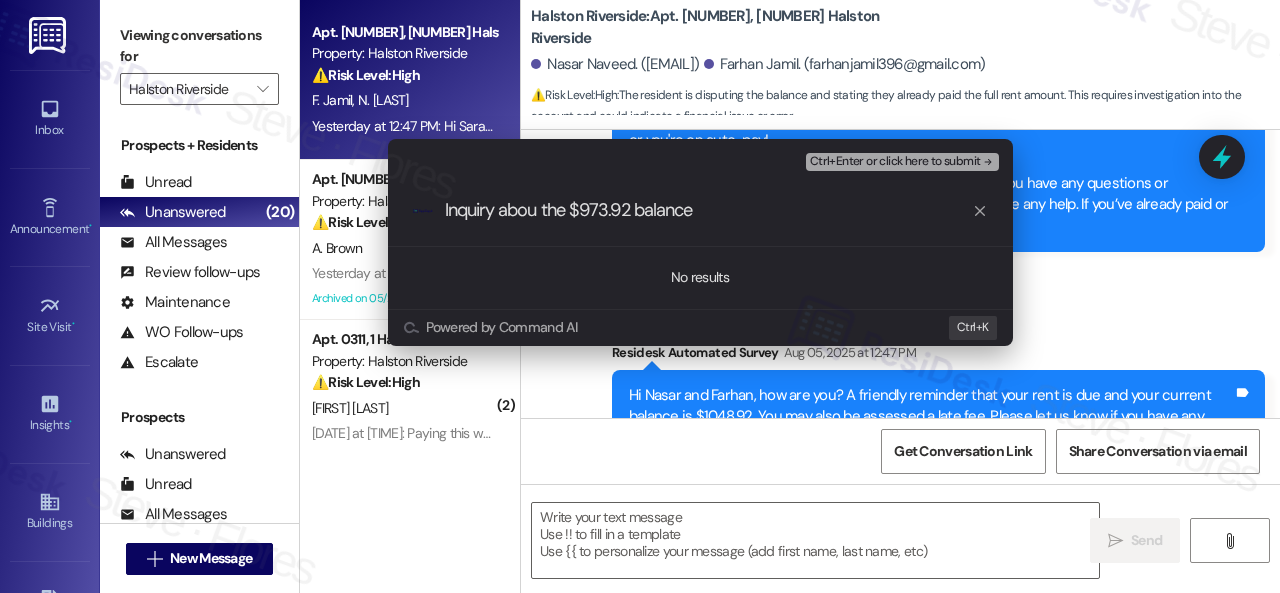 type on "Fetching suggested responses. Please feel free to read through the conversation in the meantime." 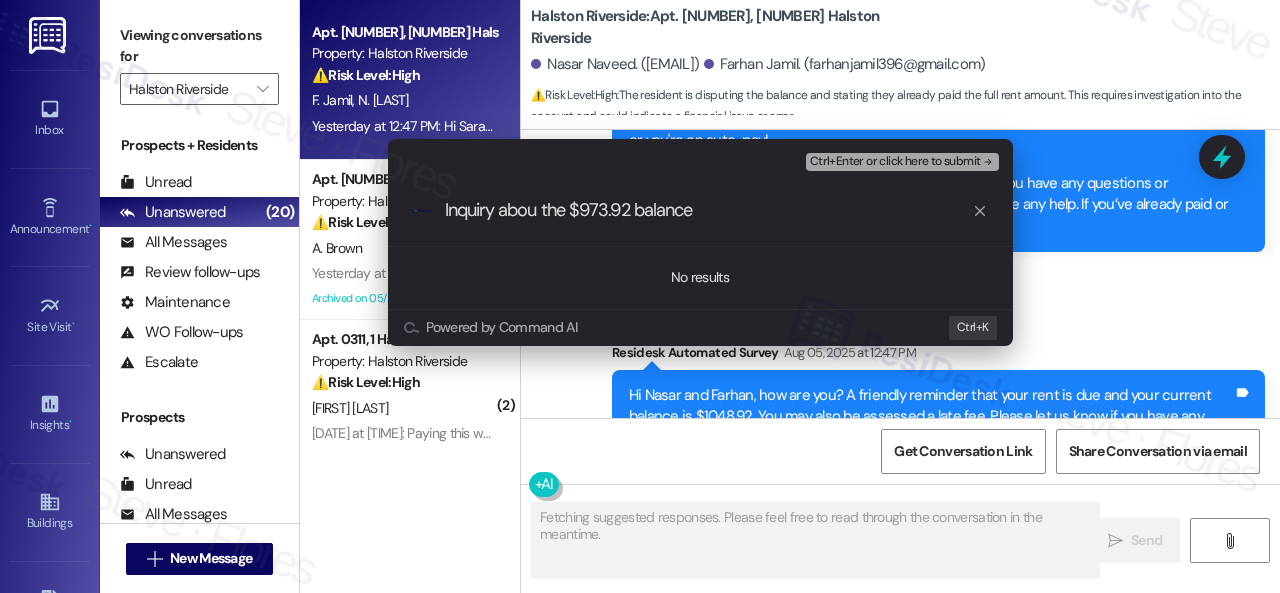 scroll, scrollTop: 5896, scrollLeft: 0, axis: vertical 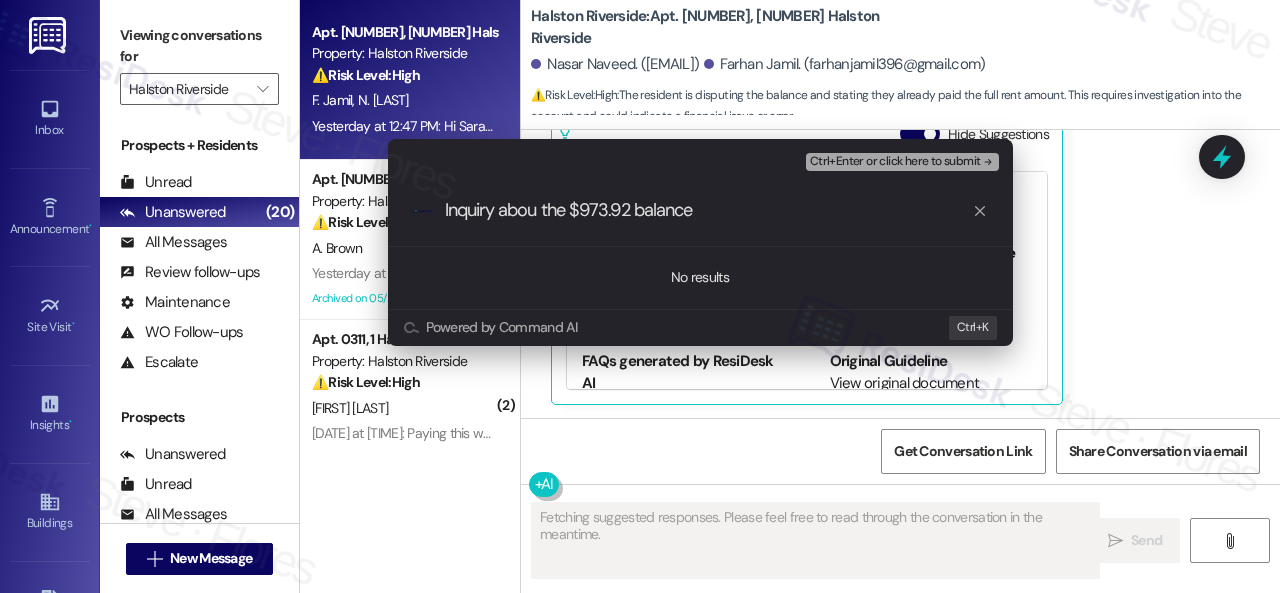 click on "Inquiry abou the $973.92 balance" at bounding box center (708, 210) 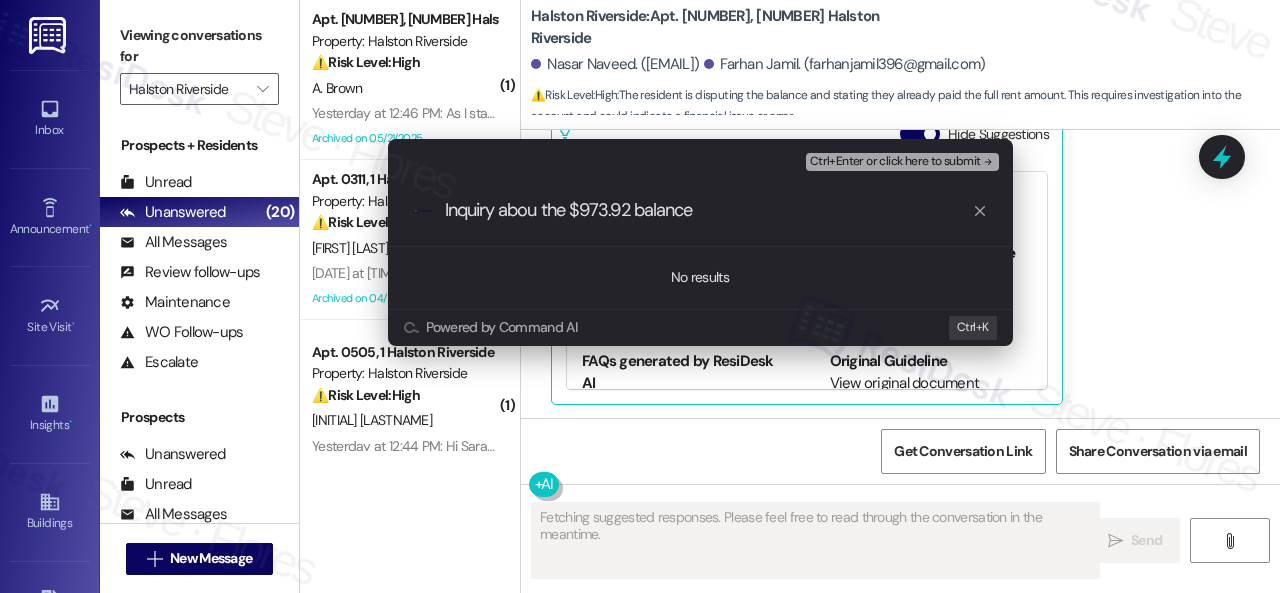 type on "Inquiry abou the $973.92 balance." 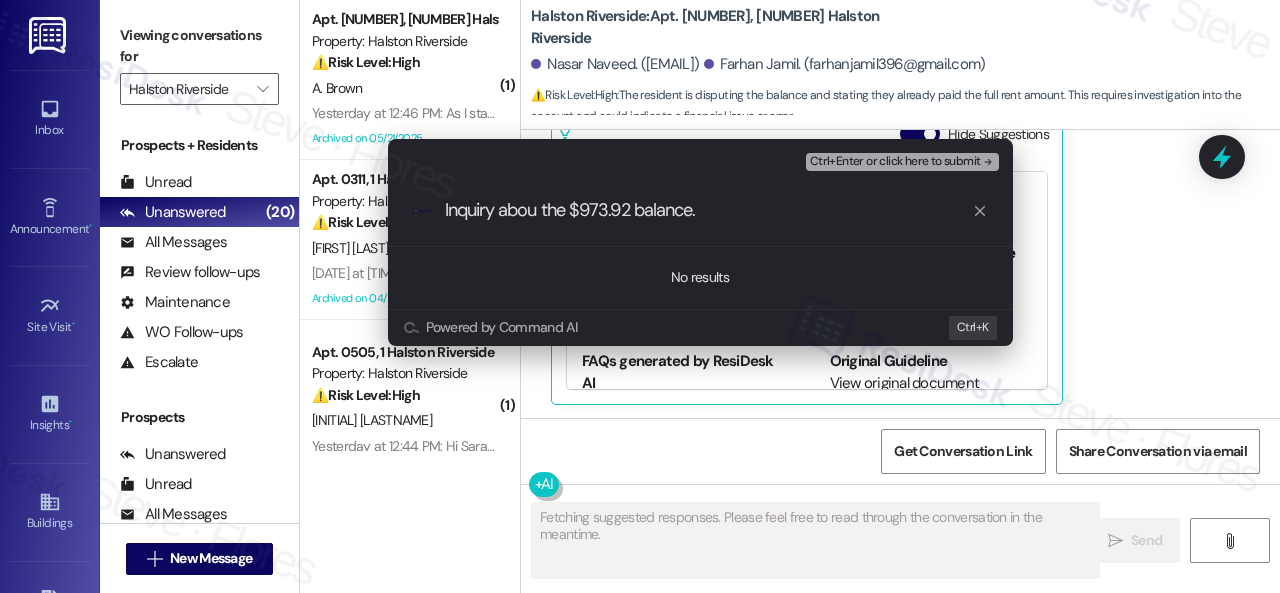 drag, startPoint x: 728, startPoint y: 210, endPoint x: 422, endPoint y: 183, distance: 307.18887 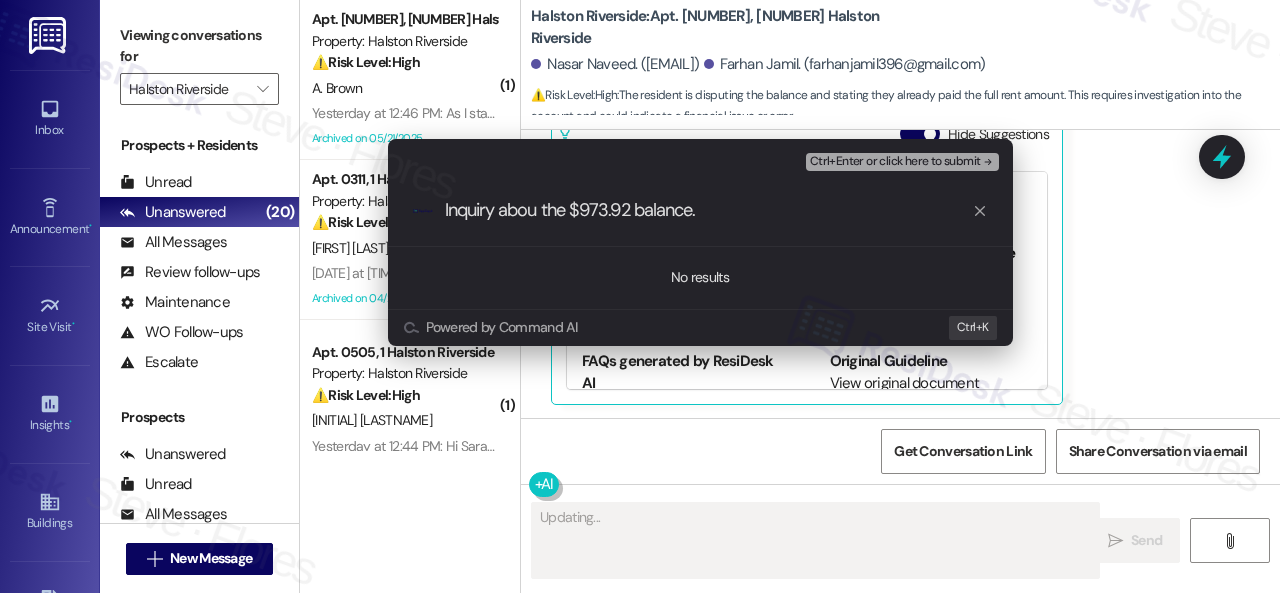click on "Inquiry abou the $973.92 balance." at bounding box center (708, 210) 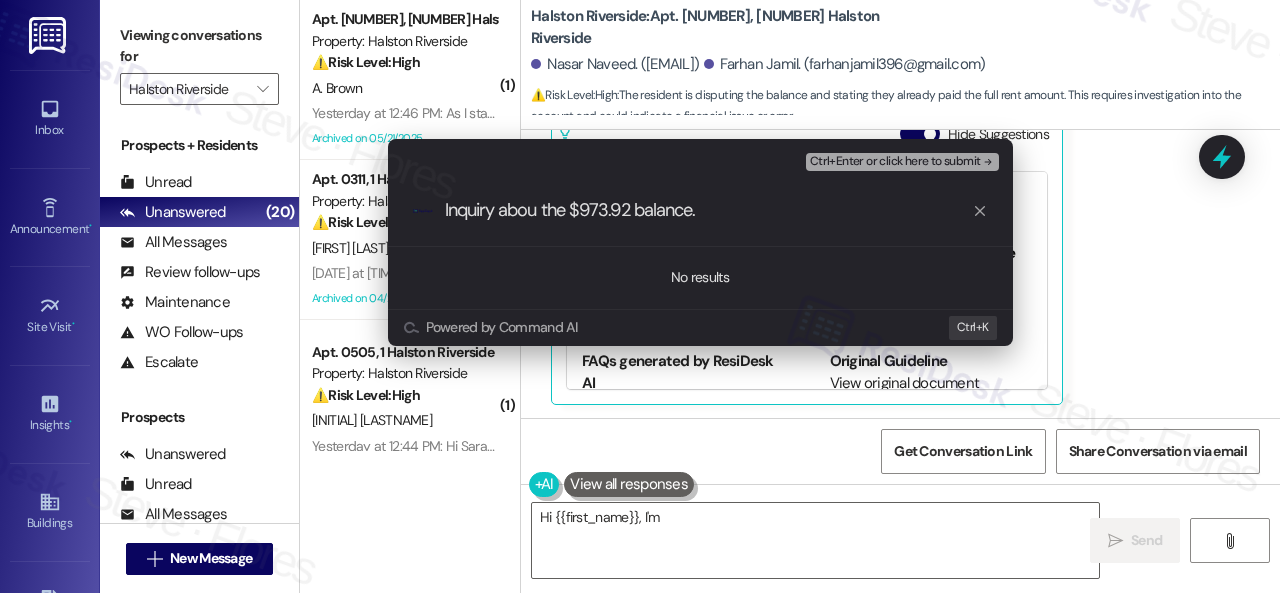 type on "Hi {{first_name}}, I'm" 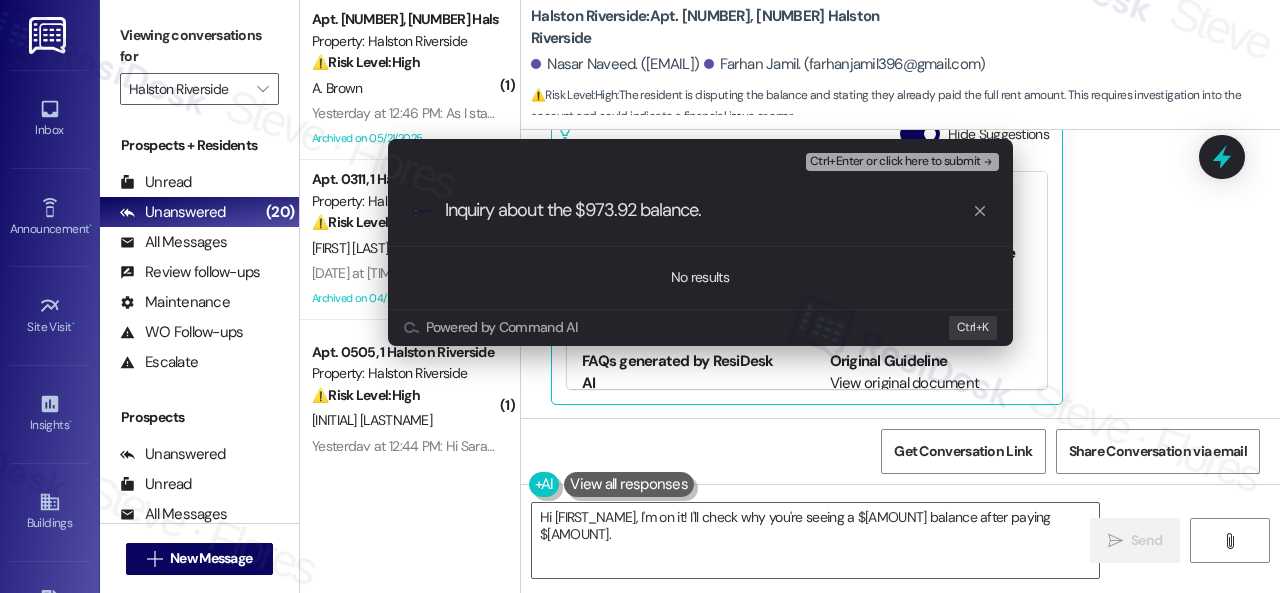 drag, startPoint x: 724, startPoint y: 214, endPoint x: 409, endPoint y: 199, distance: 315.35693 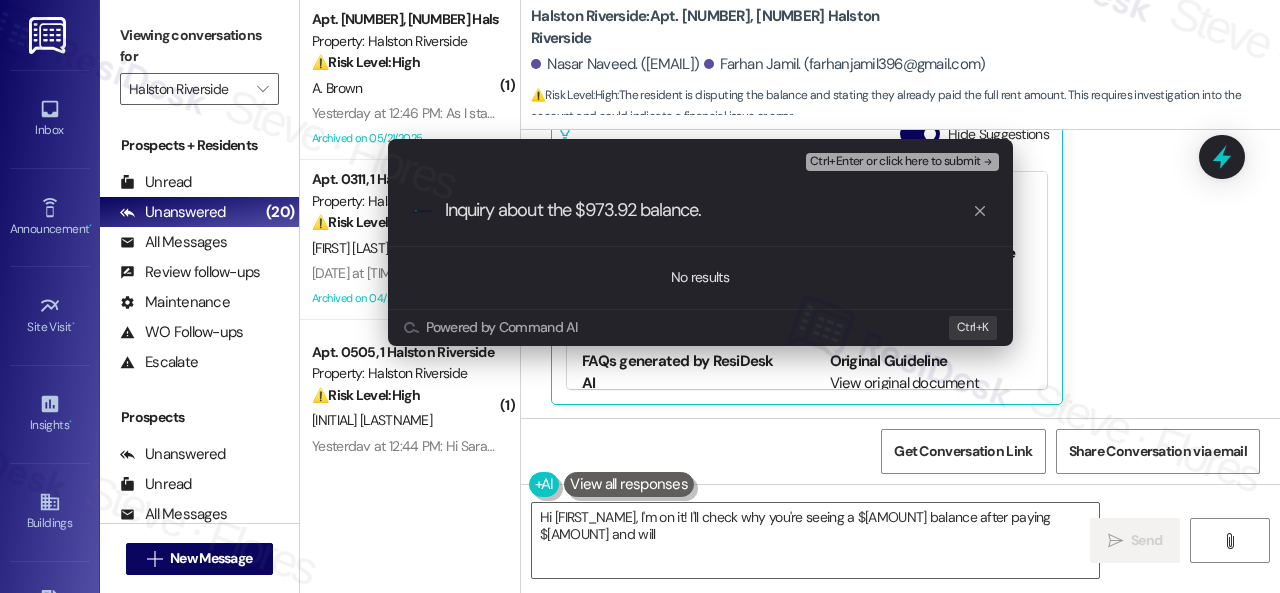 type on "Hi {{first_name}}, I'm on it! I'll check why you're seeing a $973.92 balance after paying $1880.61 and will" 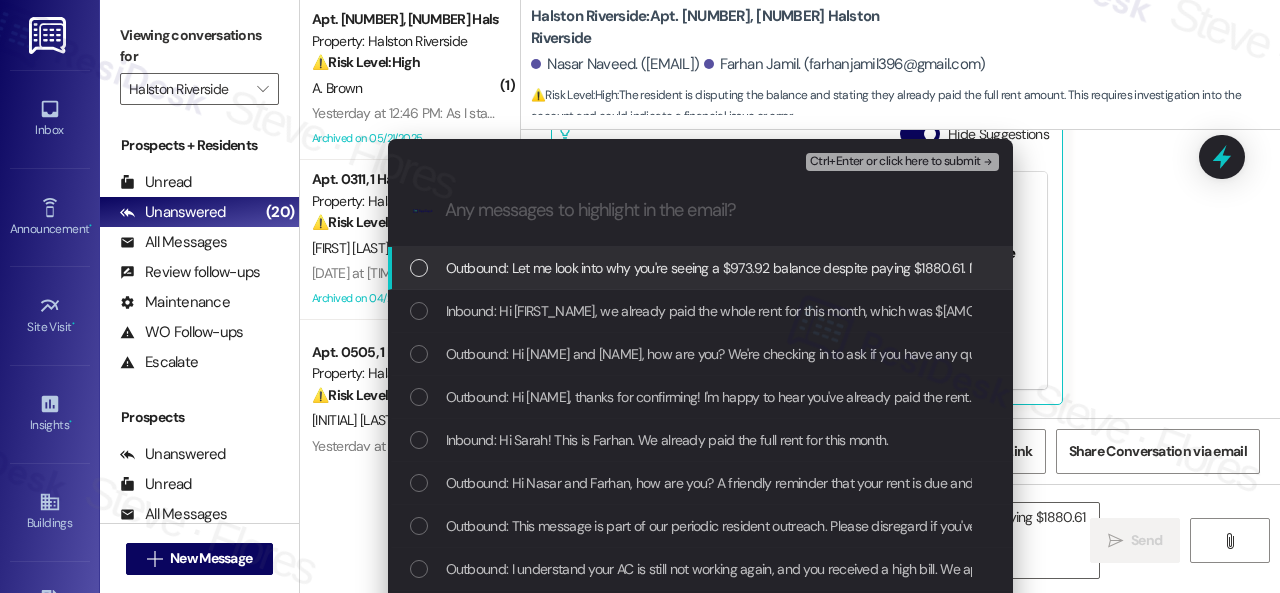 type on "Hi {{first_name}}, I'm on it! I'll check why you're seeing a $973.92 balance after paying $1880.61 and will get back to you right away with an explanation." 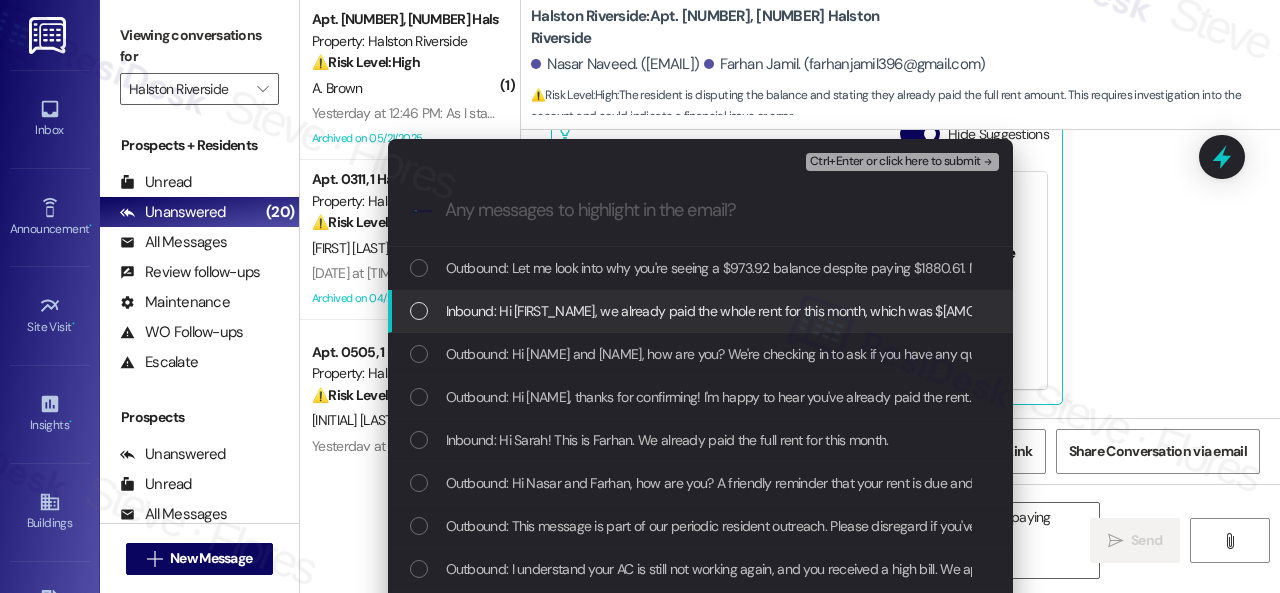 click on "Inbound: Hi Sarah, we already paid the whole rent for this month, which was $1880.61. I am not sure about 973.92 balance. Can you please explain? Thanks" at bounding box center (941, 311) 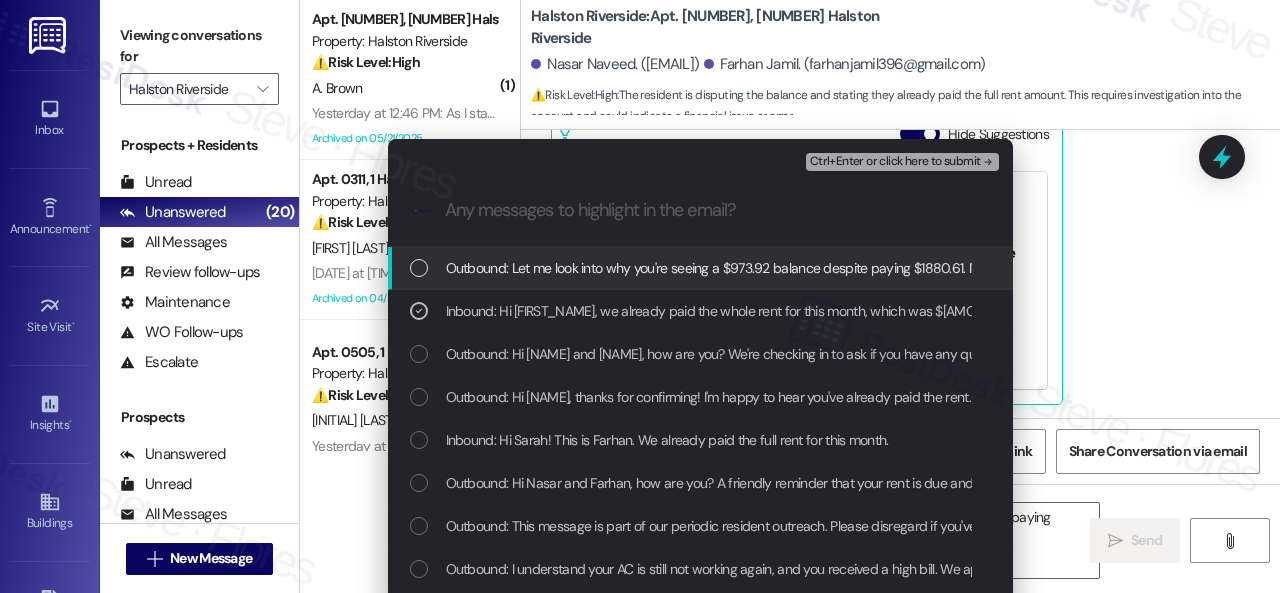 click on "Ctrl+Enter or click here to submit" at bounding box center [895, 162] 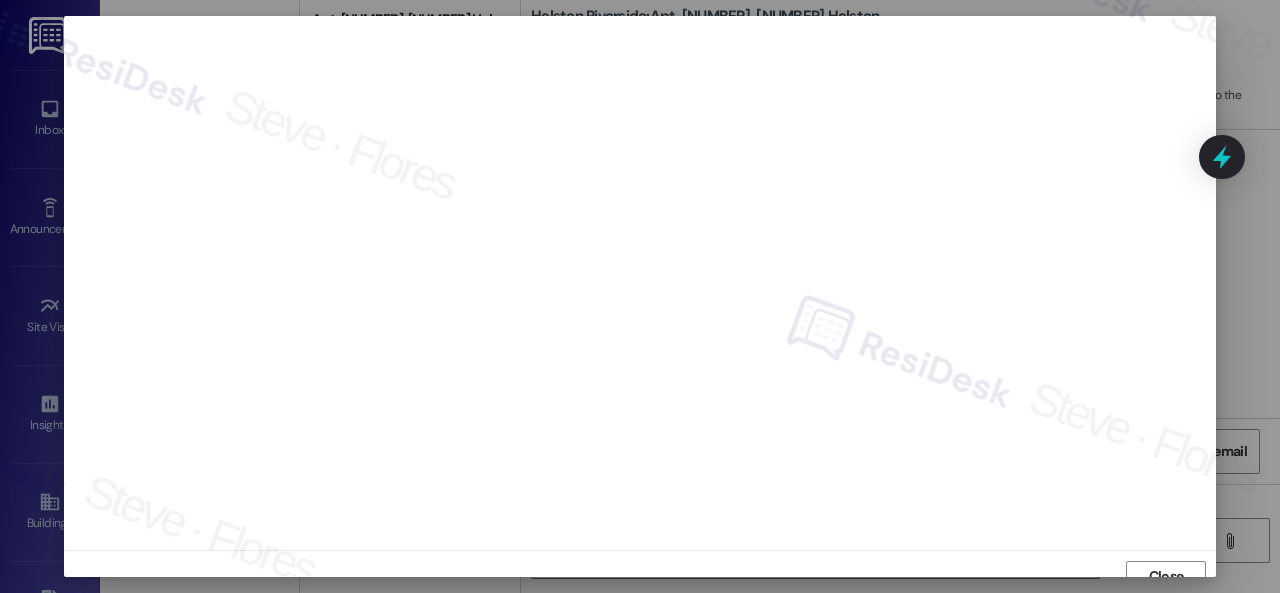 scroll, scrollTop: 15, scrollLeft: 0, axis: vertical 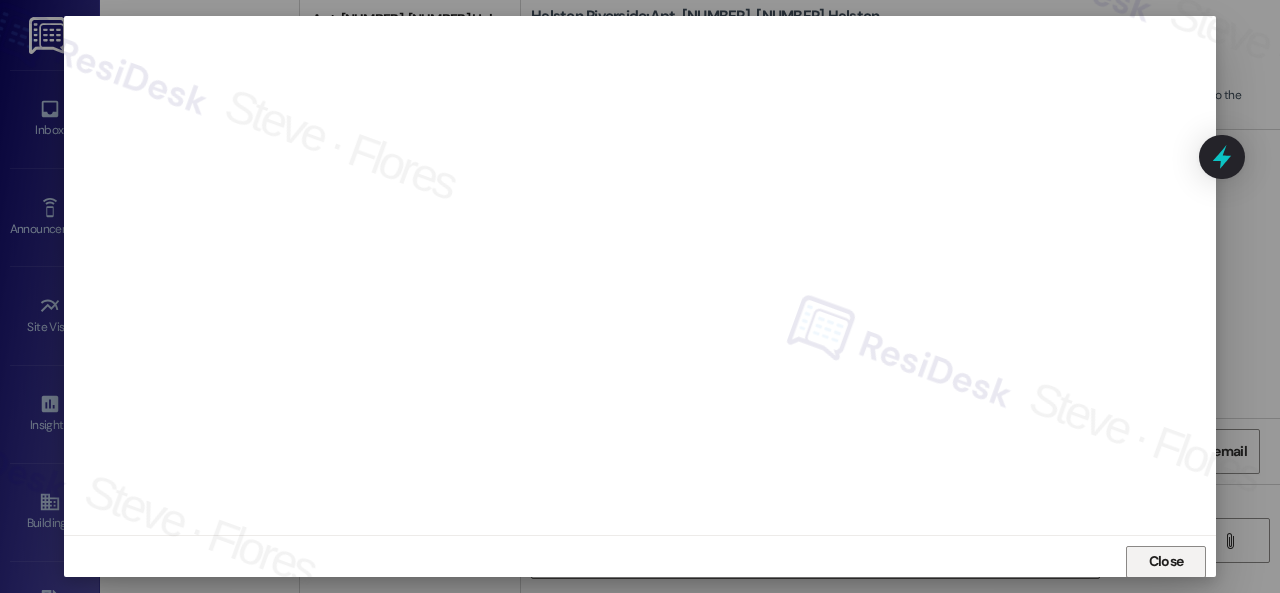 click on "Close" at bounding box center (1166, 561) 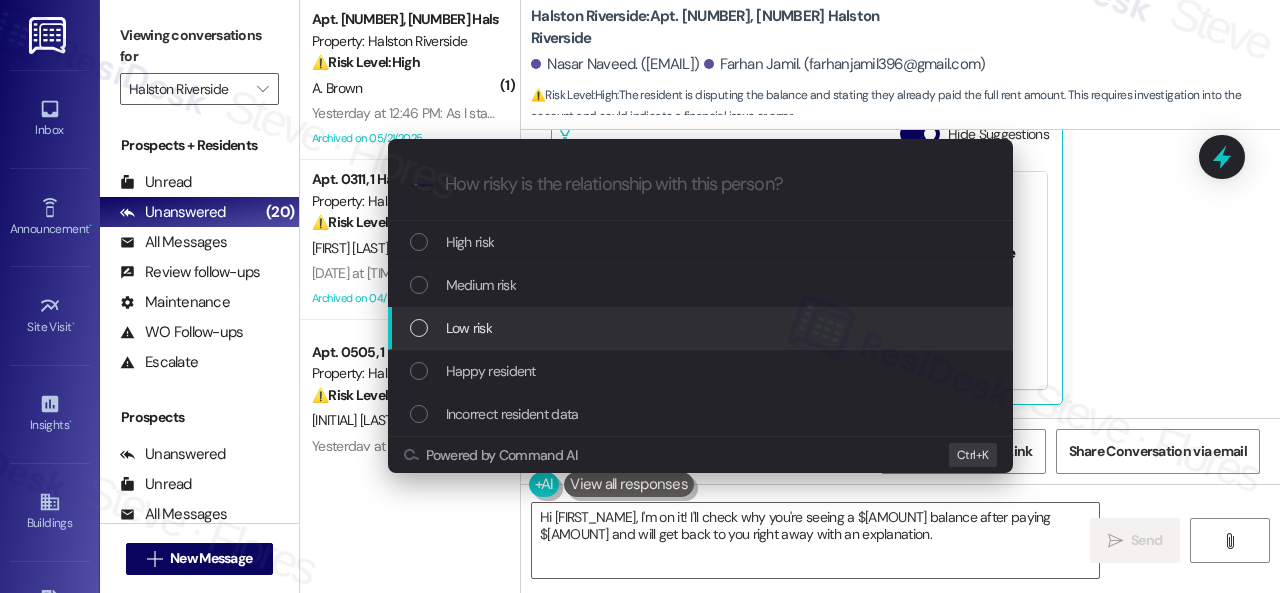click on "Low risk" at bounding box center (469, 328) 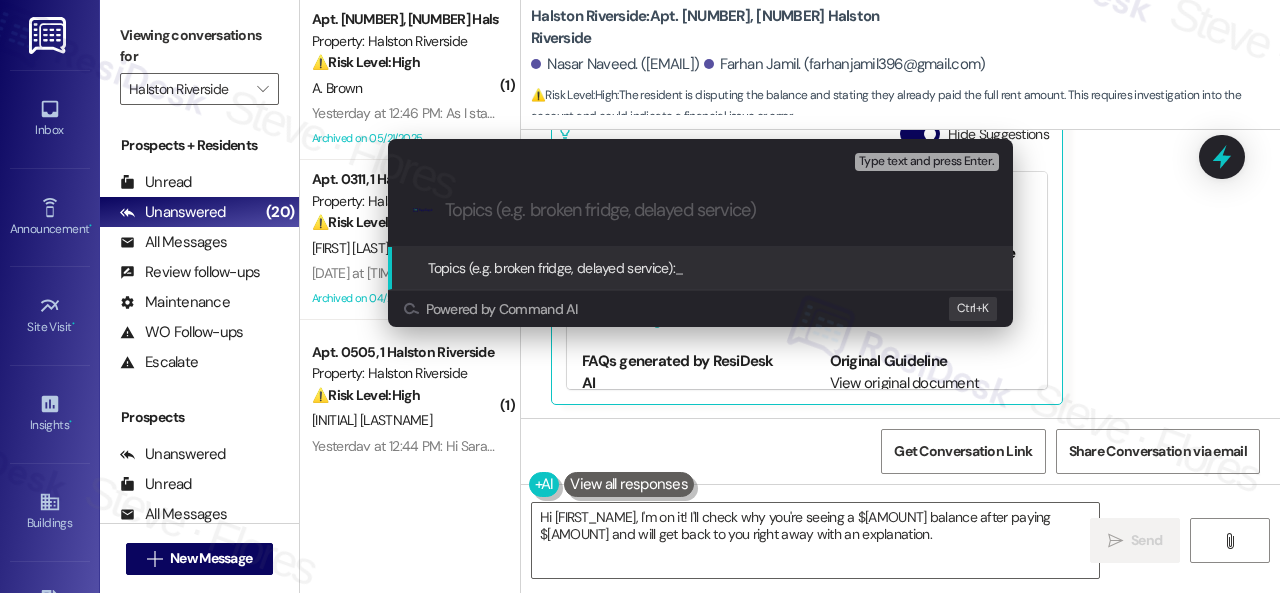 paste on "Inquiry about the $973.92 balance." 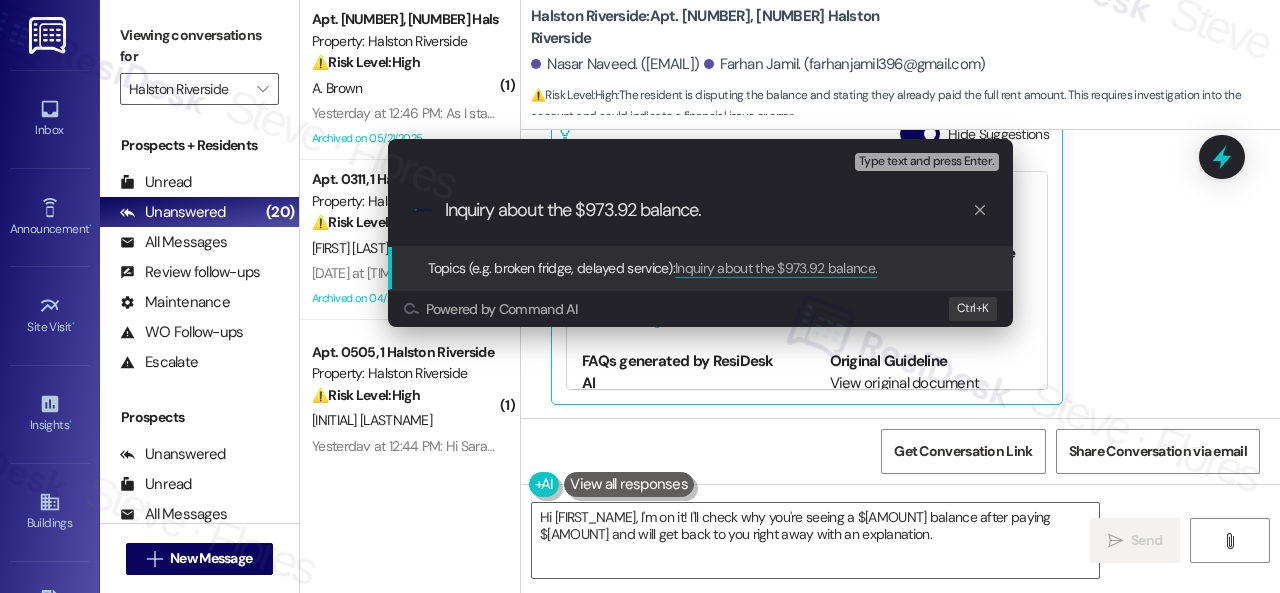 type 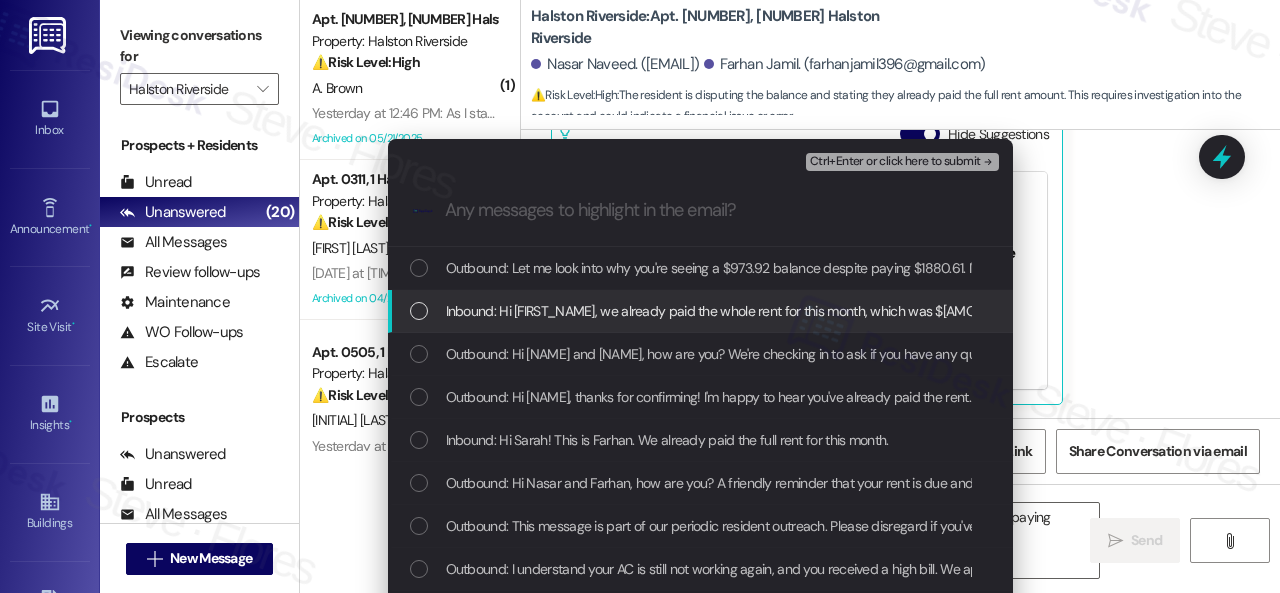 click on "Inbound: Hi Sarah, we already paid the whole rent for this month, which was $1880.61. I am not sure about 973.92 balance. Can you please explain? Thanks" at bounding box center [700, 311] 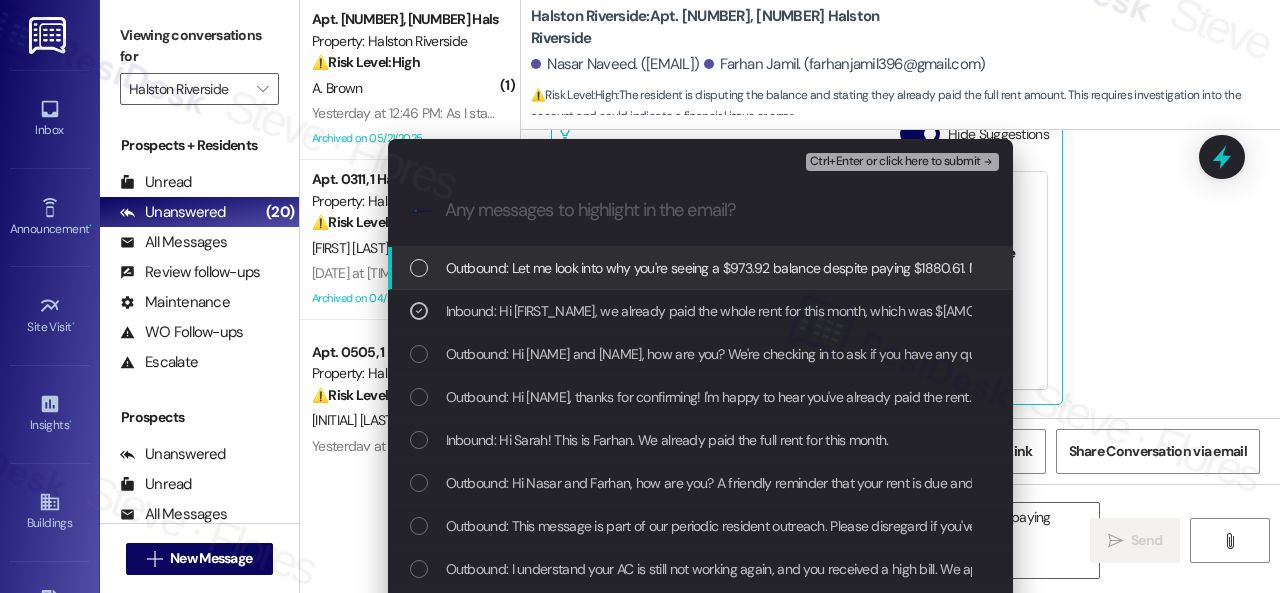 click on "Ctrl+Enter or click here to submit" at bounding box center (895, 162) 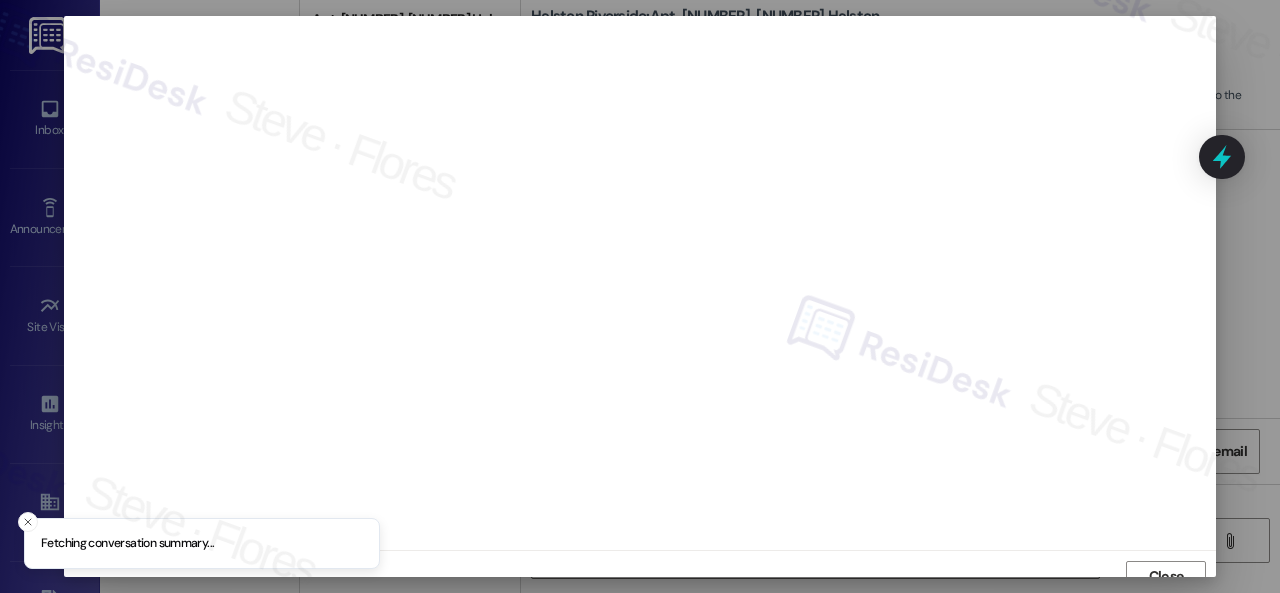 scroll, scrollTop: 15, scrollLeft: 0, axis: vertical 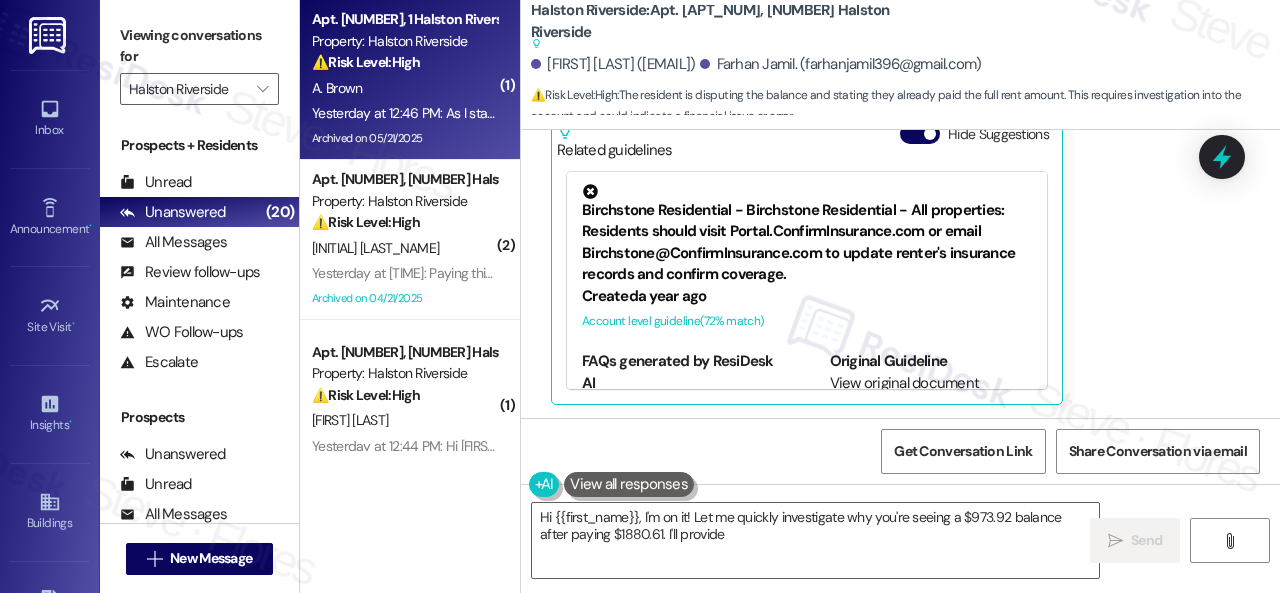 click on "A. Brown" at bounding box center [404, 88] 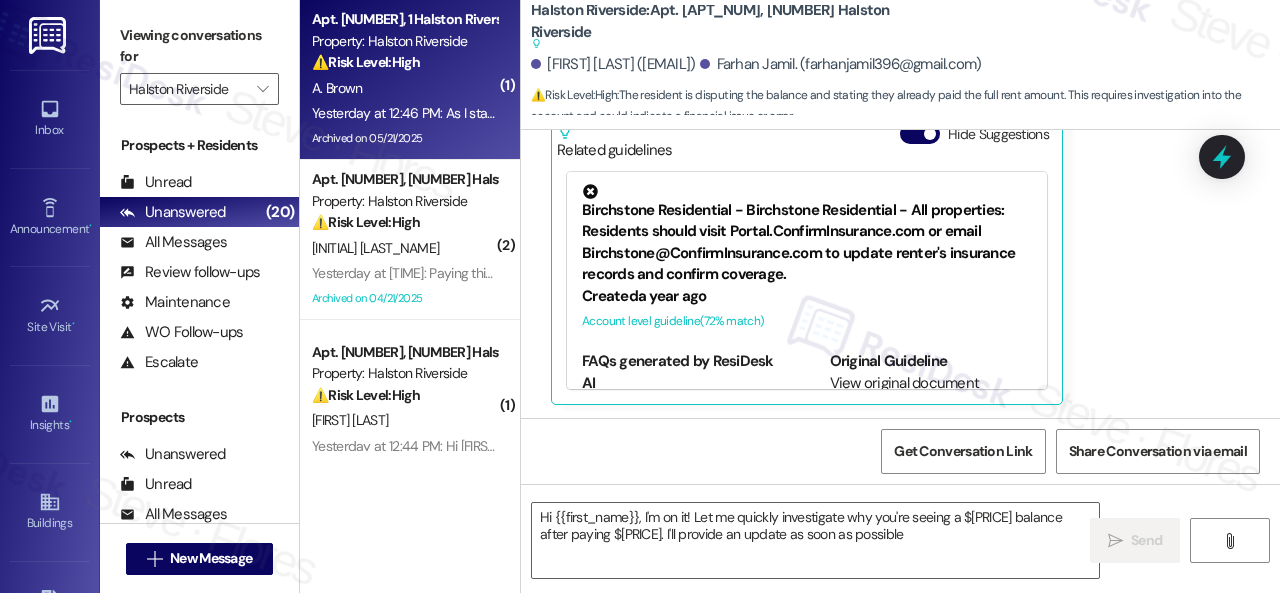 type on "Hi {{first_name}}, I'm on it! Let me quickly investigate why you're seeing a $973.92 balance after paying $1880.61. I'll provide an update as soon as possible!" 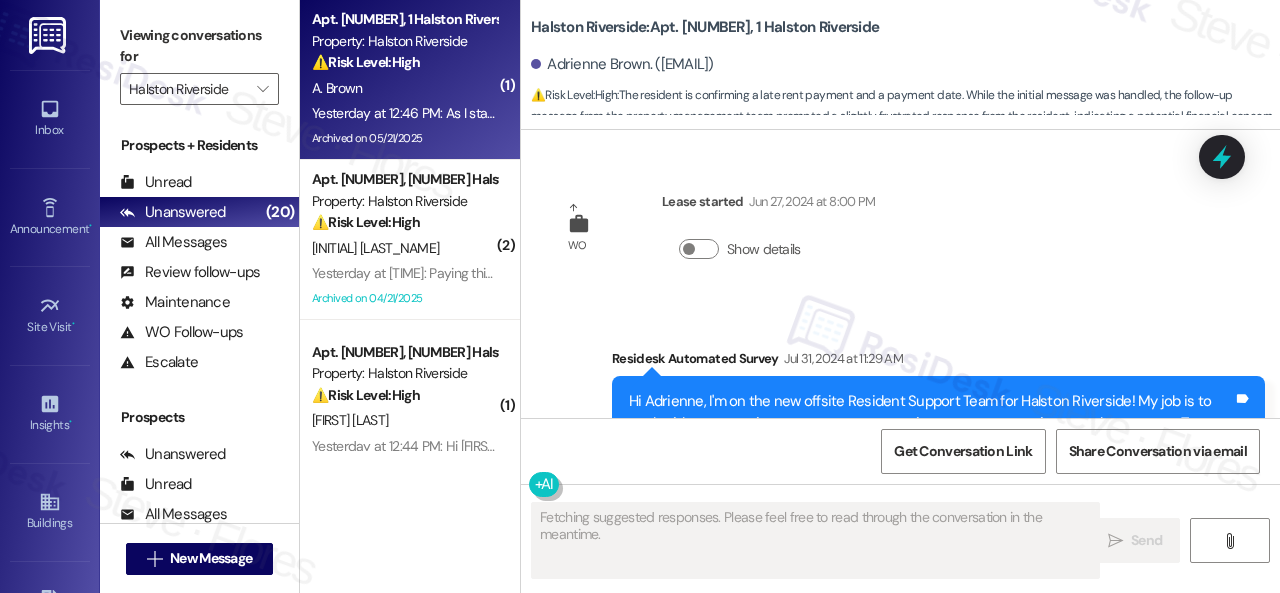 scroll, scrollTop: 44628, scrollLeft: 0, axis: vertical 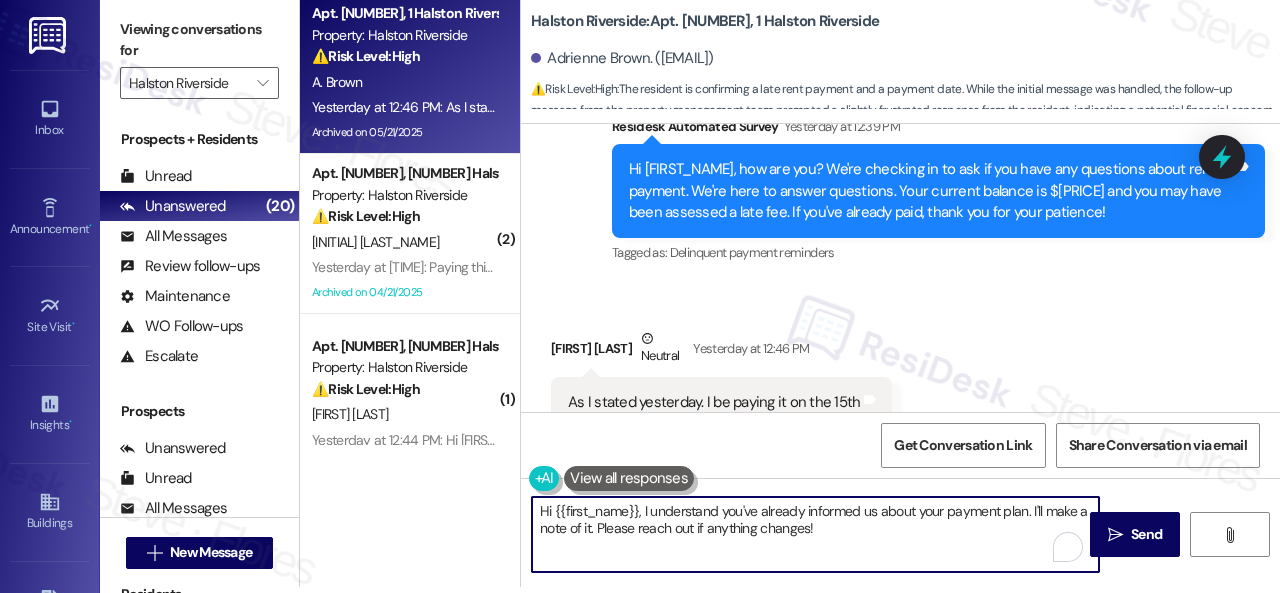 drag, startPoint x: 643, startPoint y: 514, endPoint x: 885, endPoint y: 540, distance: 243.39268 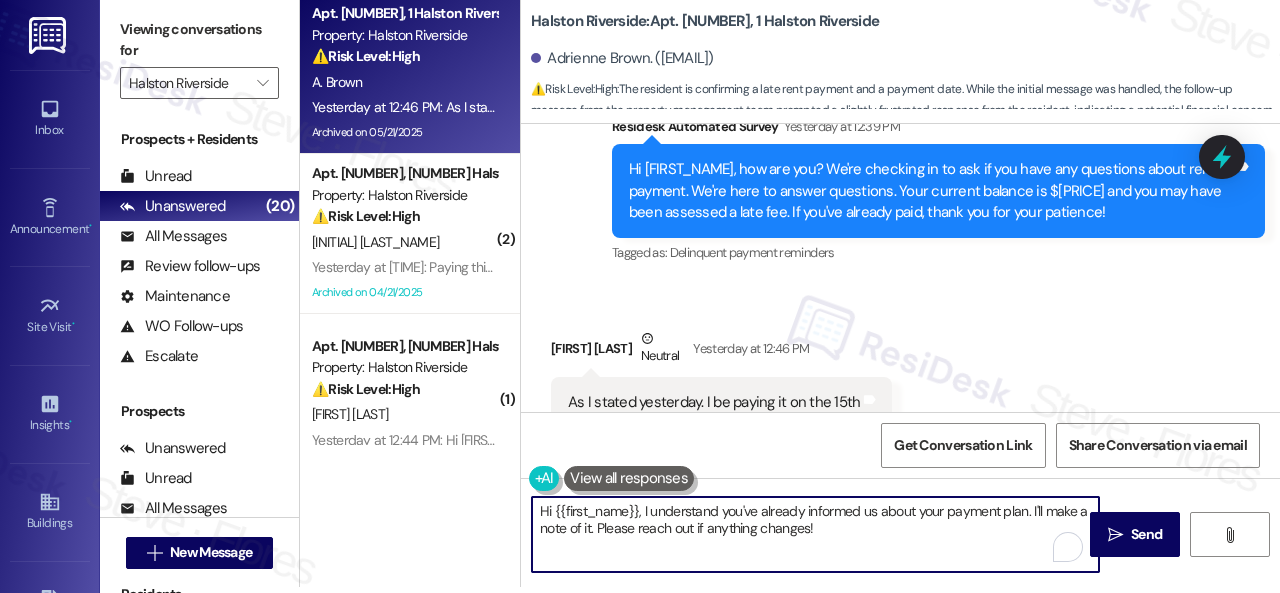 click on "Hi {{first_name}}, I understand you've already informed us about your payment plan. I'll make a note of it. Please reach out if anything changes!" at bounding box center [815, 534] 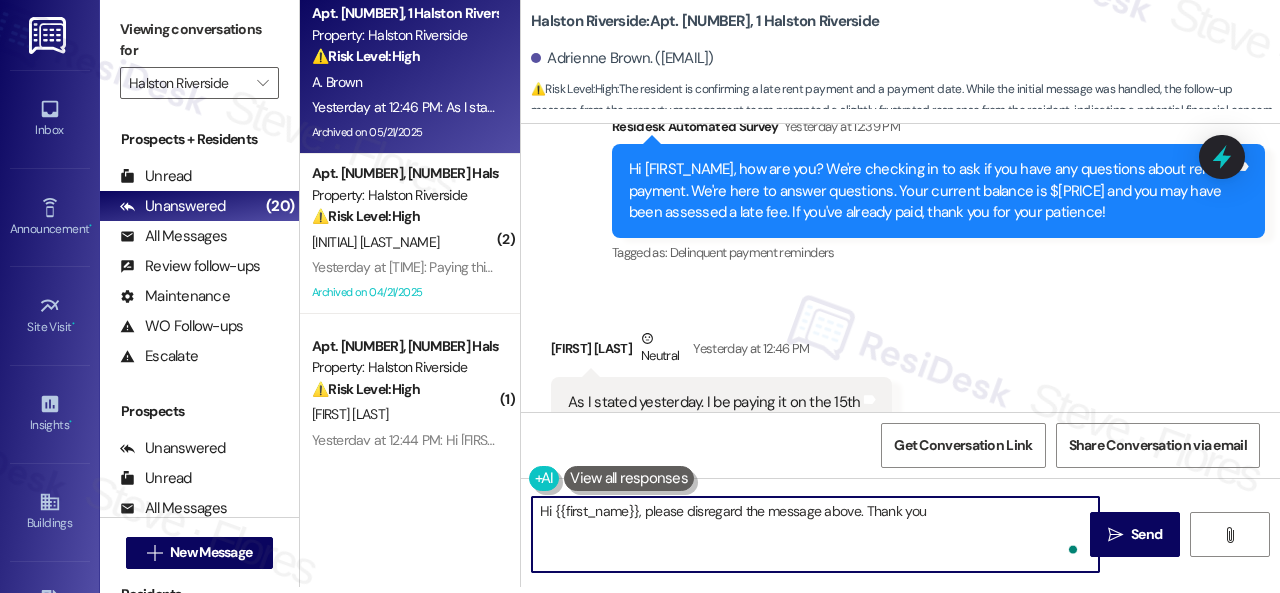 type on "Hi {{first_name}}, please disregard the message above. Thank you." 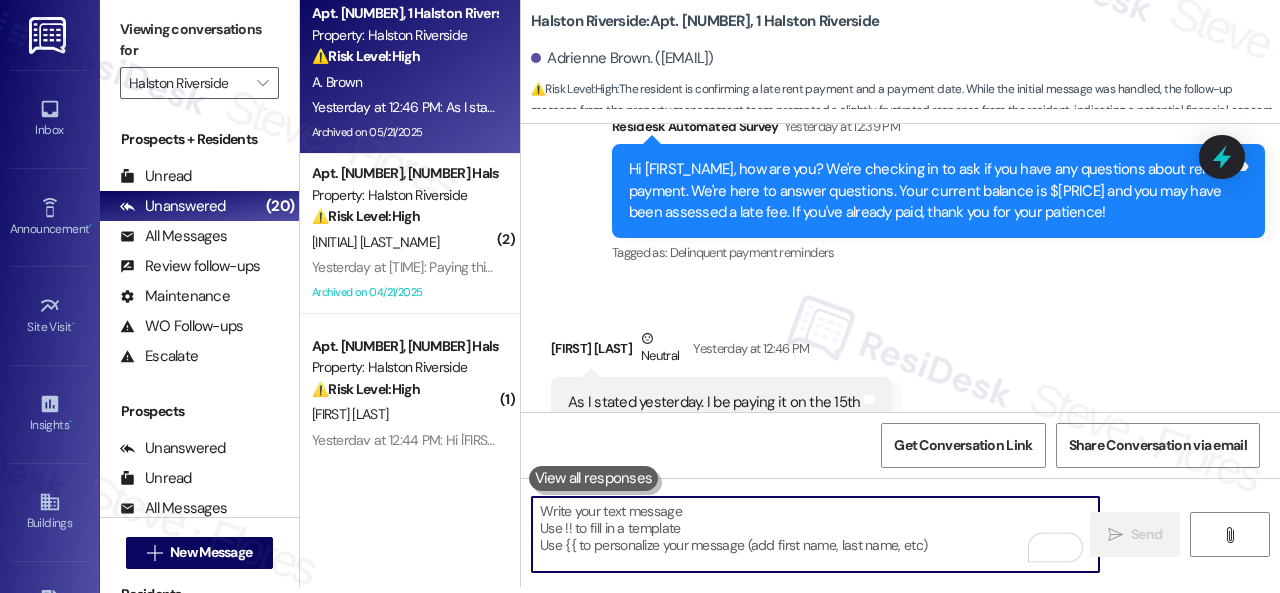 scroll, scrollTop: 0, scrollLeft: 0, axis: both 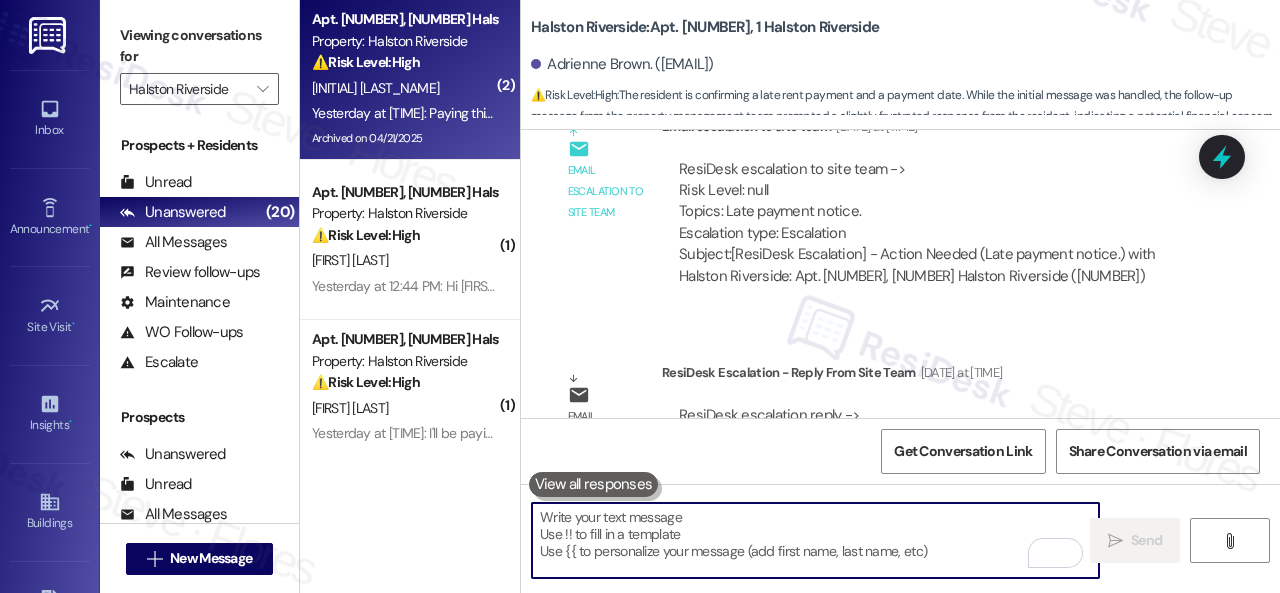 type 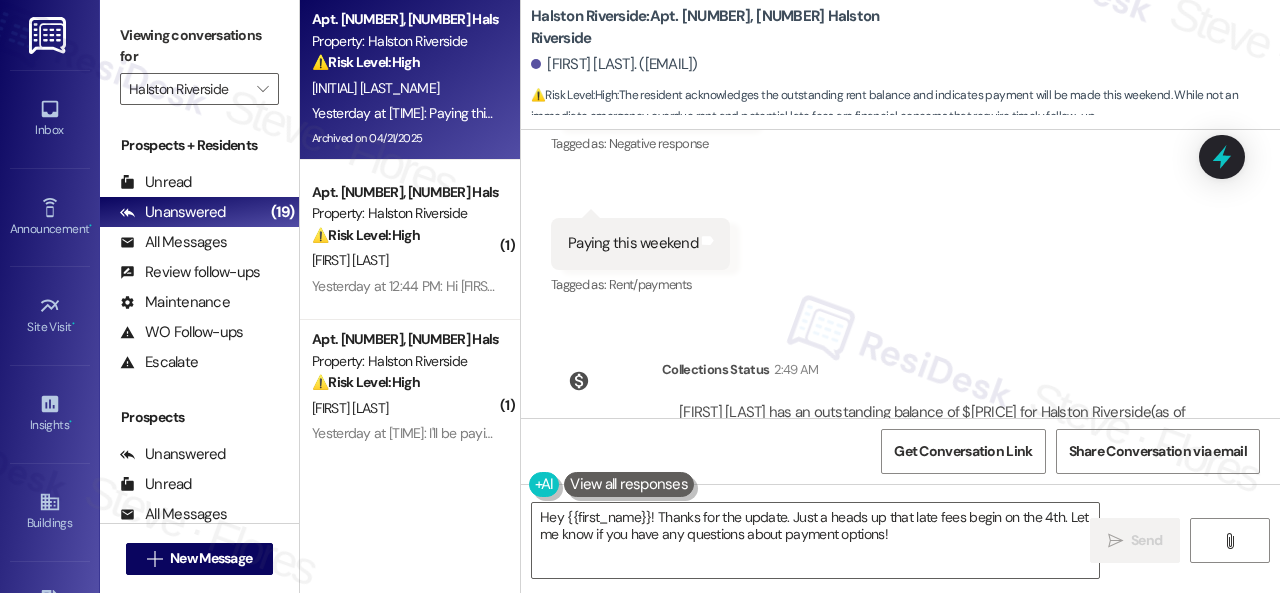 scroll, scrollTop: 11338, scrollLeft: 0, axis: vertical 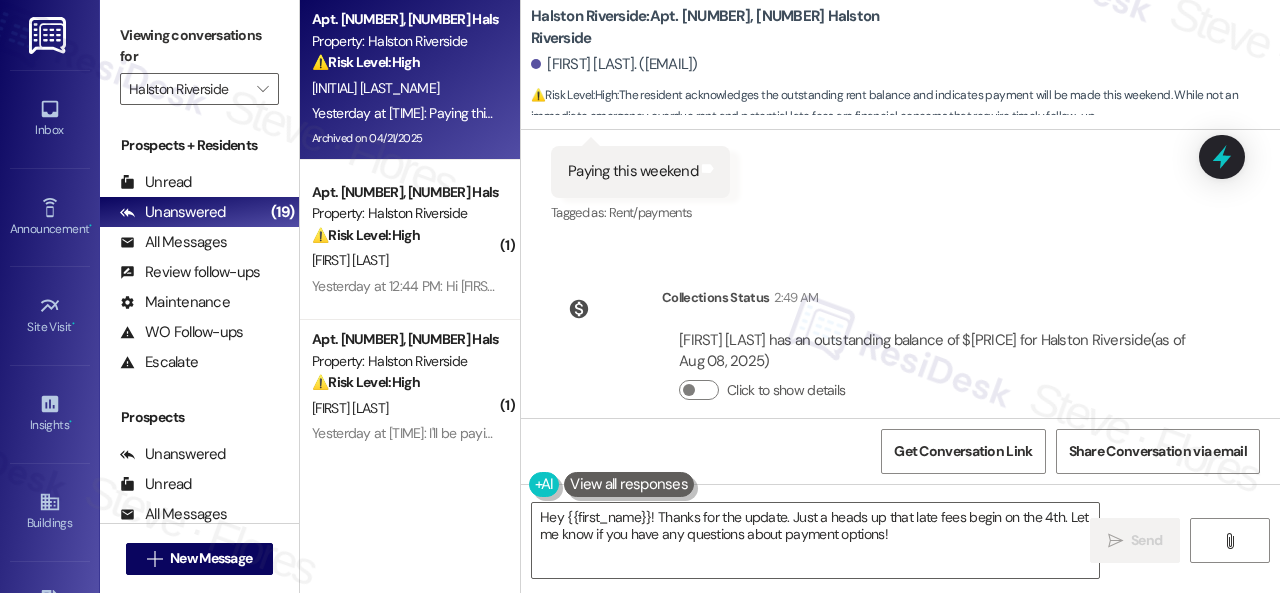 drag, startPoint x: 620, startPoint y: 263, endPoint x: 626, endPoint y: 283, distance: 20.880613 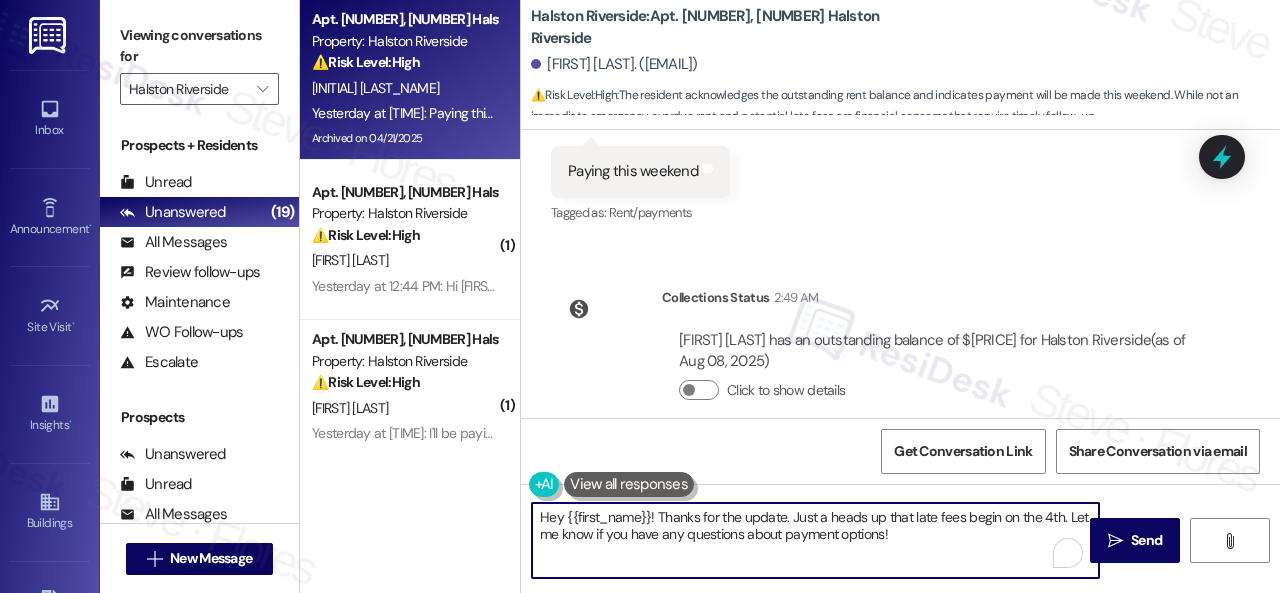 drag, startPoint x: 917, startPoint y: 533, endPoint x: 407, endPoint y: 515, distance: 510.31754 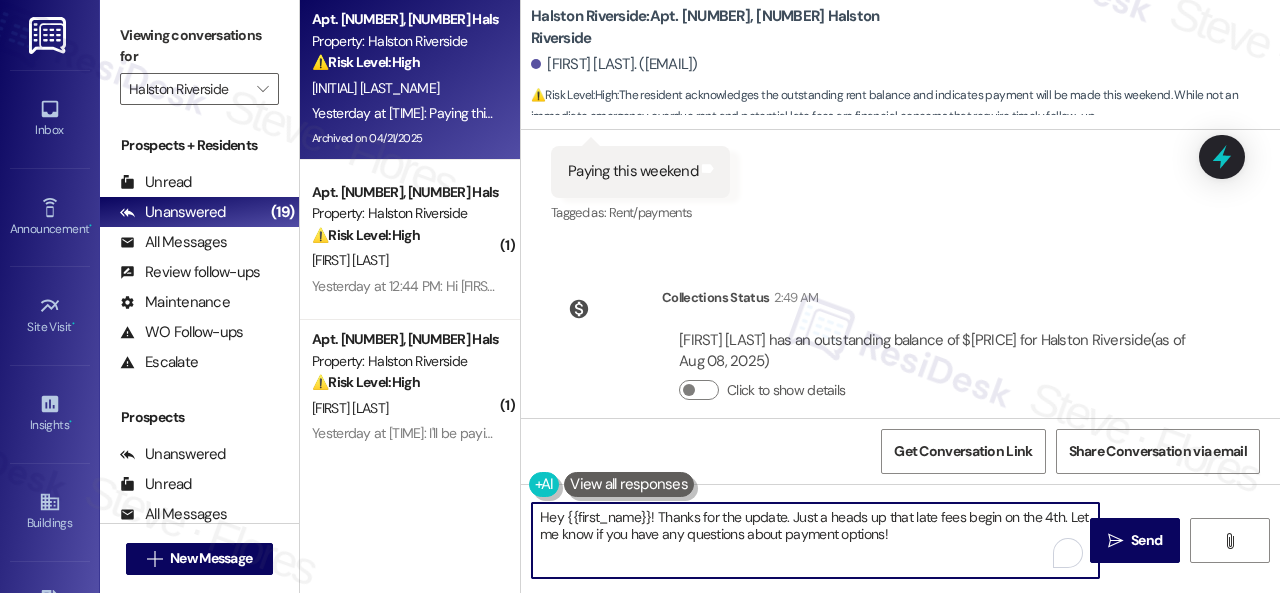 click on "Apt. 0311, 1 Halston Riverside Property: Halston Riverside ⚠️  Risk Level:  High The resident acknowledges the outstanding rent balance and indicates payment will be made this weekend. While not an immediate emergency, overdue rent and potential late fees are financial concerns that require timely follow-up. T. Martin Yesterday at 12:45 PM: Paying this weekend  Yesterday at 12:45 PM: Paying this weekend  Archived on 04/21/2025 ( 1 ) Apt. 0505, 1 Halston Riverside Property: Halston Riverside ⚠️  Risk Level:  High The resident acknowledges the outstanding rent and provides a specific date for payment (8/15). While not an immediate emergency, overdue rent and a promise to pay on a future date require monitoring and potential follow-up, placing it in Tier 2. D. Frager Yesterday at 12:44 PM: Hi Sarah. I will pay my rent on 8/15. Sorry, I forgot to hit send on Monday Yesterday at 12:44 PM: Hi Sarah. I will pay my rent on 8/15. Sorry, I forgot to hit send on Monday ( 1 ) Apt. 1009, 1 Halston Riverside ⚠️" at bounding box center (790, 296) 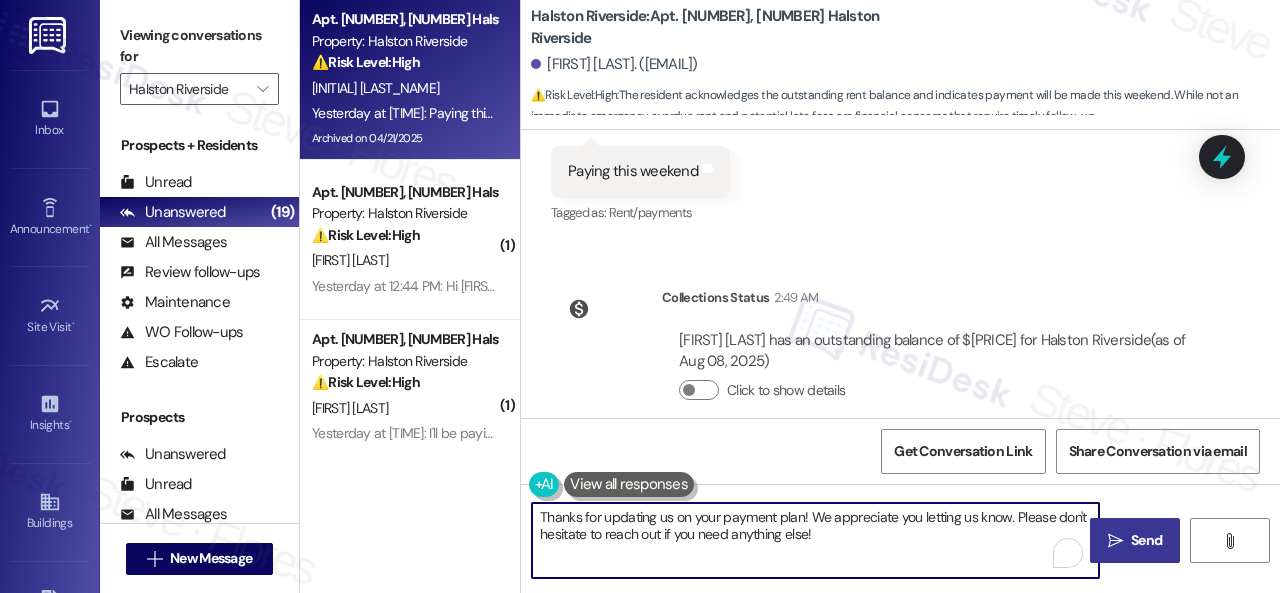 type on "Thanks for updating us on your payment plan! We appreciate you letting us know. Please don't hesitate to reach out if you need anything else!" 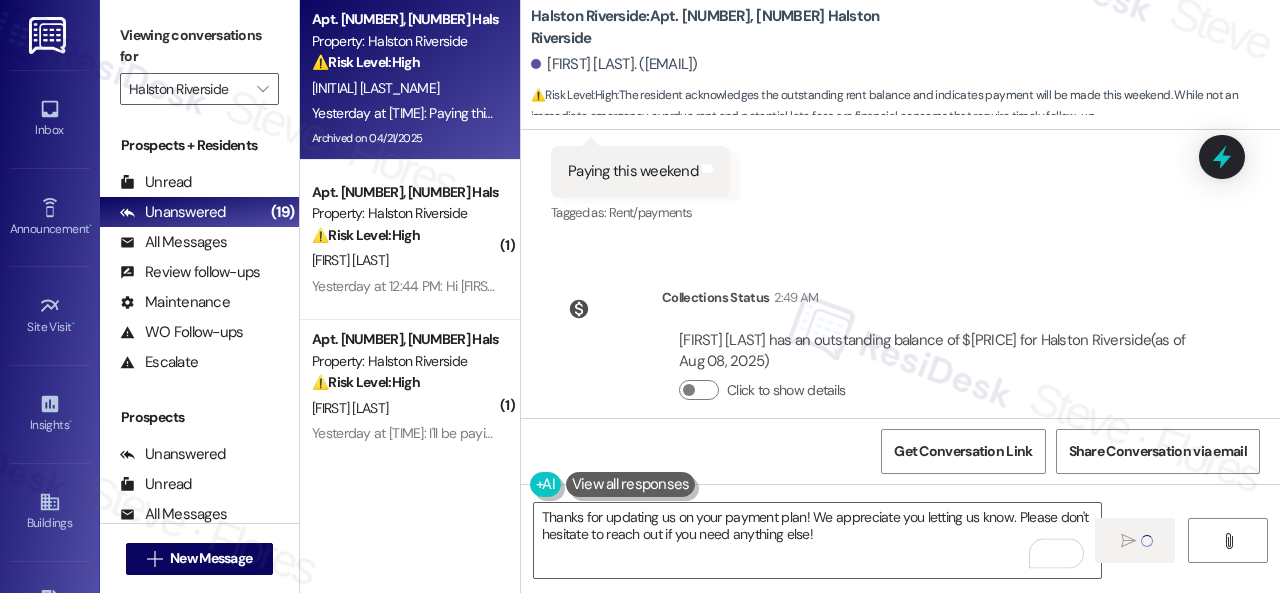type 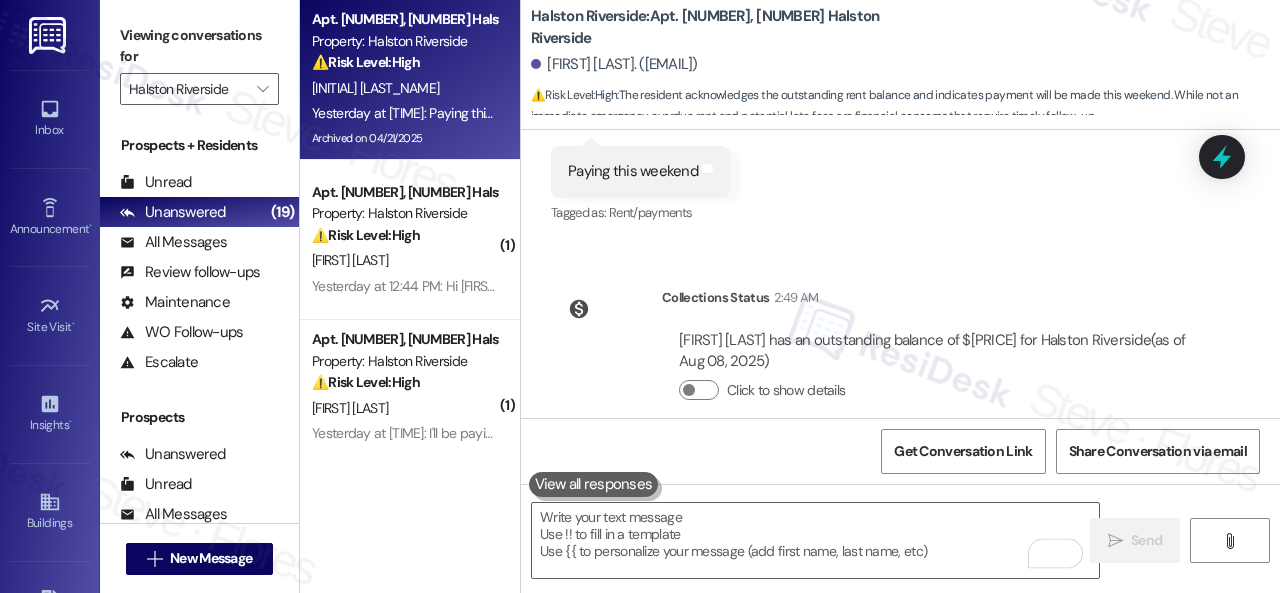 scroll, scrollTop: 11132, scrollLeft: 0, axis: vertical 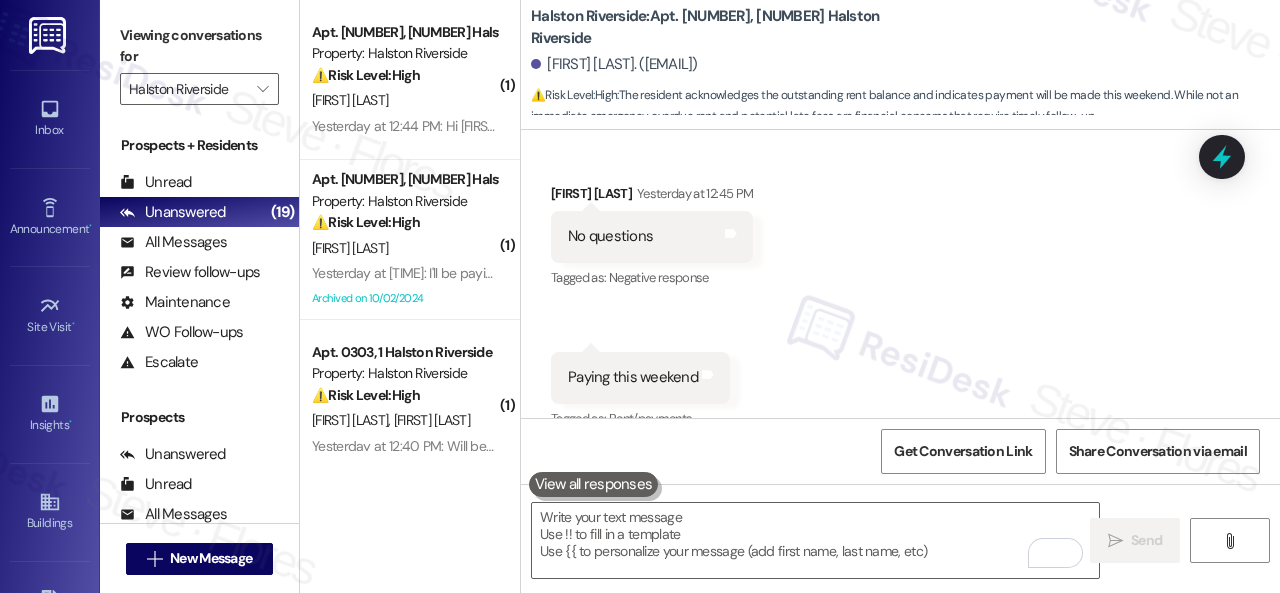 click on "Received via SMS Tasheba Martin Yesterday at 12:45 PM No questions Tags and notes Tagged as:   Negative response Click to highlight conversations about Negative response Received via SMS 12:45 PM Tasheba Martin   Neutral Yesterday at 12:45 PM Paying this weekend  Tags and notes Tagged as:   Rent/payments Click to highlight conversations about Rent/payments" at bounding box center [900, 293] 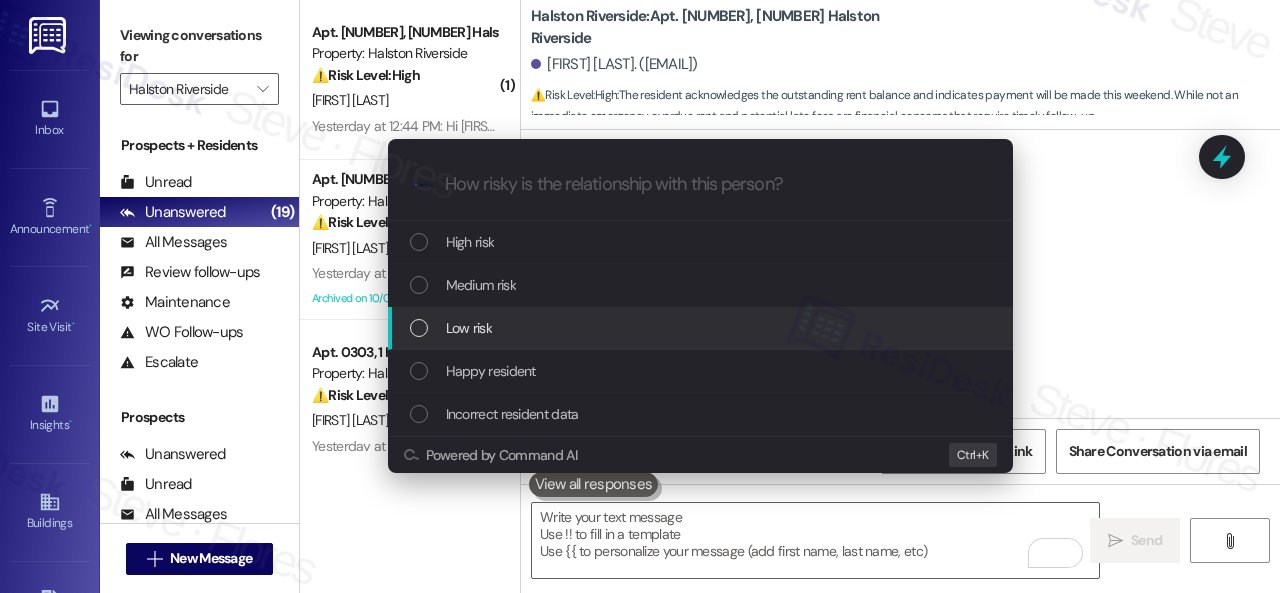click on "Low risk" at bounding box center (469, 328) 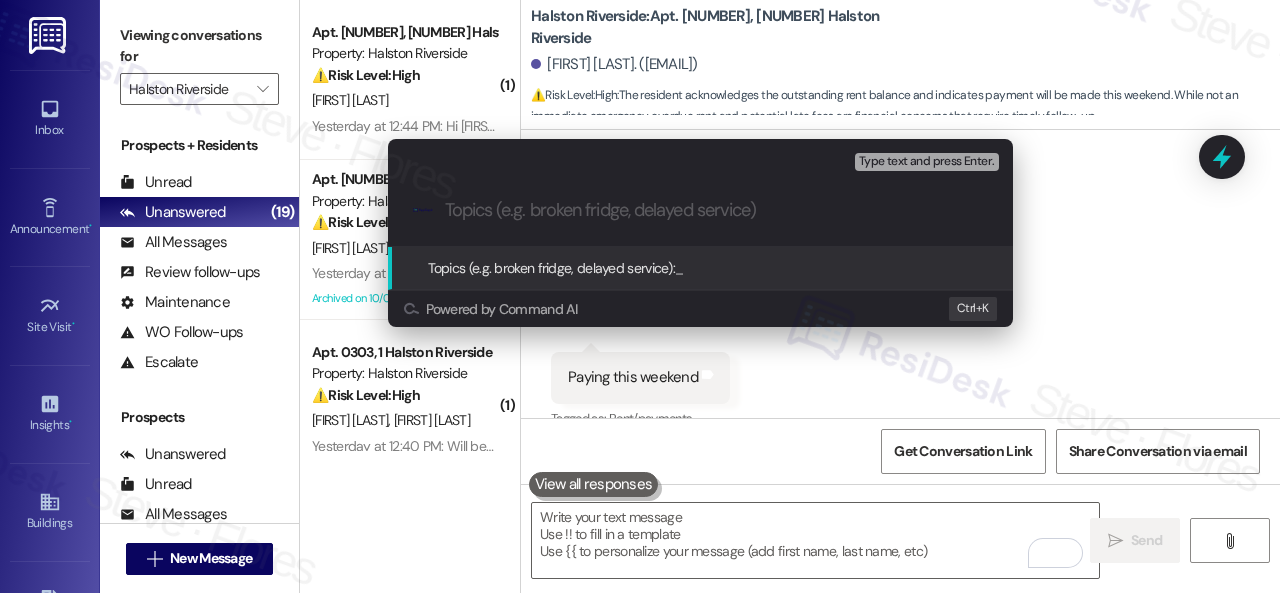paste on "Late payment notice." 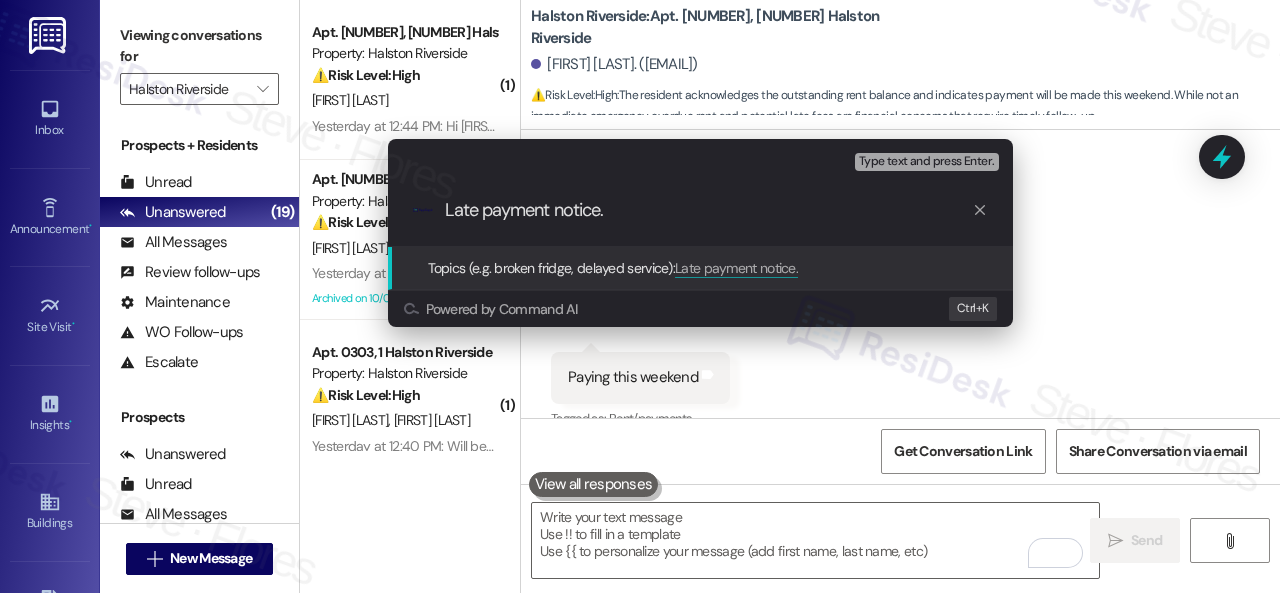 type 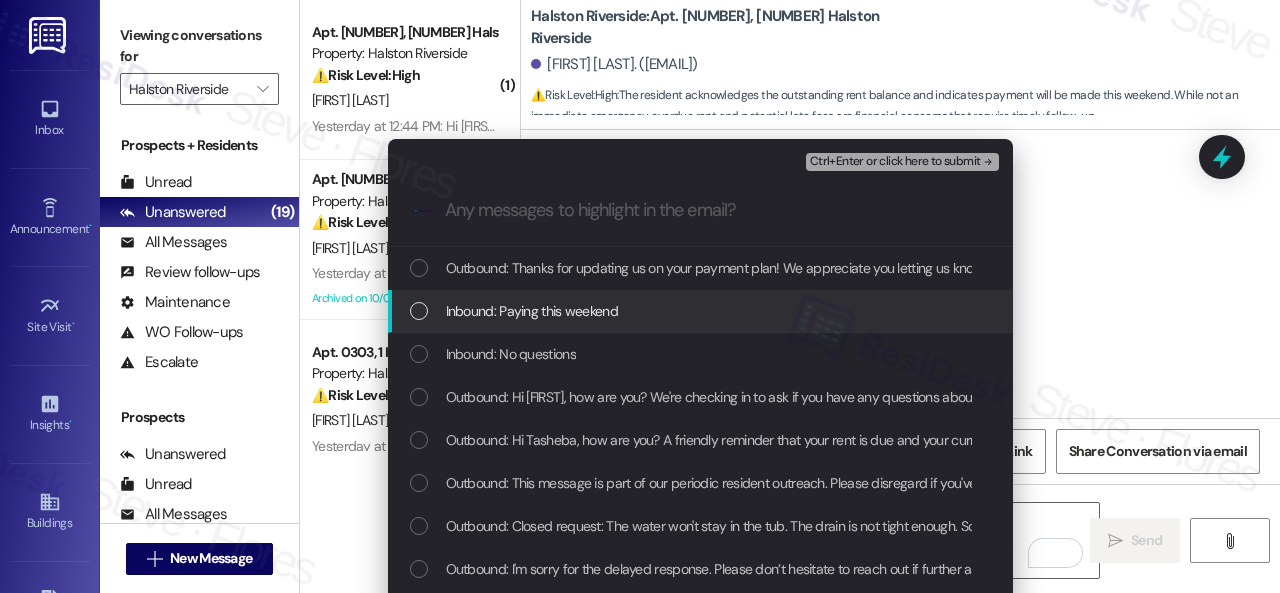 click on "Inbound: Paying this weekend" at bounding box center (532, 311) 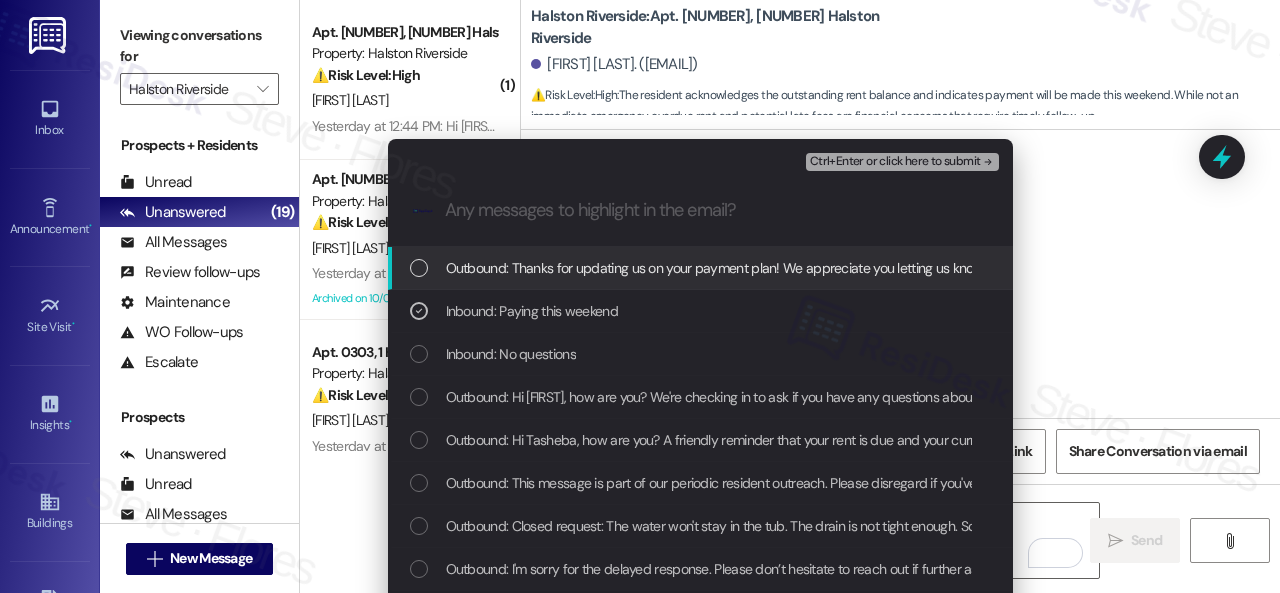 click on "Ctrl+Enter or click here to submit" at bounding box center [895, 162] 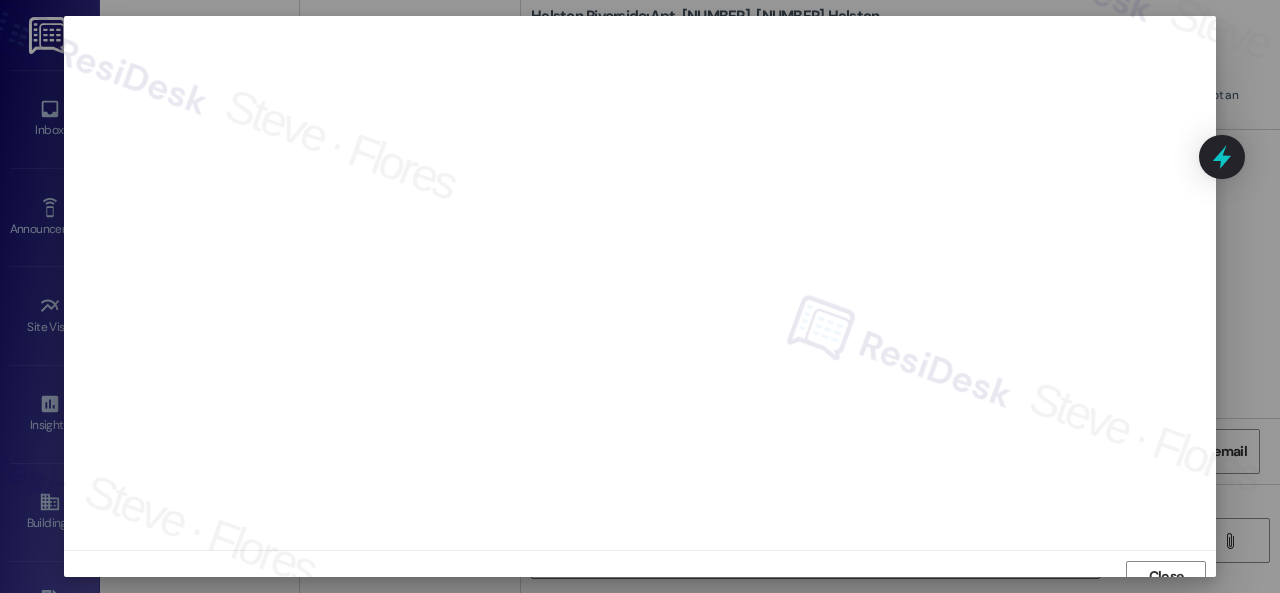scroll, scrollTop: 15, scrollLeft: 0, axis: vertical 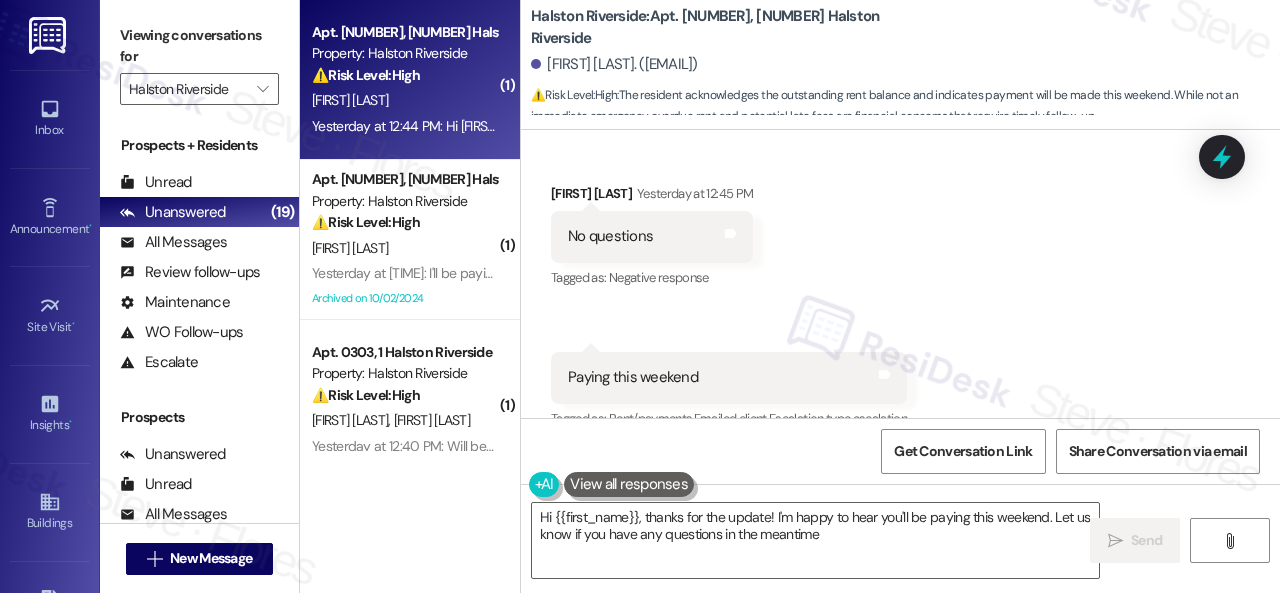 type on "Hi {{first_name}}, thanks for the update! I'm happy to hear you'll be paying this weekend. Let us know if you have any questions in the meantime!" 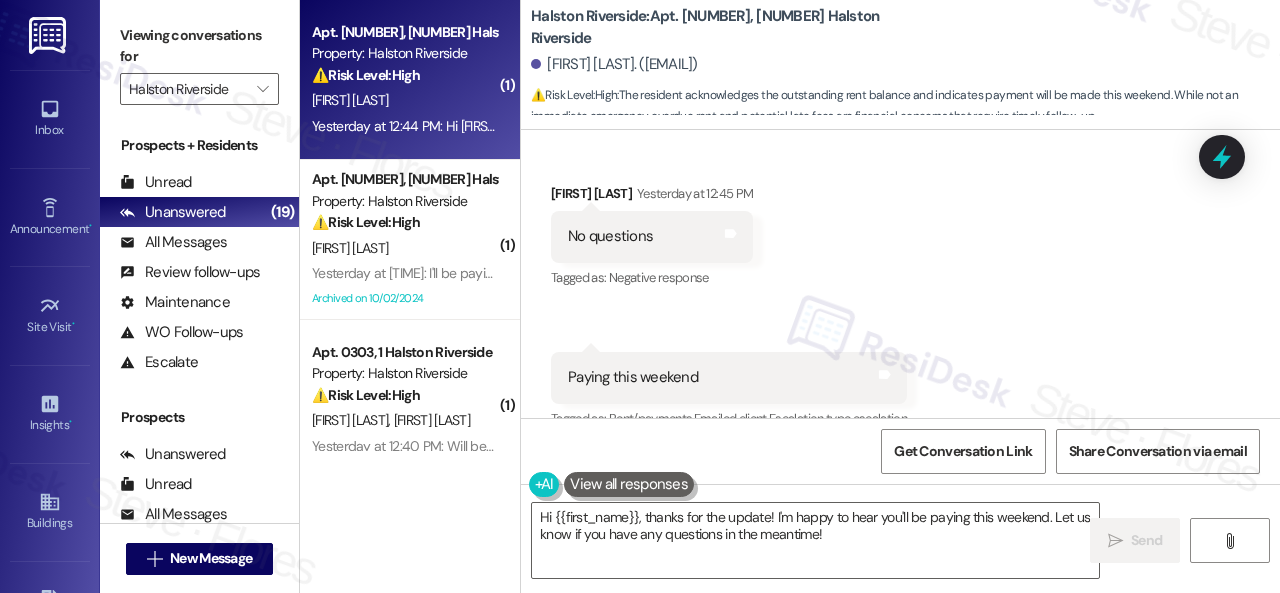 click on "[INITIAL]. [LAST]" at bounding box center (404, 100) 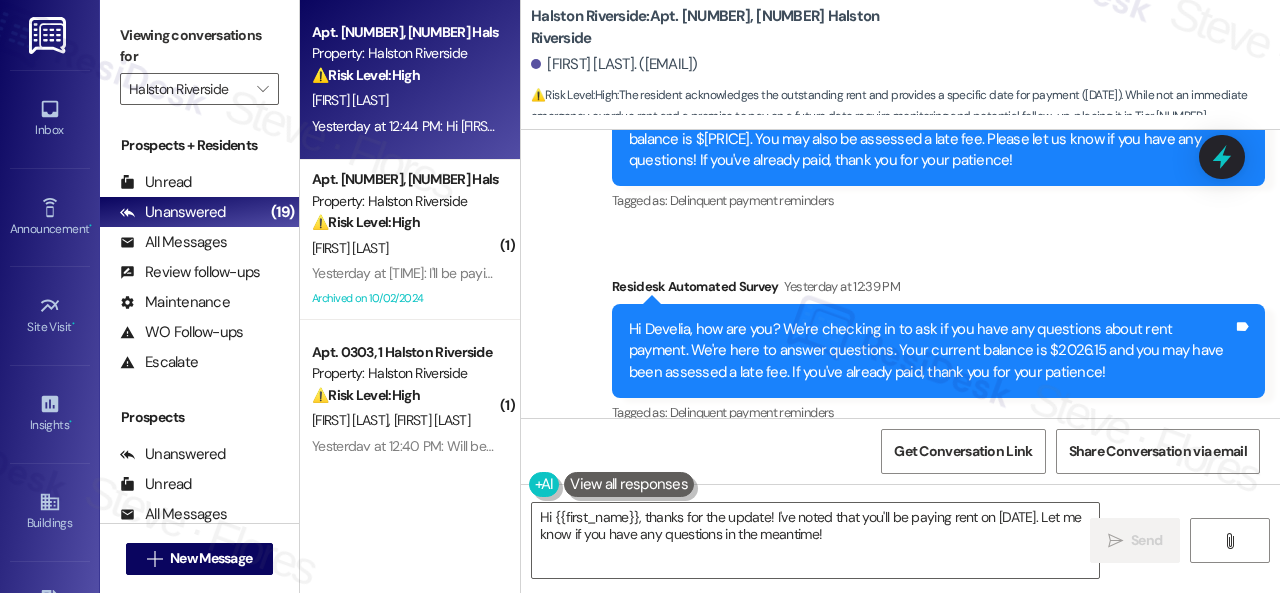 scroll, scrollTop: 11729, scrollLeft: 0, axis: vertical 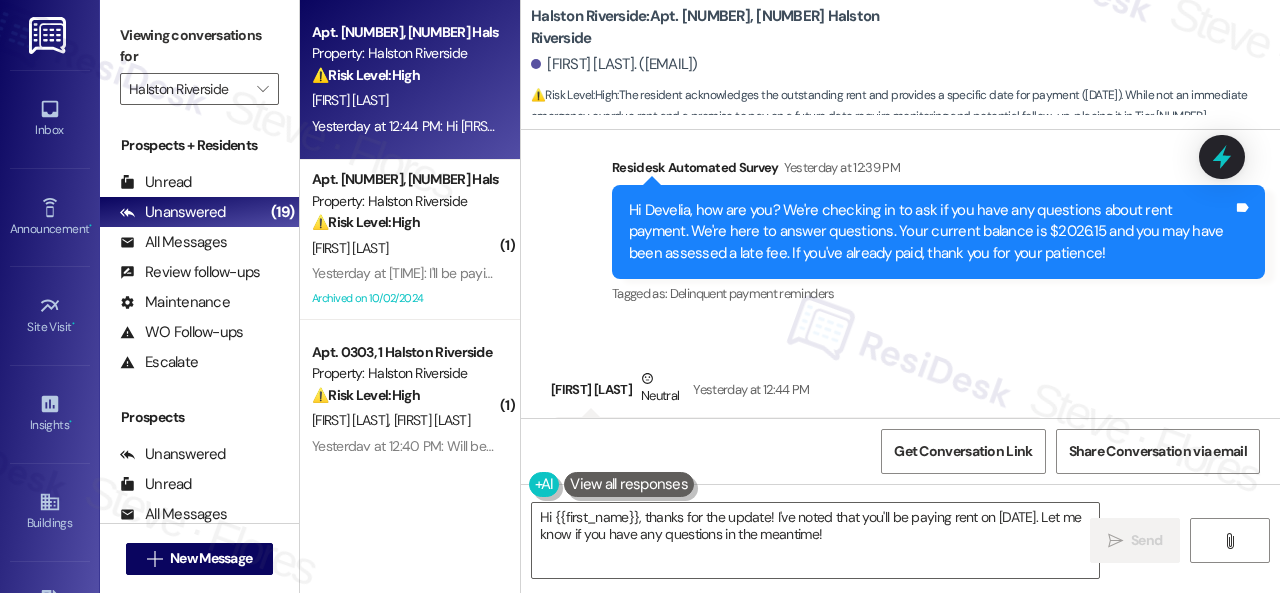 click on "Sent via SMS Sarah   (ResiDesk) Jul 08, 2025 at 12:03 PM Hi Develia, thanks for the update! I understand you're working on the balance. Please let me know if any questions arise, and I'm happy to help! Tags and notes Tagged as:   Praise Click to highlight conversations about Praise Survey, sent via SMS Residesk Automated Survey Jul 10, 2025 at 12:36 PM Hi Develia, a gentle reminder that your rent is due and your current balance is $4244.90 and you may have been assessed a late fee. Please let us know if you have any questions! If you've already paid, thank you for your patience! Tags and notes Tagged as:   Delinquent payment reminders ,  Click to highlight conversations about Delinquent payment reminders Rent/payments Click to highlight conversations about Rent/payments Survey, sent via SMS Residesk Automated Survey Jul 29, 2025 at 1:29 PM This message is part of our periodic resident outreach. Please disregard if you've already paid or you're on auto-pay!
Tags and notes Tagged as:   ,  Hi Develia!" at bounding box center [900, -398] 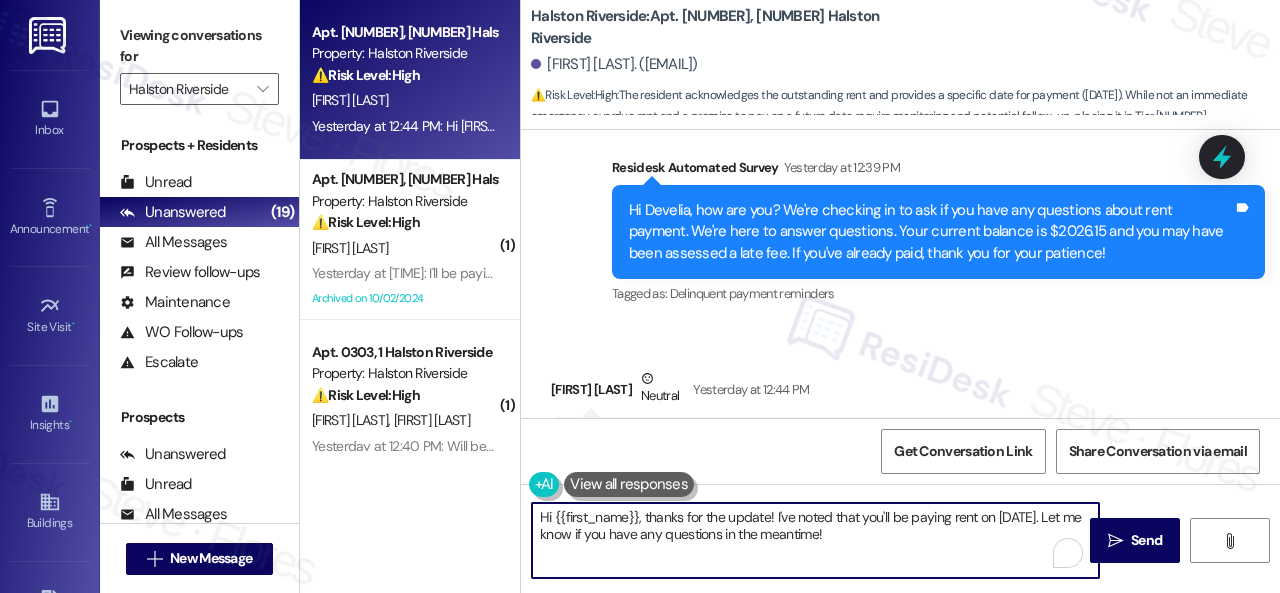 drag, startPoint x: 606, startPoint y: 509, endPoint x: 422, endPoint y: 489, distance: 185.08377 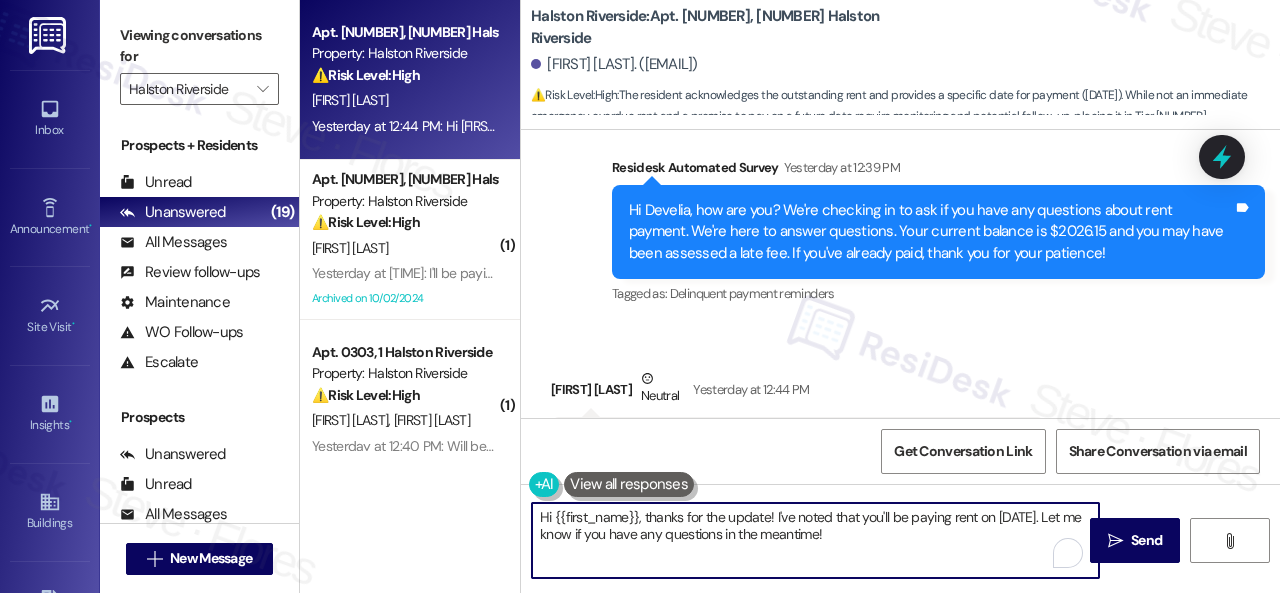 click on "Apt. 0505, 1 Halston Riverside Property: Halston Riverside ⚠️  Risk Level:  High The resident acknowledges the outstanding rent and provides a specific date for payment (8/15). While not an immediate emergency, overdue rent and a promise to pay on a future date require monitoring and potential follow-up, placing it in Tier 2. D. Frager Yesterday at 12:44 PM: Hi Sarah. I will pay my rent on 8/15. Sorry, I forgot to hit send on Monday Yesterday at 12:44 PM: Hi Sarah. I will pay my rent on 8/15. Sorry, I forgot to hit send on Monday ( 1 ) Apt. 1009, 1 Halston Riverside Property: Halston Riverside ⚠️  Risk Level:  High The resident acknowledges the late rent and late fee and states they will pay on the 20th. This involves a financial concern and potential risk mitigation. L. Barker Yesterday at 12:44 PM: I'll be paying it on the 20th sorry for the late payment. I saw the late fee added already  Archived on 10/02/2024 ( 1 ) Apt. 0303, 1 Halston Riverside Property: Halston Riverside ⚠️  Risk Level:  ( 2" at bounding box center (790, 296) 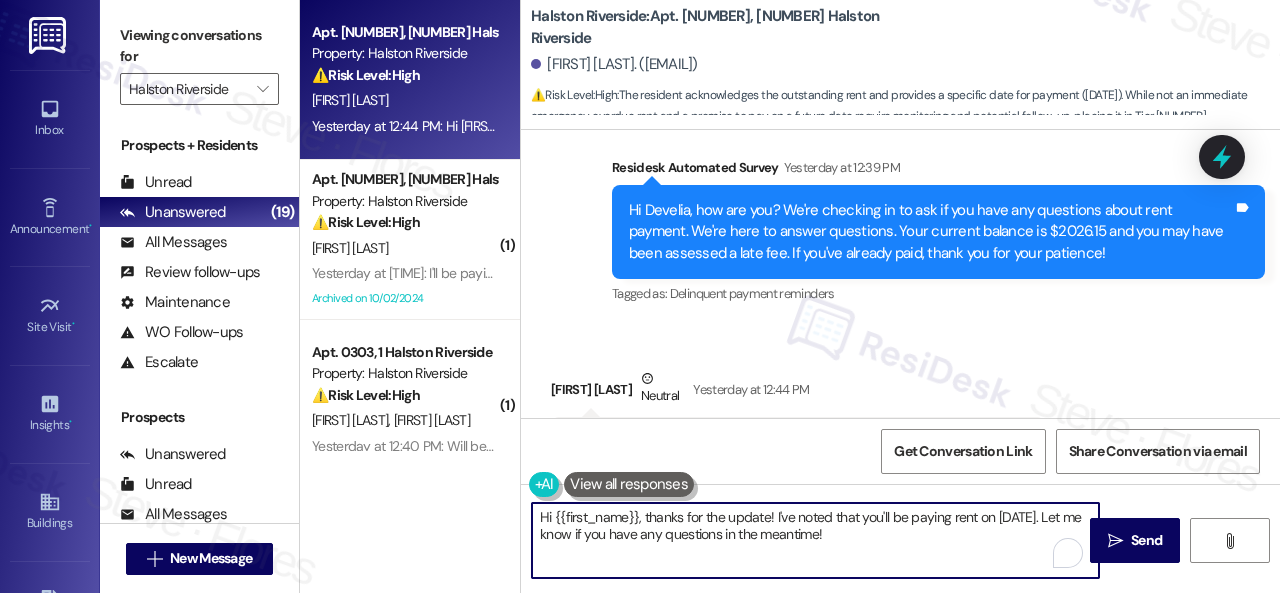 paste on "Thanks for updating us on your payment plan! We appreciate you letting us know. Please don't hesitate to reach out if you need anything els" 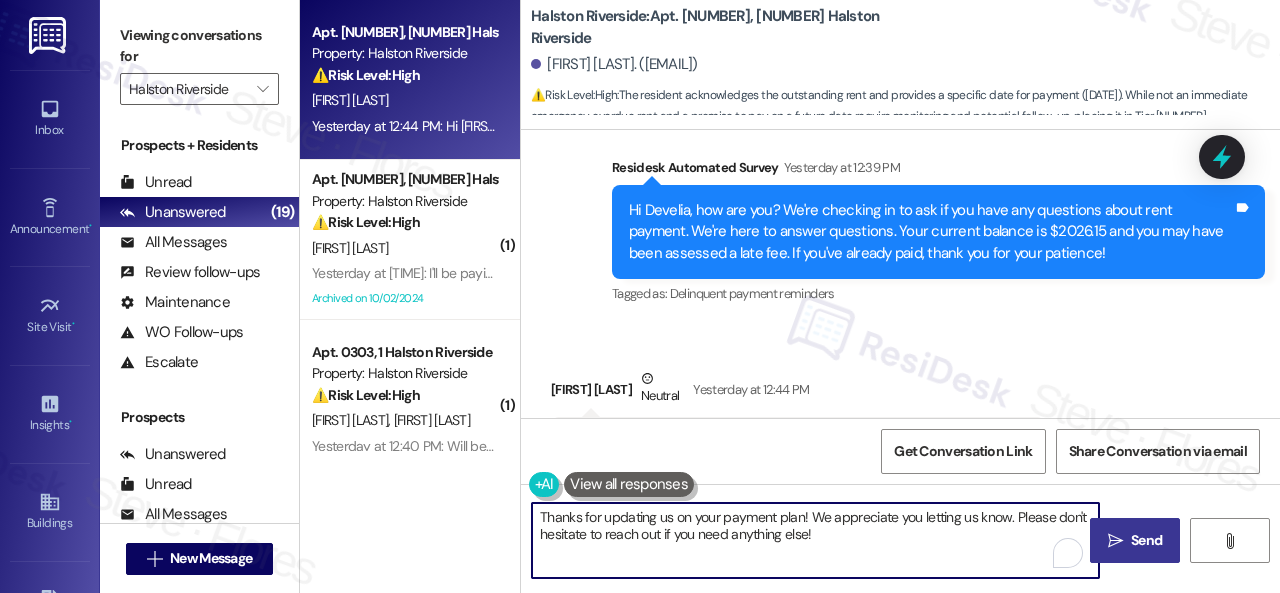 type on "Thanks for updating us on your payment plan! We appreciate you letting us know. Please don't hesitate to reach out if you need anything else!" 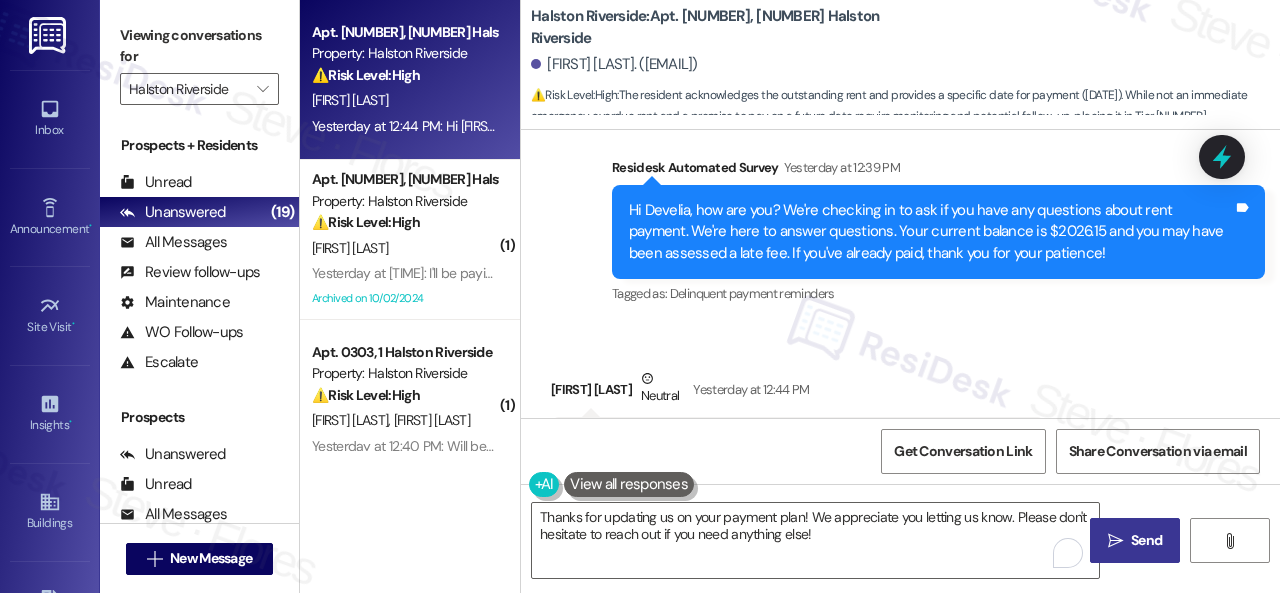 click on "Send" at bounding box center (1146, 540) 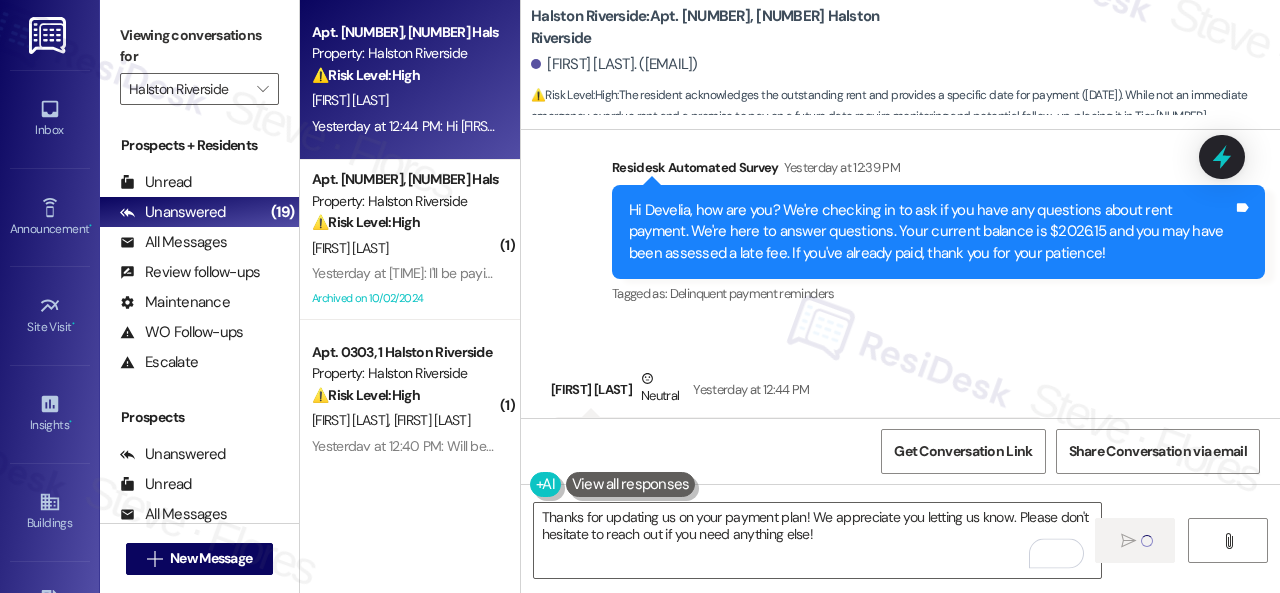 type 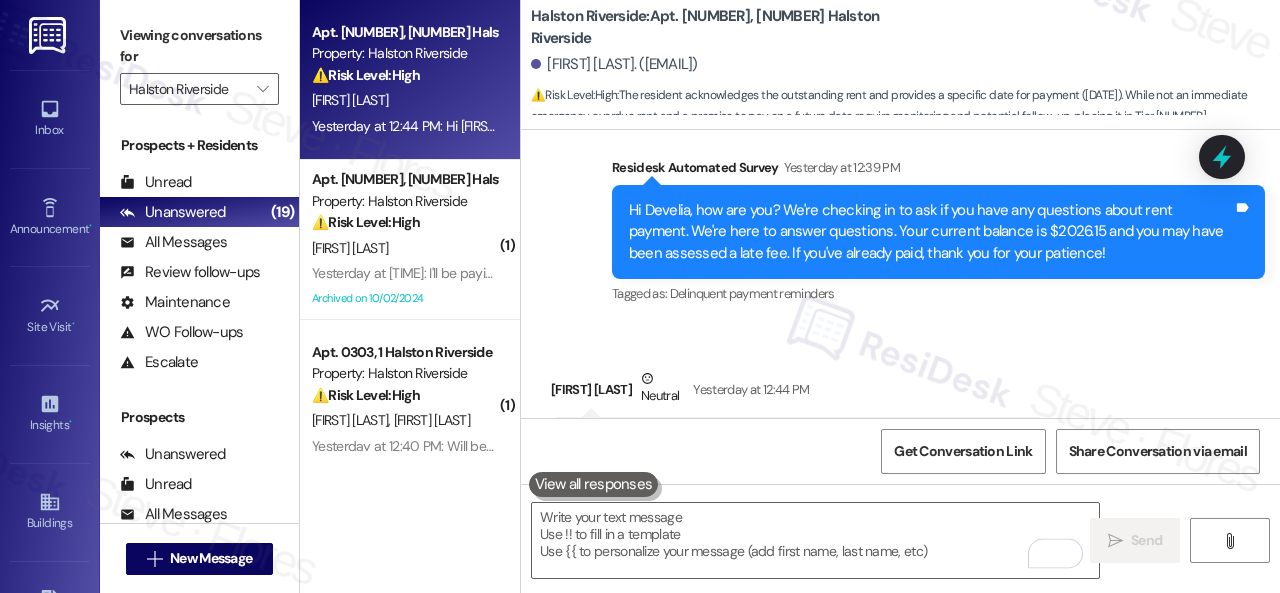 scroll, scrollTop: 11823, scrollLeft: 0, axis: vertical 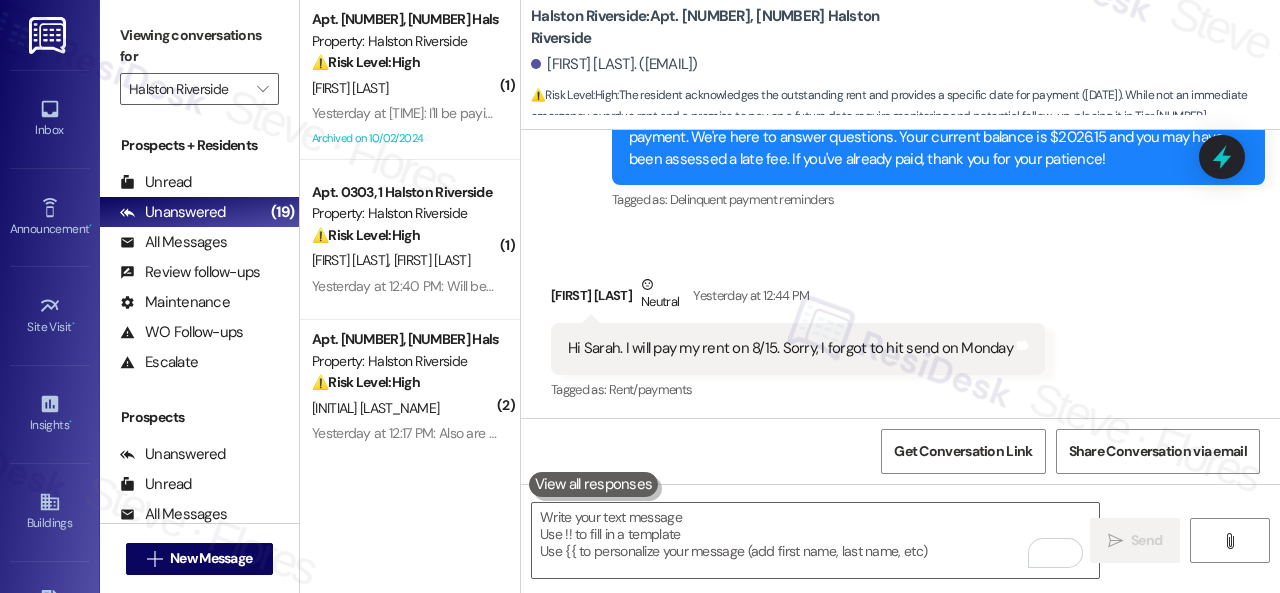 click on "Received via SMS Develia Frager   Neutral Yesterday at 12:44 PM Hi Sarah. I will pay my rent on 8/15. Sorry, I forgot to hit send on Monday Tags and notes Tagged as:   Rent/payments Click to highlight conversations about Rent/payments" at bounding box center [900, 324] 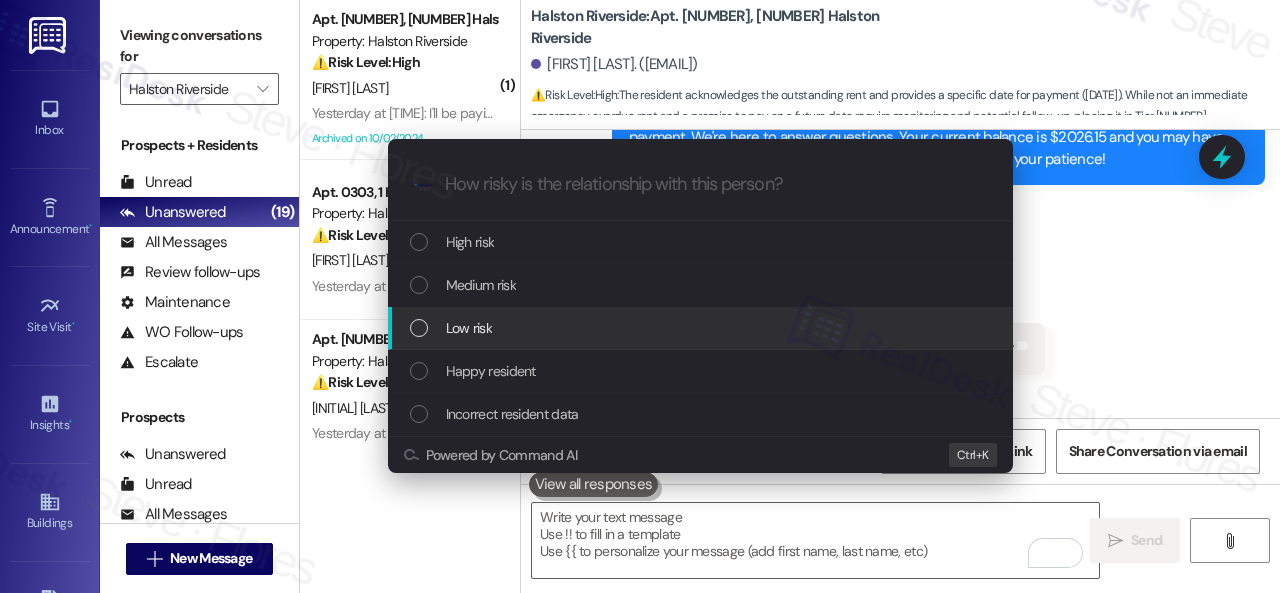 click on "Low risk" at bounding box center (469, 328) 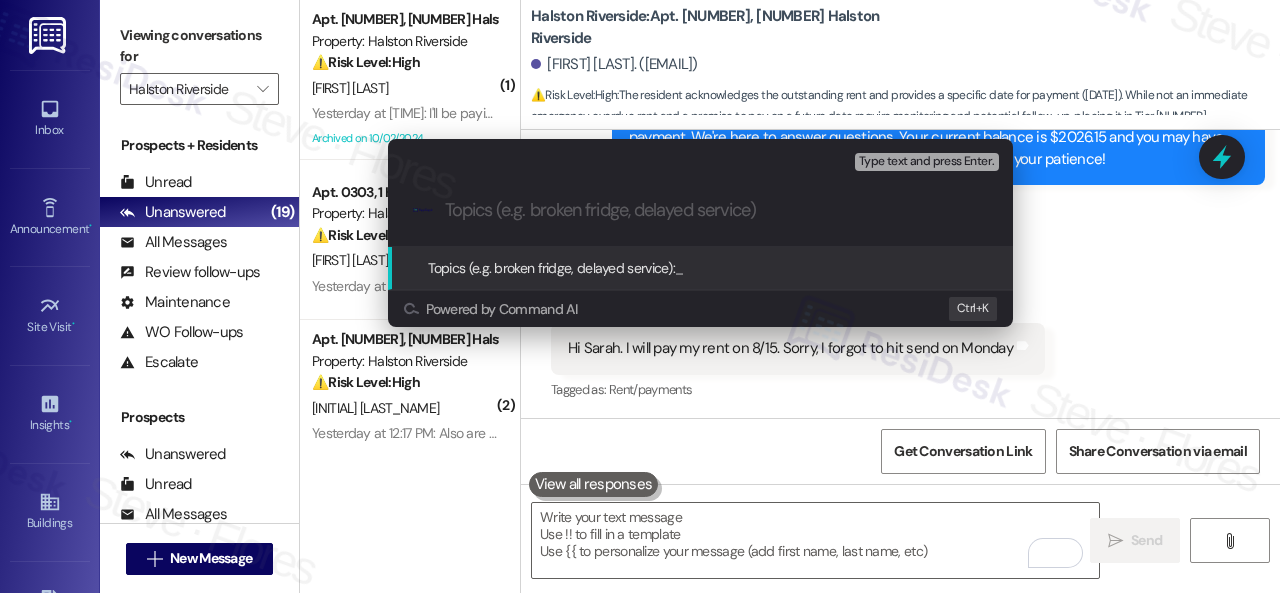 paste on "Late payment notice." 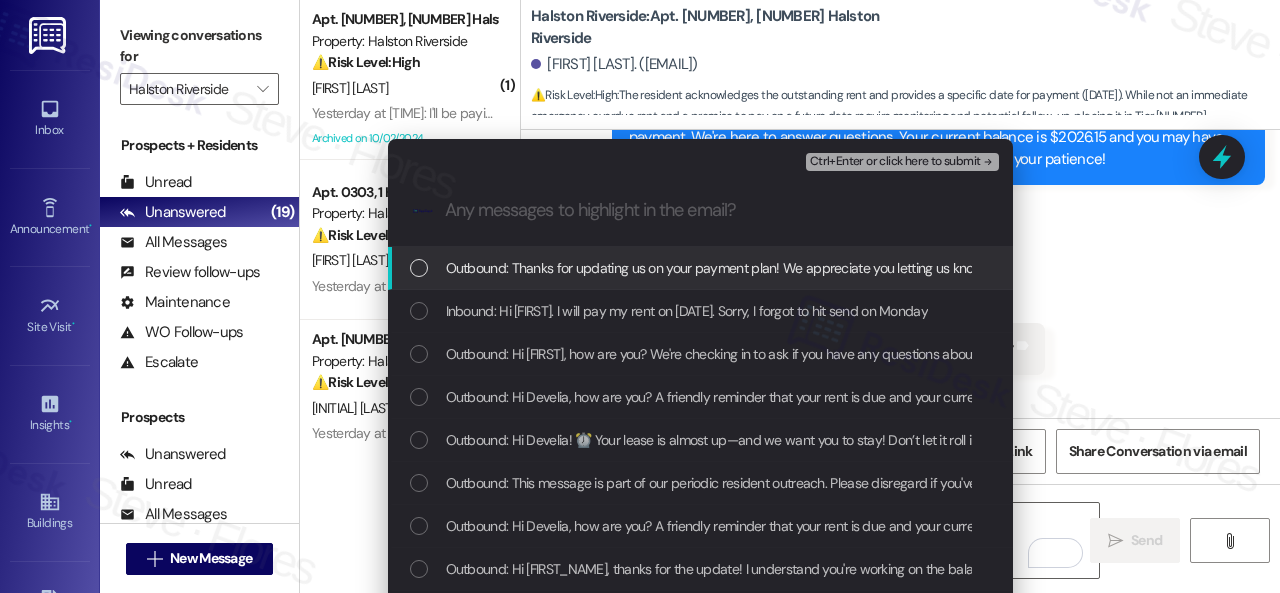click on "Inbound: Hi [LAST]. I will pay my rent on [MONTH] [DAY]. Sorry, I forgot to hit send on Monday" at bounding box center [687, 311] 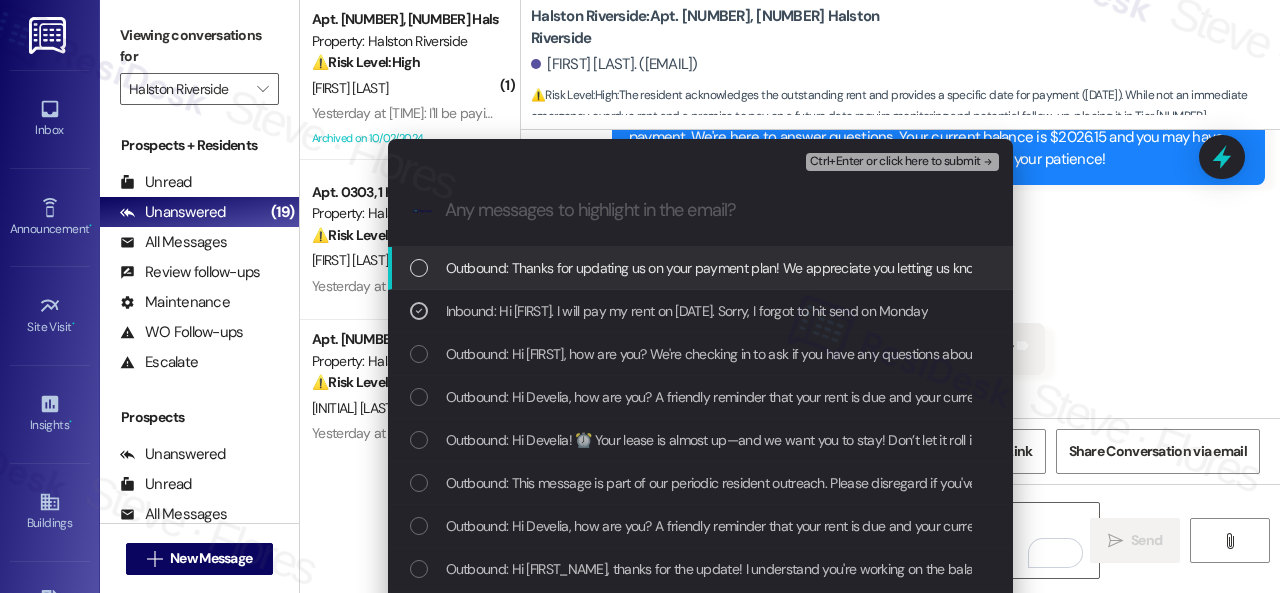 click on "Ctrl+Enter or click here to submit" at bounding box center [895, 162] 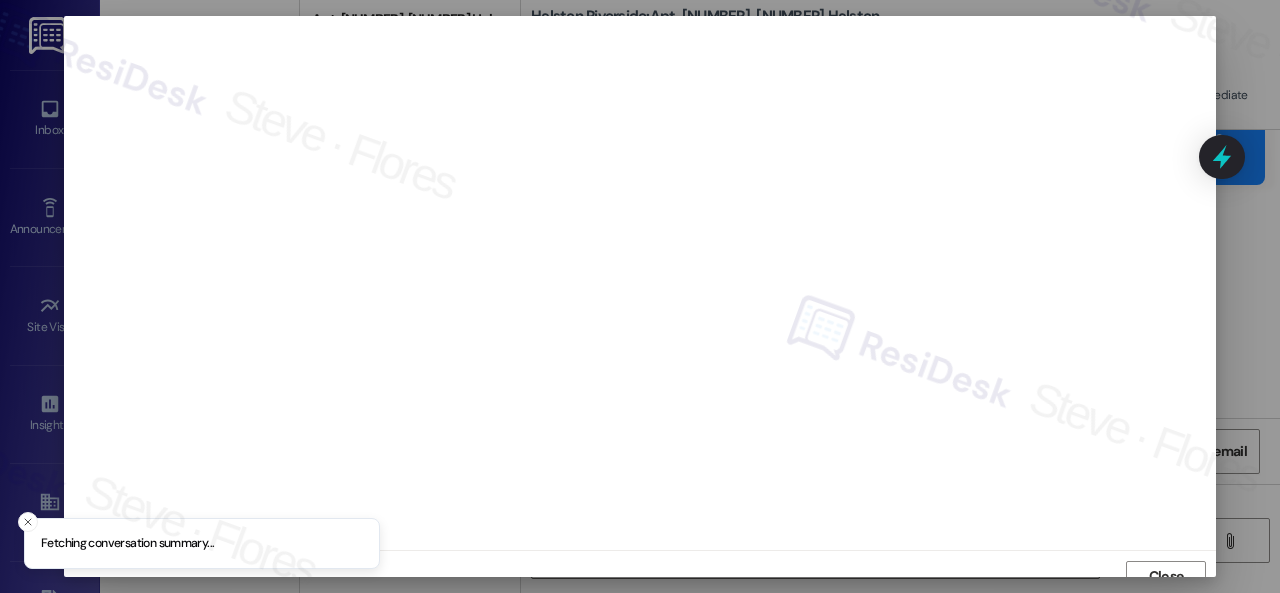 scroll, scrollTop: 15, scrollLeft: 0, axis: vertical 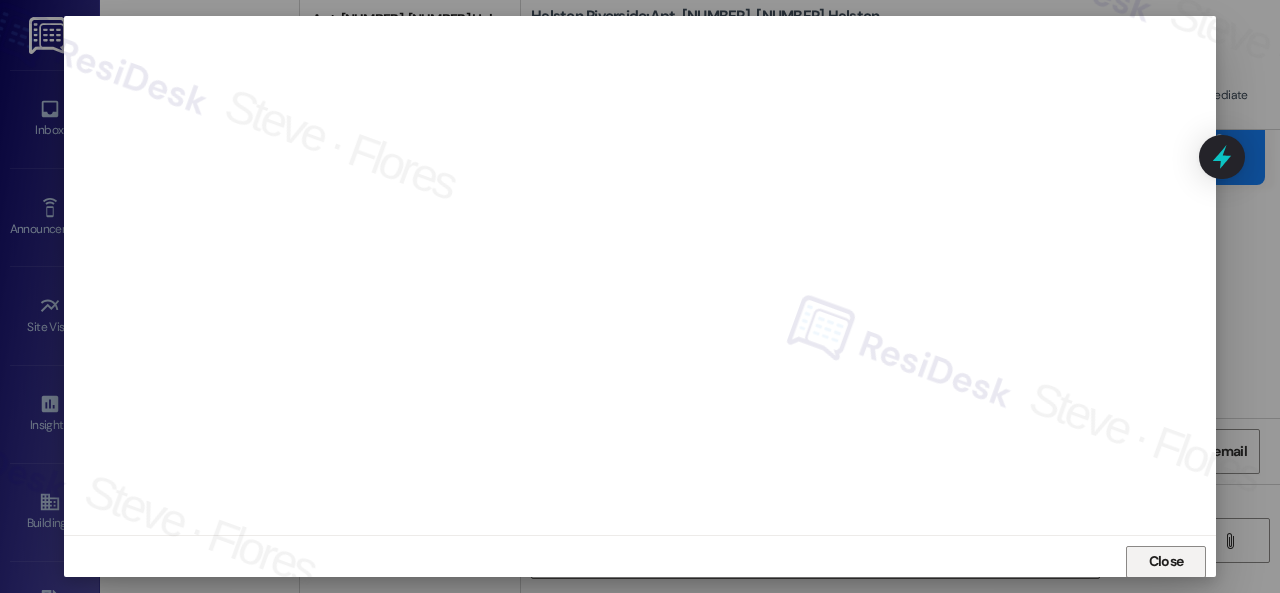 click on "Close" at bounding box center (1166, 561) 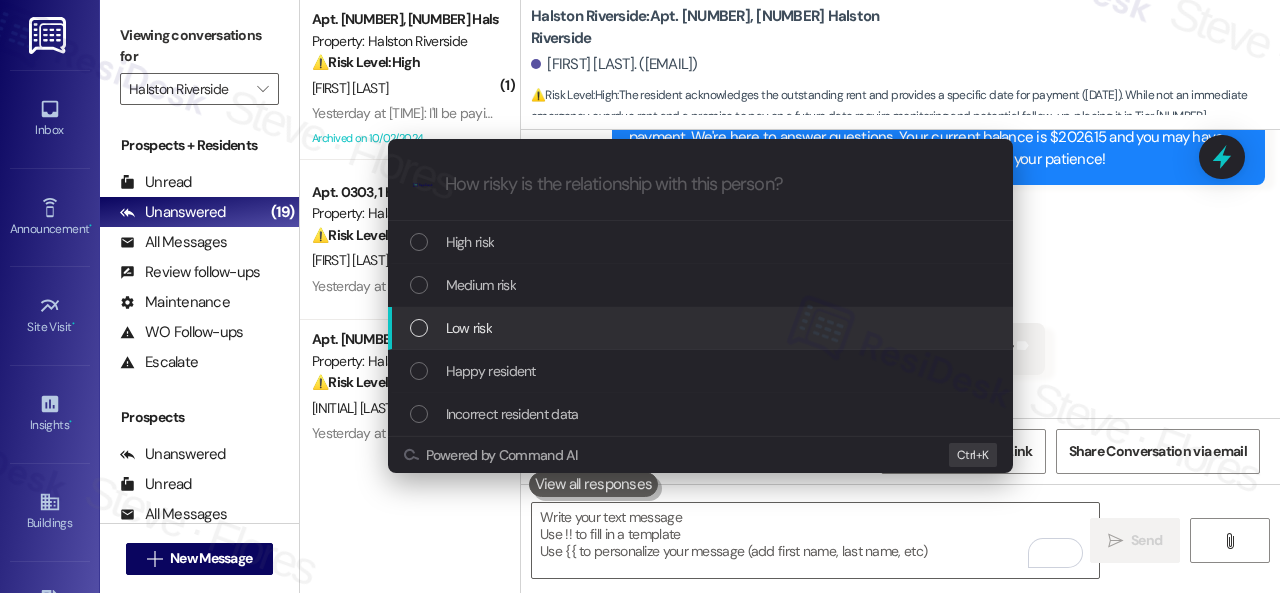 click on "Low risk" at bounding box center [469, 328] 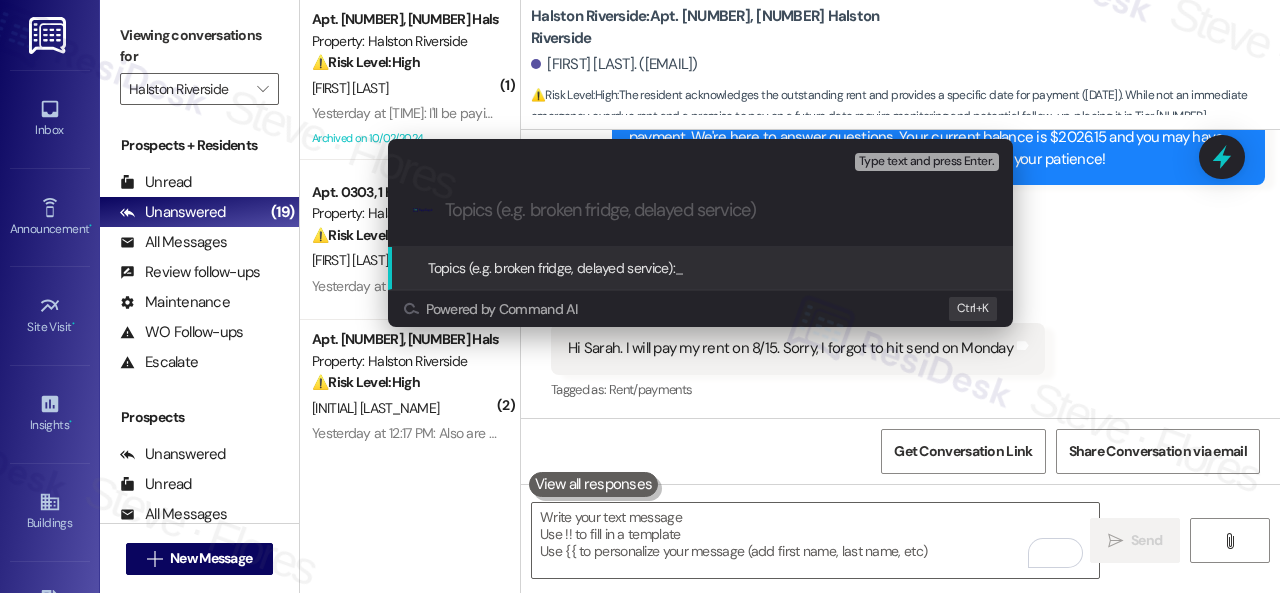 paste on "Late payment notice." 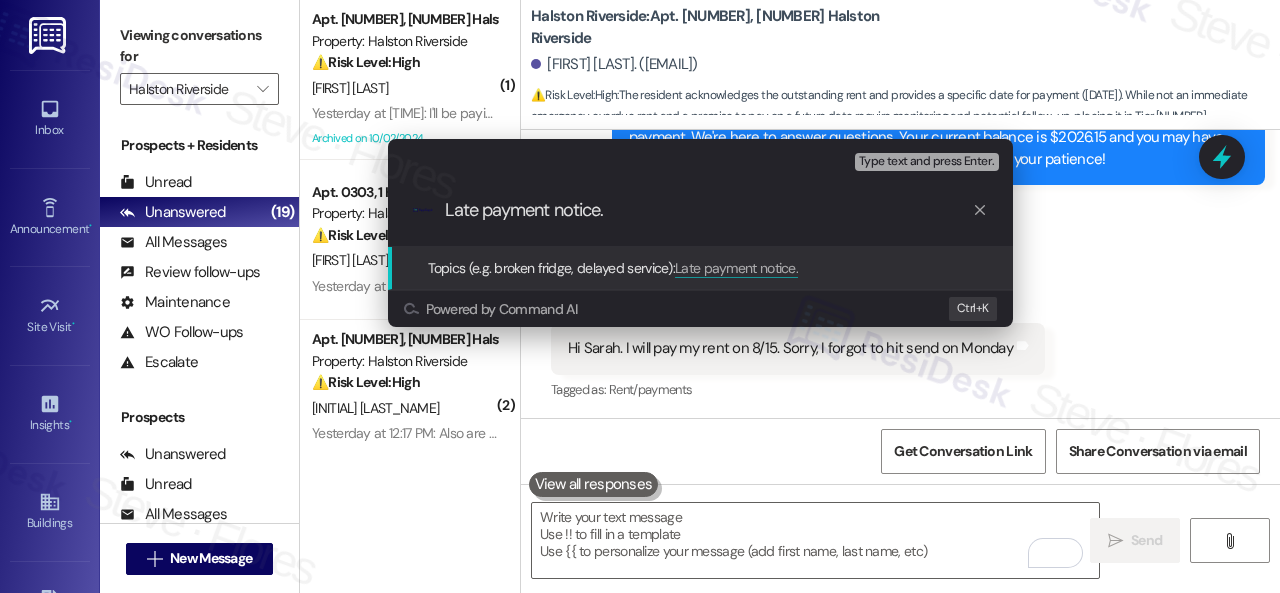 type 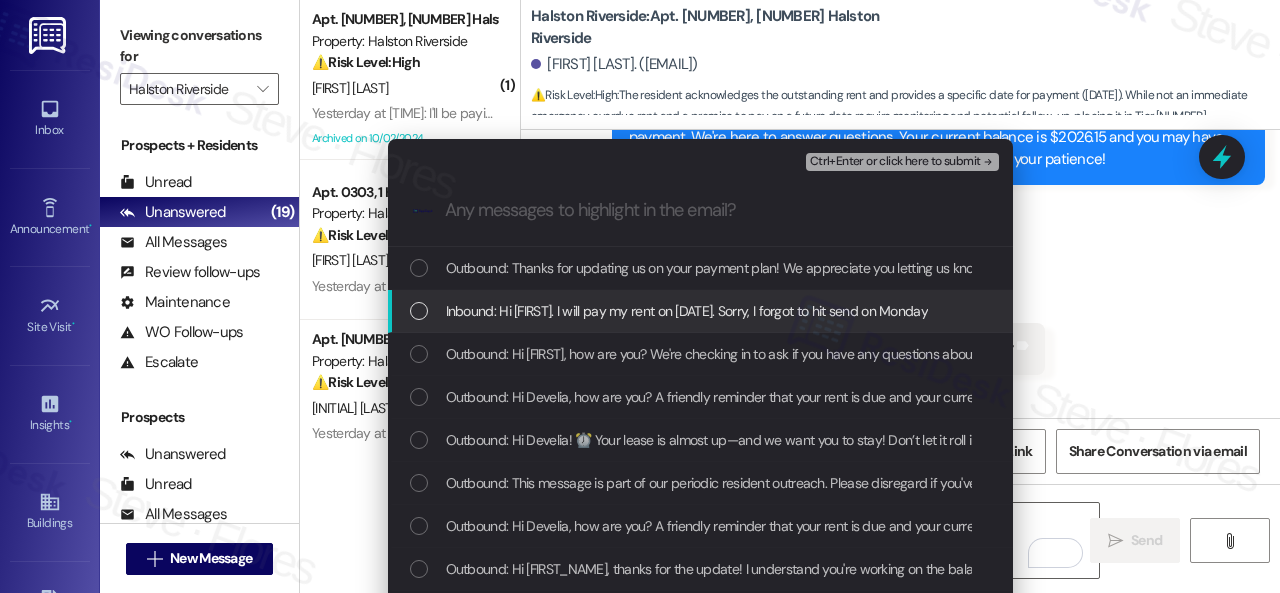 click on "Inbound: Hi [LAST]. I will pay my rent on [MONTH] [DAY]. Sorry, I forgot to hit send on Monday" at bounding box center (687, 311) 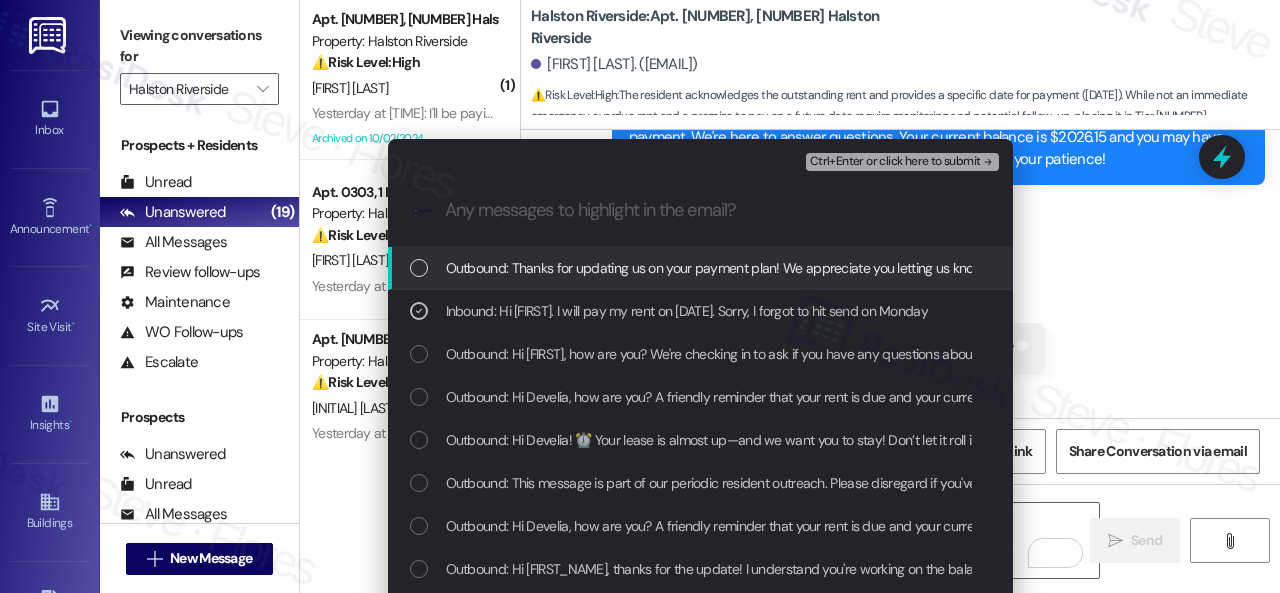 click on "Ctrl+Enter or click here to submit" at bounding box center (895, 162) 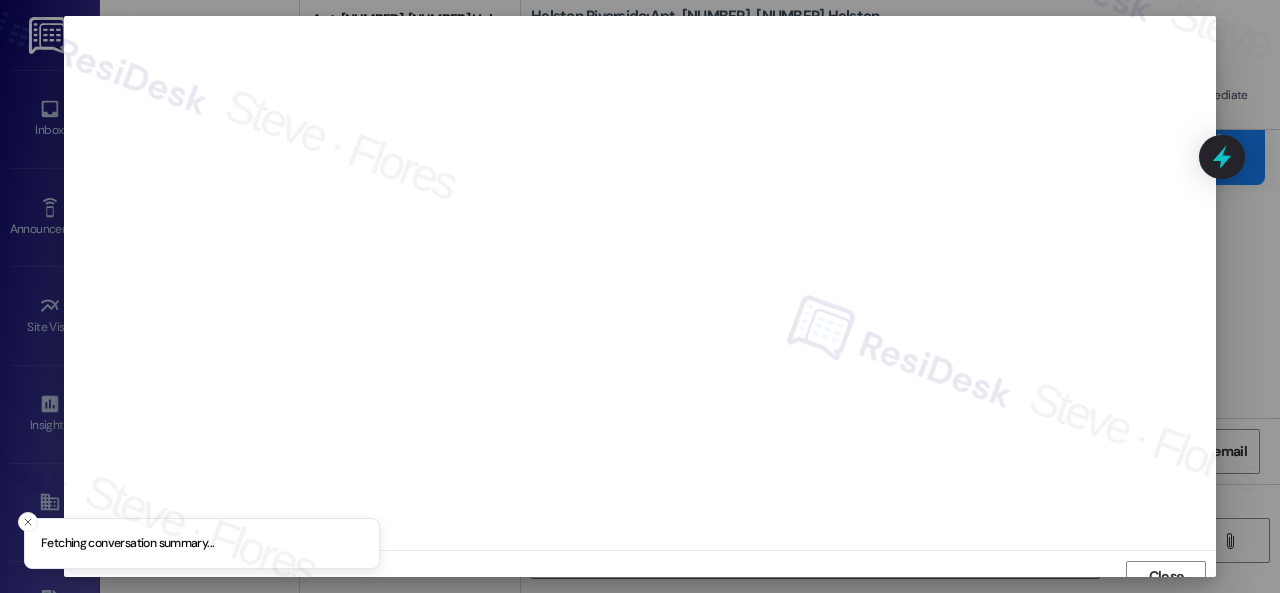 scroll, scrollTop: 15, scrollLeft: 0, axis: vertical 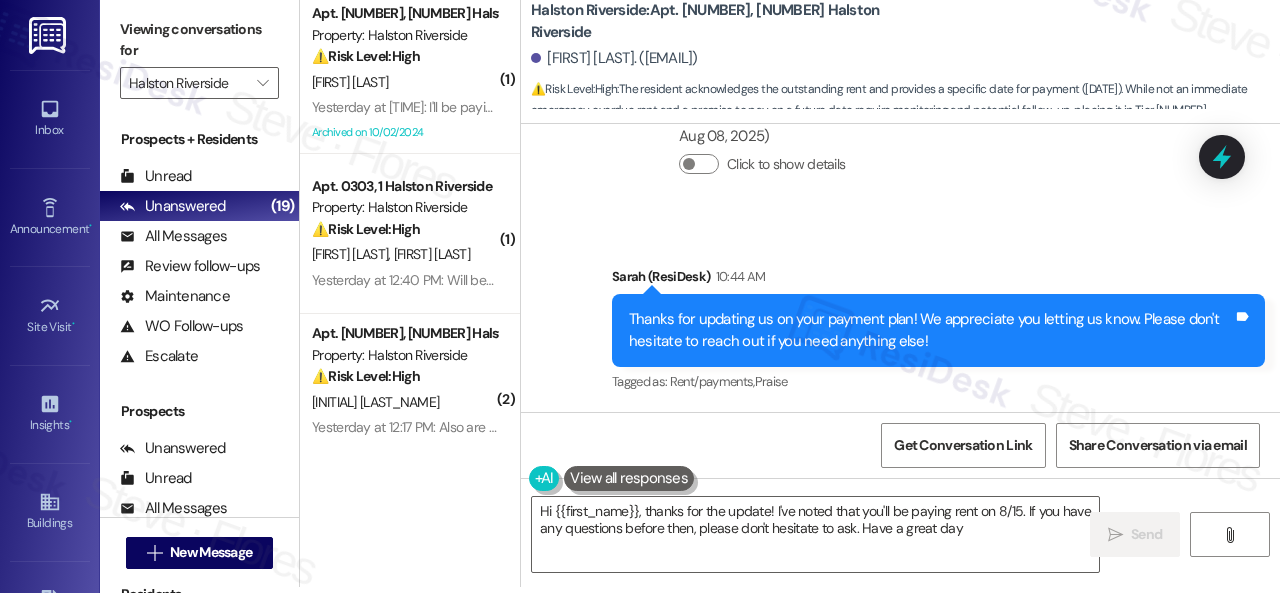 type on "Hi {{first_name}}, thanks for the update! I've noted that you'll be paying rent on 8/15. If you have any questions before then, please don't hesitate to ask. Have a great day!" 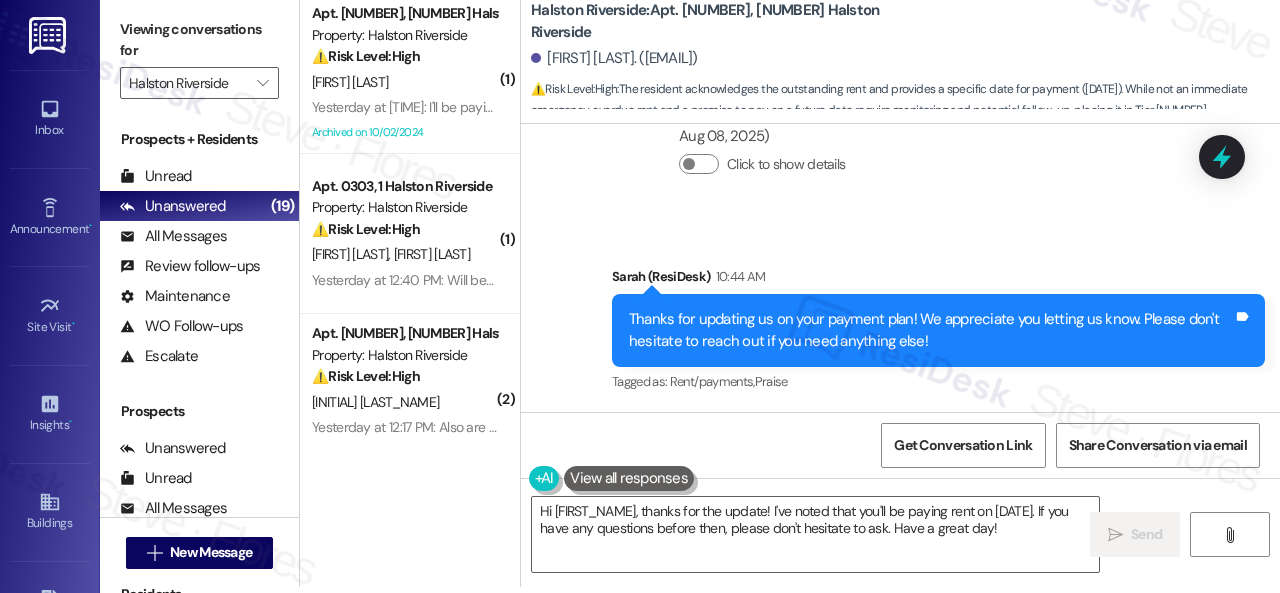 click on "[INITIAL]. [LAST]" at bounding box center [404, 82] 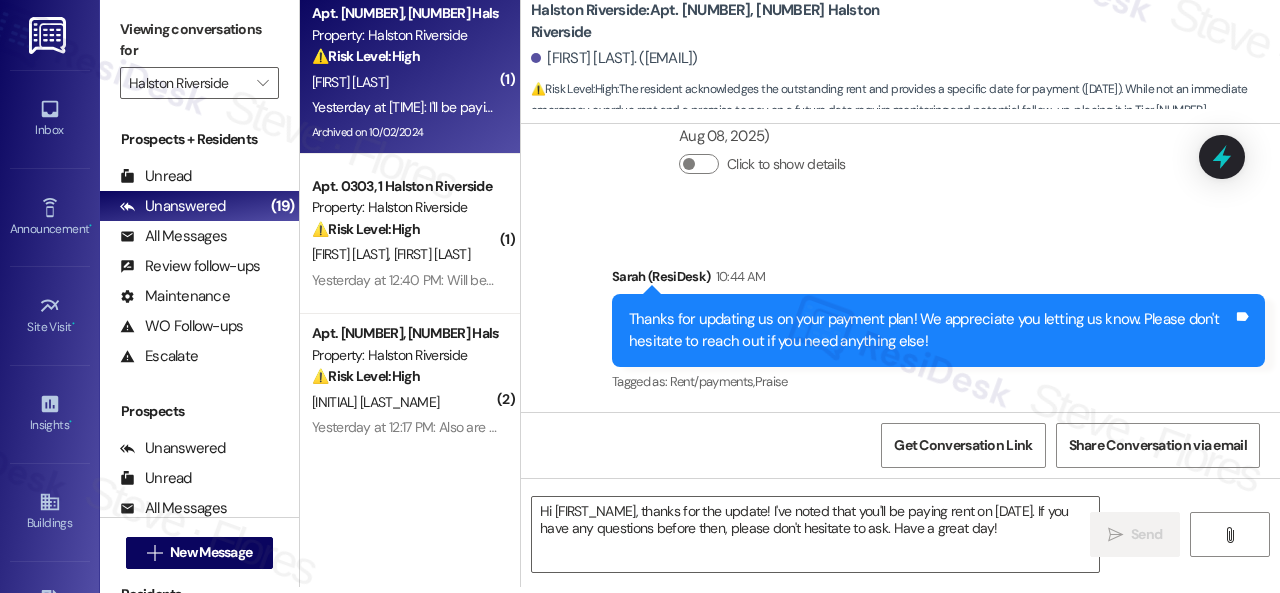 type on "Fetching suggested responses. Please feel free to read through the conversation in the meantime." 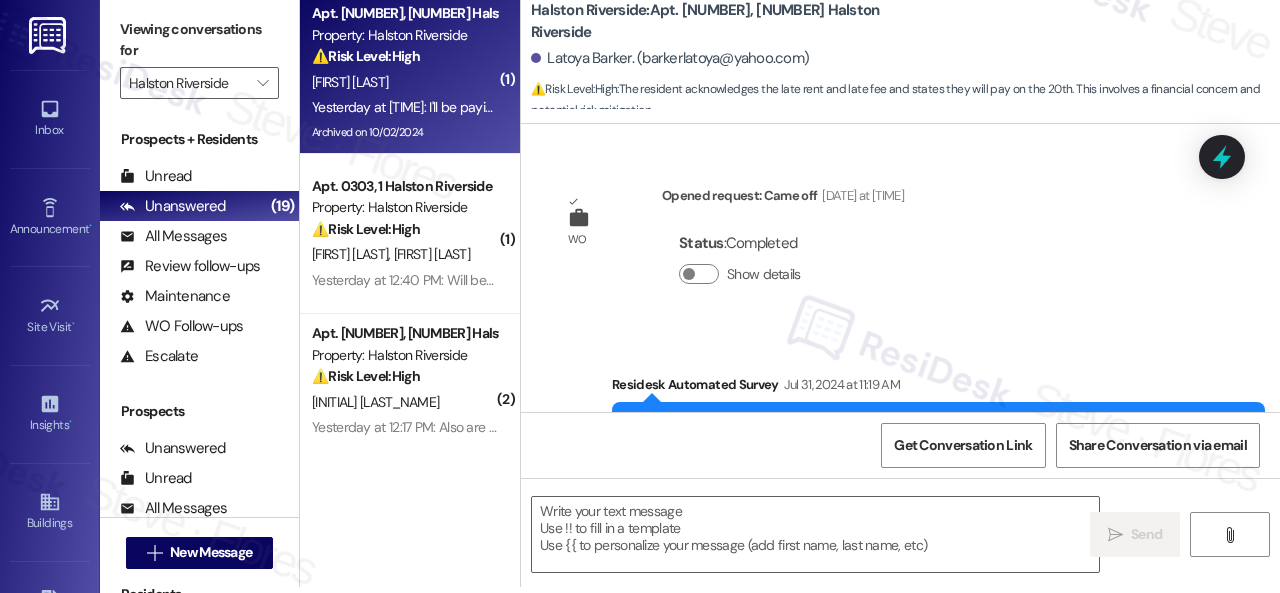 scroll, scrollTop: 23752, scrollLeft: 0, axis: vertical 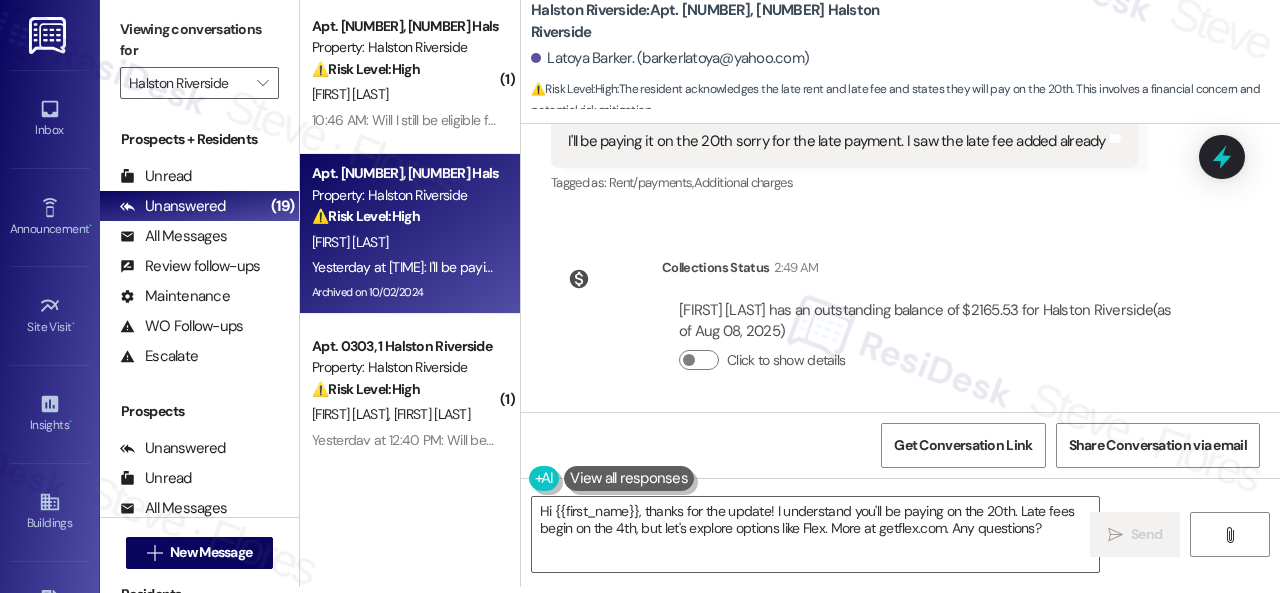 click on "Collections Status 2:49 AM Latoya Barker has an outstanding balance of $2165.53 for Halston Riverside  (as of Aug 08, 2025) Click to show details" at bounding box center (877, 329) 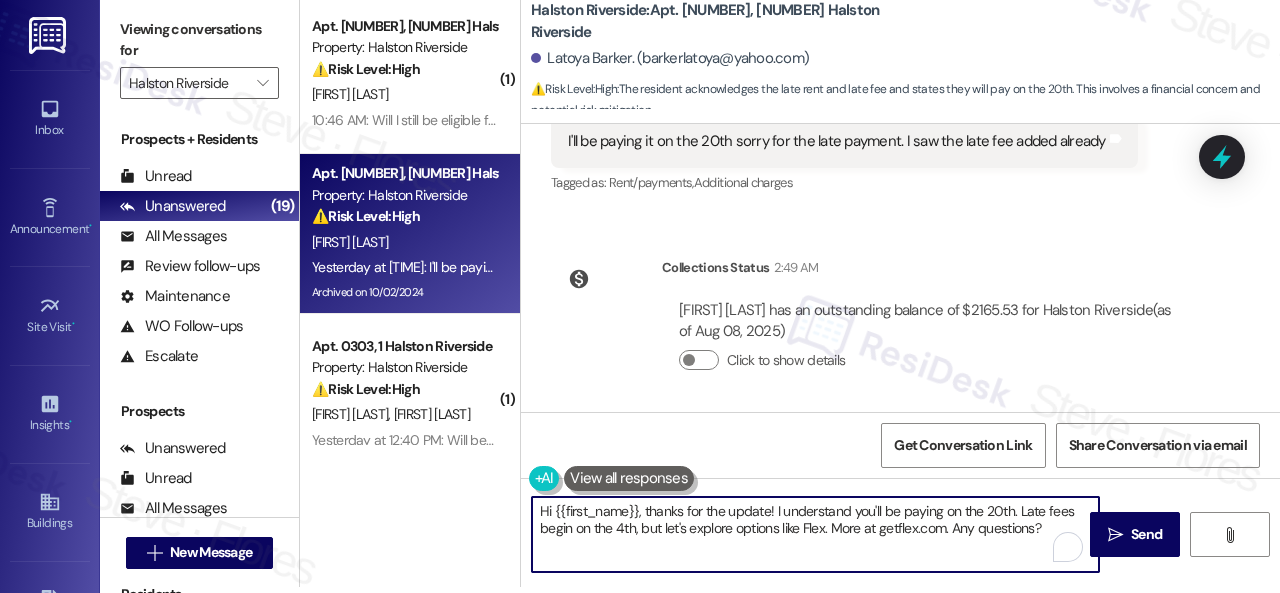 paste on "Thanks for updating us on your payment plan! We appreciate you letting us know. Please don't hesitate to reach out if you need anything else!" 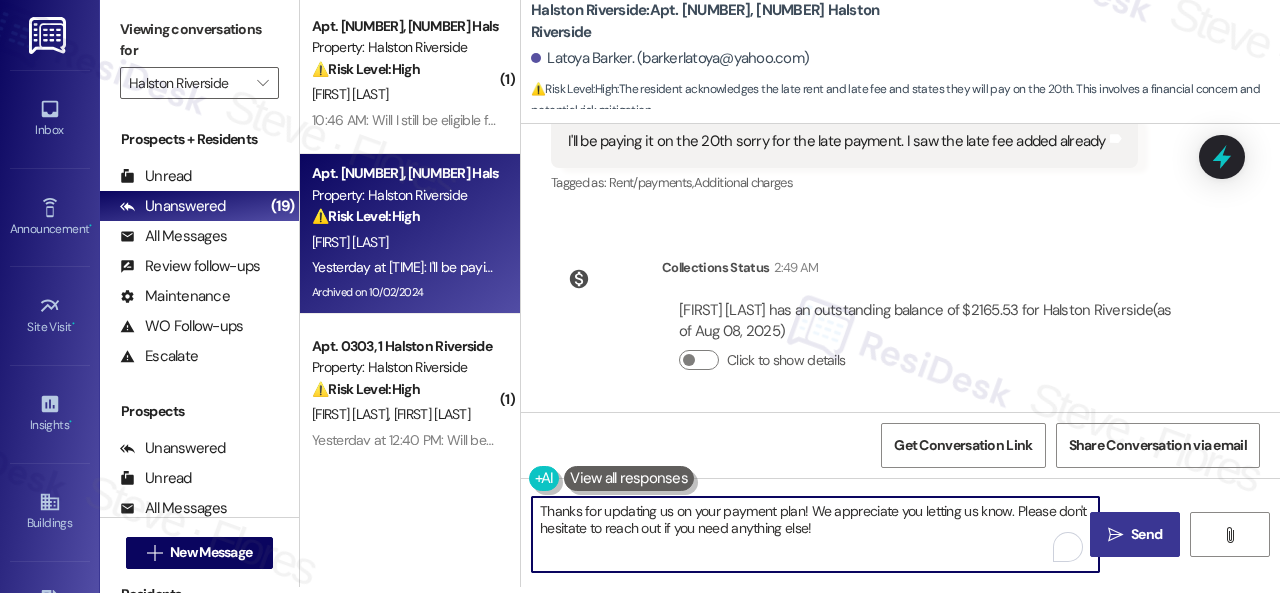 type on "Thanks for updating us on your payment plan! We appreciate you letting us know. Please don't hesitate to reach out if you need anything else!" 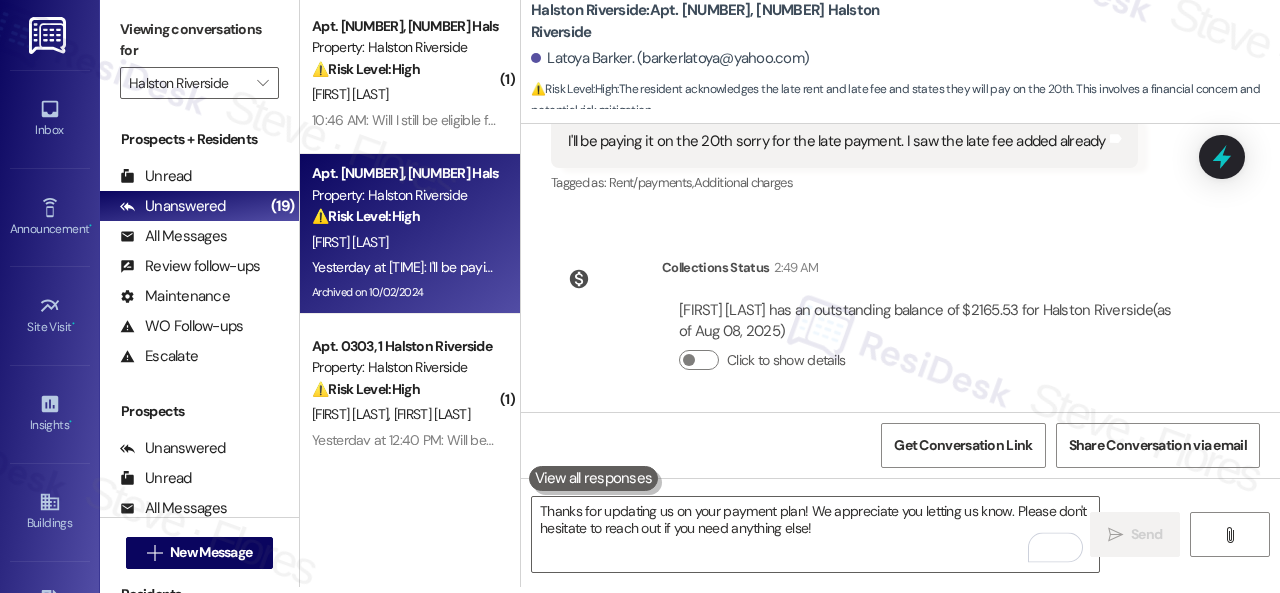 type 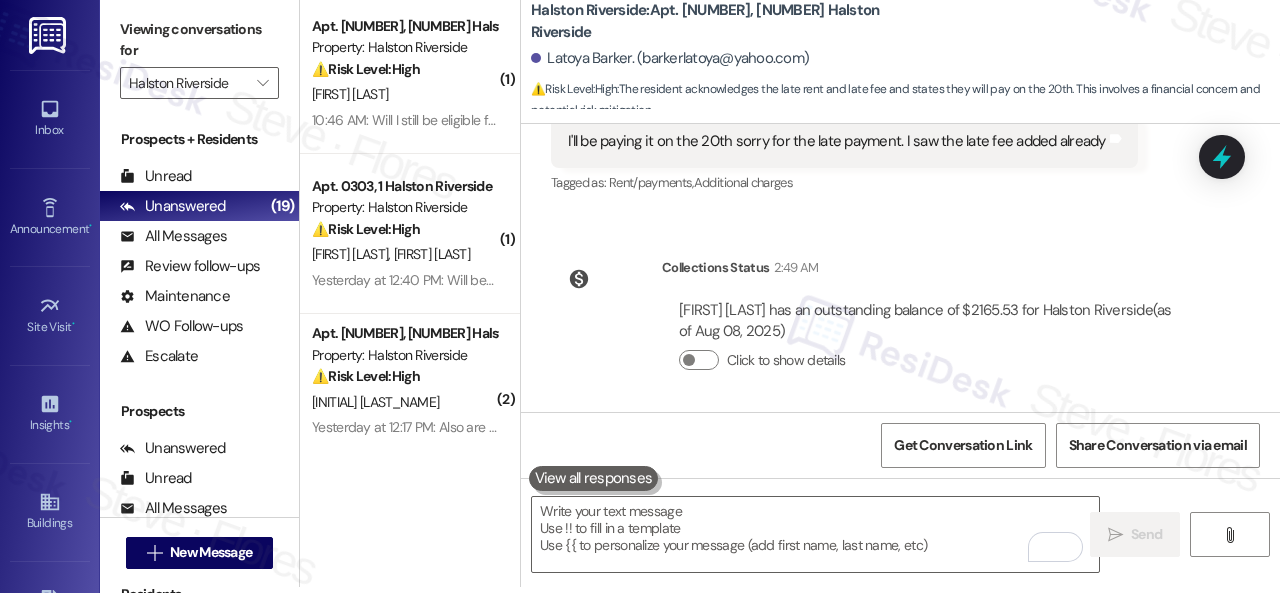 scroll, scrollTop: 0, scrollLeft: 0, axis: both 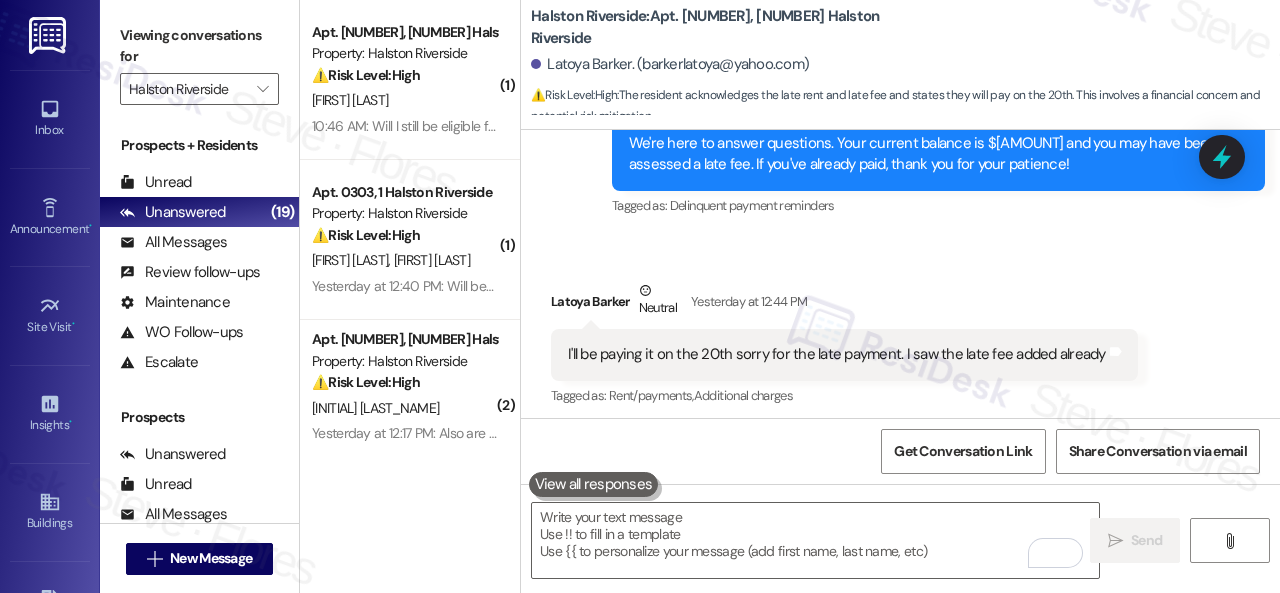 click on "Received via SMS Latoya Barker   Neutral Yesterday at 12:44 PM I'll be paying it on the 20th sorry for the late payment. I saw the late fee added already  Tags and notes Tagged as:   Rent/payments ,  Click to highlight conversations about Rent/payments Additional charges Click to highlight conversations about Additional charges" at bounding box center (900, 330) 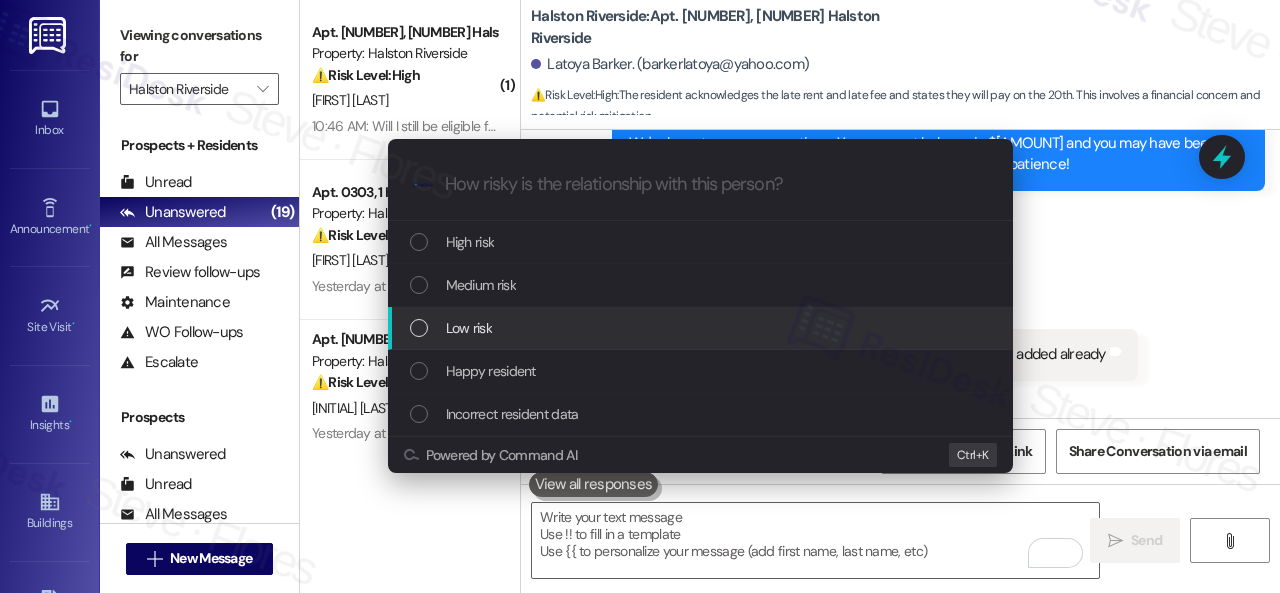 click on "Low risk" at bounding box center [469, 328] 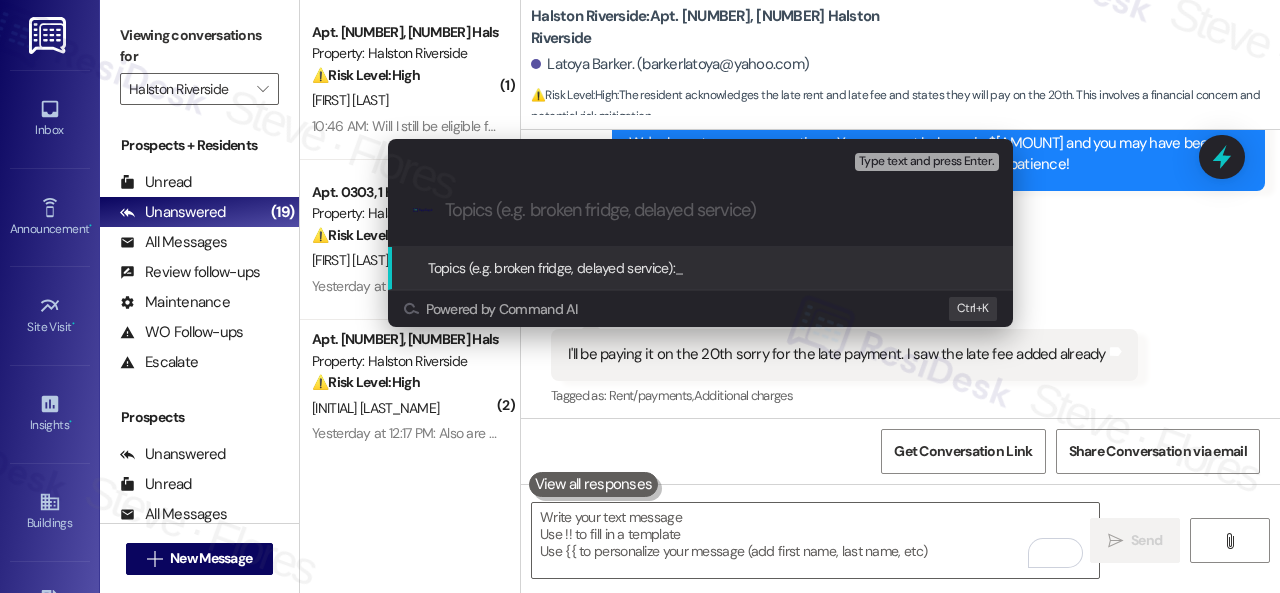 click at bounding box center [716, 210] 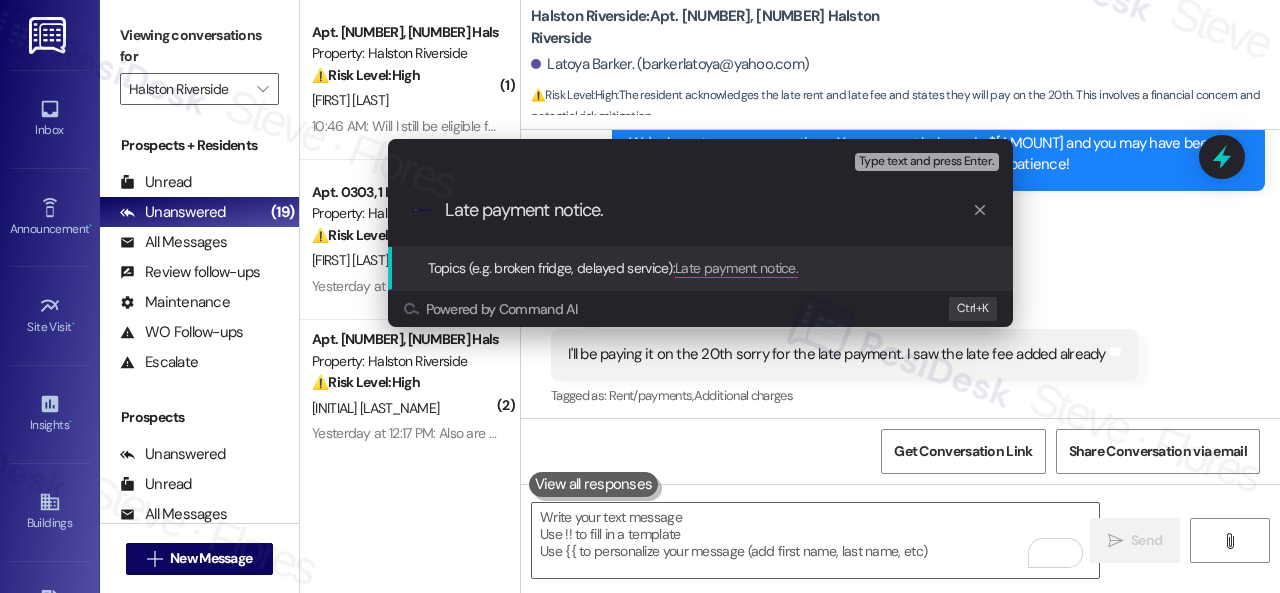 type 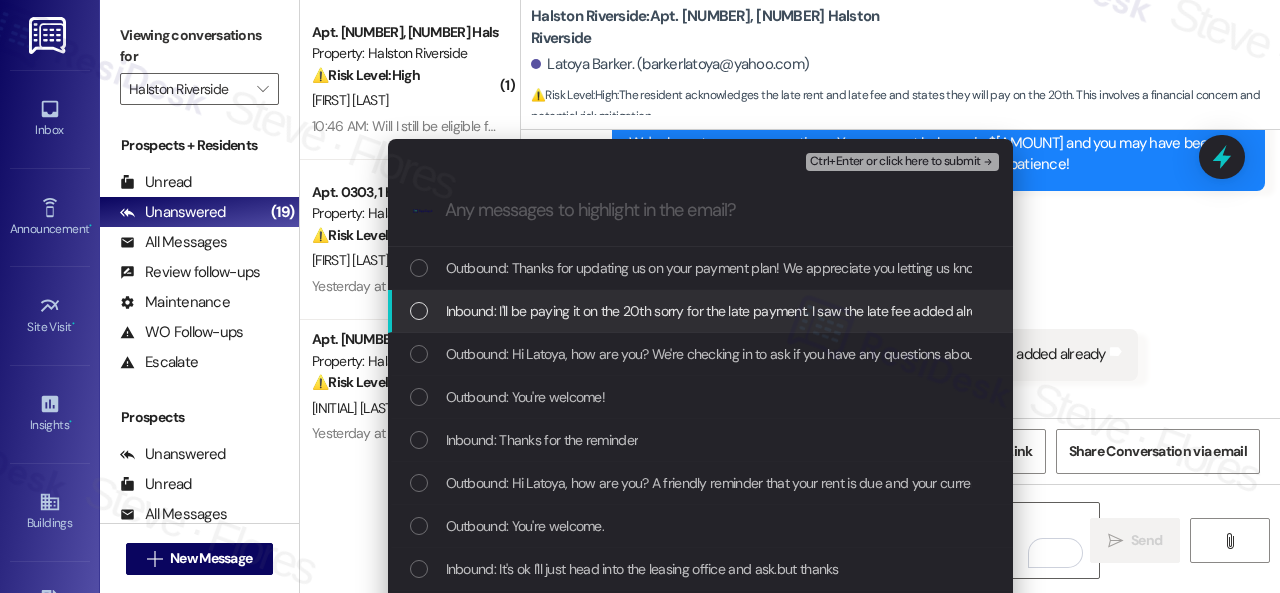 click on "Inbound: I'll be paying it on the 20th sorry for the late payment. I saw the late fee added already" at bounding box center (700, 311) 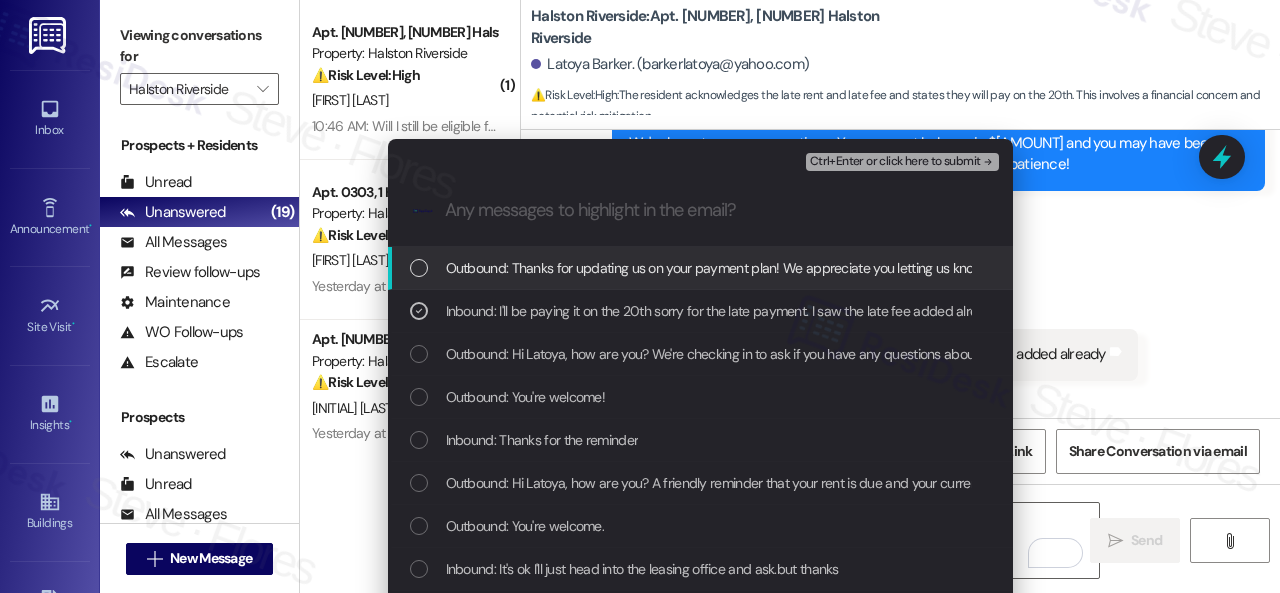 click on "Ctrl+Enter or click here to submit" at bounding box center (895, 162) 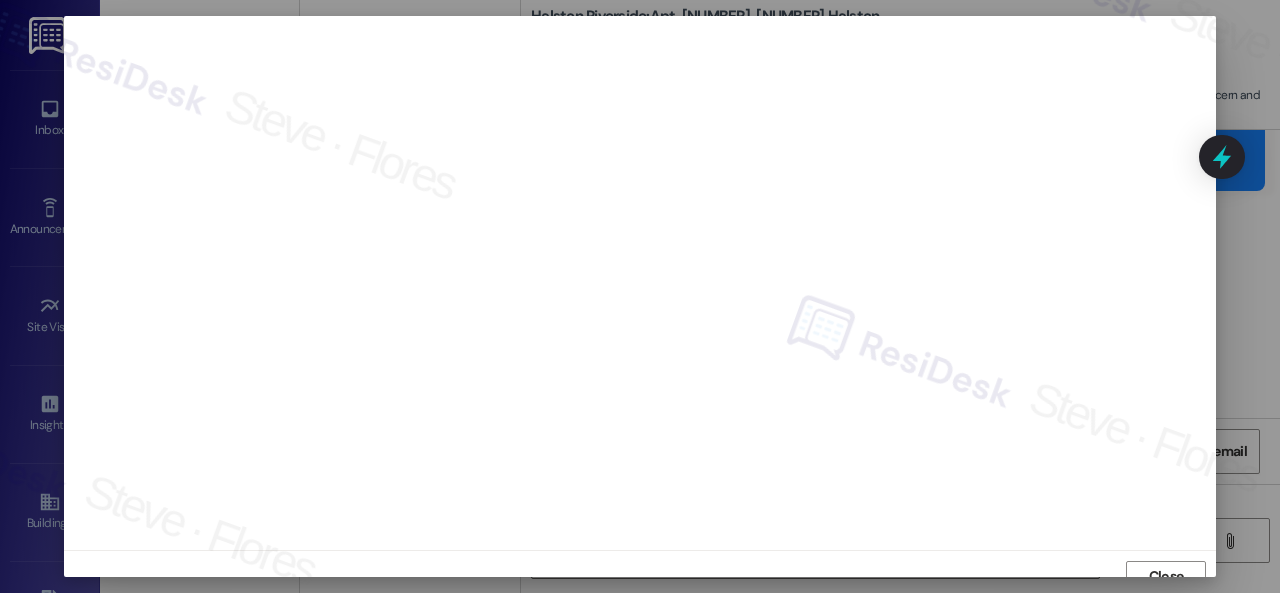 scroll, scrollTop: 15, scrollLeft: 0, axis: vertical 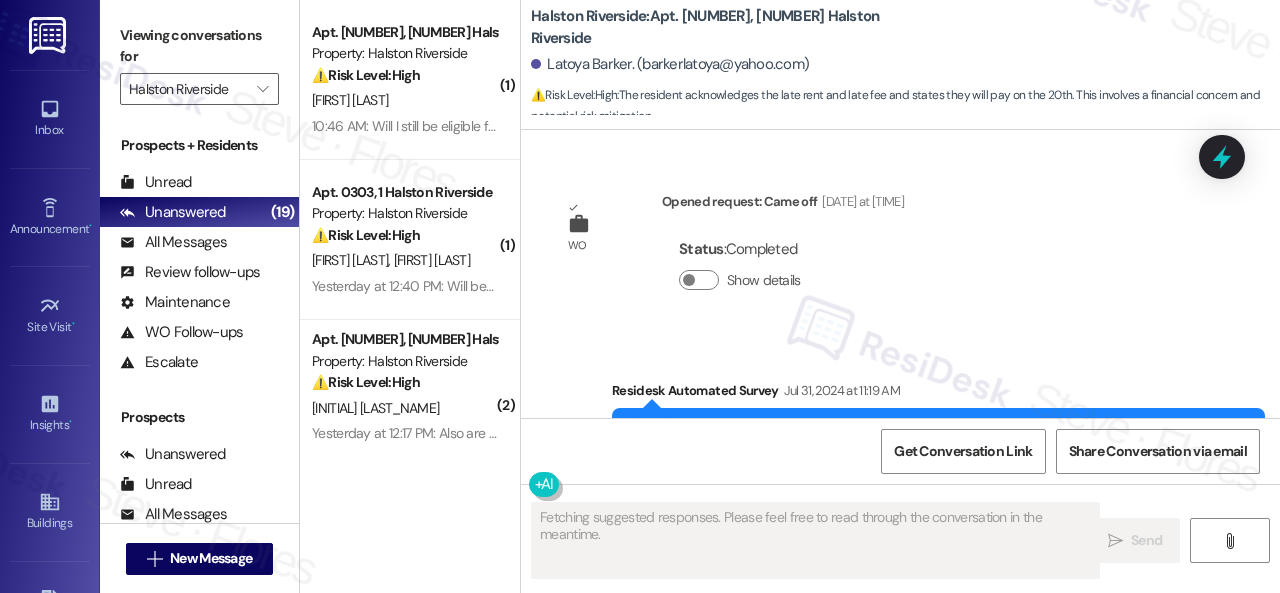 type on "Fetching suggested responses. Please feel free to read through the conversation in the meantime." 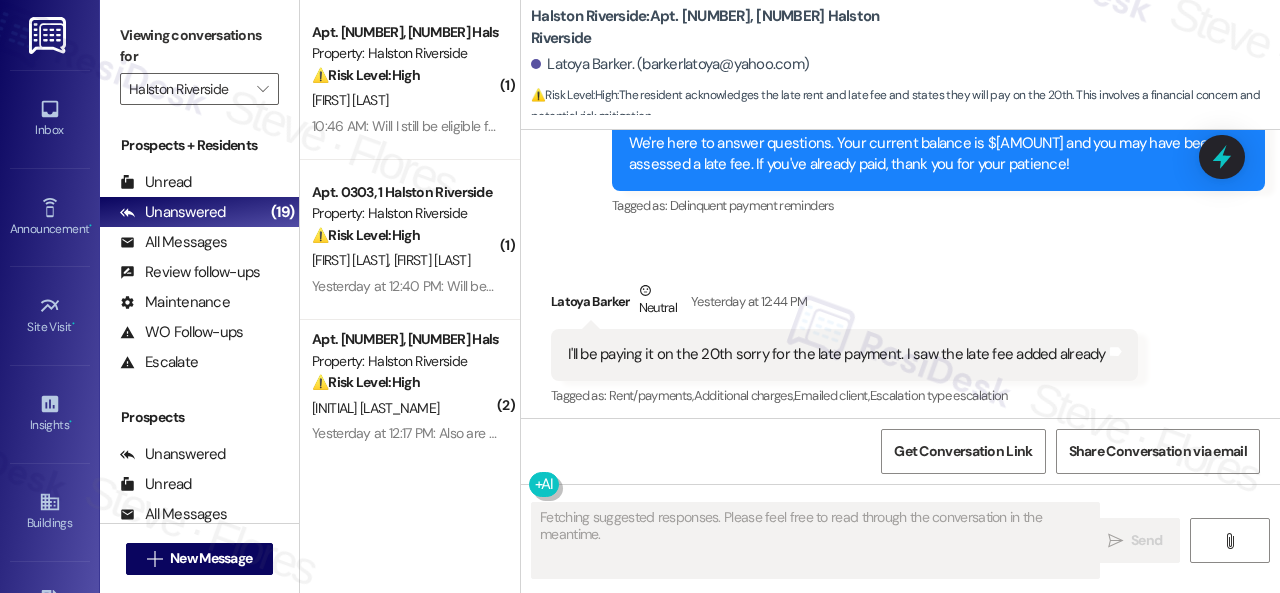 drag, startPoint x: 414, startPoint y: 93, endPoint x: 440, endPoint y: 119, distance: 36.769554 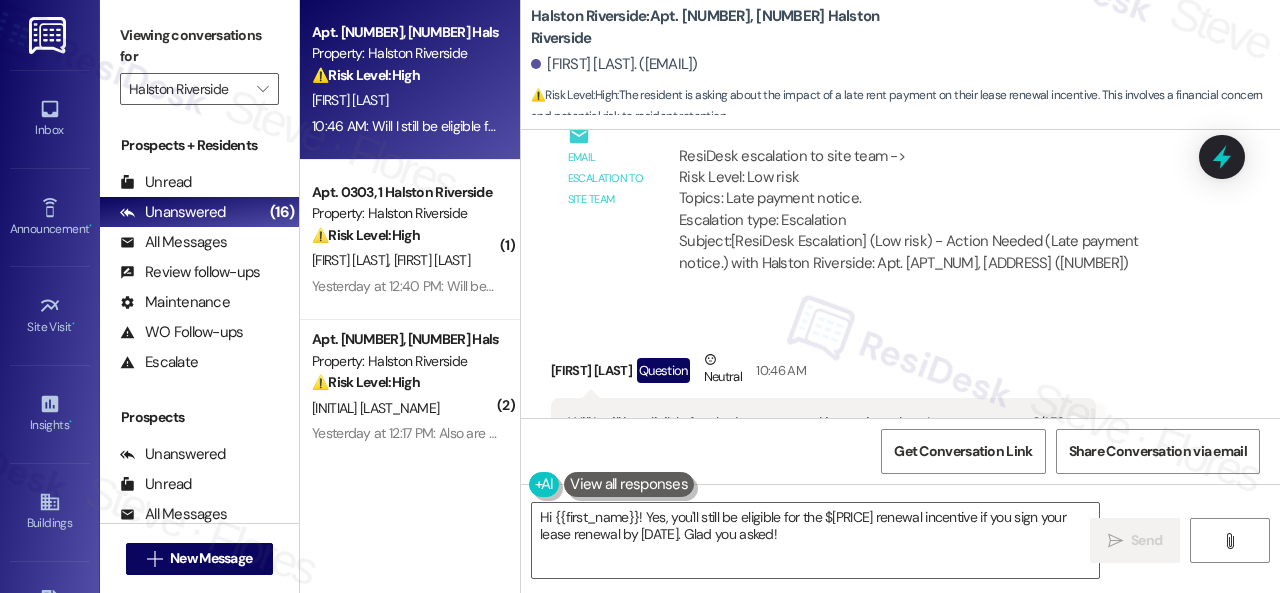 scroll, scrollTop: 12656, scrollLeft: 0, axis: vertical 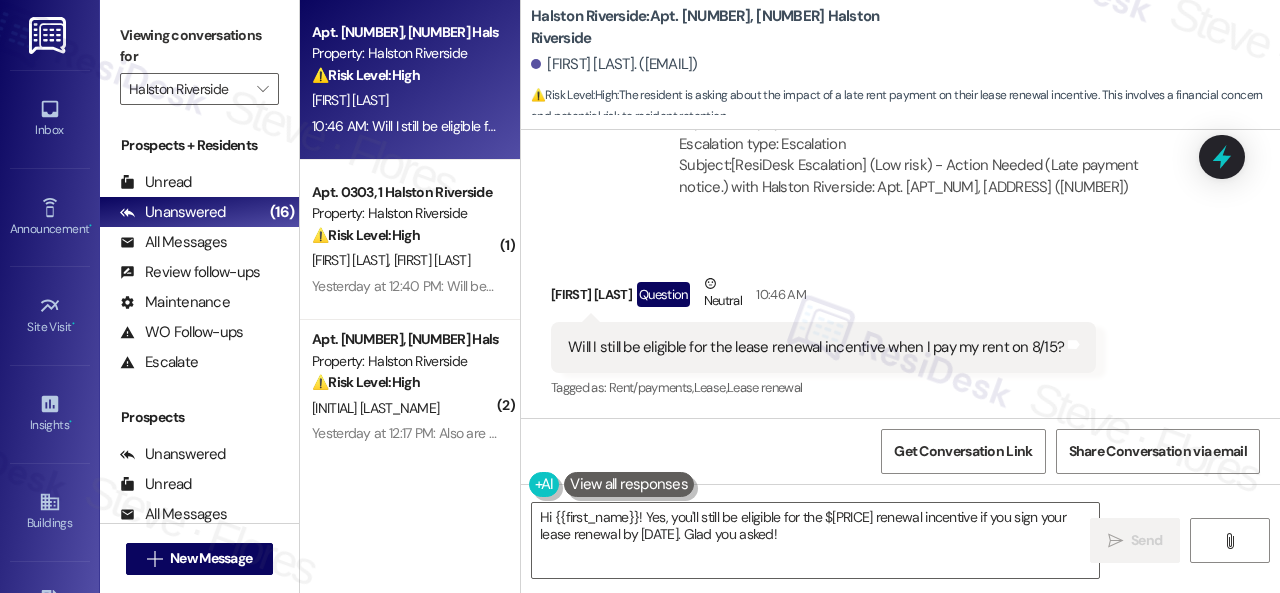 click on "Received via SMS Develia Frager Question   Neutral 10:46 AM Will I still be eligible for the lease renewal incentive when I pay my rent on 8/15? Tags and notes Tagged as:   Rent/payments ,  Click to highlight conversations about Rent/payments Lease ,  Click to highlight conversations about Lease Lease renewal Click to highlight conversations about Lease renewal" at bounding box center (900, 323) 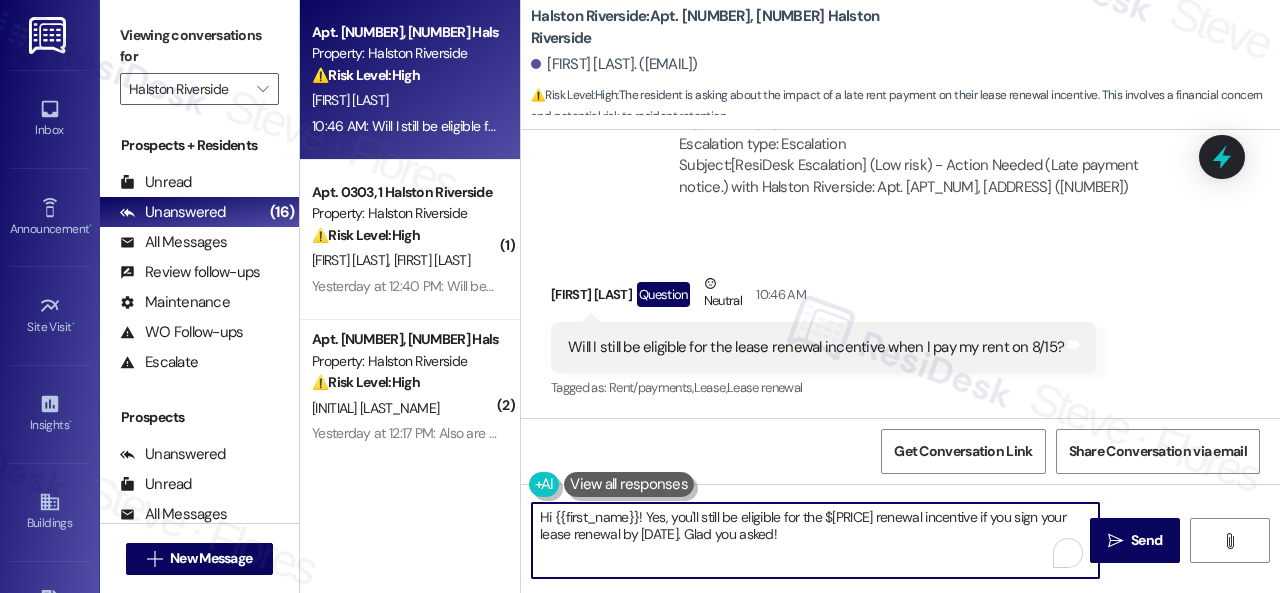 drag, startPoint x: 646, startPoint y: 519, endPoint x: 890, endPoint y: 538, distance: 244.73863 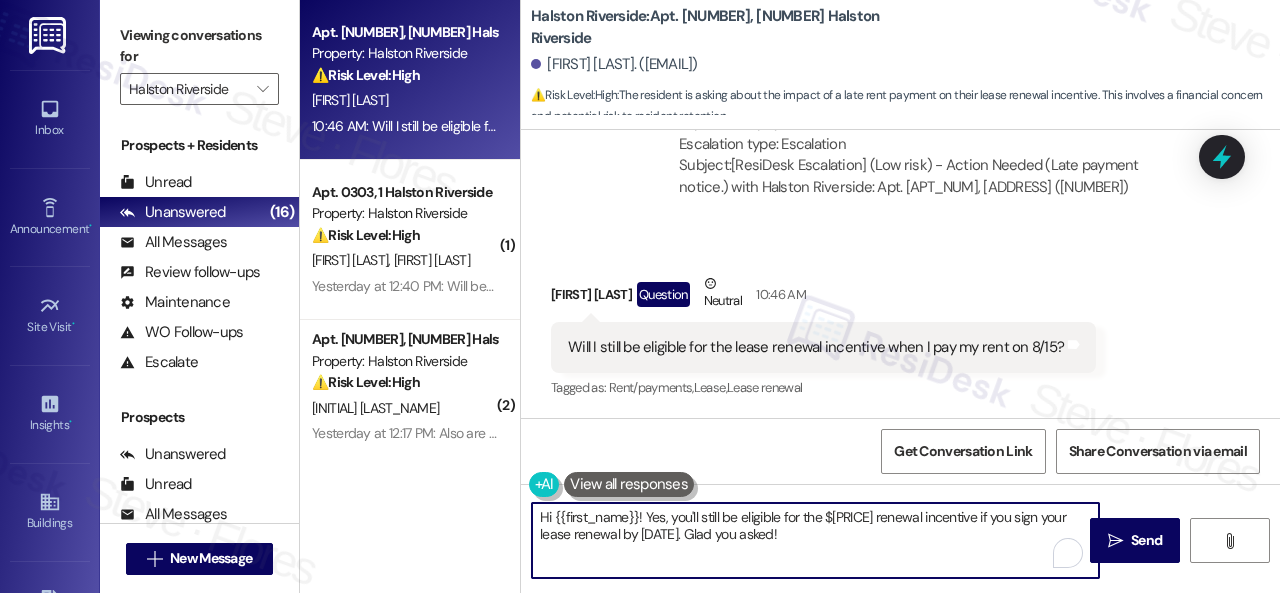 click on "Hi {{first_name}}! Yes, you'll still be eligible for the $100 renewal incentive if you sign your lease renewal by August 15th. Glad you asked!" at bounding box center (815, 540) 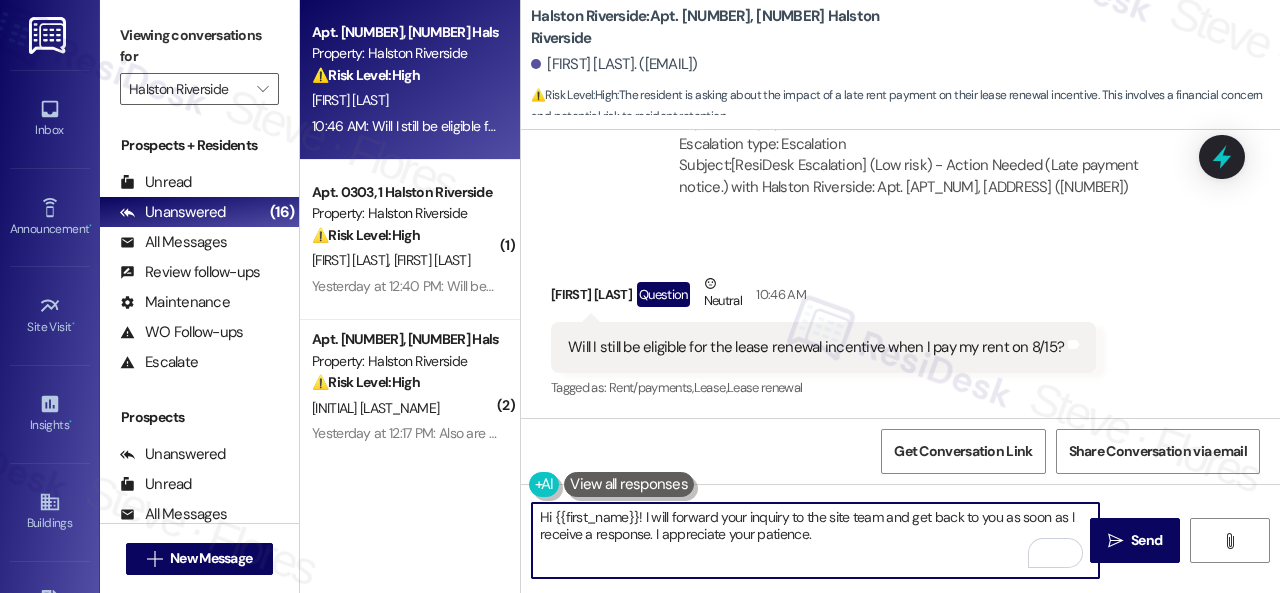 click on "Hi {{first_name}}! I will forward your inquiry to the site team and get back to you as soon as I receive a response. I appreciate your patience." at bounding box center (815, 540) 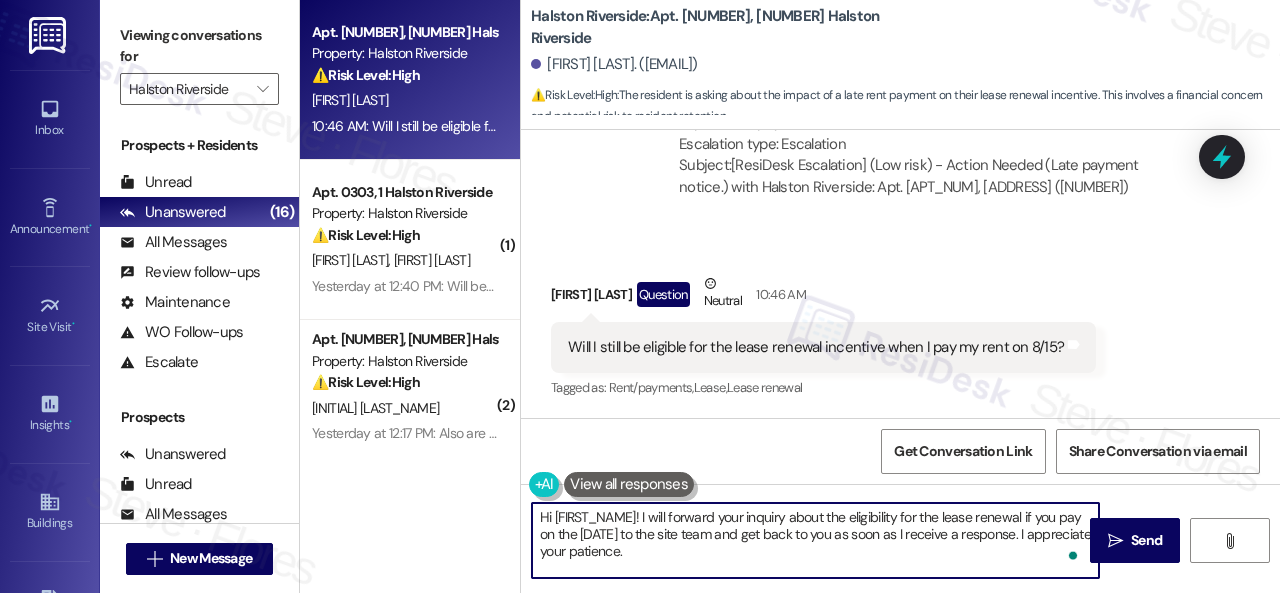 click on "Hi {{first_name}}! I will forward your inquiry about the eligibility for the lease renewal if you pay on the 15th to the site team and get back to you as soon as I receive a response. I appreciate your patience." at bounding box center (815, 540) 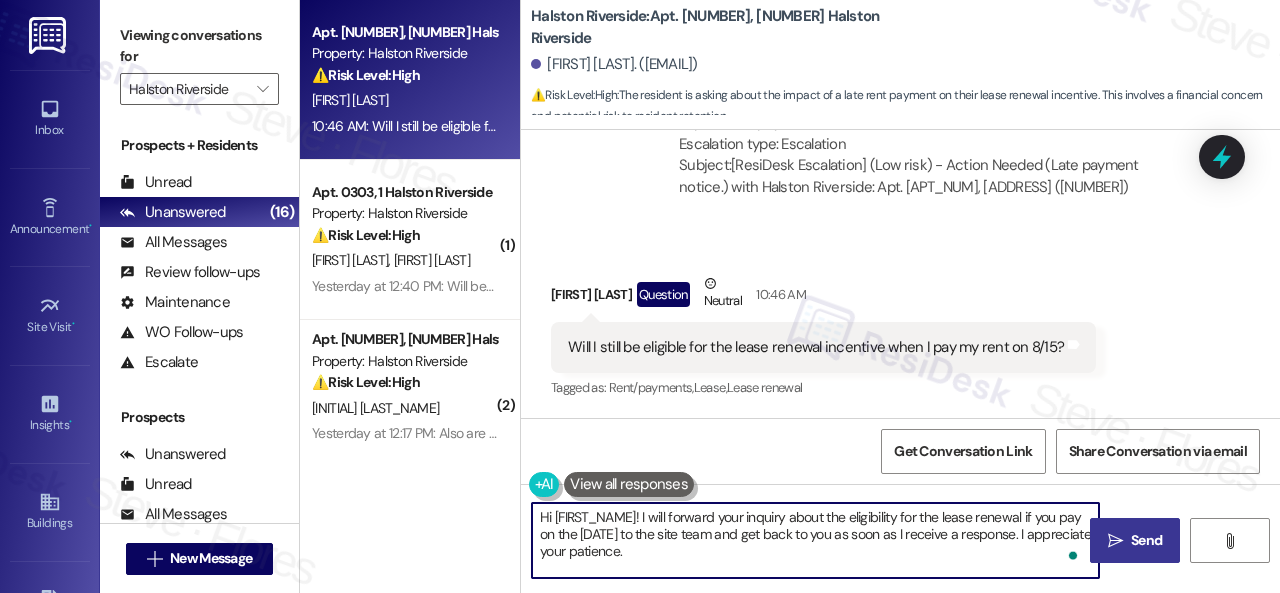 type on "Hi {{first_name}}! I will forward your inquiry about the eligibility for the lease renewal if you pay on the 15th to the site team and get back to you as soon as I receive a response. I appreciate your patience." 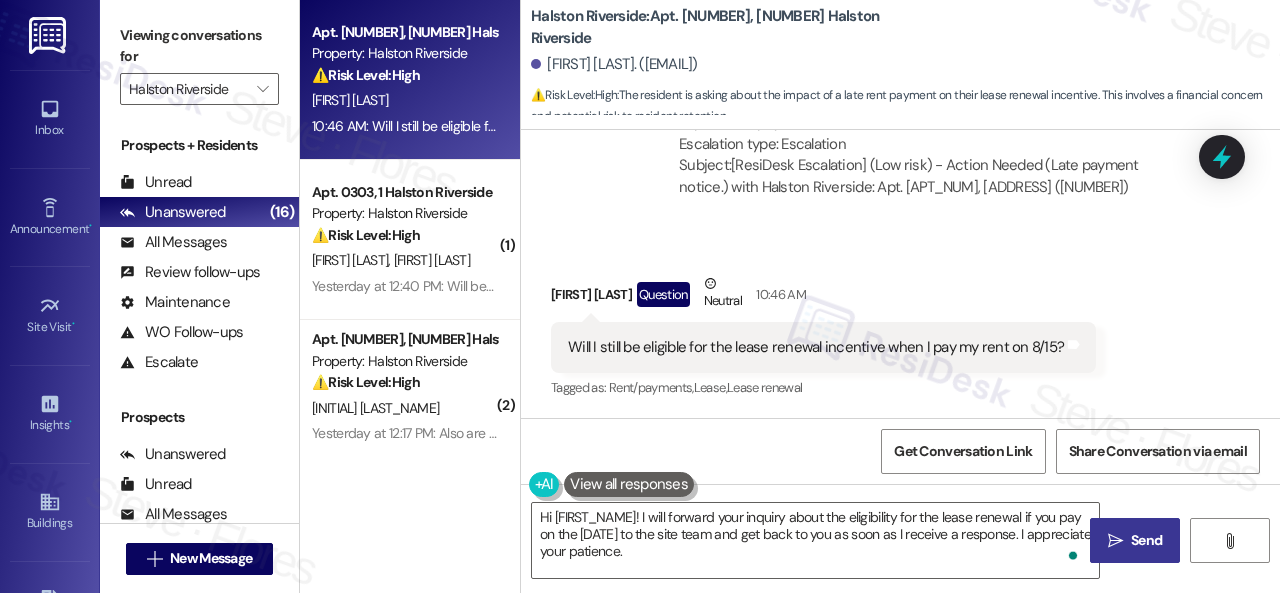 click on "" at bounding box center (1115, 541) 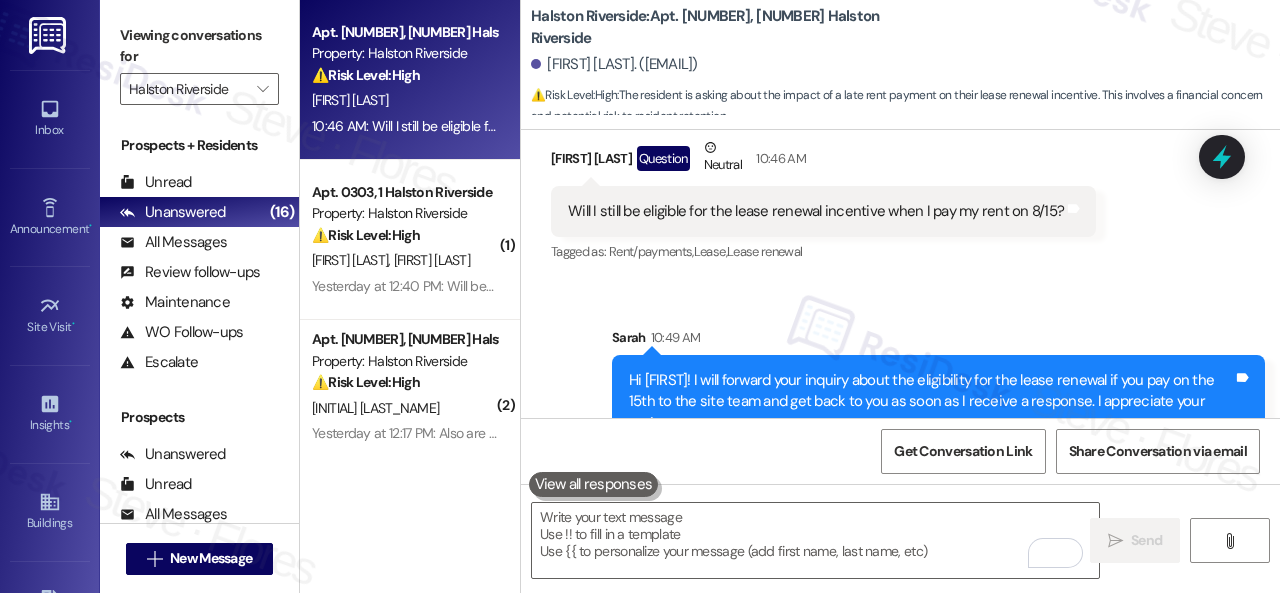 scroll, scrollTop: 12838, scrollLeft: 0, axis: vertical 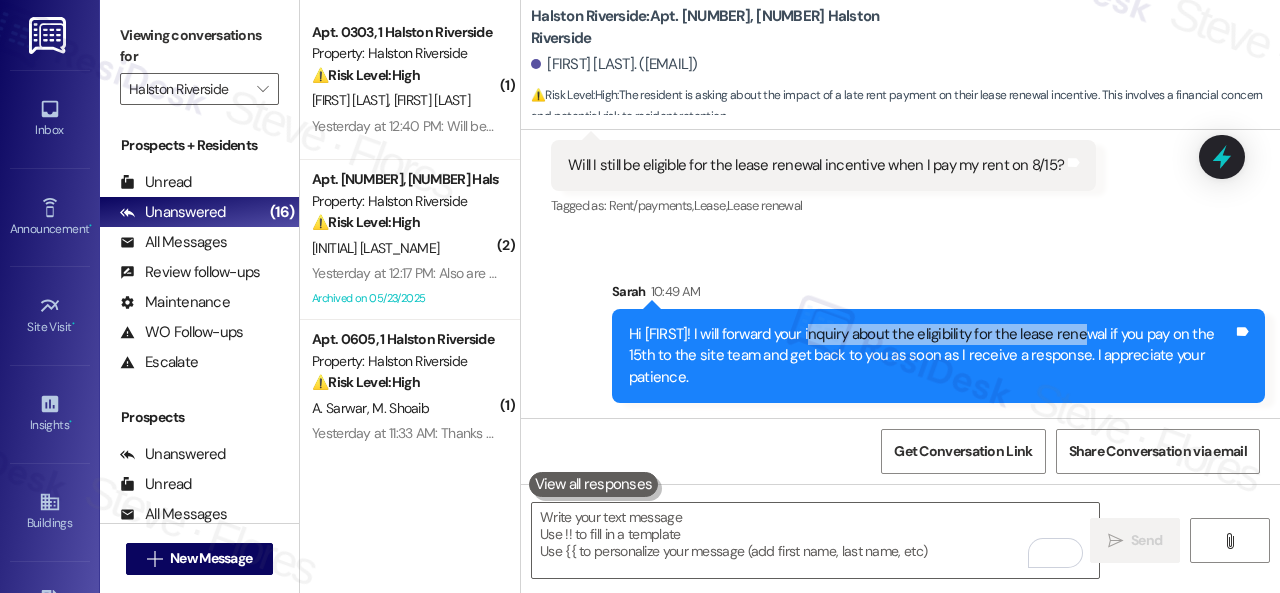 drag, startPoint x: 806, startPoint y: 335, endPoint x: 1076, endPoint y: 335, distance: 270 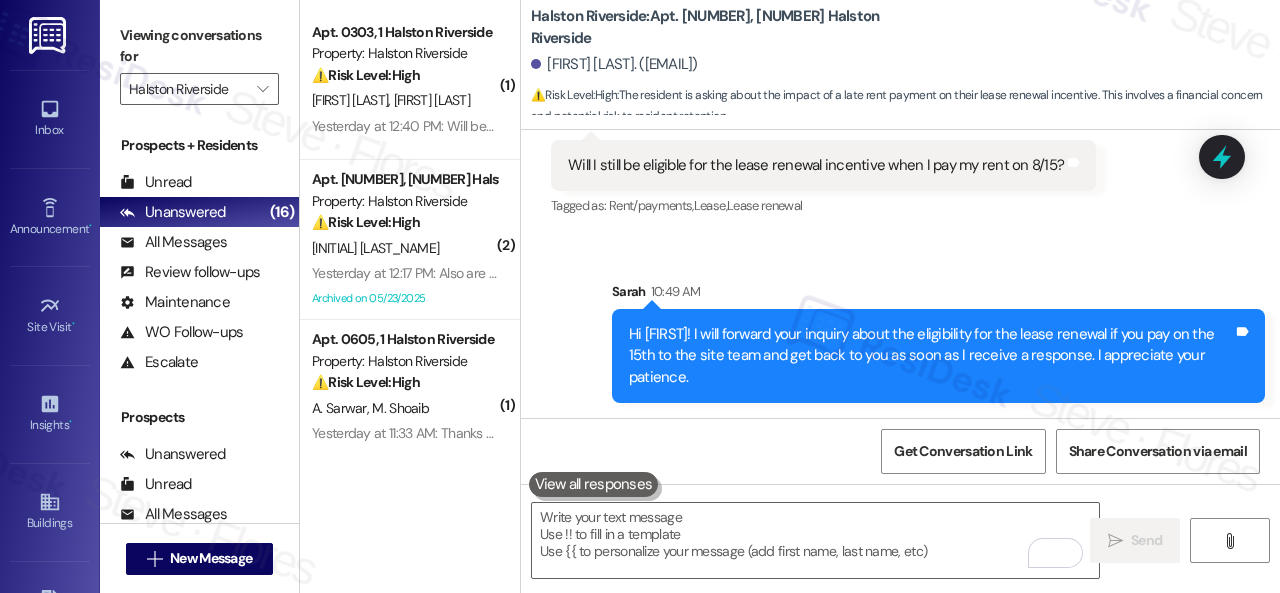 click on "Hi Develia! I will forward your inquiry about the eligibility for the lease renewal if you pay on the 15th to the site team and get back to you as soon as I receive a response. I appreciate your patience." at bounding box center [931, 356] 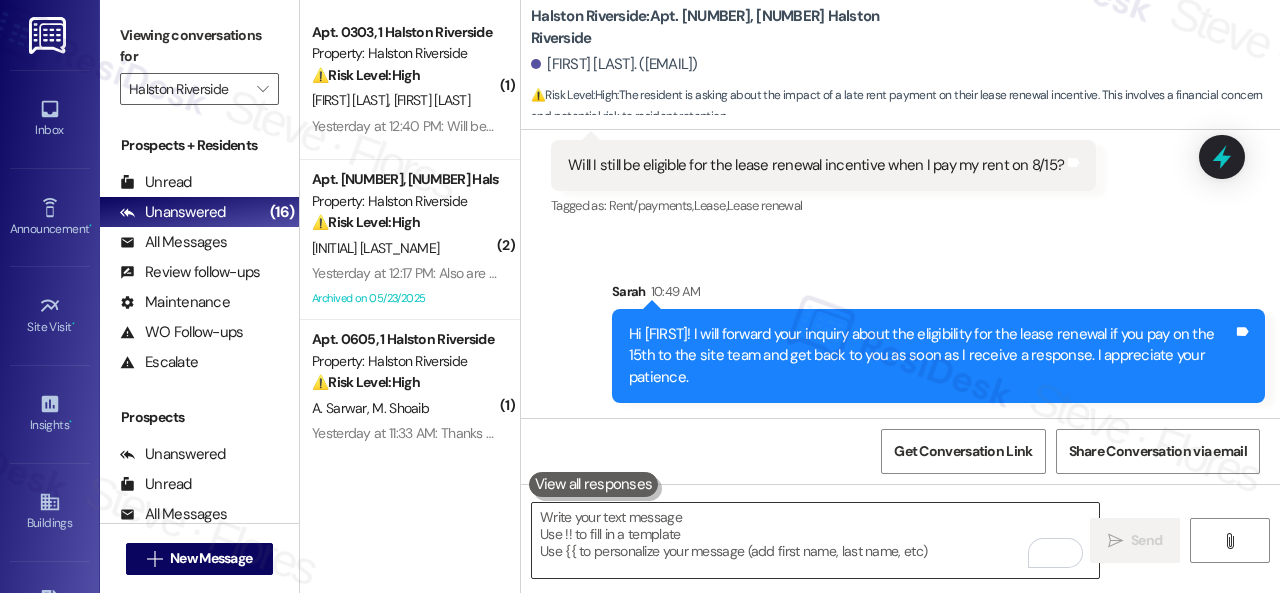 click at bounding box center [815, 540] 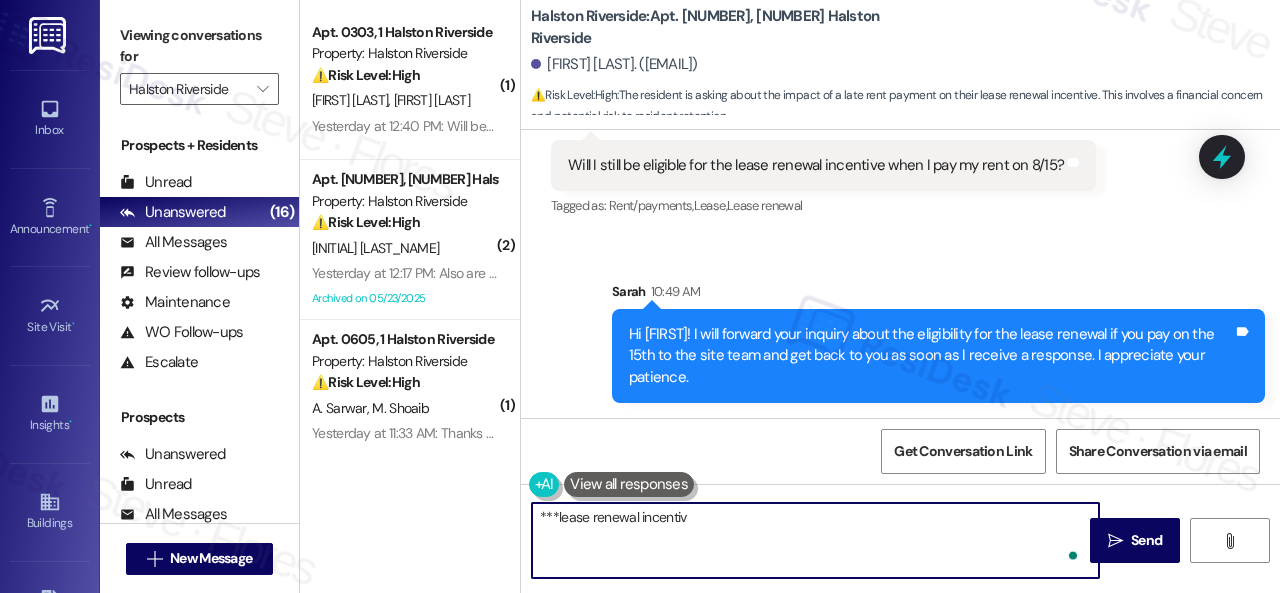 type on "***lease renewal incentive" 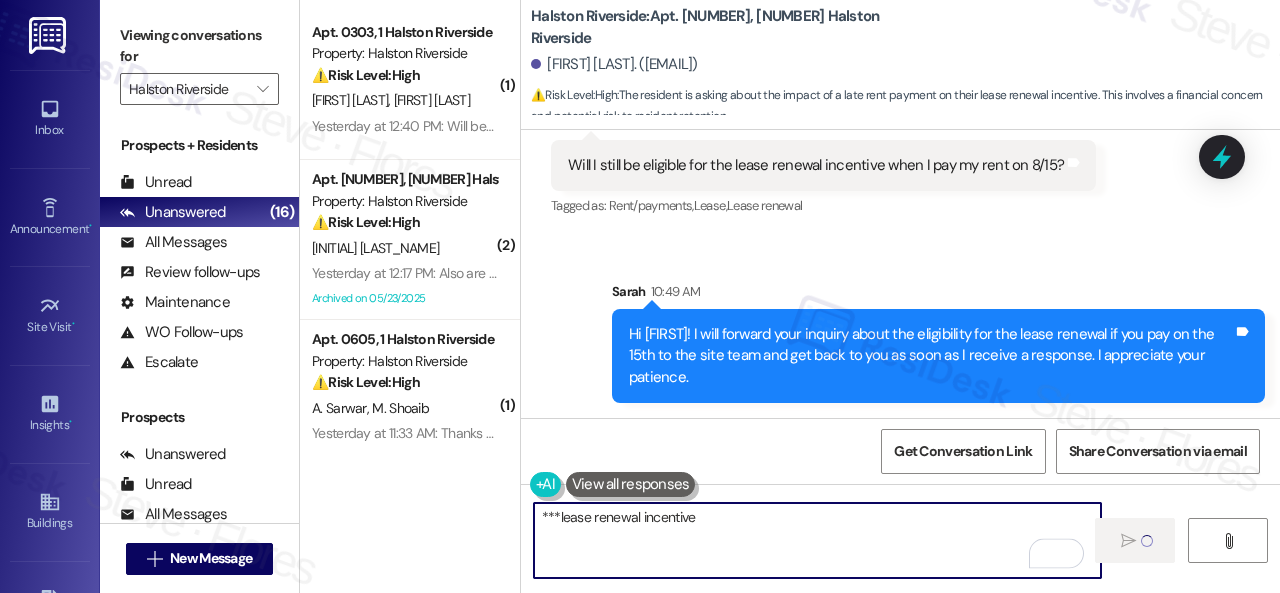 type 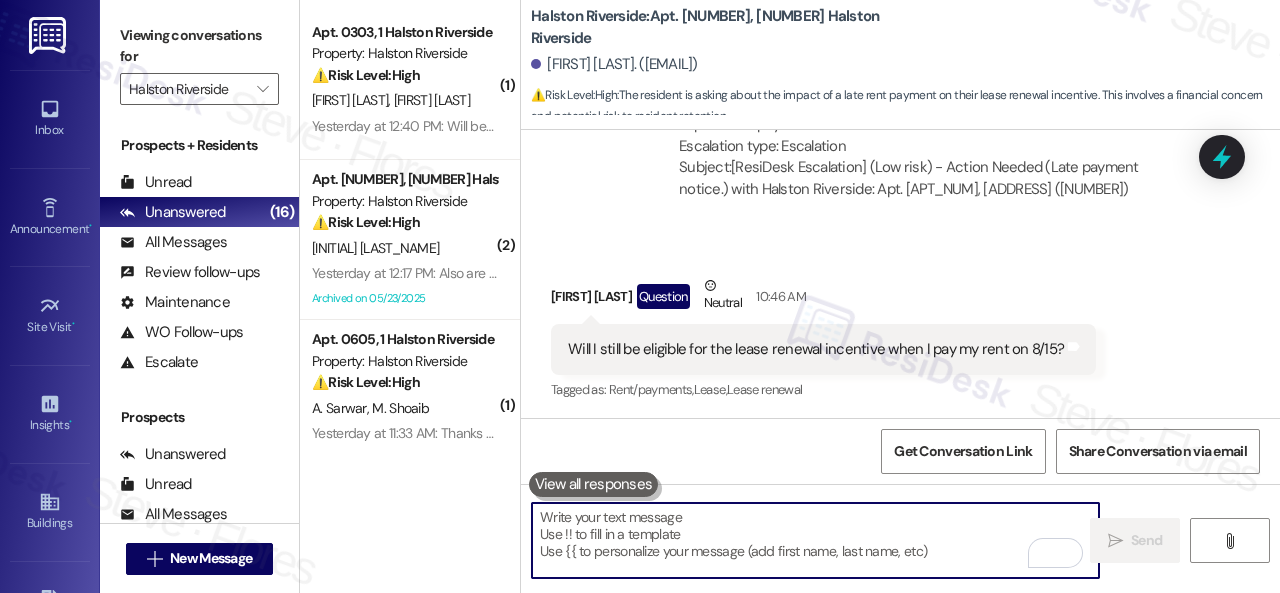 scroll, scrollTop: 12977, scrollLeft: 0, axis: vertical 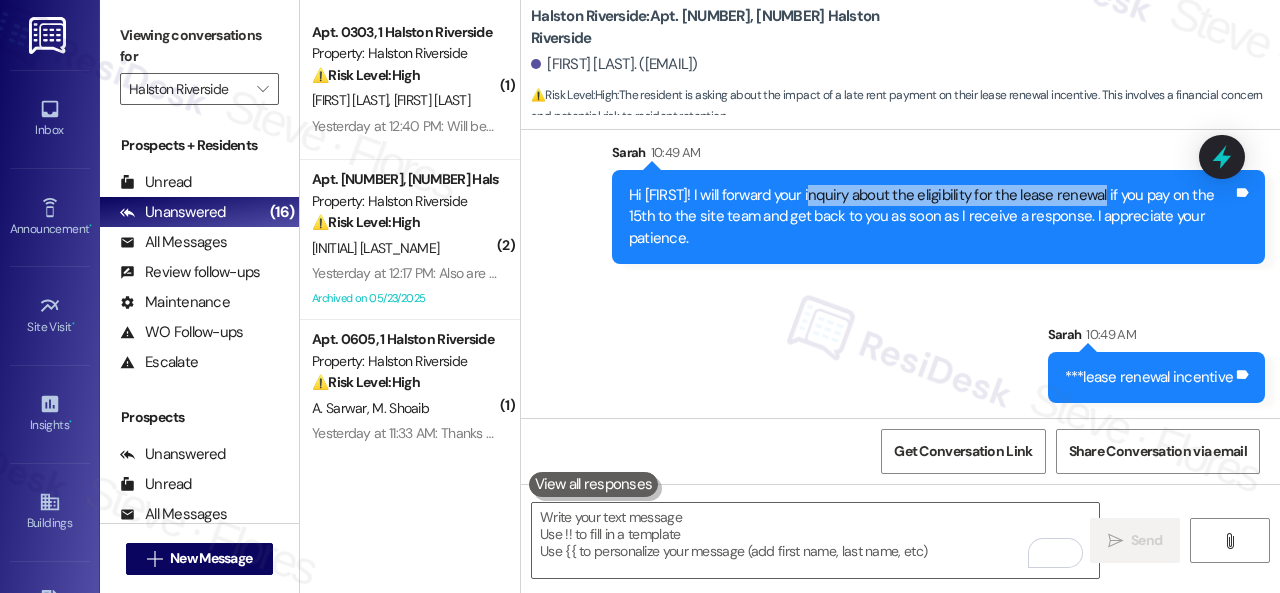 drag, startPoint x: 807, startPoint y: 199, endPoint x: 1097, endPoint y: 187, distance: 290.24817 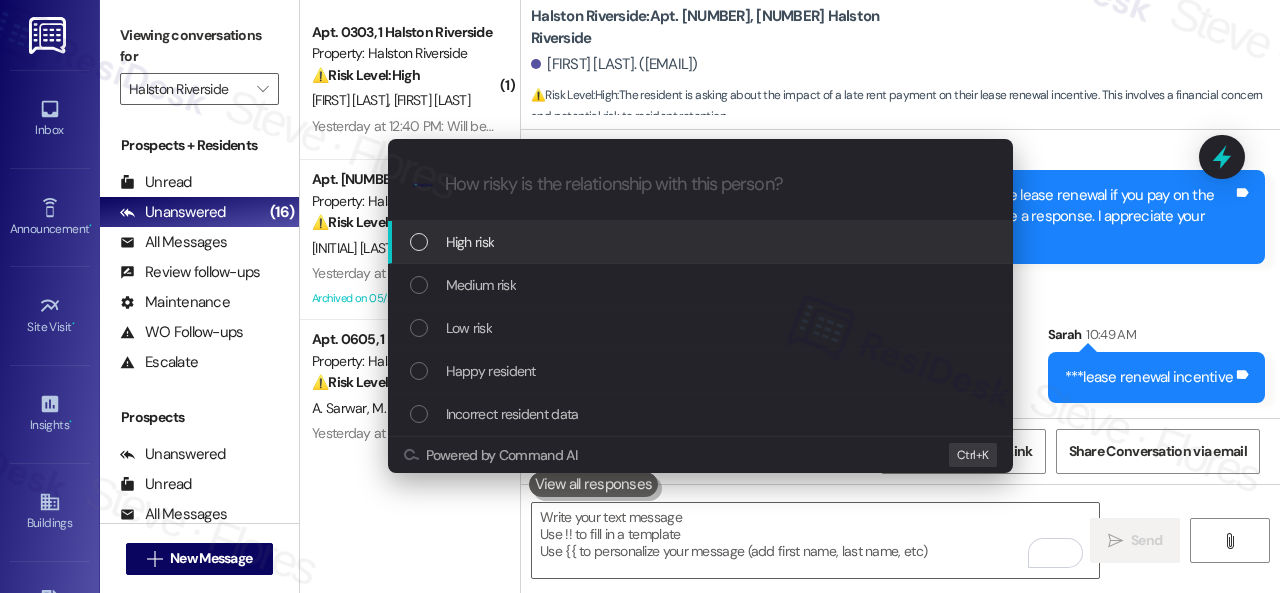 click on "Low risk" at bounding box center (469, 328) 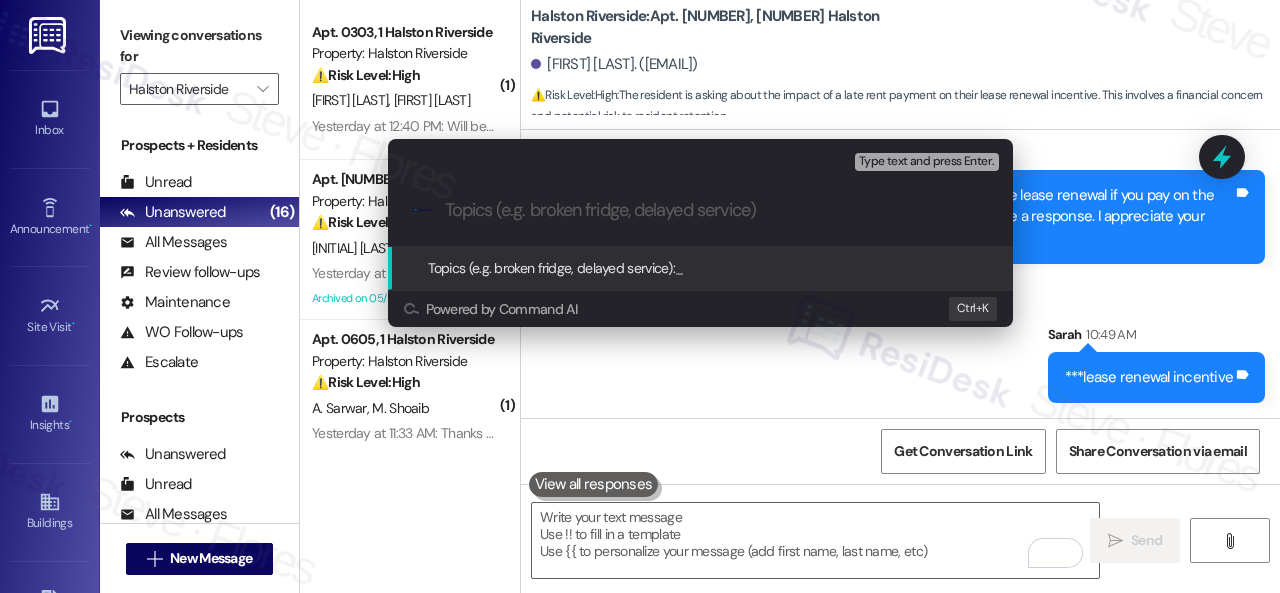 paste on "nquiry about the eligibility for the lease renewal" 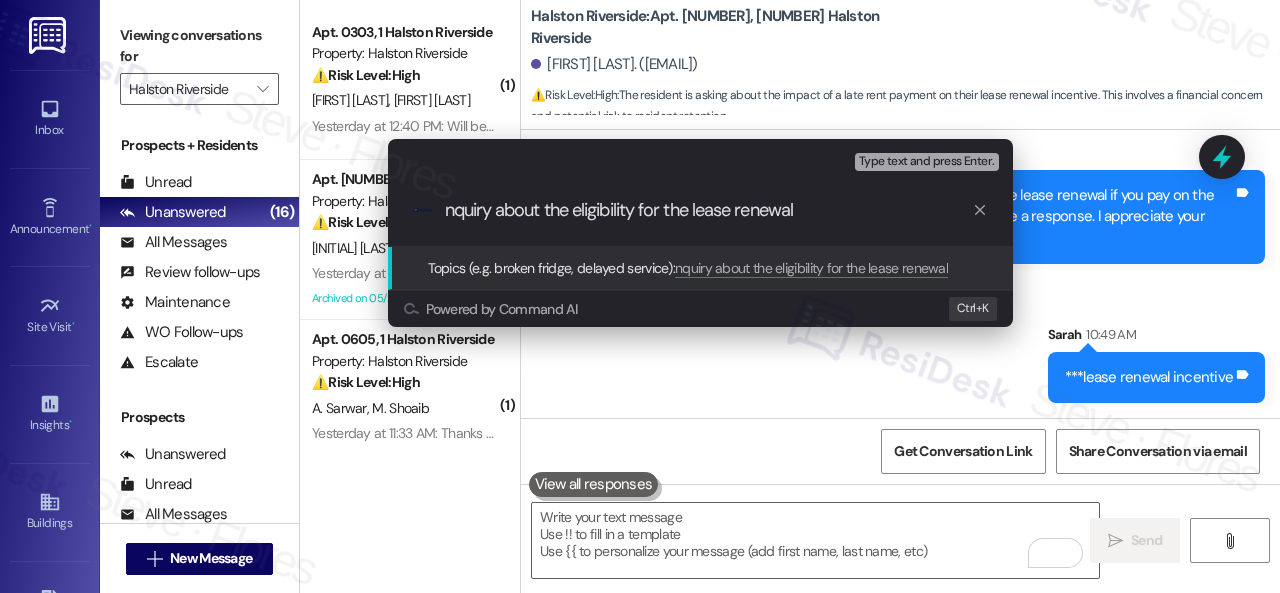 click on "nquiry about the eligibility for the lease renewal" at bounding box center [708, 210] 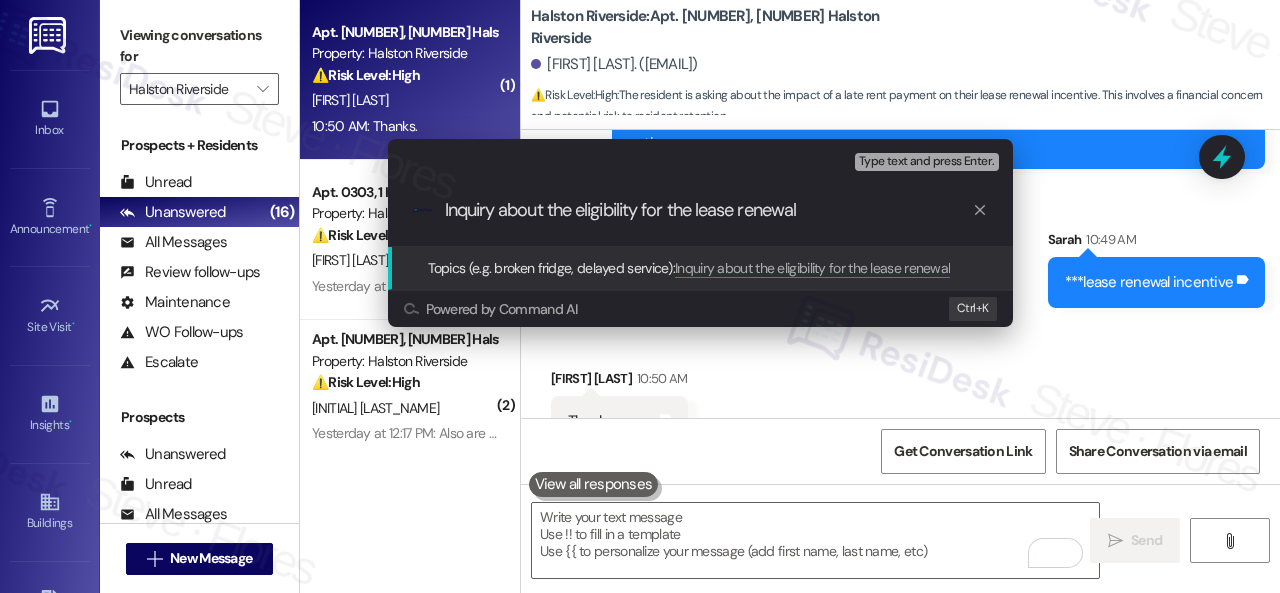 scroll, scrollTop: 13116, scrollLeft: 0, axis: vertical 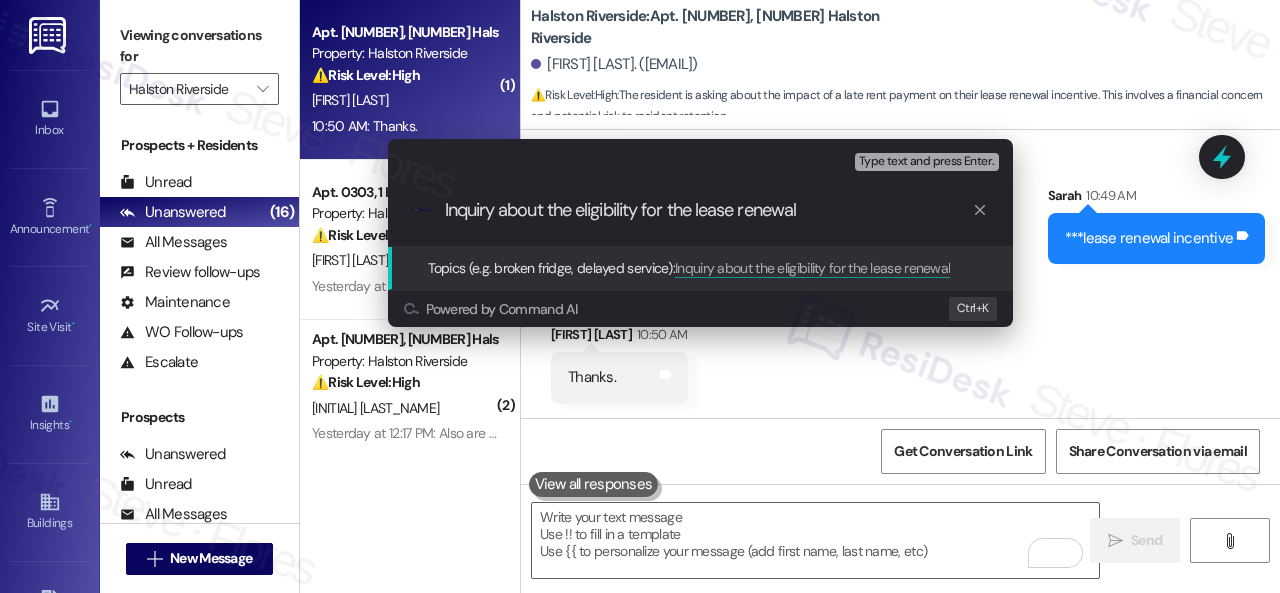 click on "Inquiry about the eligibility for the lease renewal" at bounding box center [708, 210] 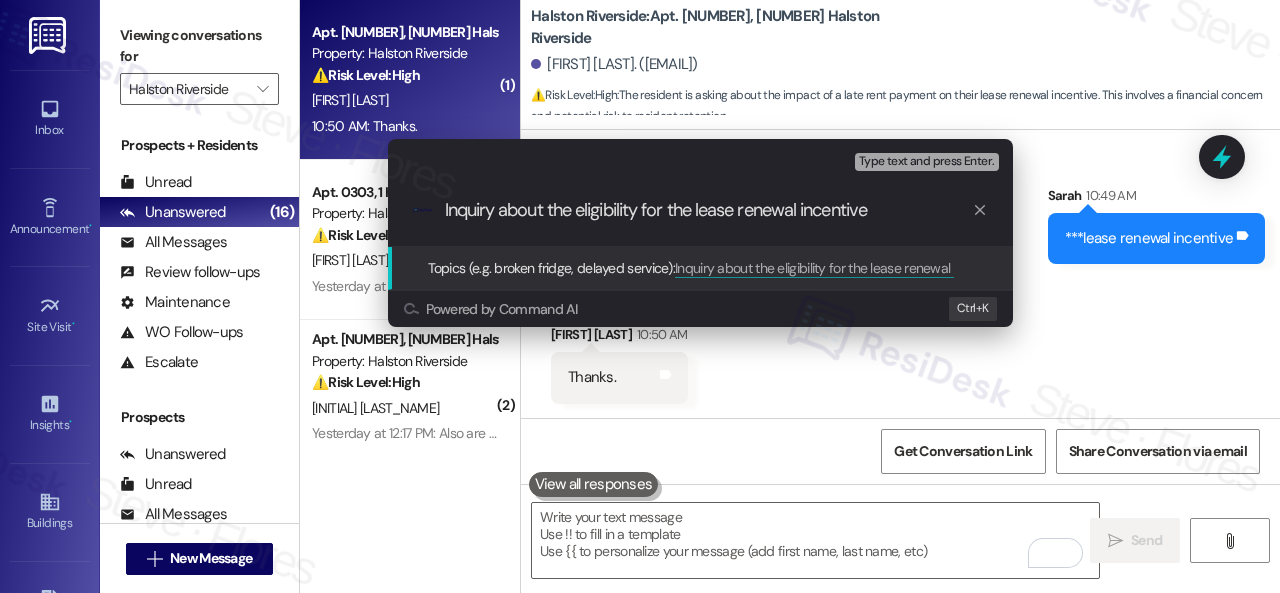 type on "Inquiry about the eligibility for the lease renewal incentive." 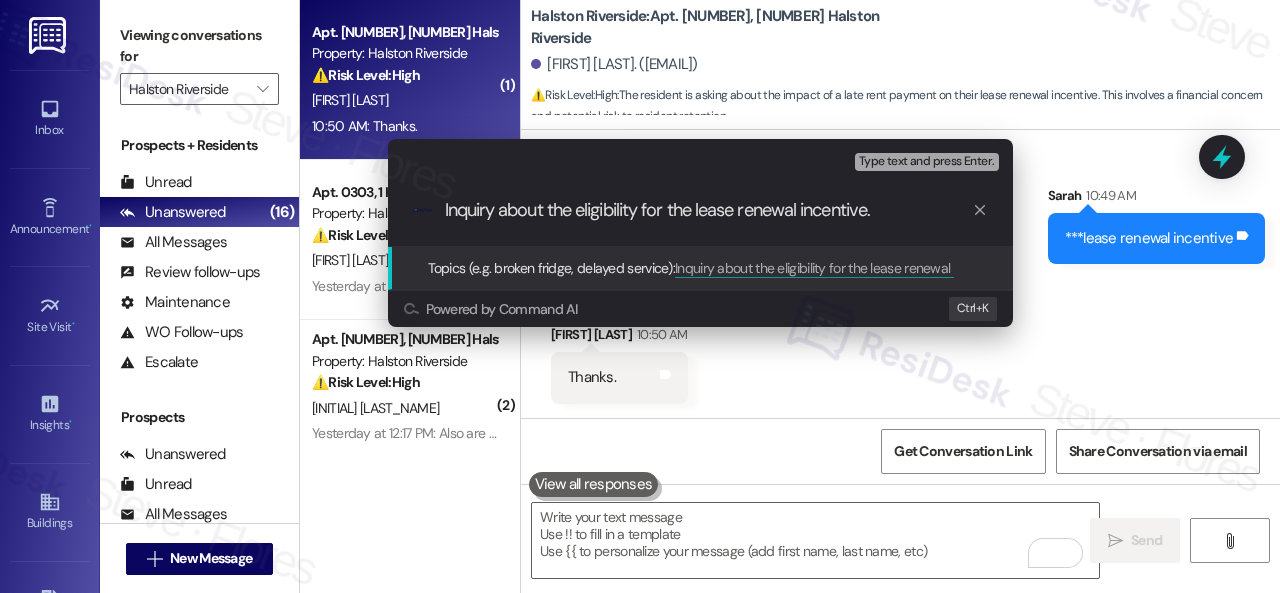 type 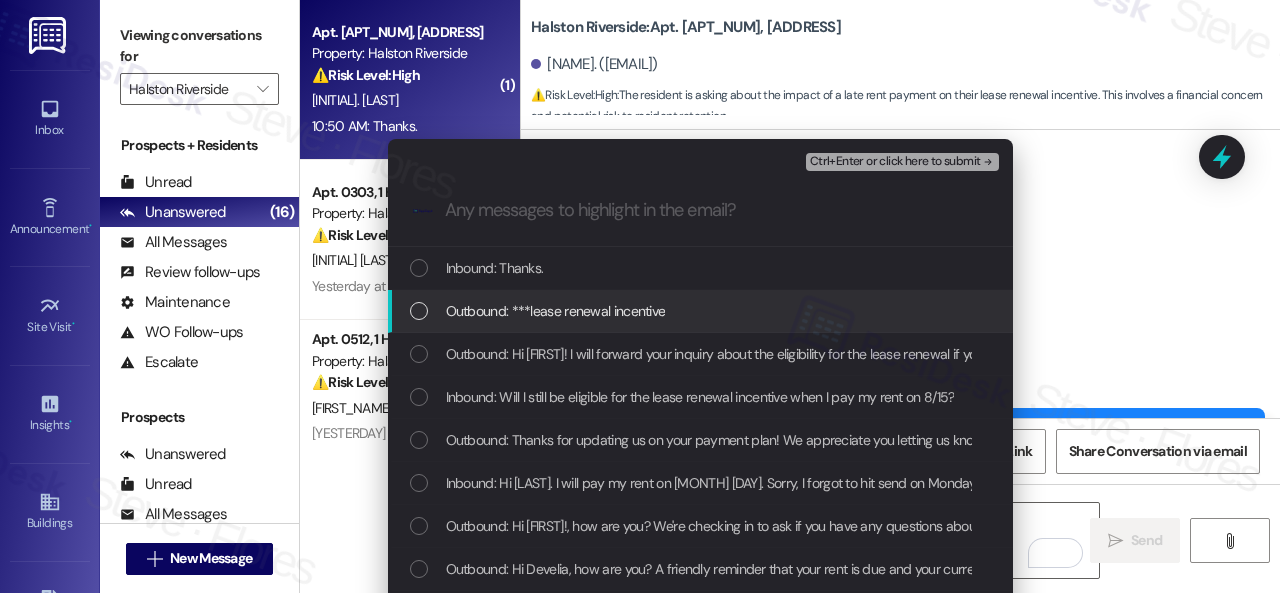 scroll, scrollTop: 0, scrollLeft: 0, axis: both 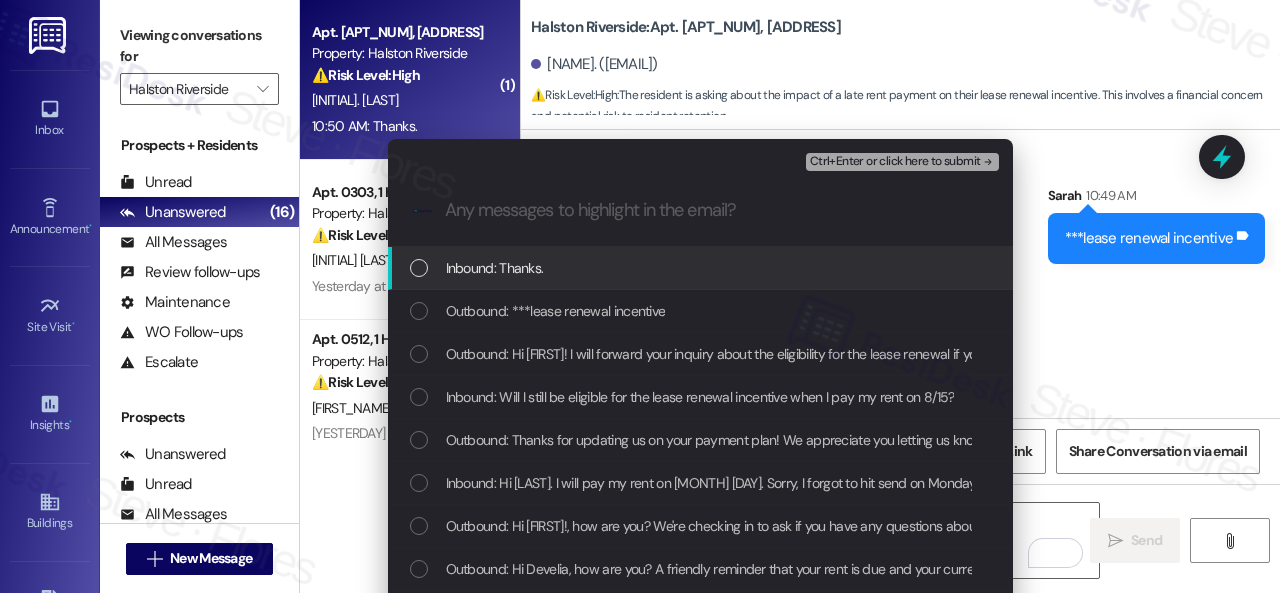 click on "Inbound: Will I still be eligible for the lease renewal incentive when I pay my rent on 8/15?" at bounding box center [700, 397] 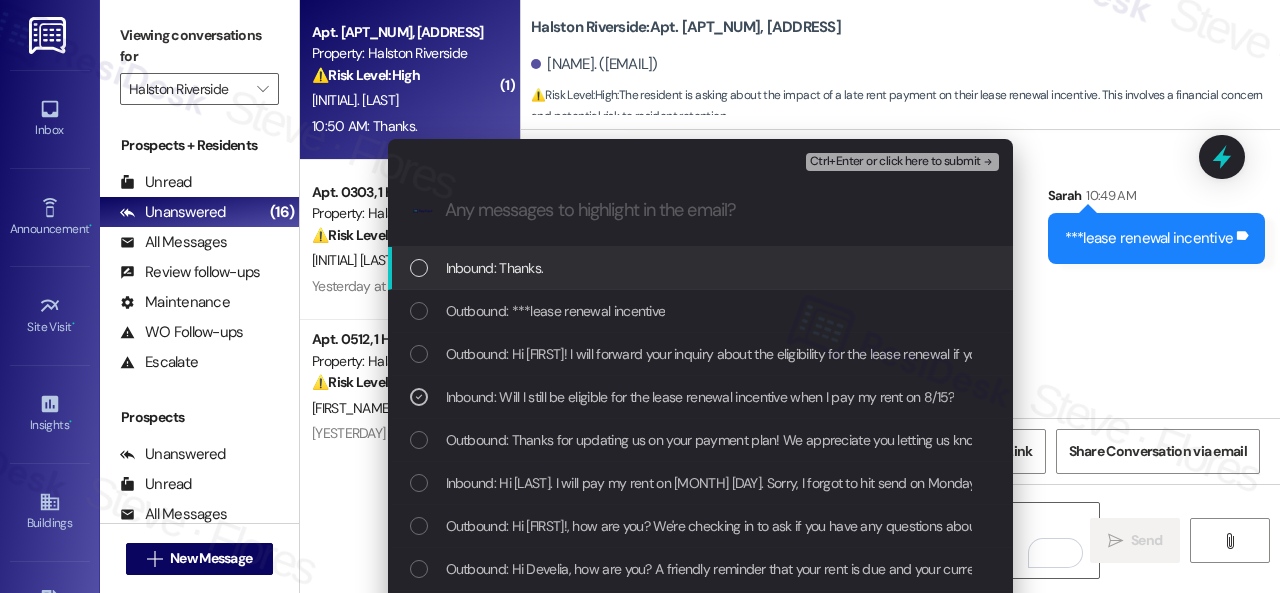 click on "Ctrl+Enter or click here to submit" at bounding box center [895, 162] 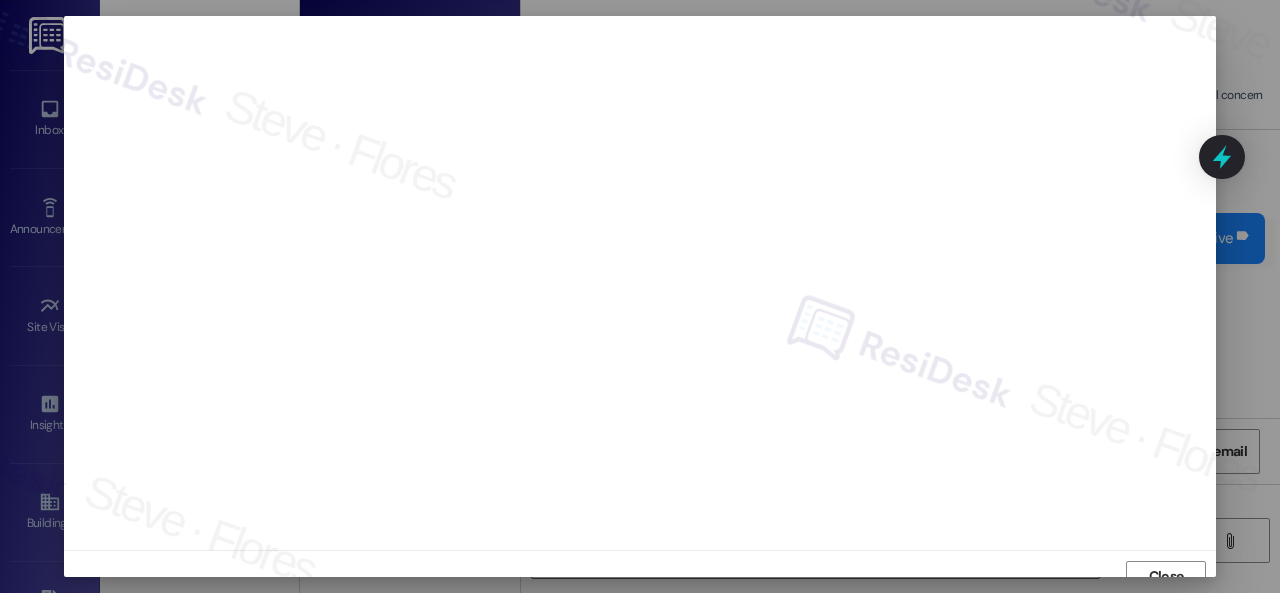 scroll, scrollTop: 15, scrollLeft: 0, axis: vertical 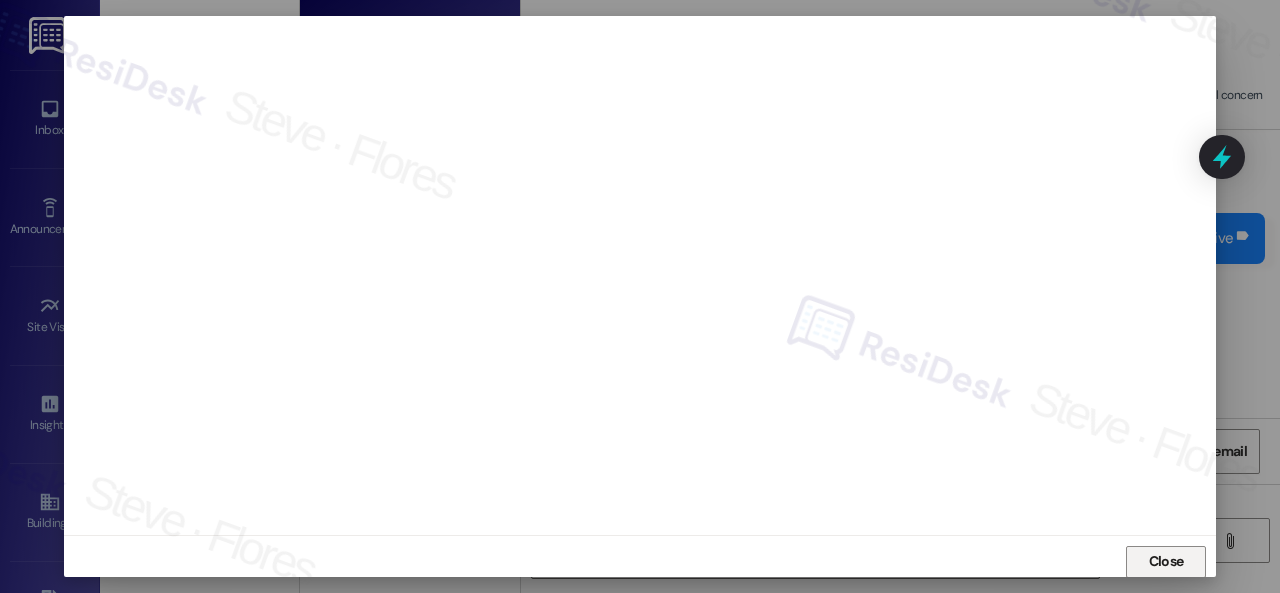 click on "Close" at bounding box center [1166, 562] 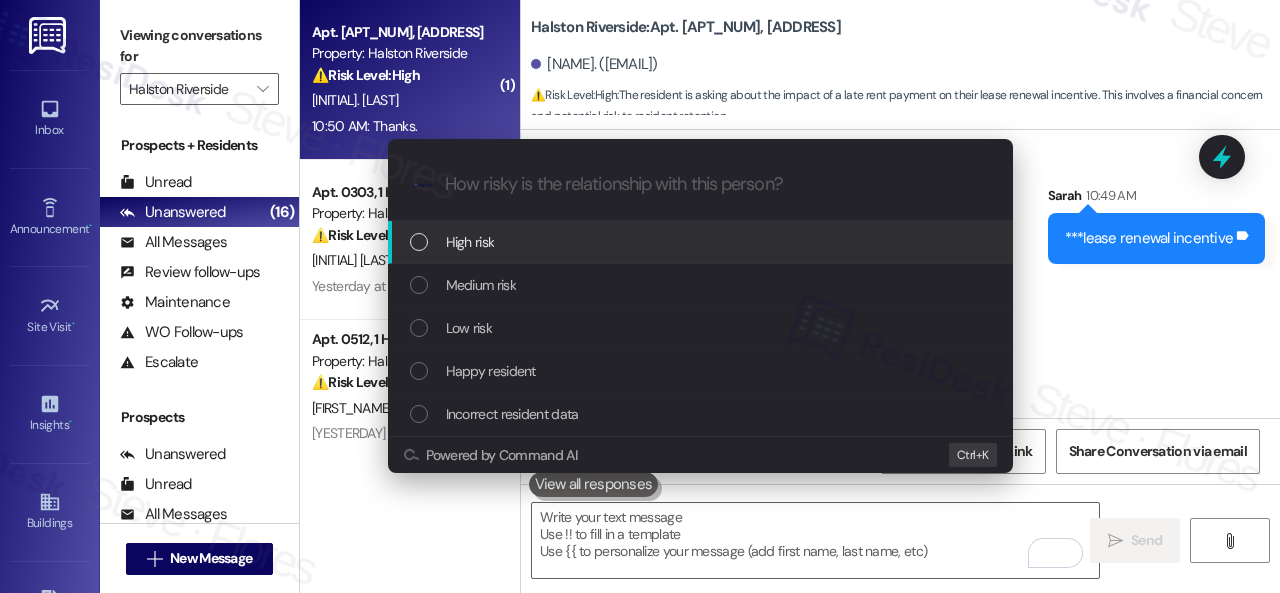 click on "Low risk" at bounding box center (469, 328) 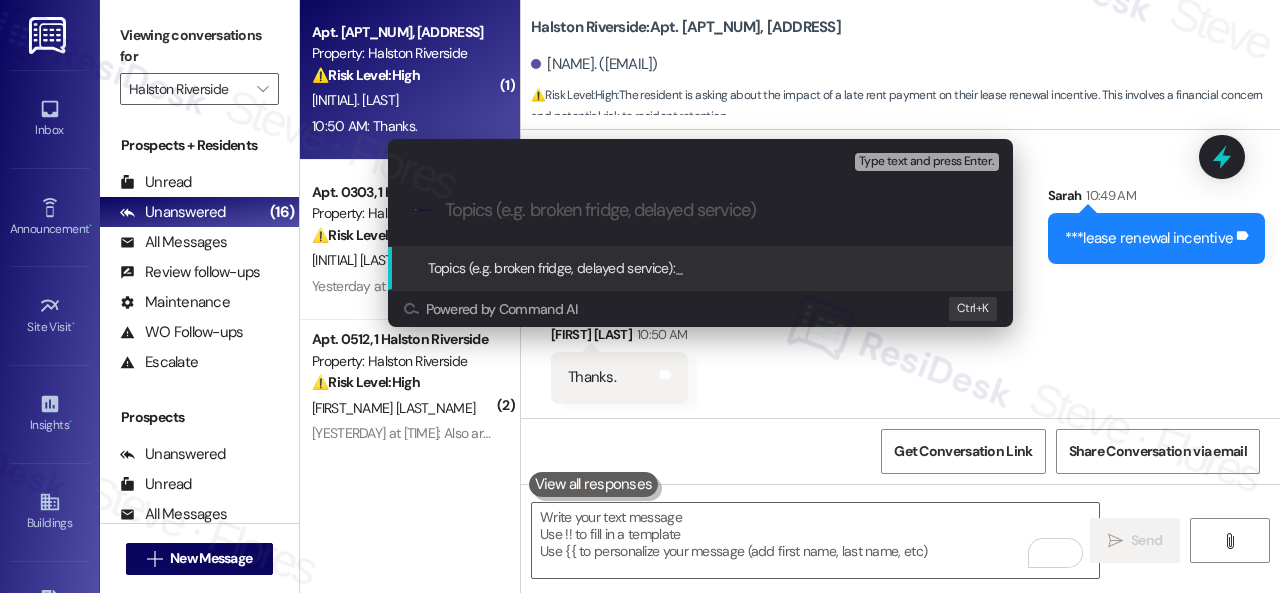 paste on "Inquiry about the eligibility for the lease renewal incentive." 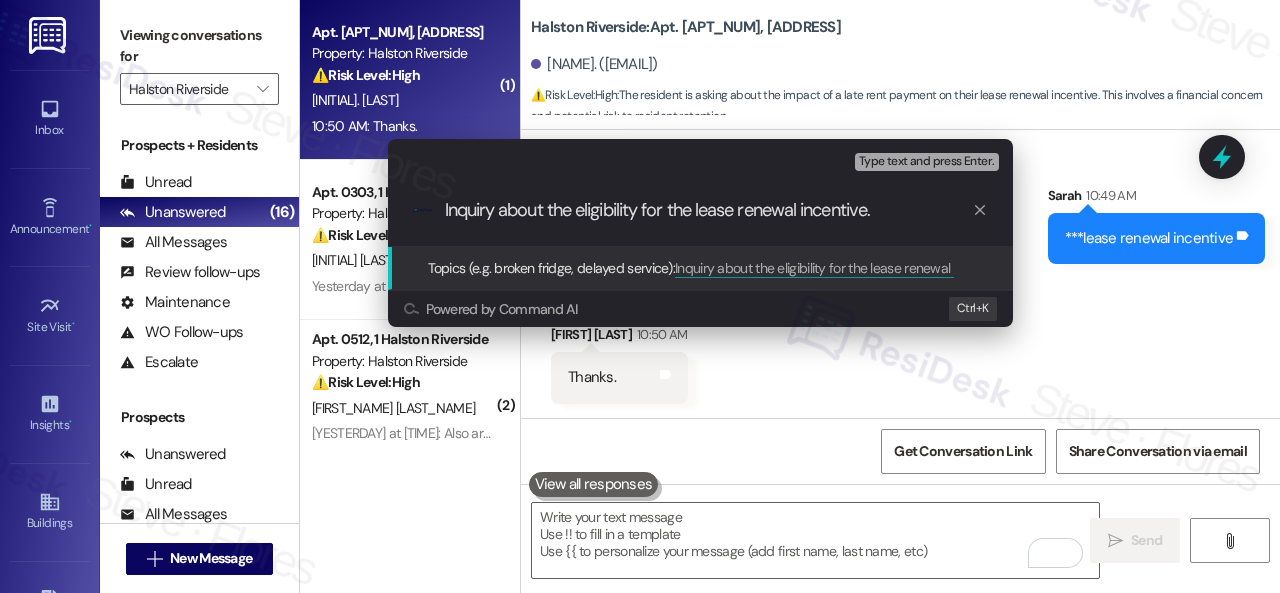 type 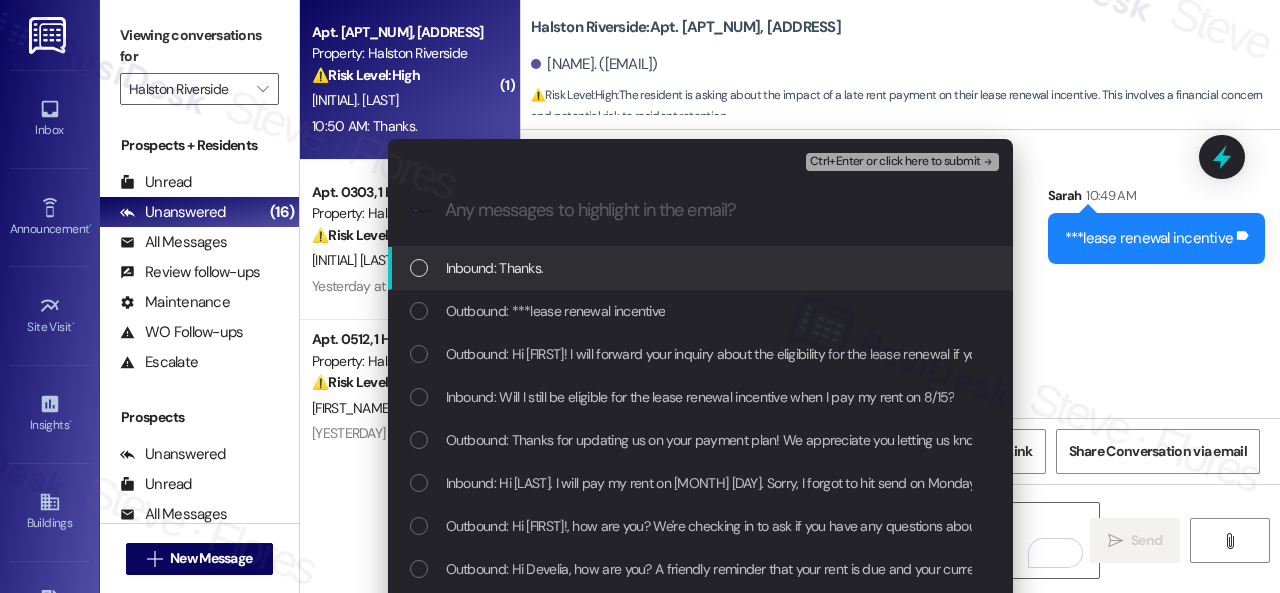 click on "Inbound: Will I still be eligible for the lease renewal incentive when I pay my rent on 8/15?" at bounding box center [700, 397] 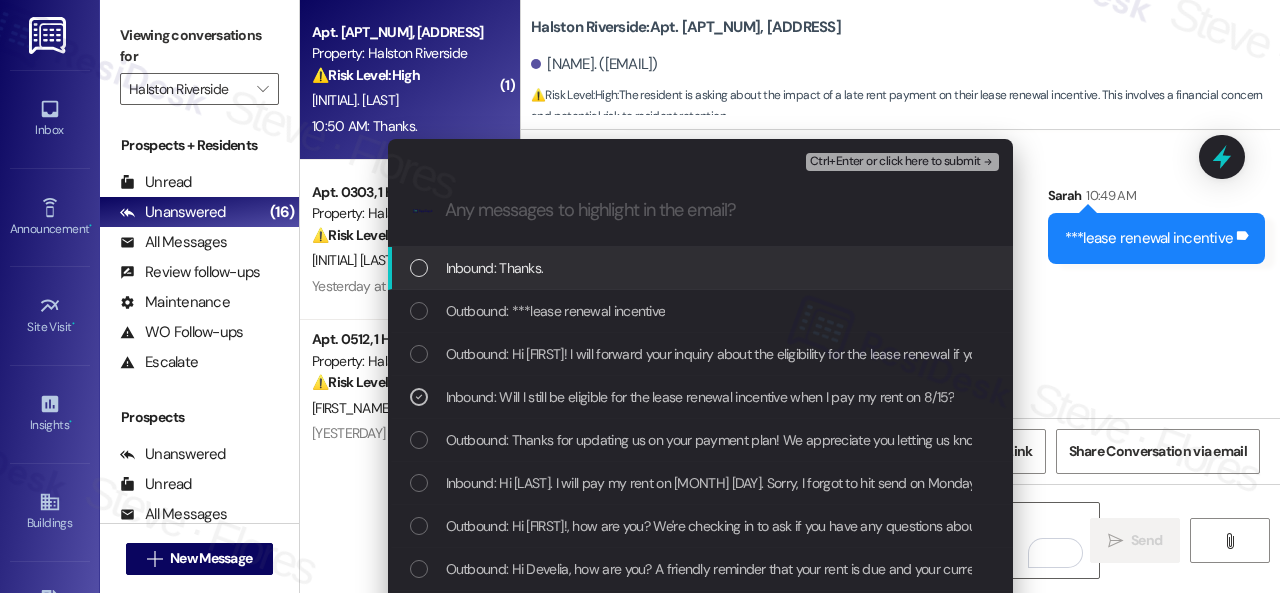 click on "Ctrl+Enter or click here to submit" at bounding box center [895, 162] 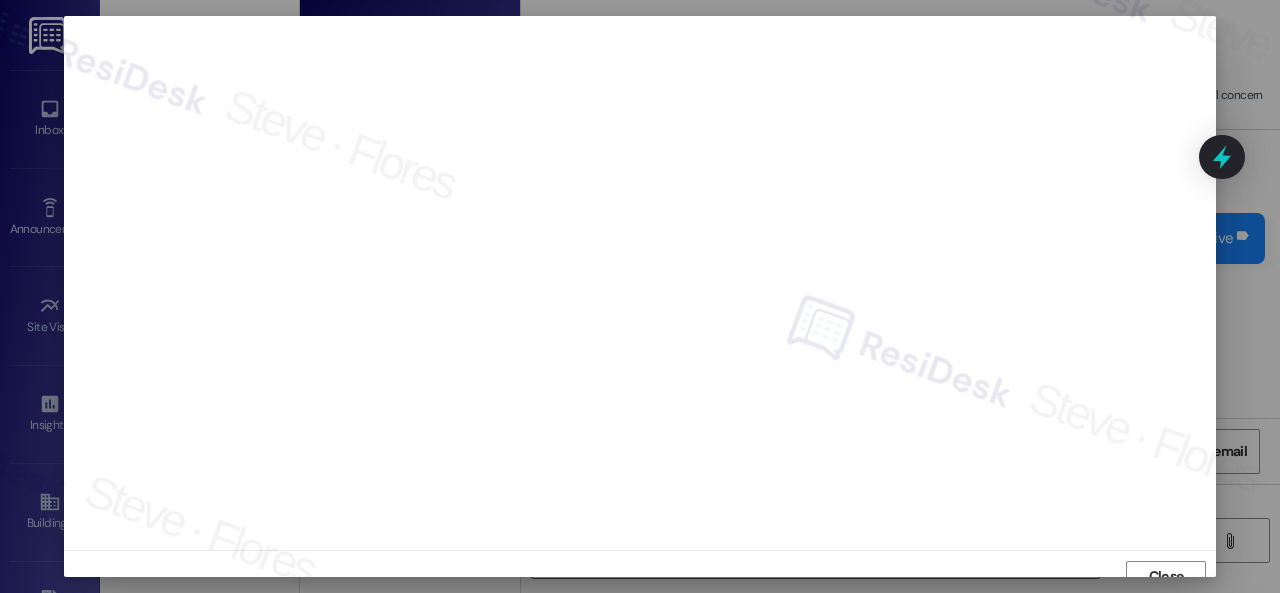 scroll, scrollTop: 15, scrollLeft: 0, axis: vertical 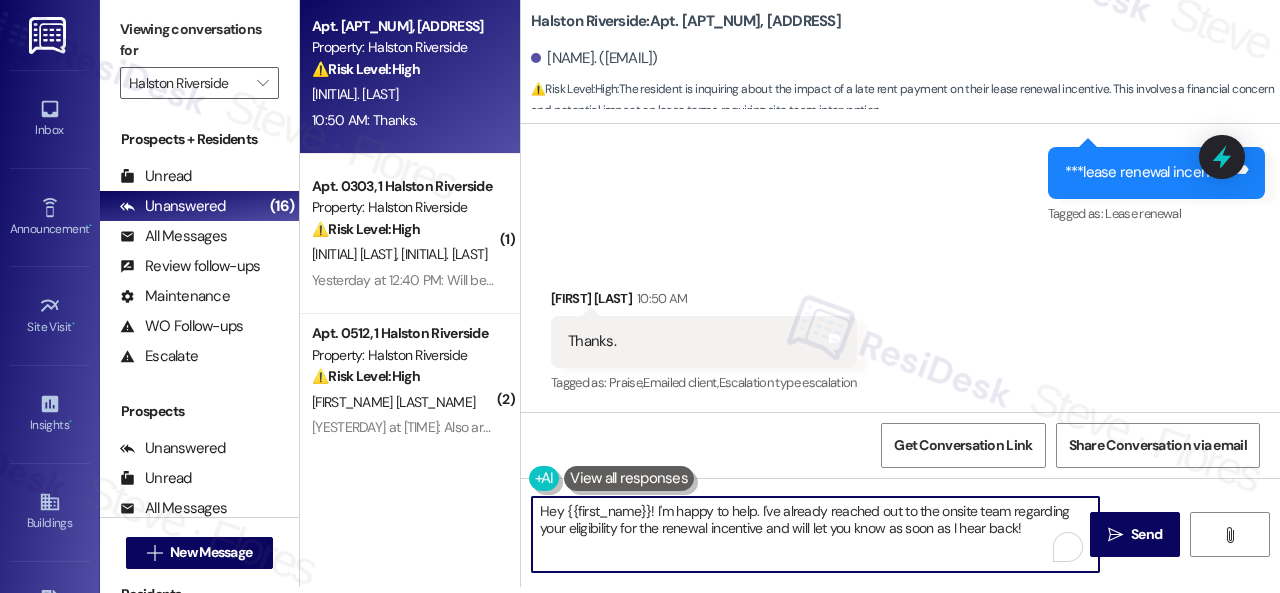 drag, startPoint x: 690, startPoint y: 519, endPoint x: 415, endPoint y: 503, distance: 275.46506 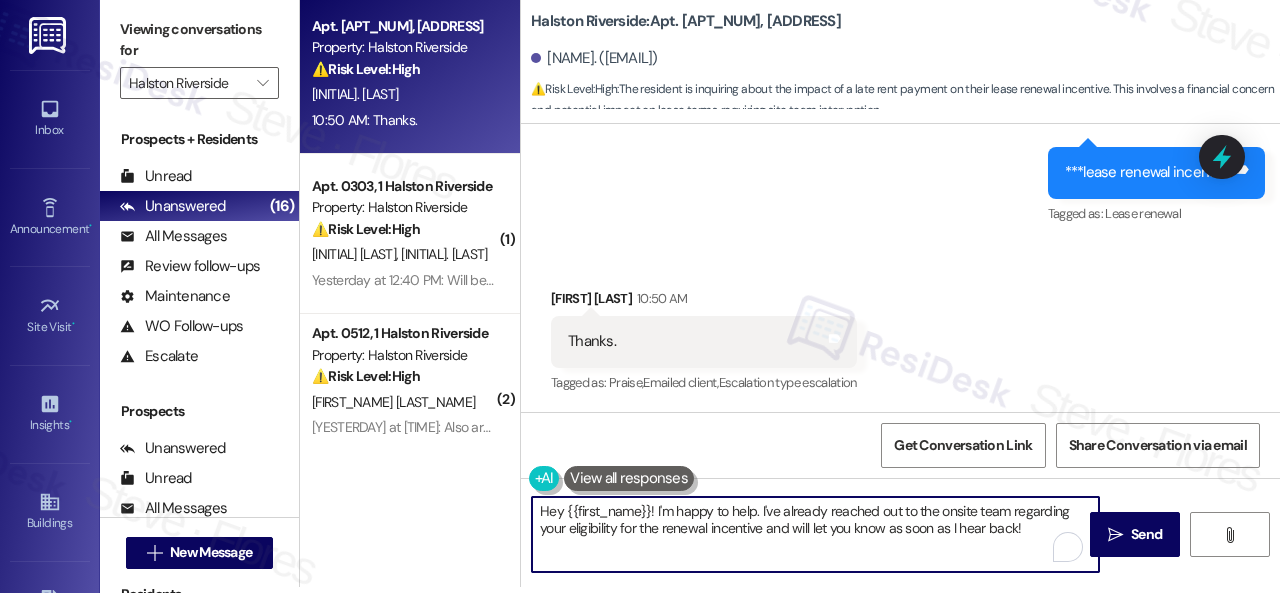click on "Apt. 0505, 1 Halston Riverside Property: Halston Riverside ⚠️  Risk Level:  High The resident is inquiring about the impact of a late rent payment on their lease renewal incentive. This involves a financial concern and potential impact on lease terms, requiring site team intervention. [NAME] 10:50 AM: Thanks.  10:50 AM: Thanks.  ( 1 ) Apt. 0303, 1 Halston Riverside Property: Halston Riverside ⚠️  Risk Level:  High The resident indicates that rent will be paid on the 23rd or before. This is a notification of late payment, which falls under financial concerns and requires monitoring. [NAME] [NAME] Yesterday at 12:40 PM: Will be paid on the 23rd or before  Yesterday at 12:40 PM: Will be paid on the 23rd or before  ( 2 ) Apt. 0512, 1 Halston Riverside Property: Halston Riverside ⚠️  Risk Level:  High [NAME] Archived on 05/23/2025 ( 1 ) Apt. 0605, 1 Halston Riverside Property: Halston Riverside ⚠️  Risk Level:  High [NAME] [NAME] Archived on 04/03/2025 ( 1 ) ⚠️  Risk Level:" at bounding box center [790, 290] 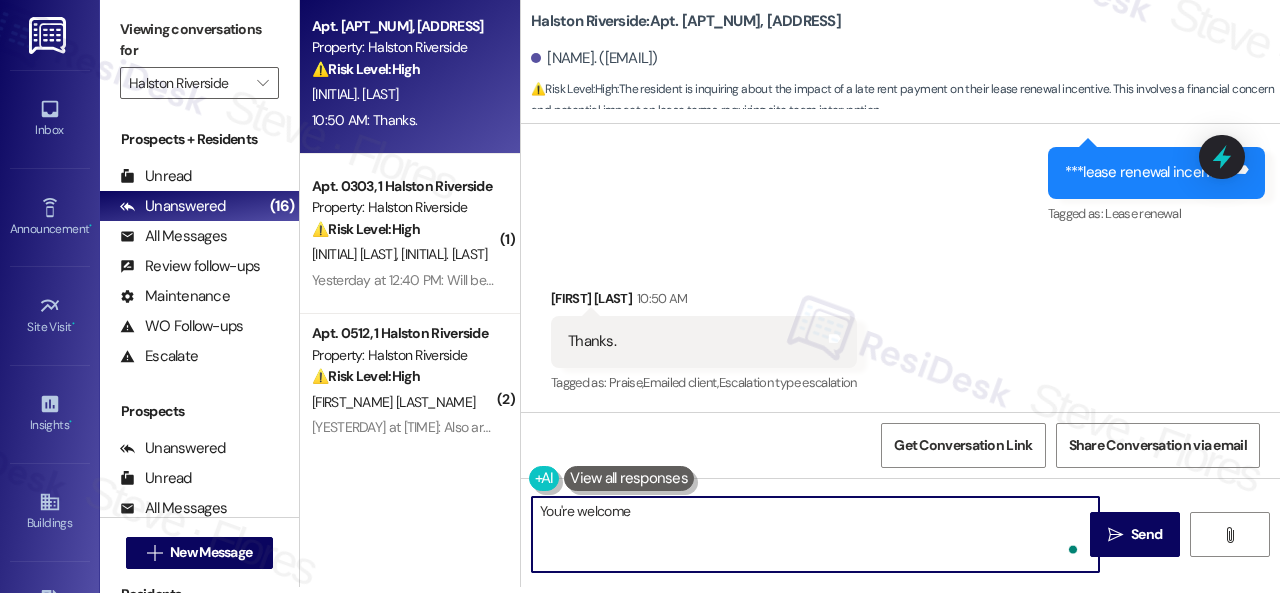 type on "You're welcome!" 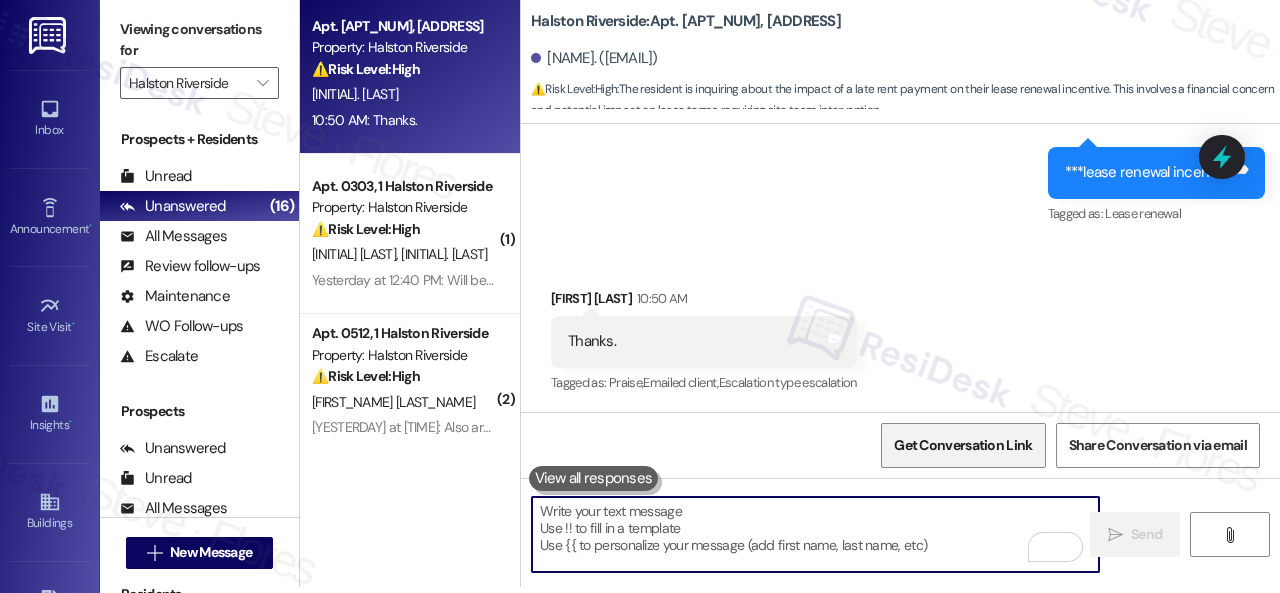 scroll, scrollTop: 0, scrollLeft: 0, axis: both 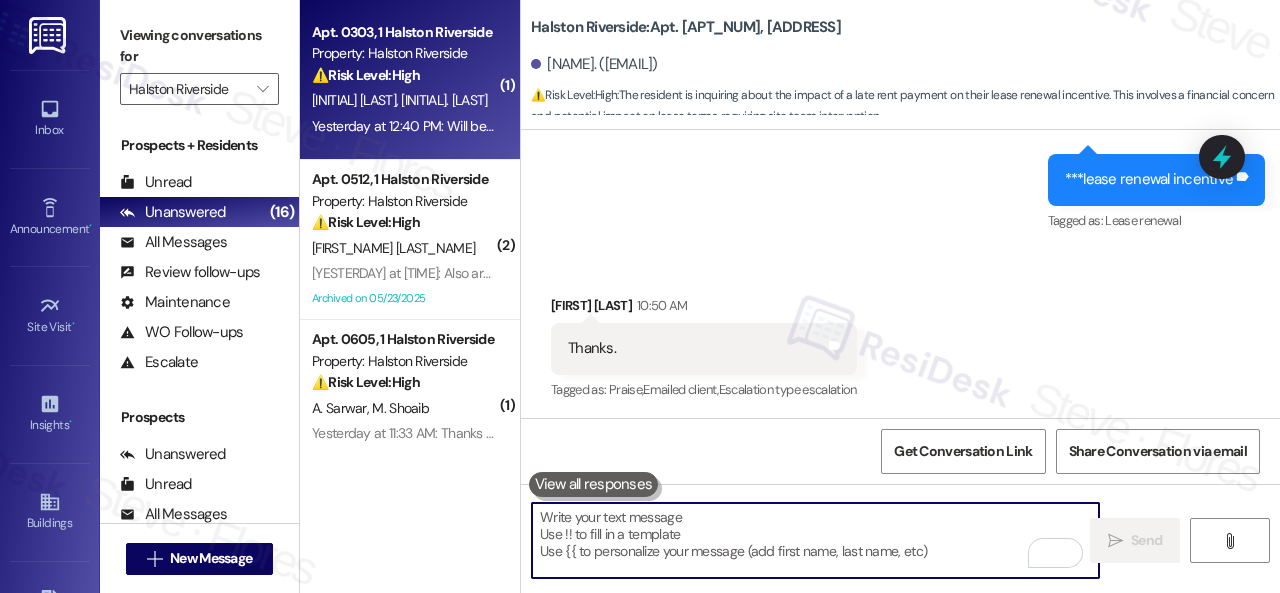 type 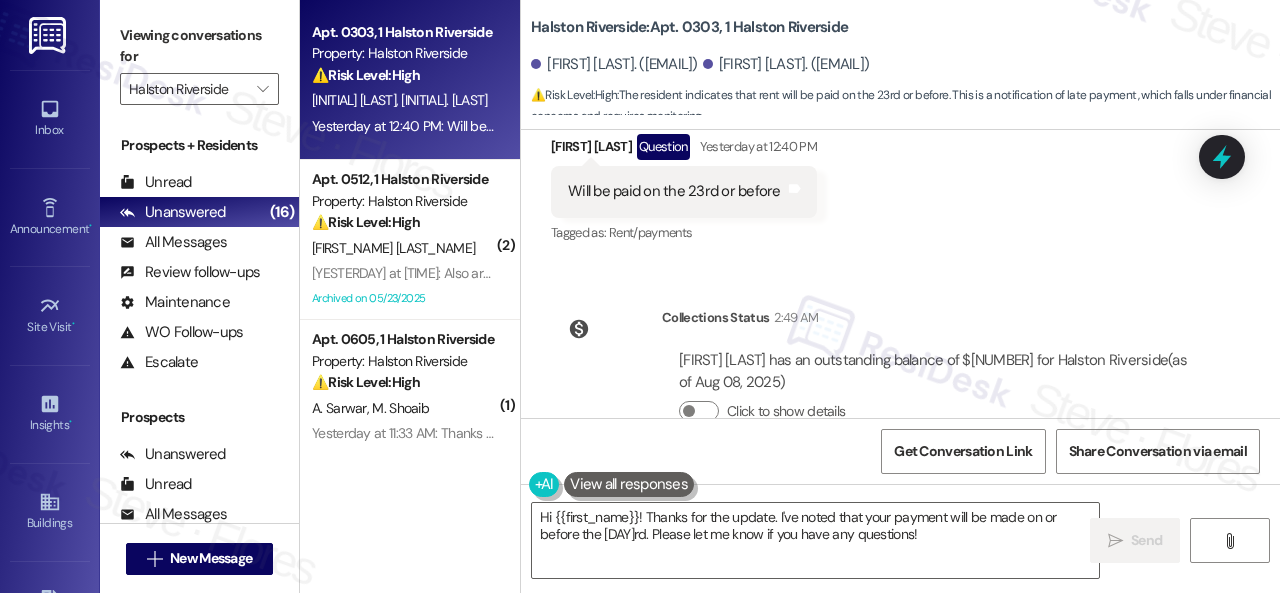 scroll, scrollTop: 3923, scrollLeft: 0, axis: vertical 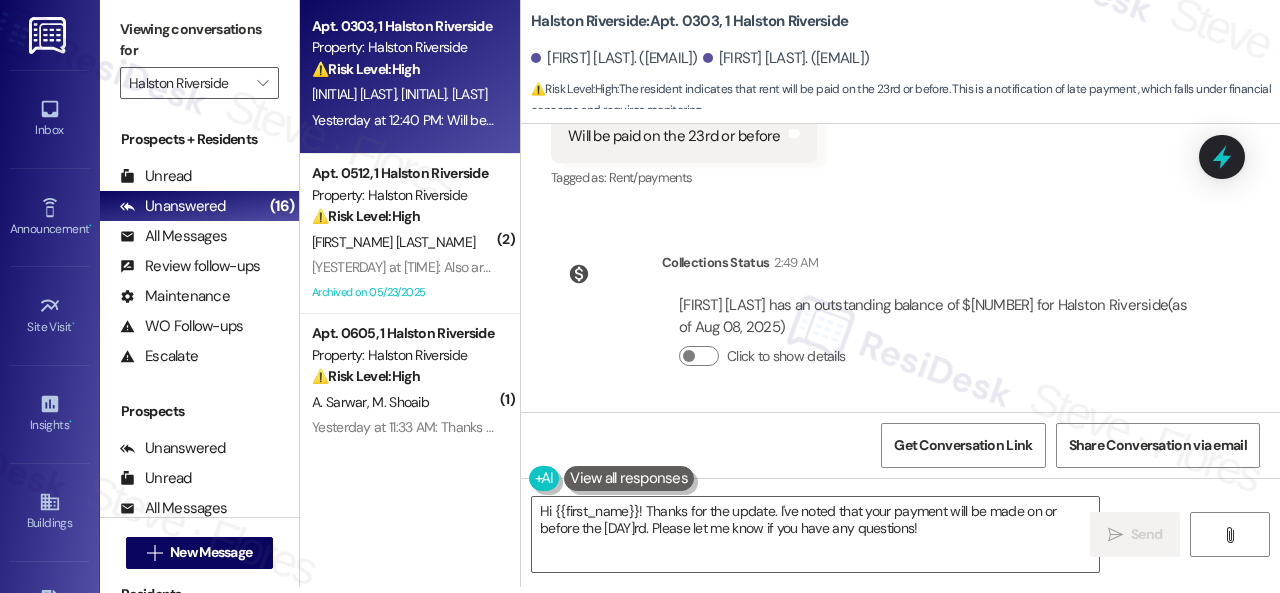 click on "Collections Status 2:49 AM Tamara Lane has an outstanding balance of $1776.83 for Halston Riverside  (as of Aug 08, 2025) Click to show details" at bounding box center (877, 324) 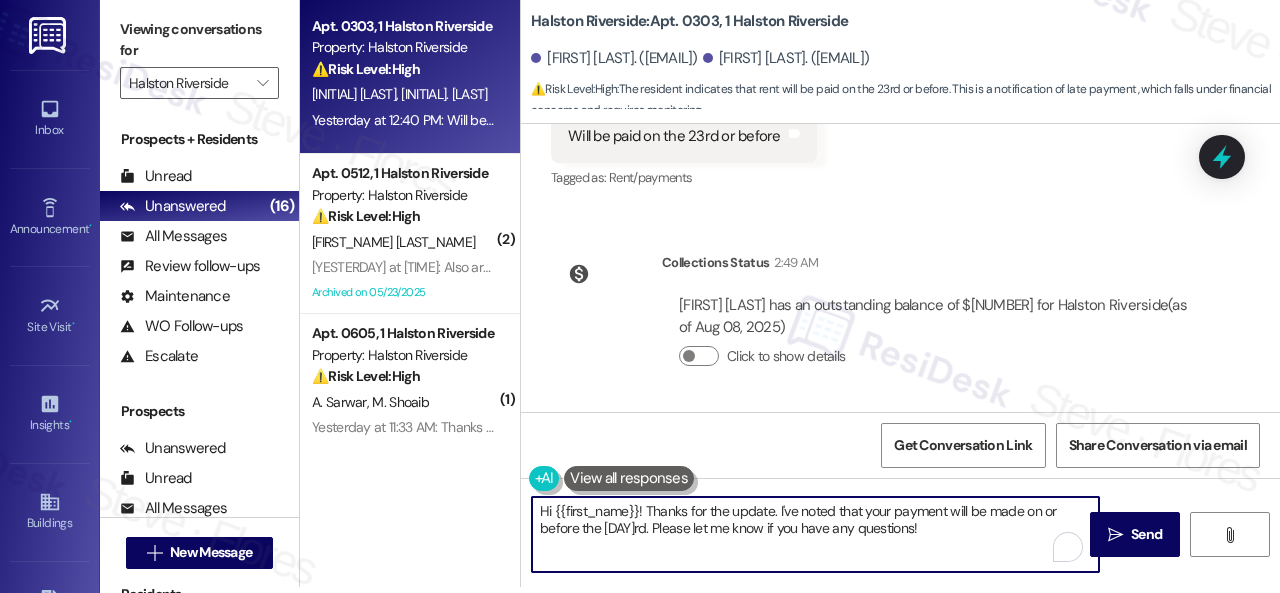 drag, startPoint x: 505, startPoint y: 501, endPoint x: 403, endPoint y: 481, distance: 103.94229 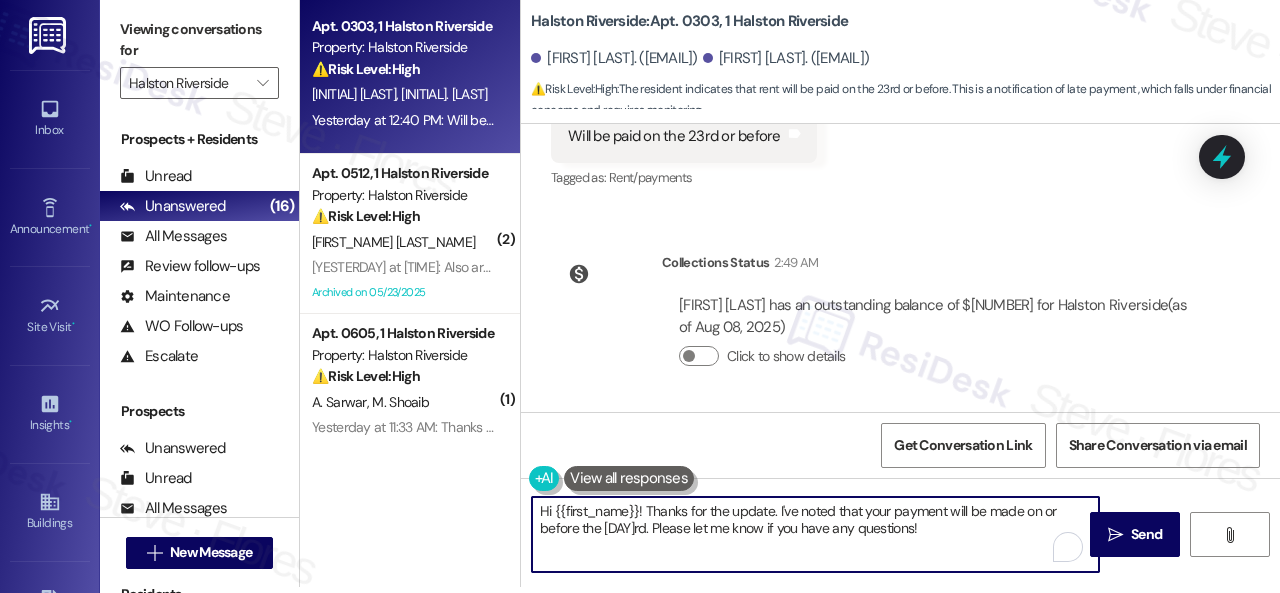 click on "Apt. 0303, 1 Halston Riverside Property: Halston Riverside ⚠️  Risk Level:  High The resident indicates that rent will be paid on the 23rd or before. This is a notification of late payment, which falls under financial concerns and requires monitoring. J. Wright T. Lane Yesterday at 12:40 PM: Will be paid on the 23rd or before  Yesterday at 12:40 PM: Will be paid on the 23rd or before  ( 2 ) Apt. 0512, 1 Halston Riverside Property: Halston Riverside ⚠️  Risk Level:  High The resident reports hazardous debris (nails) near the dog station, posing a potential safety risk. Additionally, they mention unsanitary conditions at the pool area (dirty concrete, stagnant water, flies) and unauthorized access, which raises health and safety concerns and potential security issues. The reference to the broken pump further suggests a maintenance issue affecting amenity access. L. Yarbrough Archived on 05/23/2025 ( 1 ) Apt. 0605, 1 Halston Riverside Property: Halston Riverside ⚠️  Risk Level:  High A. Sarwar ( 1 )" at bounding box center (790, 290) 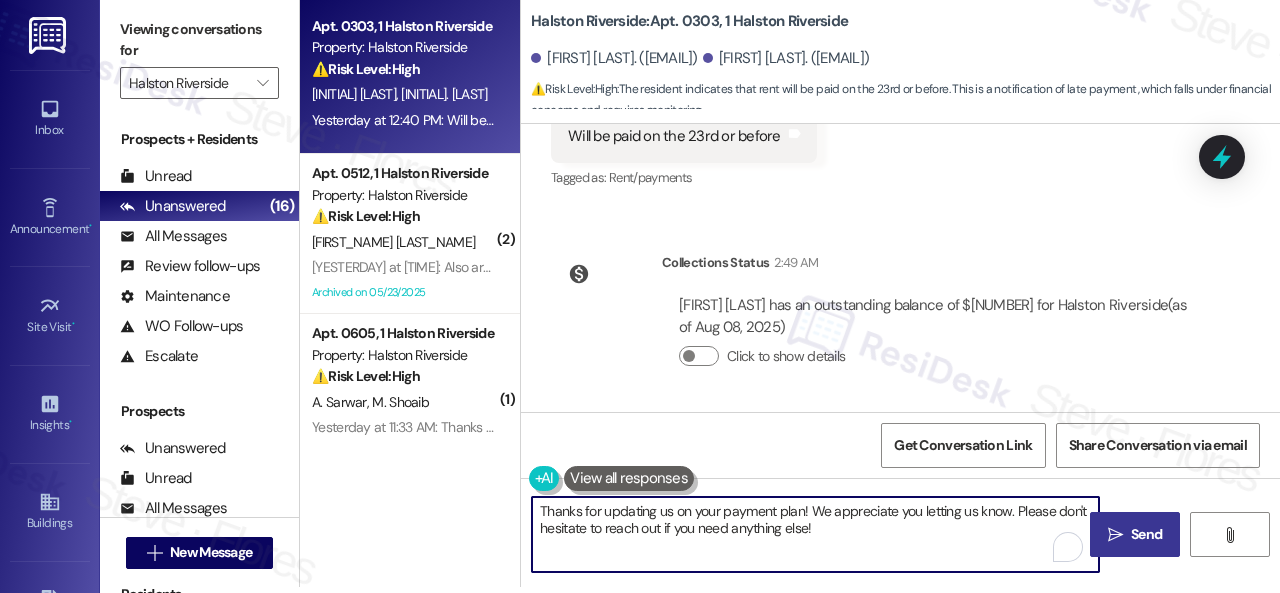 type on "Thanks for updating us on your payment plan! We appreciate you letting us know. Please don't hesitate to reach out if you need anything else!" 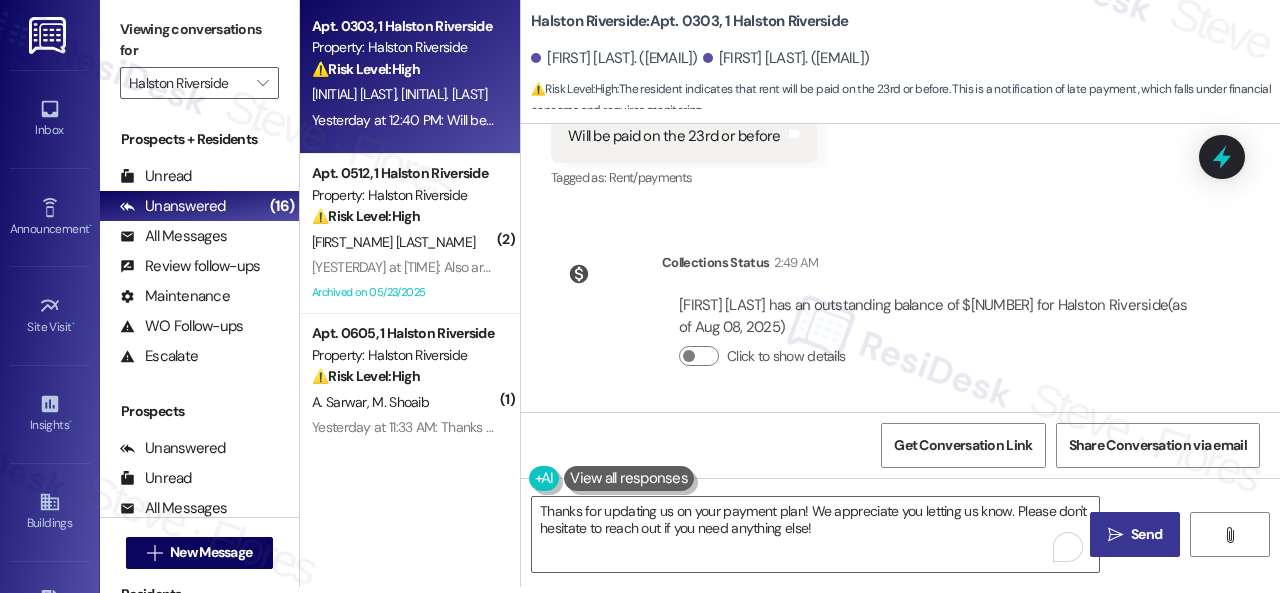 click on "Send" at bounding box center (1146, 534) 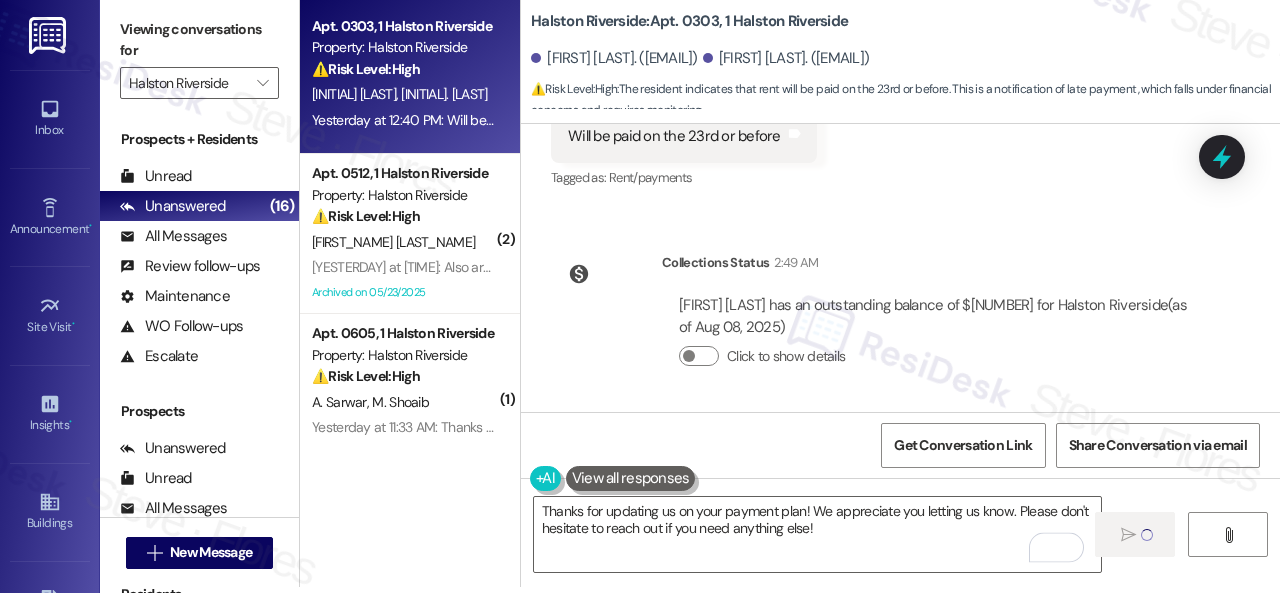 type 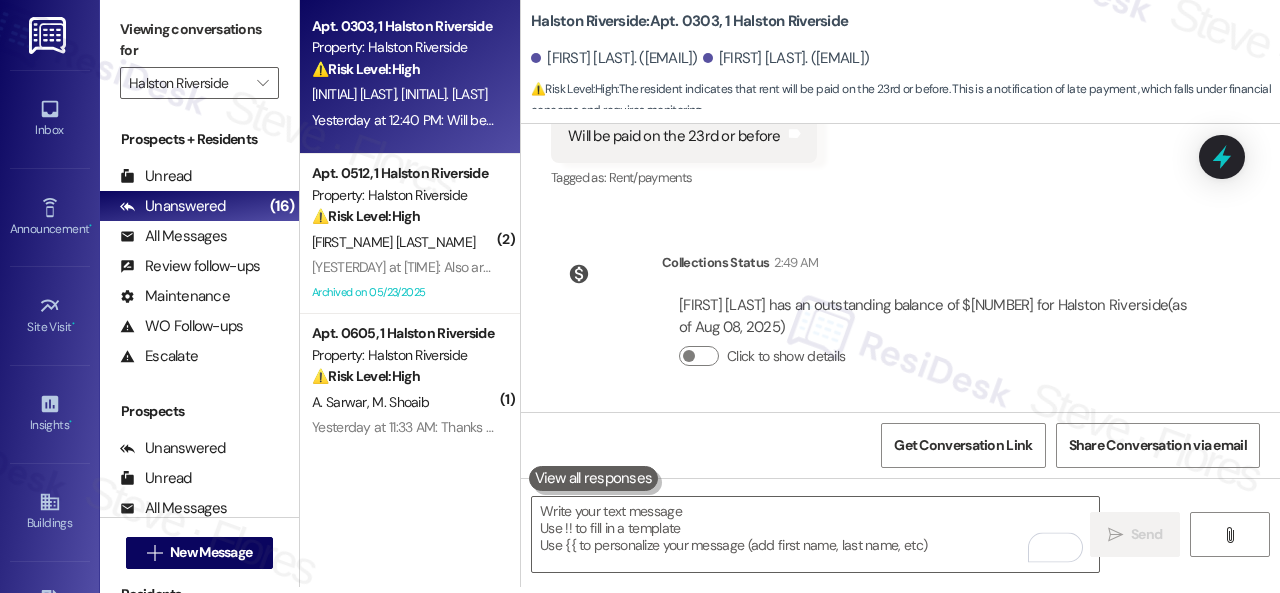 scroll, scrollTop: 0, scrollLeft: 0, axis: both 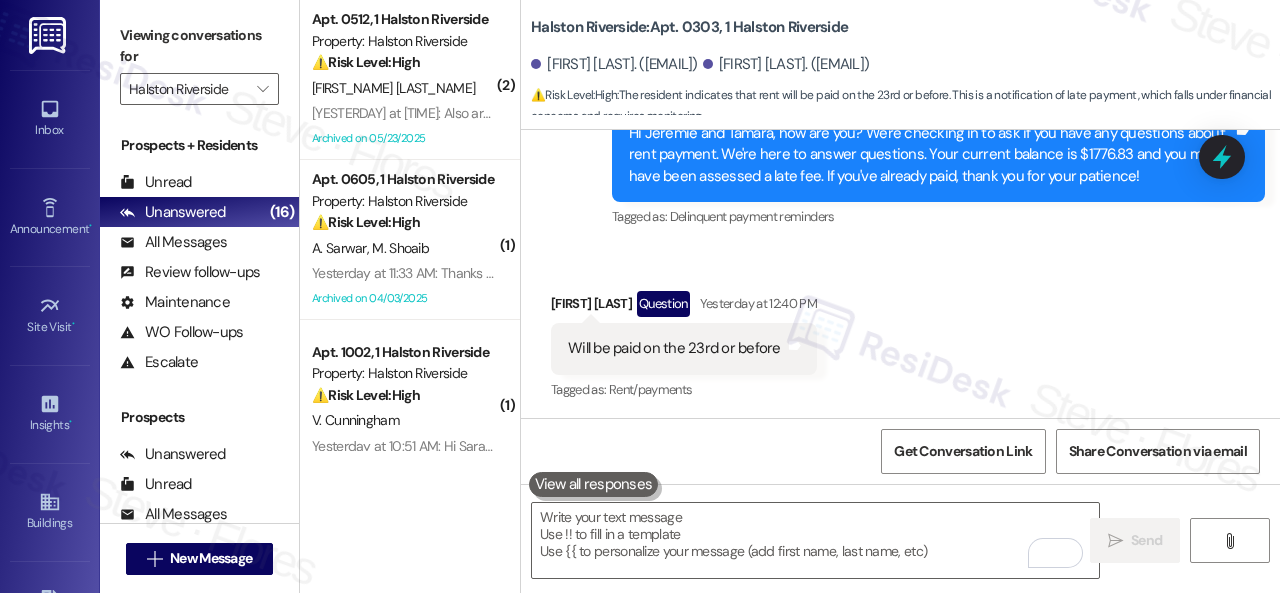 click on "Received via SMS Tamara Lane Question Yesterday at 12:40 PM Will be paid on the 23rd or before  Tags and notes Tagged as:   Rent/payments Click to highlight conversations about Rent/payments" at bounding box center (900, 332) 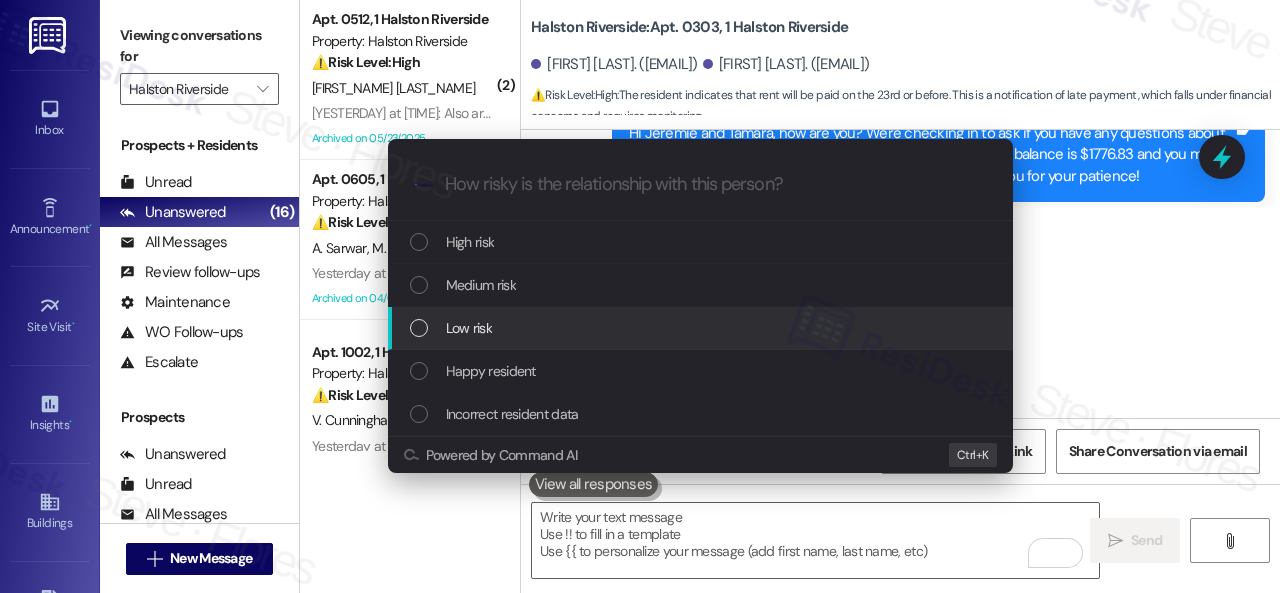 click on "Low risk" at bounding box center [469, 328] 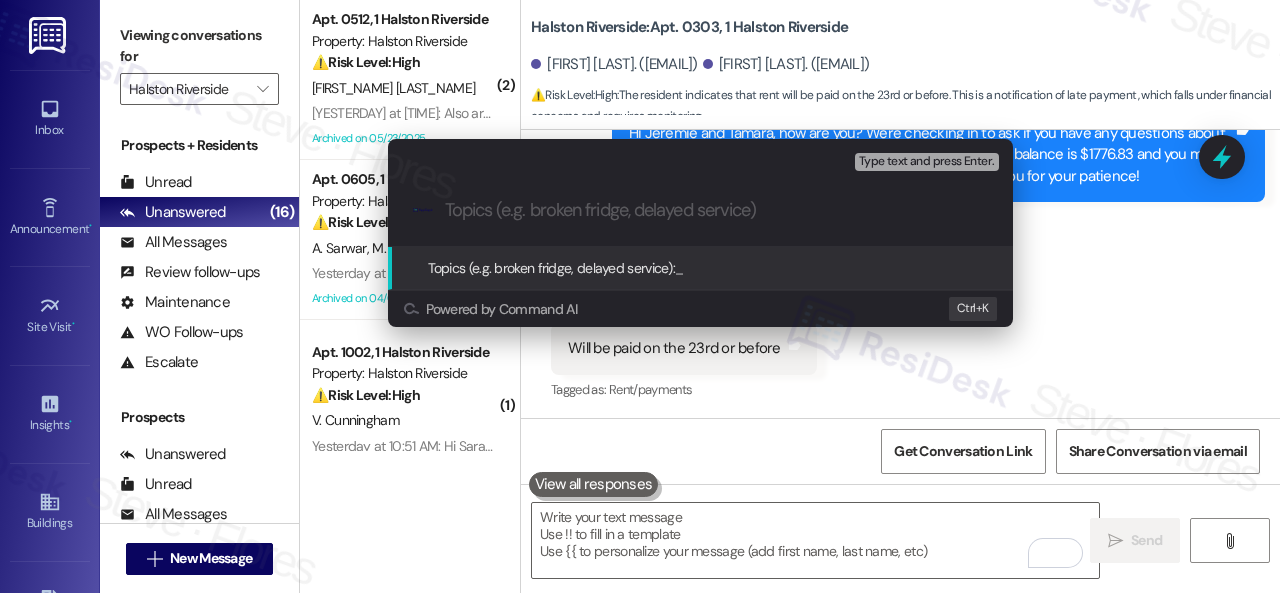 paste on "Late payment notice." 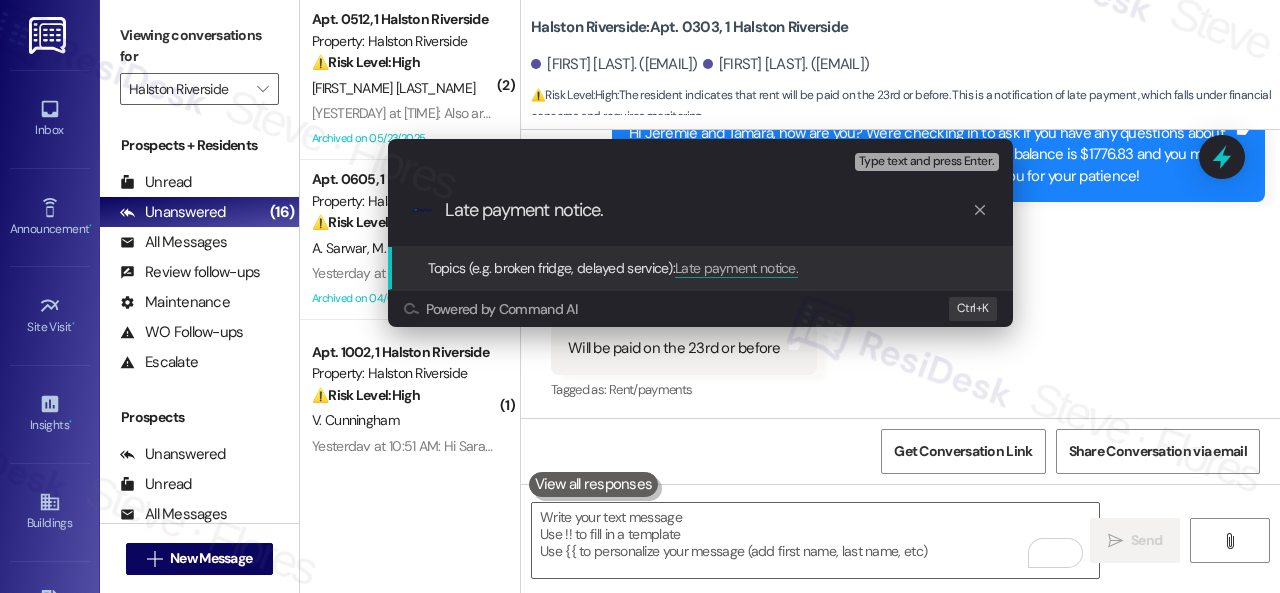 type 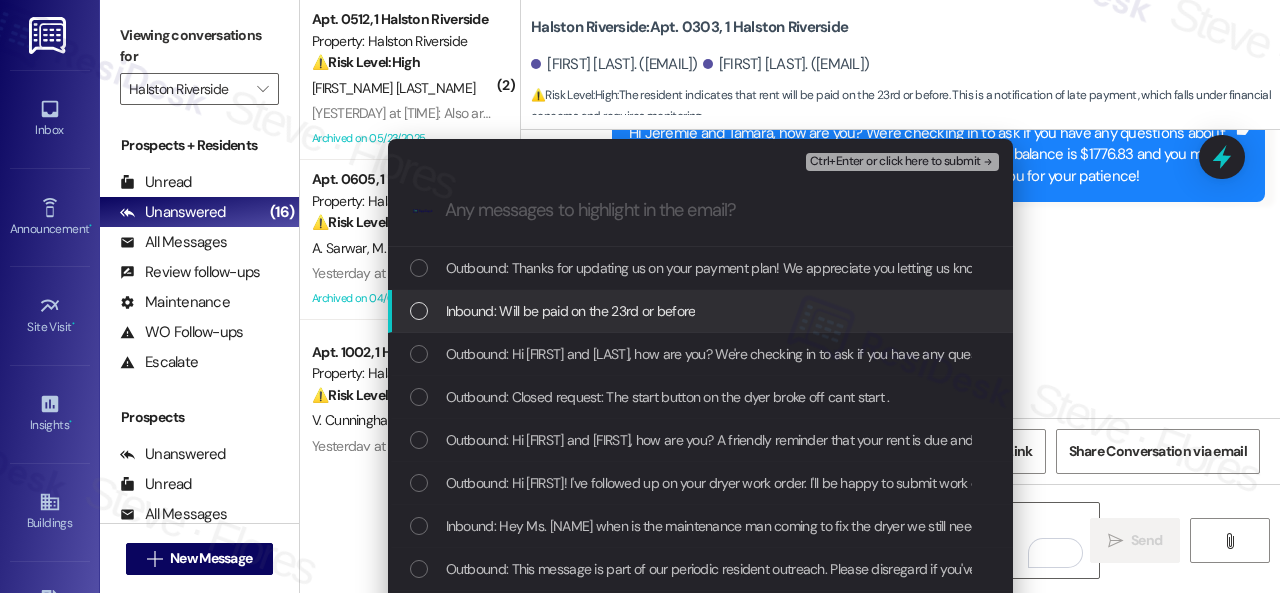 click on "Inbound: Will be paid on the 23rd or before" at bounding box center (571, 311) 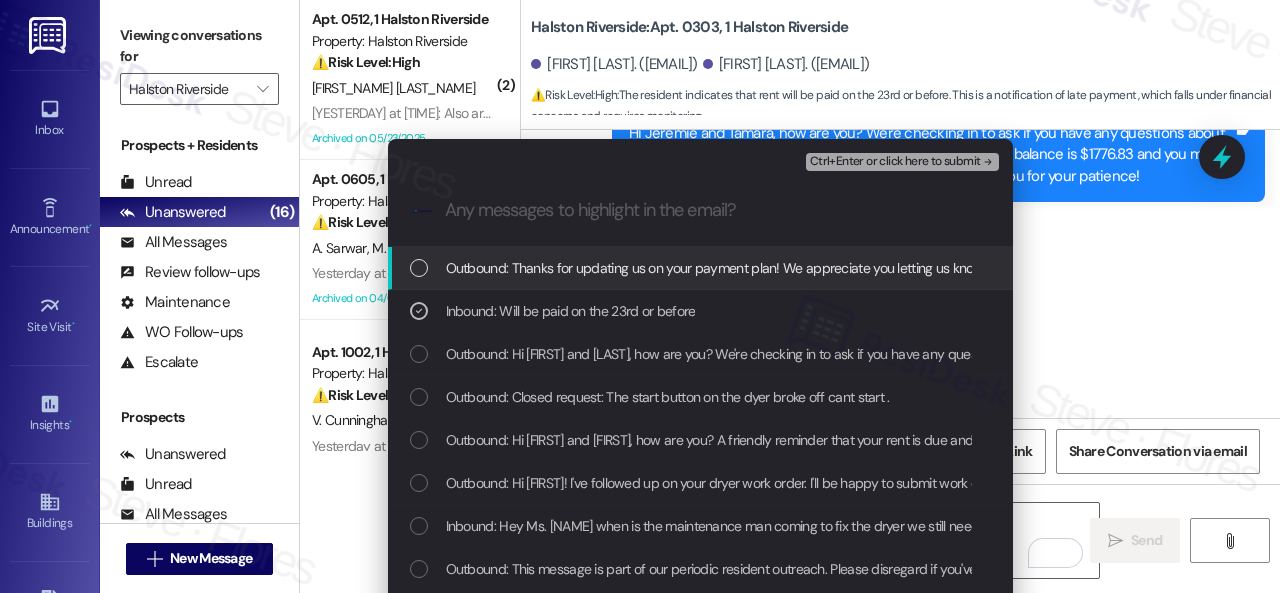 click on "Ctrl+Enter or click here to submit" at bounding box center [895, 162] 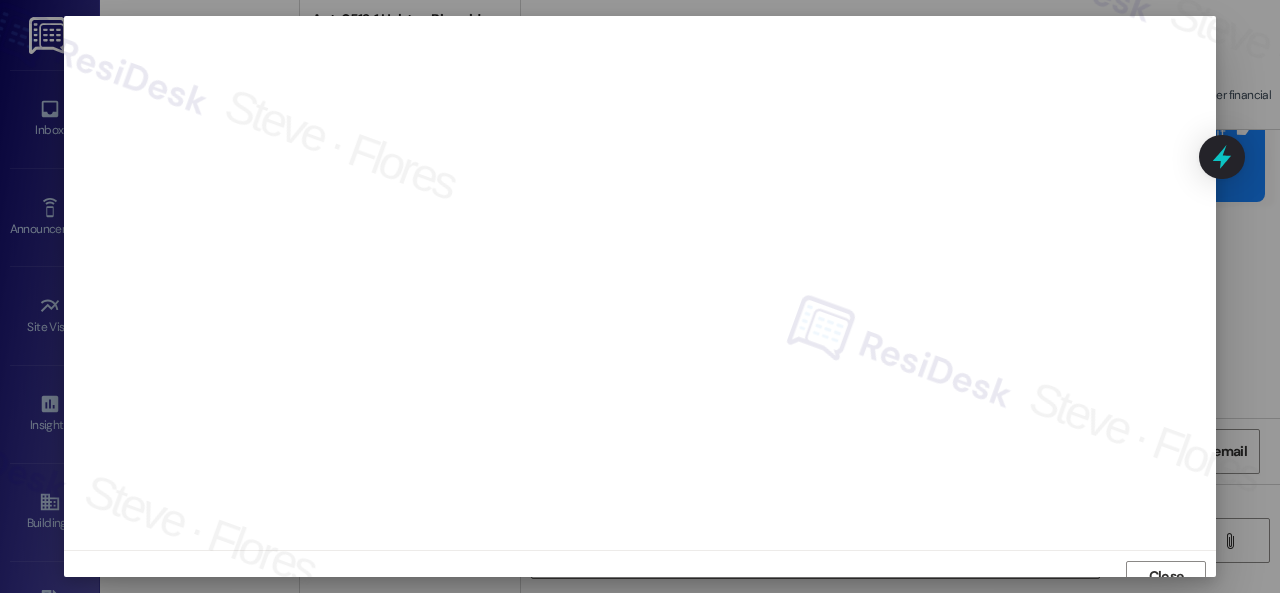 scroll, scrollTop: 15, scrollLeft: 0, axis: vertical 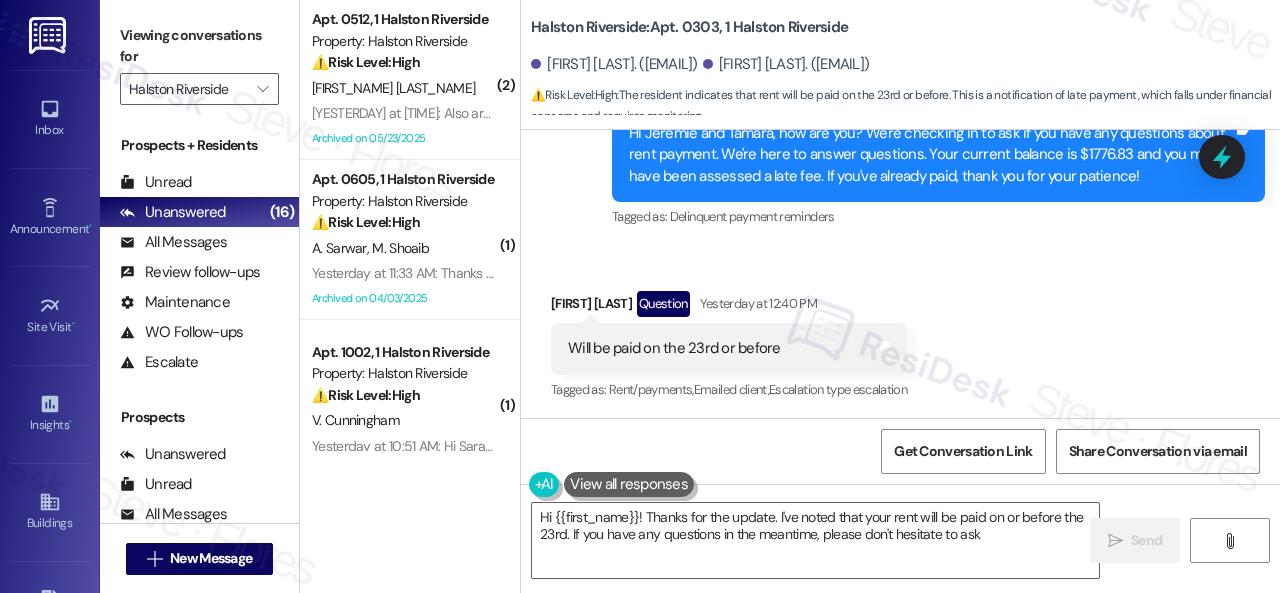 type on "Hi {{first_name}}! Thanks for the update. I've noted that your rent will be paid on or before the 23rd. If you have any questions in the meantime, please don't hesitate to ask!" 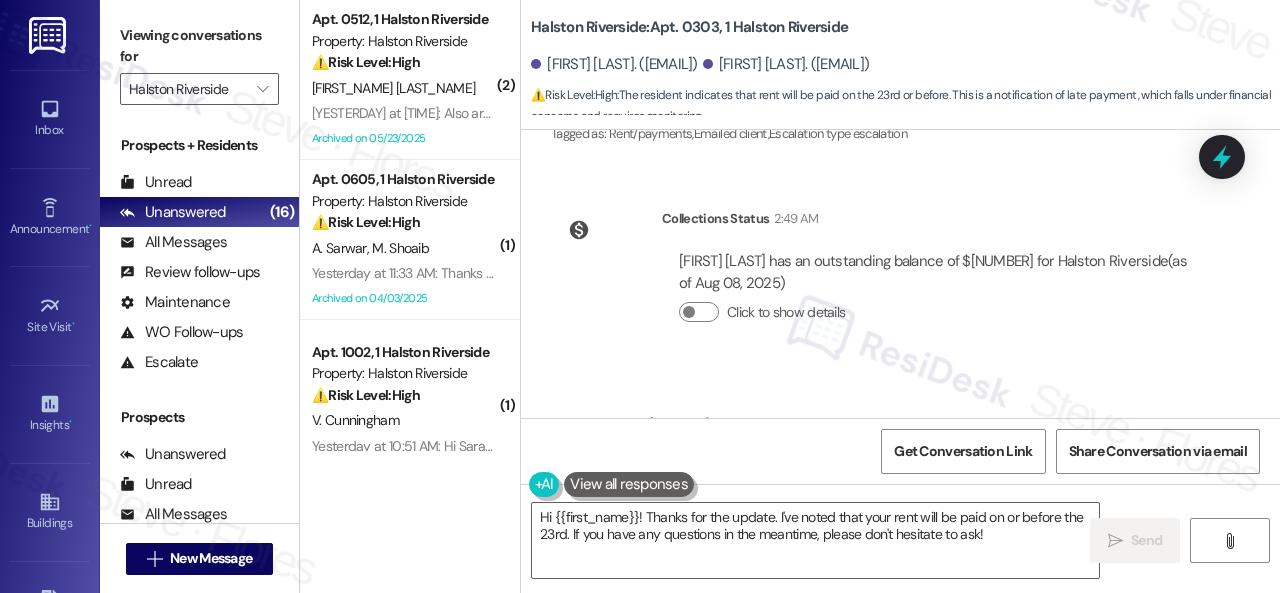 scroll, scrollTop: 4114, scrollLeft: 0, axis: vertical 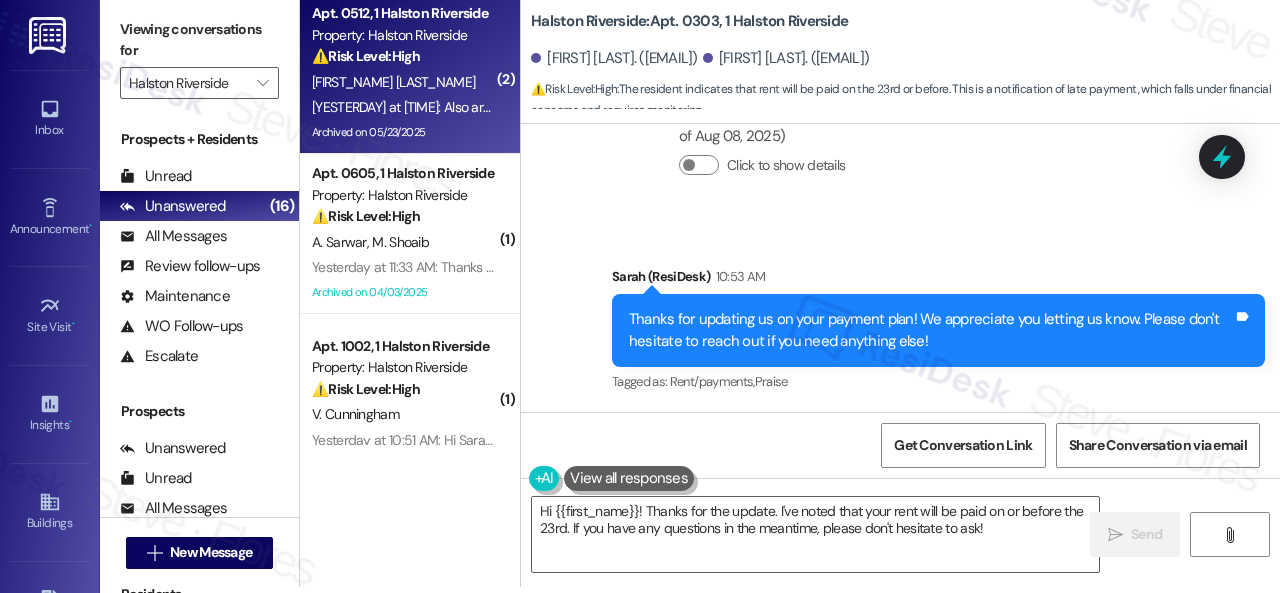 click on "L. Yarbrough" at bounding box center [404, 82] 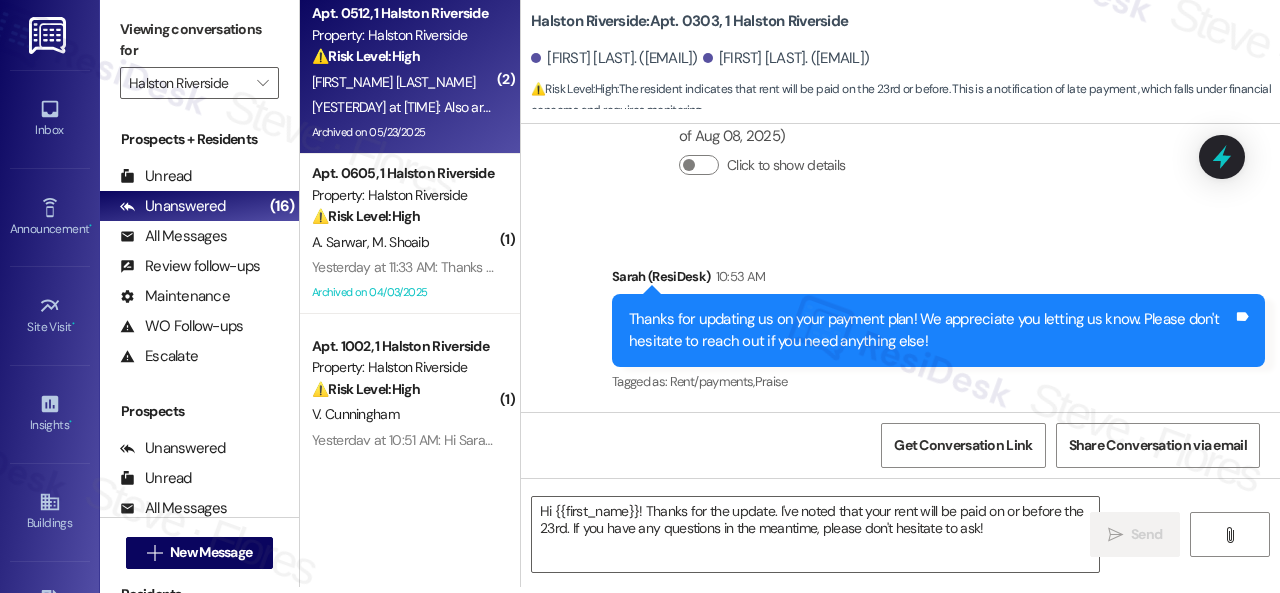 type on "Fetching suggested responses. Please feel free to read through the conversation in the meantime." 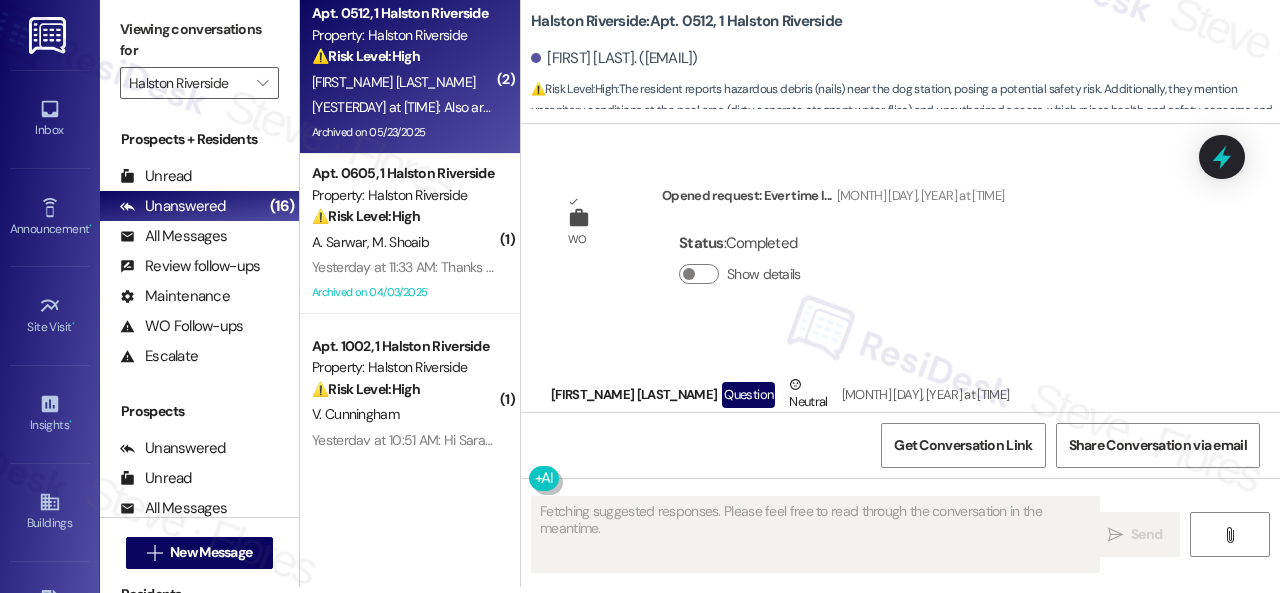 scroll, scrollTop: 68858, scrollLeft: 0, axis: vertical 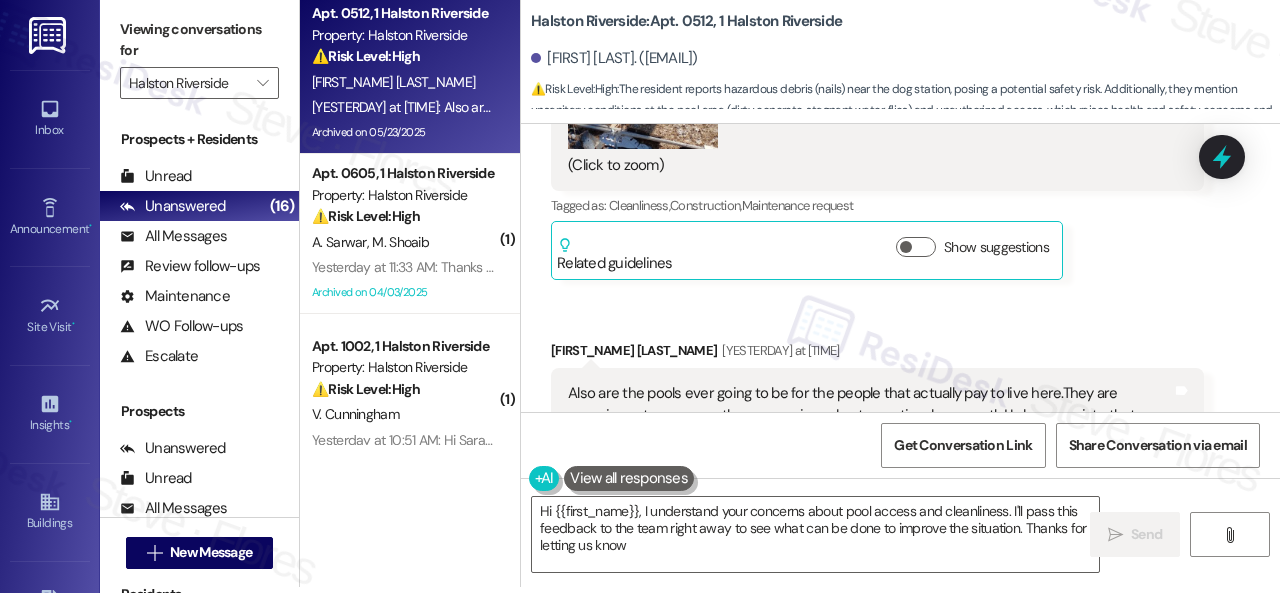 type on "Hi {{first_name}}, I understand your concerns about pool access and cleanliness. I'll pass this feedback to the team right away to see what can be done to improve the situation. Thanks for letting us know!" 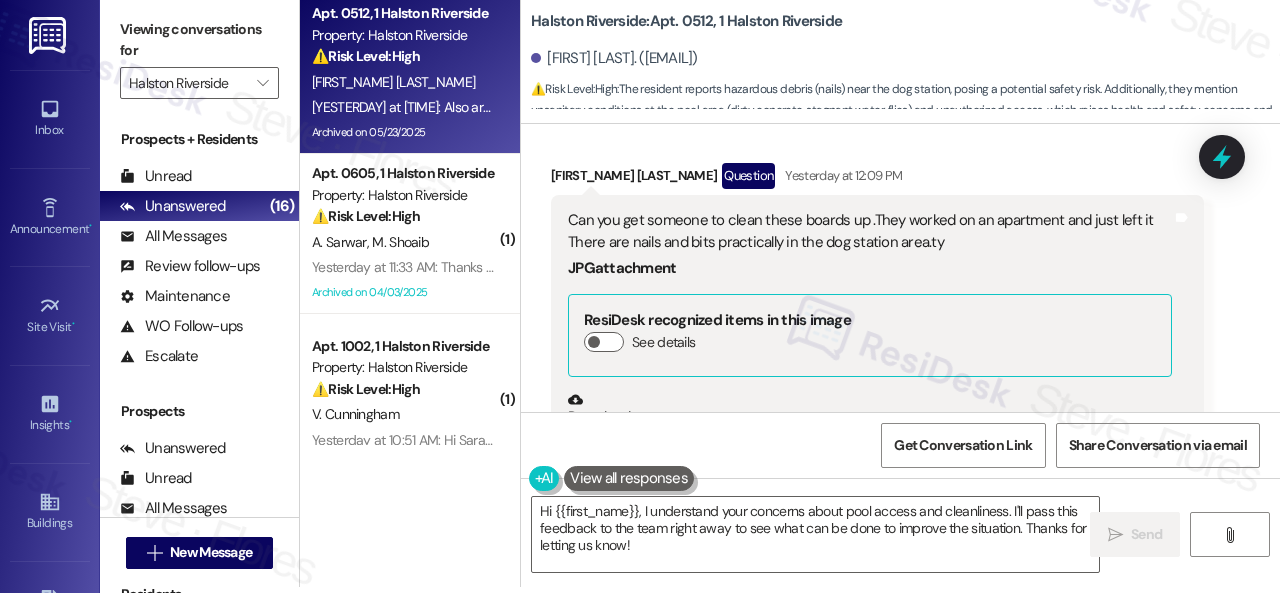 scroll, scrollTop: 70252, scrollLeft: 0, axis: vertical 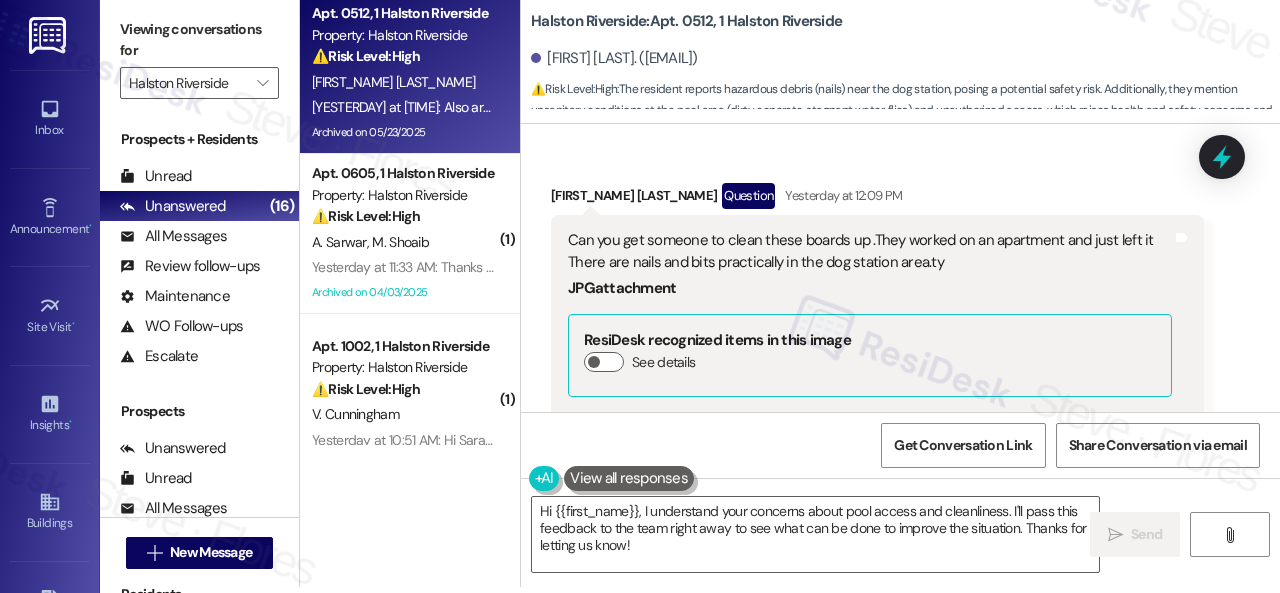 click at bounding box center [643, 549] 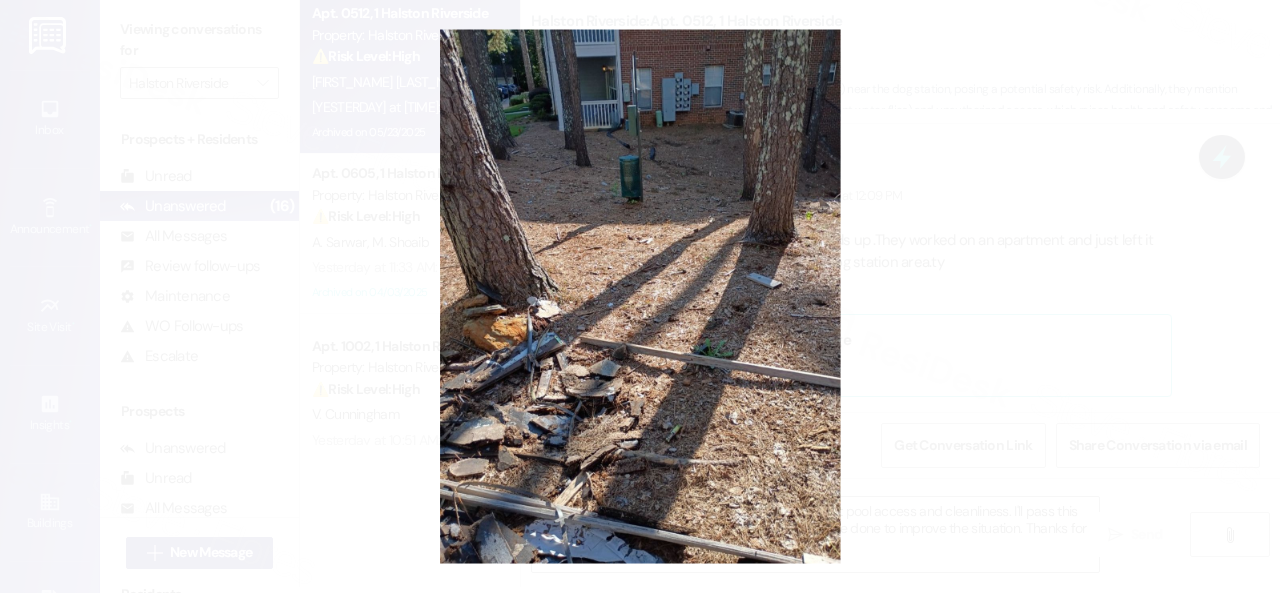 click at bounding box center (640, 296) 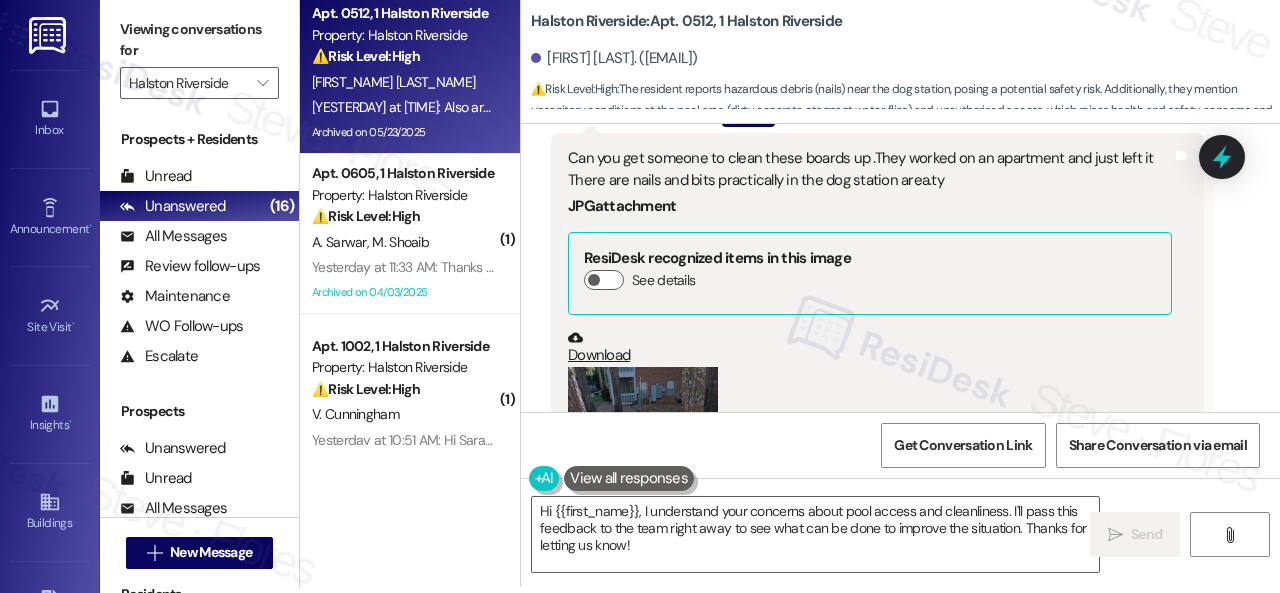 scroll, scrollTop: 70352, scrollLeft: 0, axis: vertical 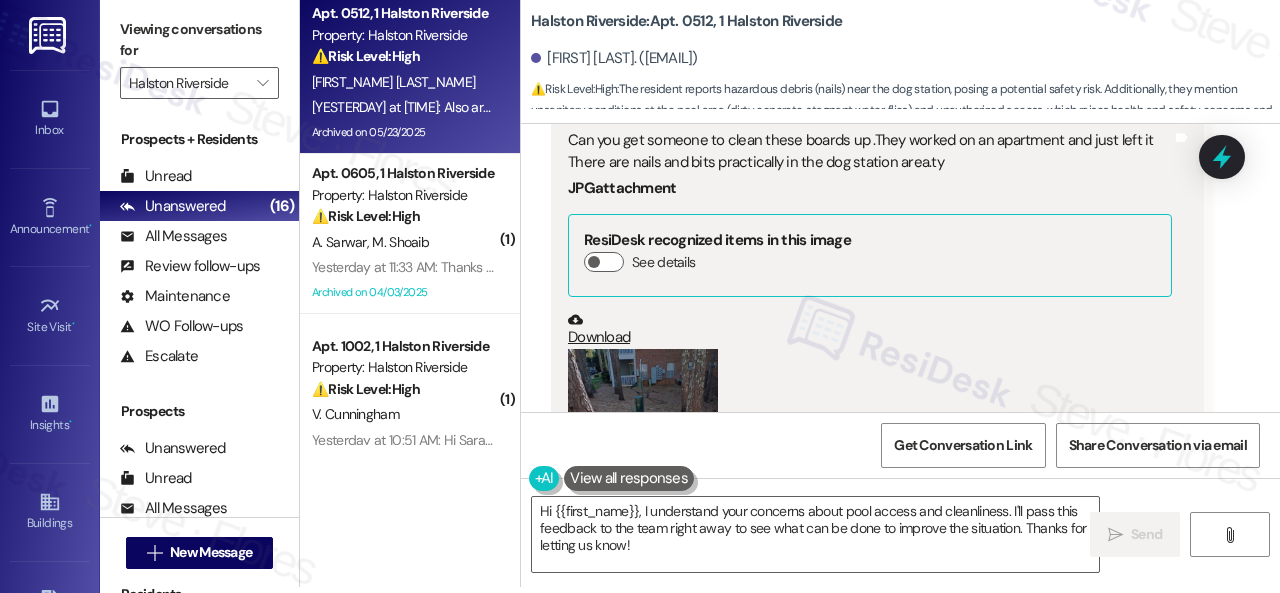 click at bounding box center [643, 449] 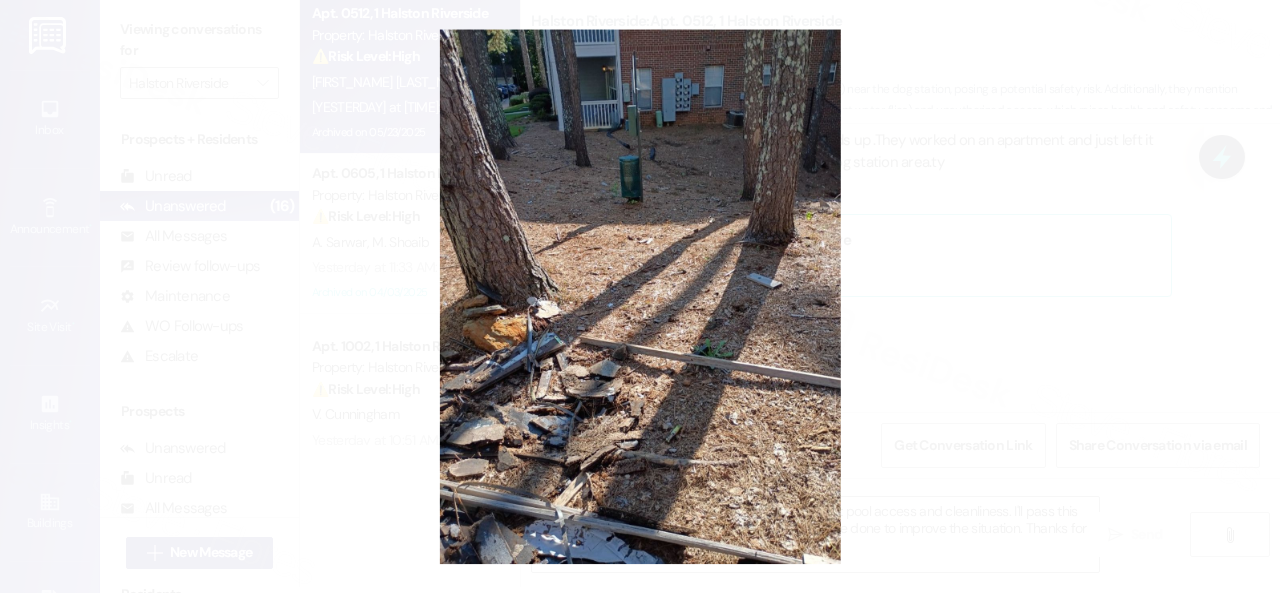 click at bounding box center [640, 296] 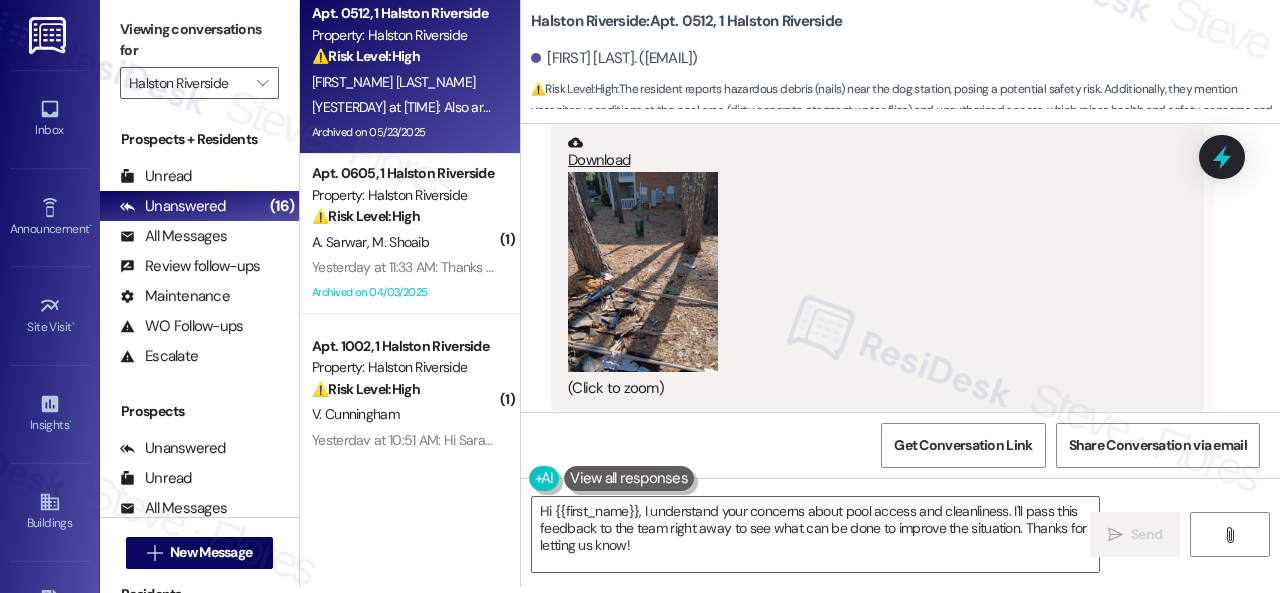 scroll, scrollTop: 70752, scrollLeft: 0, axis: vertical 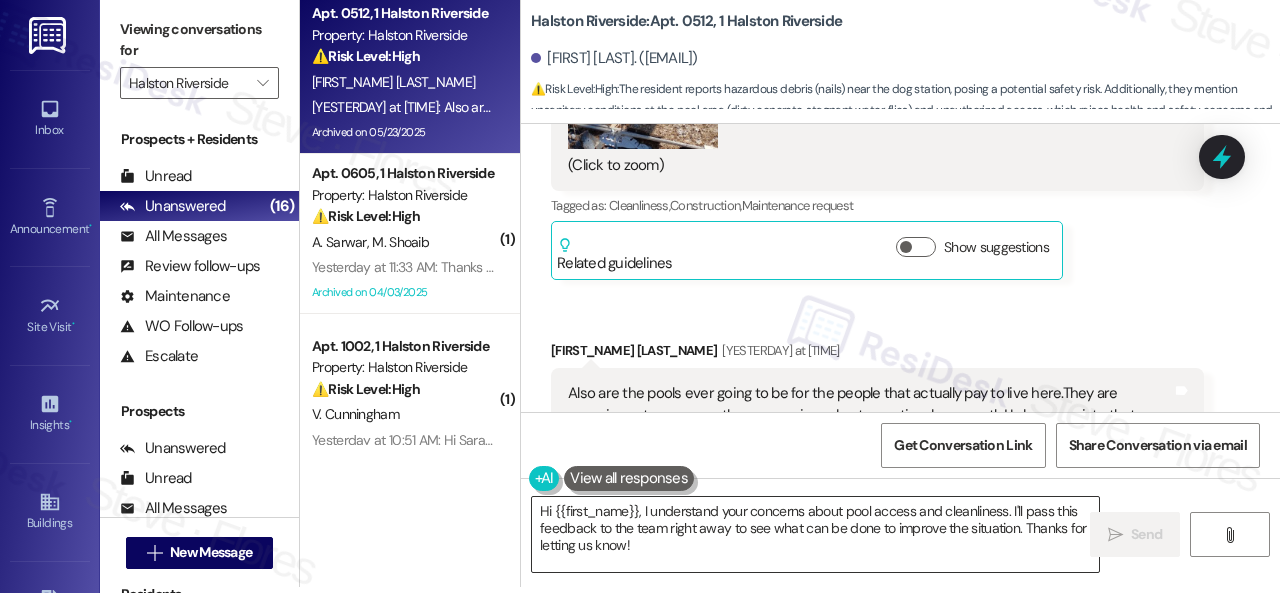click on "Hi {{first_name}}, I understand your concerns about pool access and cleanliness. I'll pass this feedback to the team right away to see what can be done to improve the situation. Thanks for letting us know!" at bounding box center (815, 534) 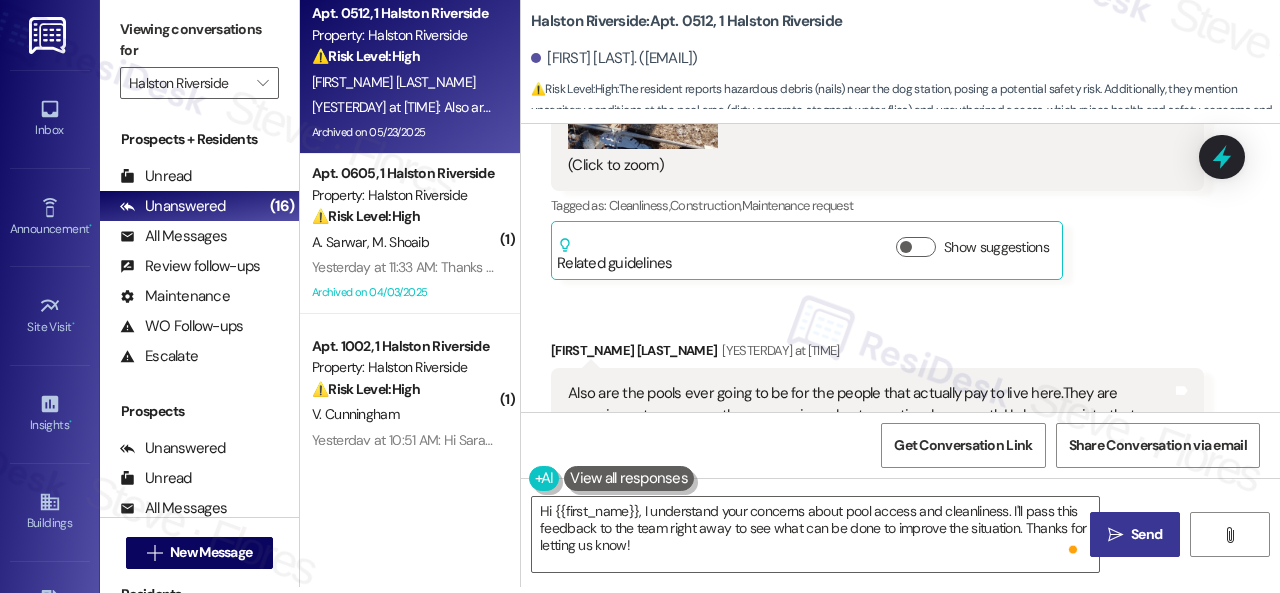 click on "" at bounding box center [1115, 535] 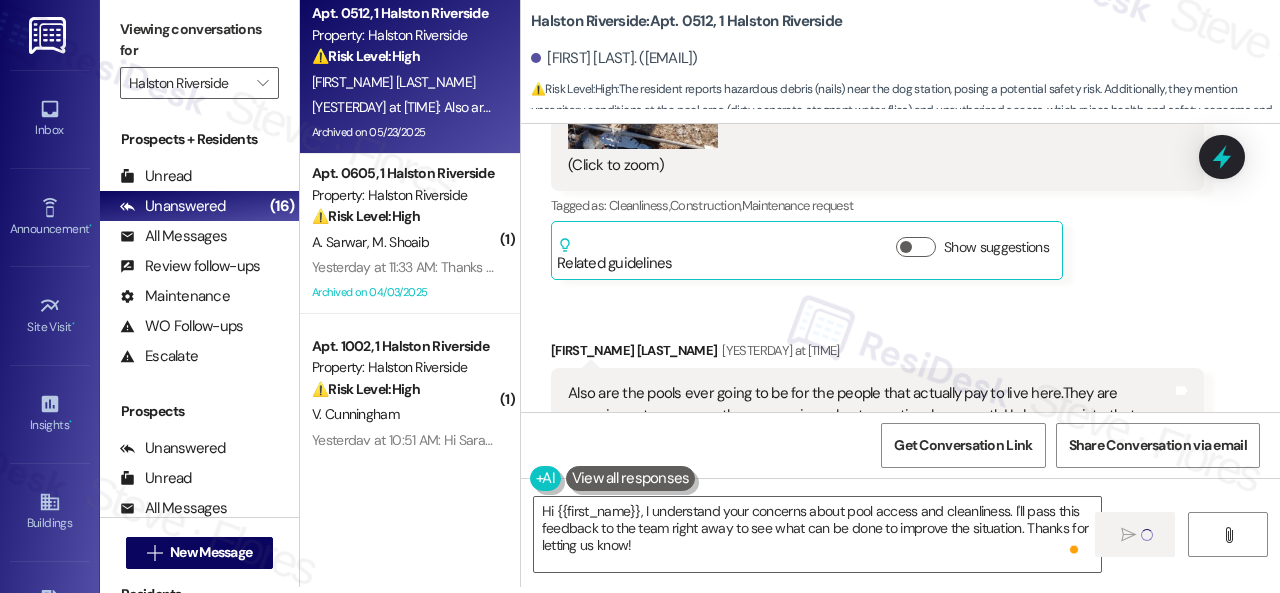 type 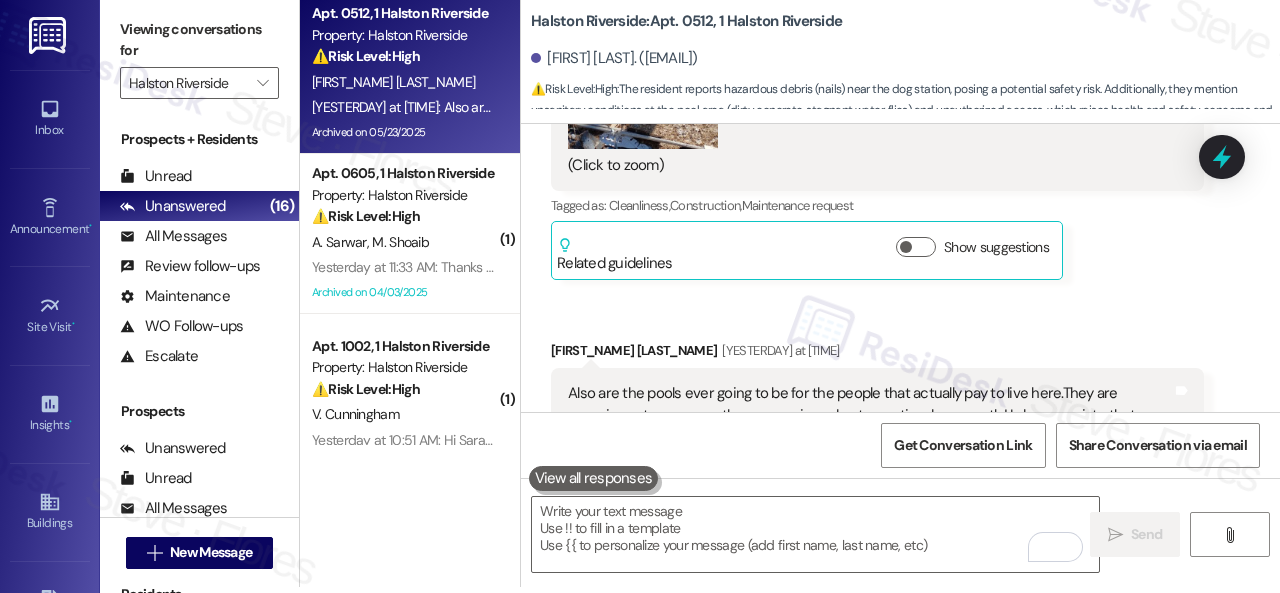 scroll, scrollTop: 0, scrollLeft: 0, axis: both 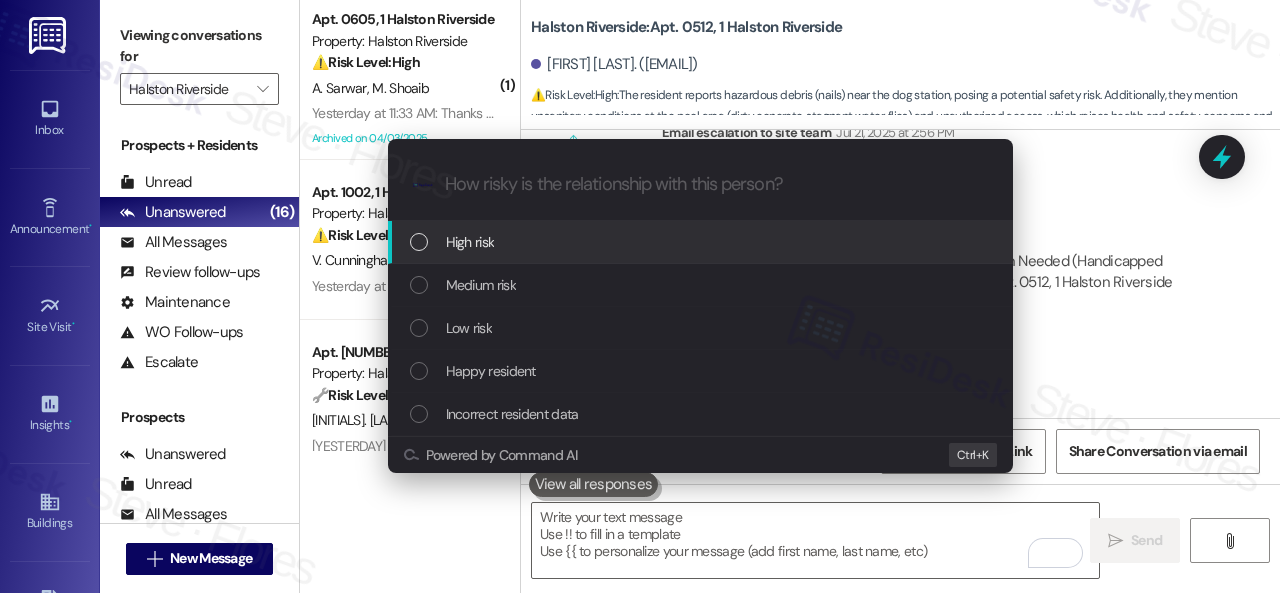 click on "Medium risk" at bounding box center (481, 285) 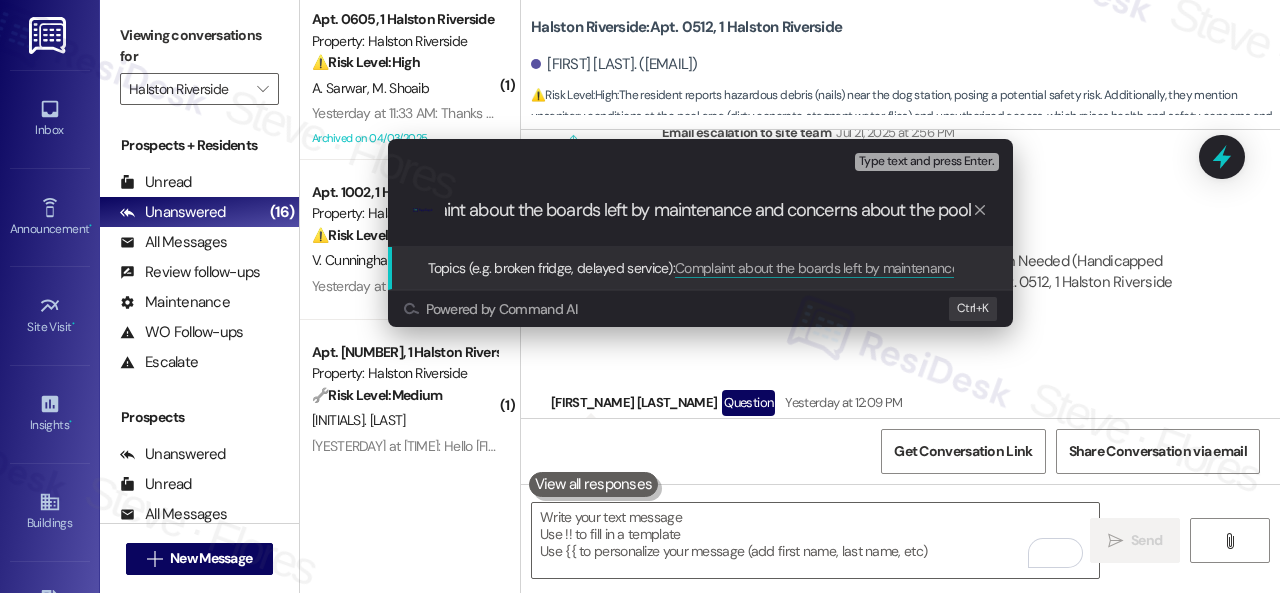 type on "Complaint about the boards left by maintenance and concerns about the pool." 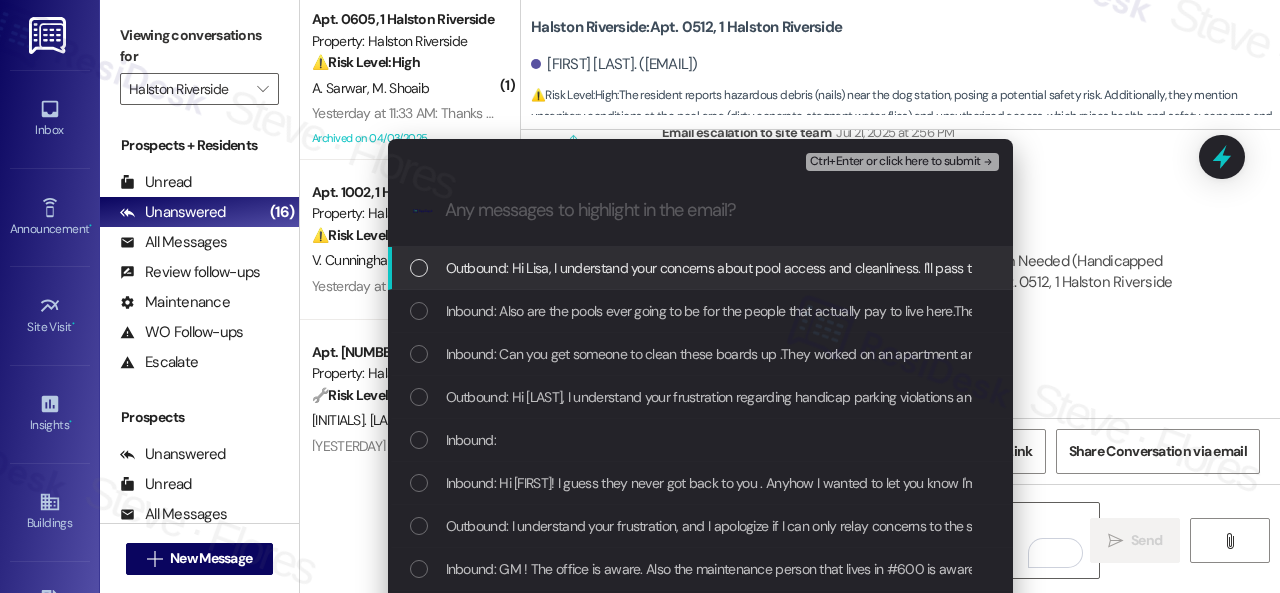 scroll, scrollTop: 0, scrollLeft: 0, axis: both 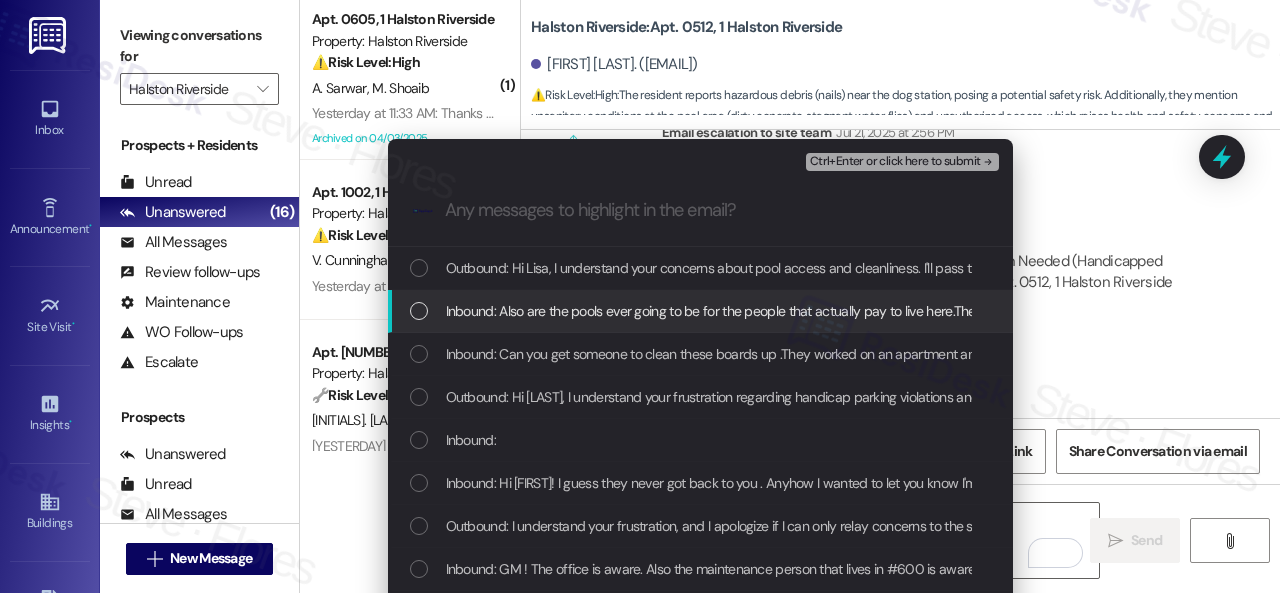 click on "Inbound: Also are the pools ever going to be for the people that actually pay to live here.They are propping gates open so they can go in and out unnoticed apparently! I do appreciate that we have an onsite police officer.The pump hasn't been replaced we can't use but the front pool that seems cleaner than the rest .It's so dirty on the concrete.It needs to be blasted with bleach .Flies everywhere by the big grills setting water not draining by grills it stinks bad !Chairs tables all over the place ! I've never seen such a bad summer here ! Thank you for your help on all these matters !1" at bounding box center (2125, 311) 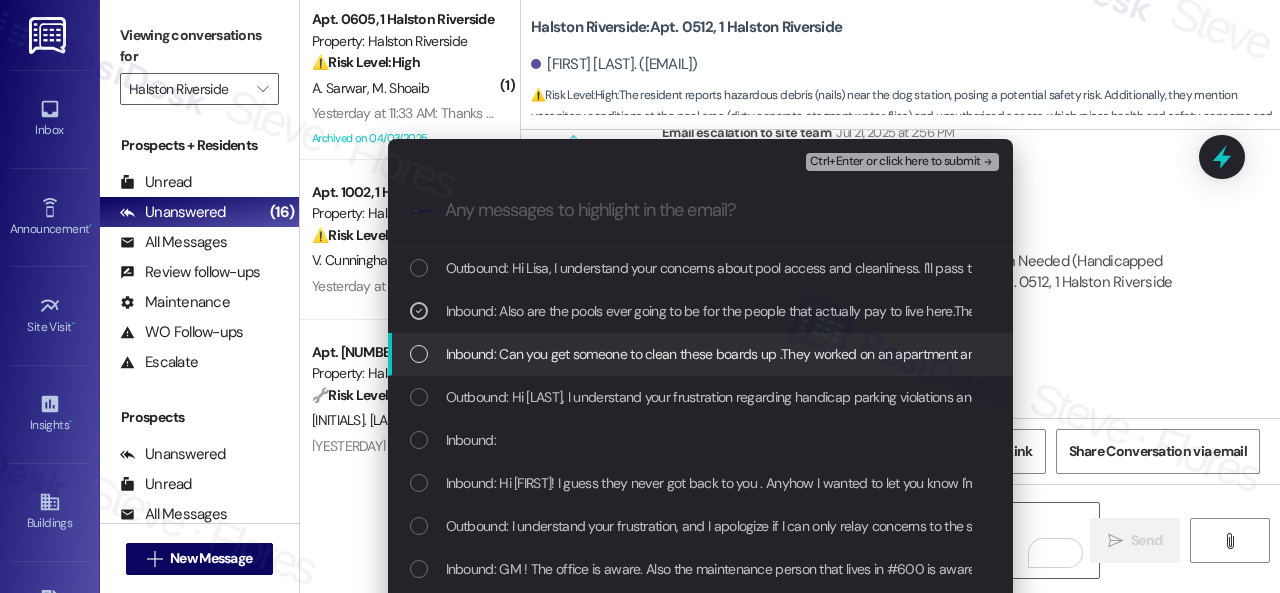click on "Inbound: Can you get someone to clean these boards up .They worked on an apartment and just left it There are nails and bits practically in the dog station area.ty" at bounding box center [917, 354] 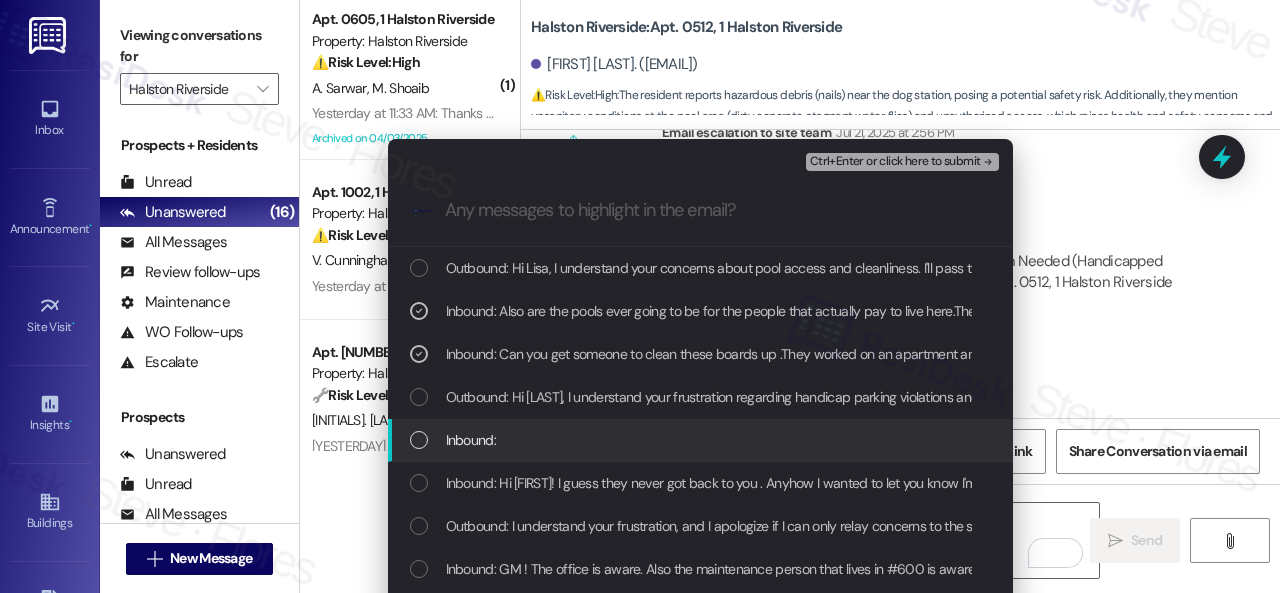 click on "Inbound:" at bounding box center [471, 440] 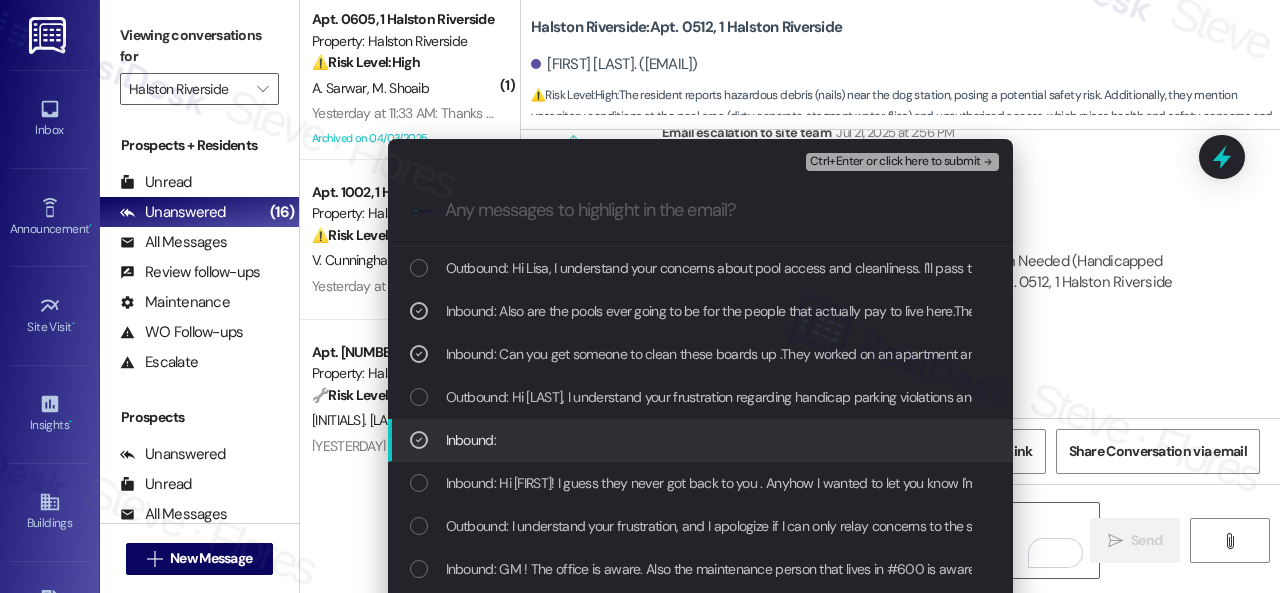 click on "Inbound:" at bounding box center [471, 440] 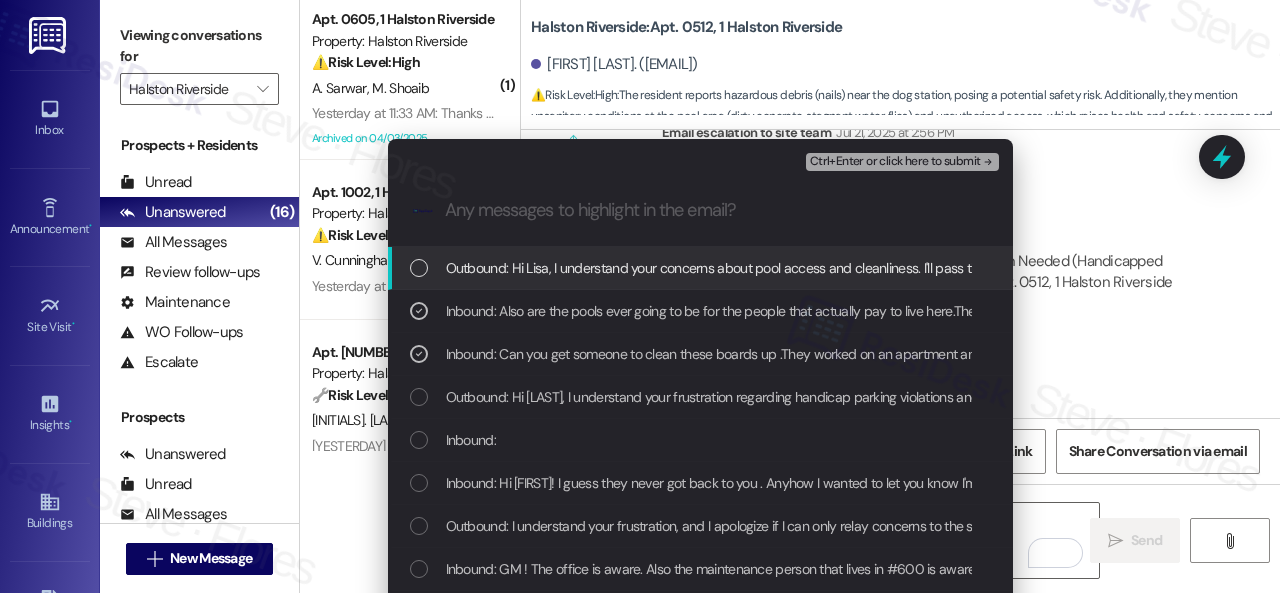click on "Ctrl+Enter or click here to submit" at bounding box center [895, 162] 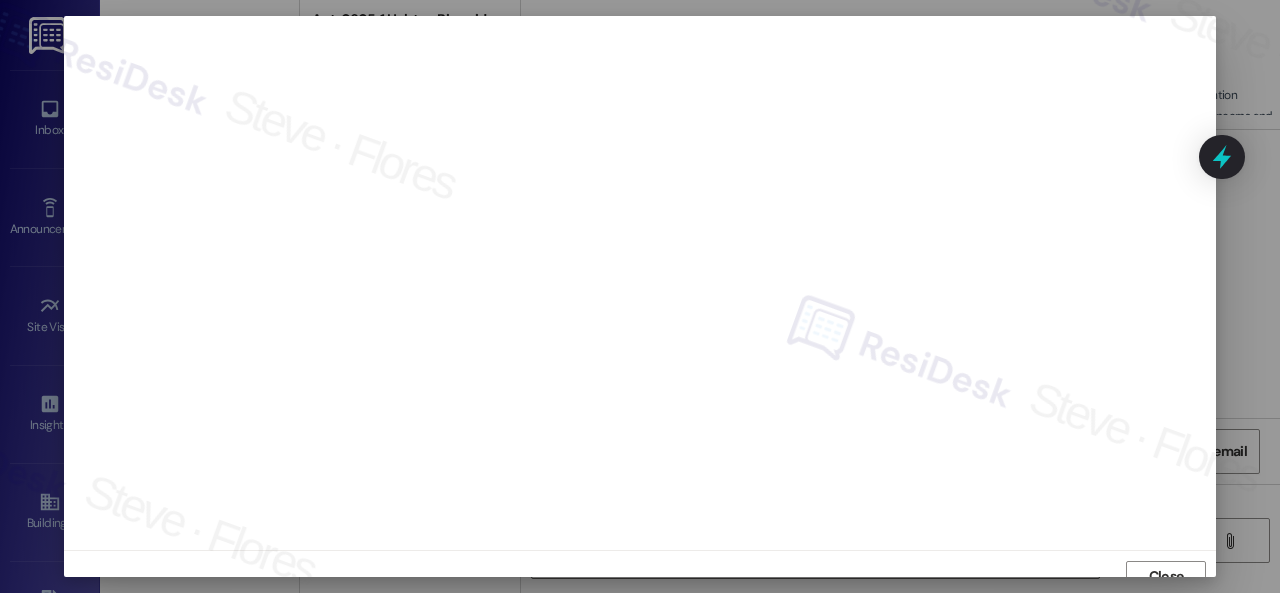 scroll, scrollTop: 15, scrollLeft: 0, axis: vertical 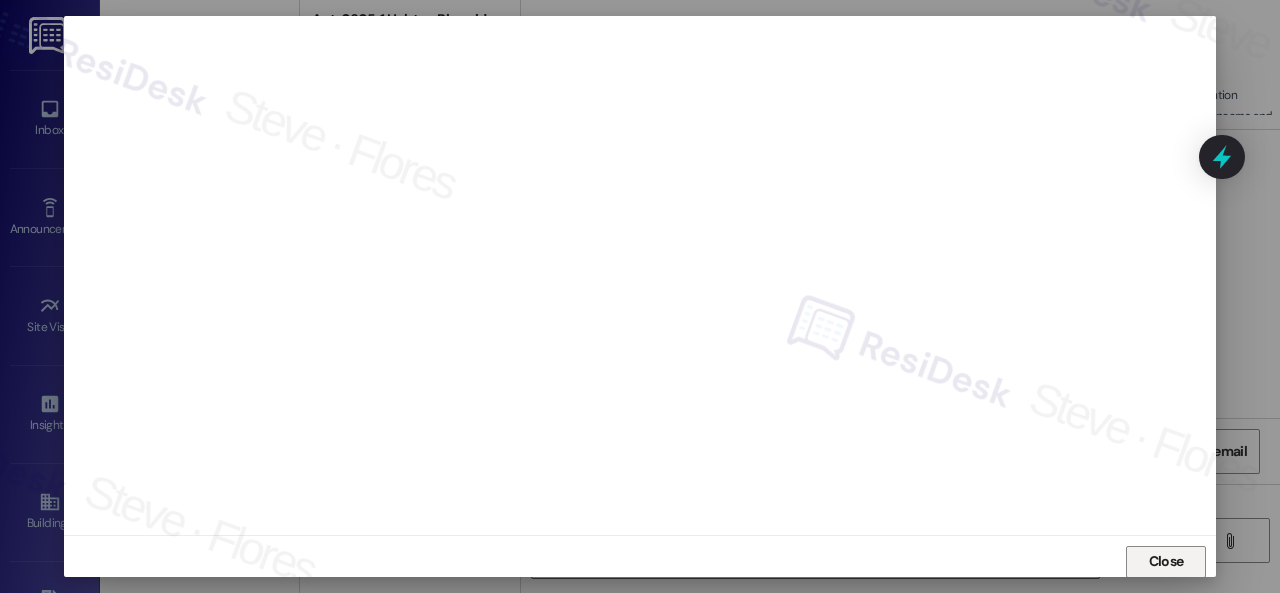 click on "Close" at bounding box center (1166, 561) 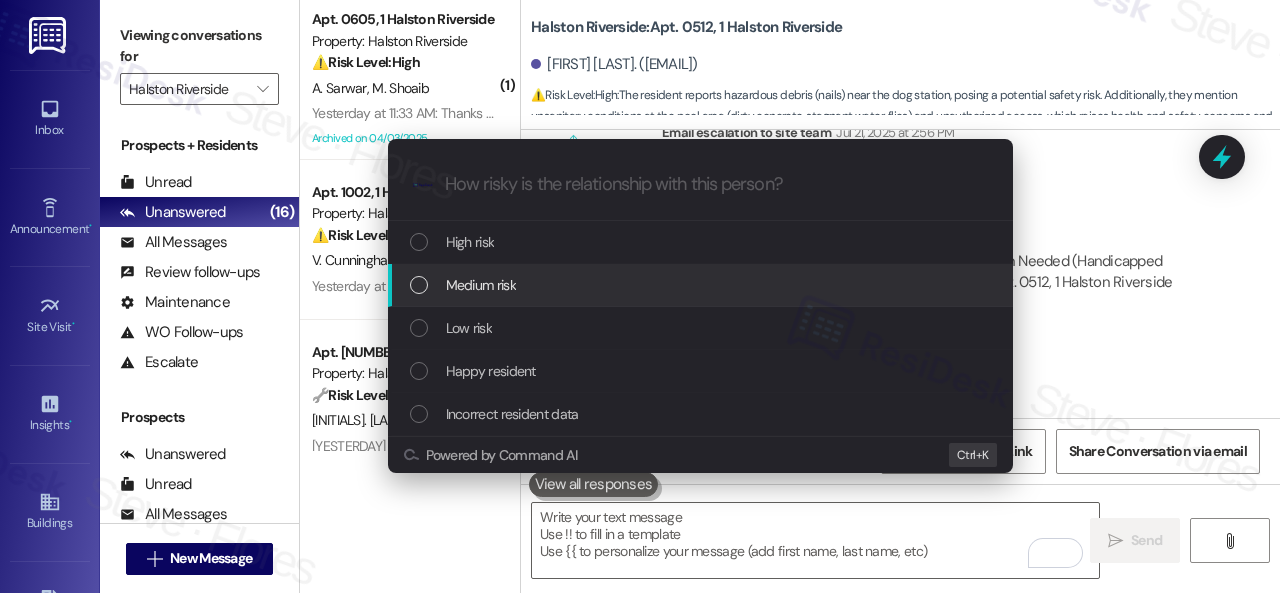 click on "Medium risk" at bounding box center [481, 285] 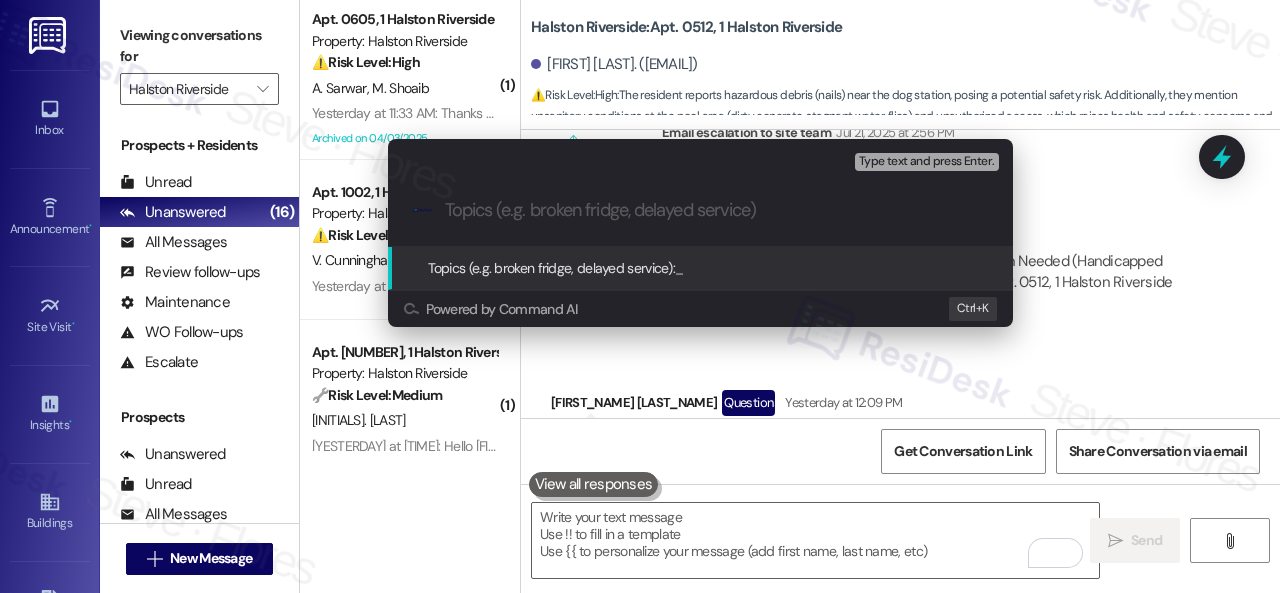 paste on "Complaint about the boards left by maintenance and concerns about the pool." 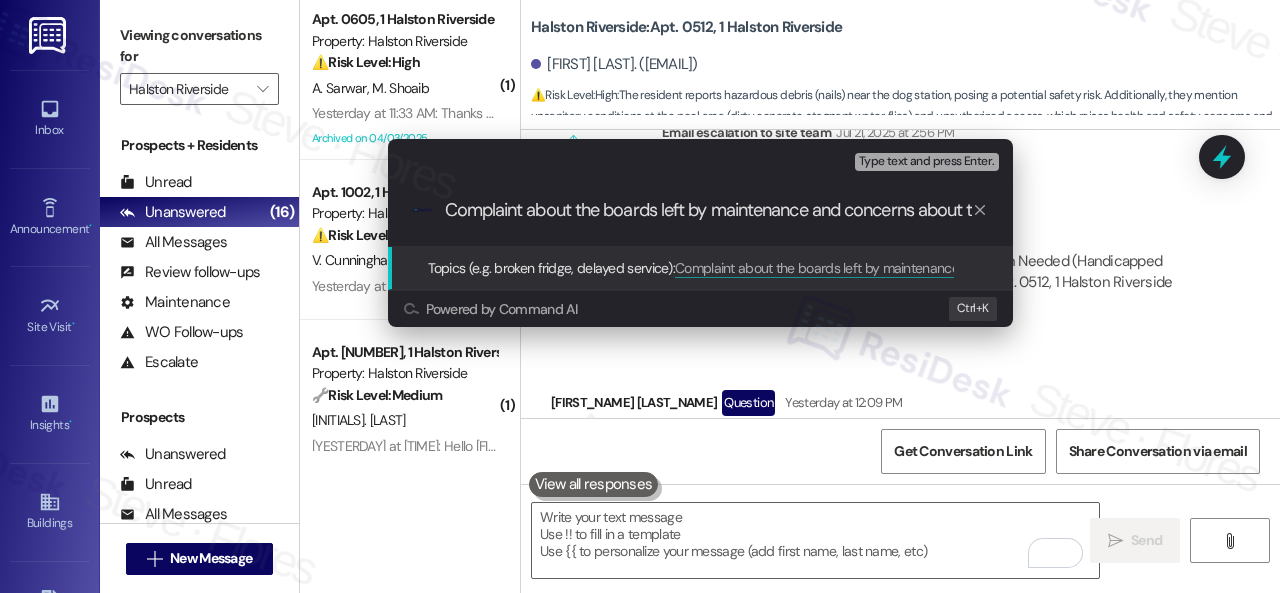 scroll, scrollTop: 0, scrollLeft: 68, axis: horizontal 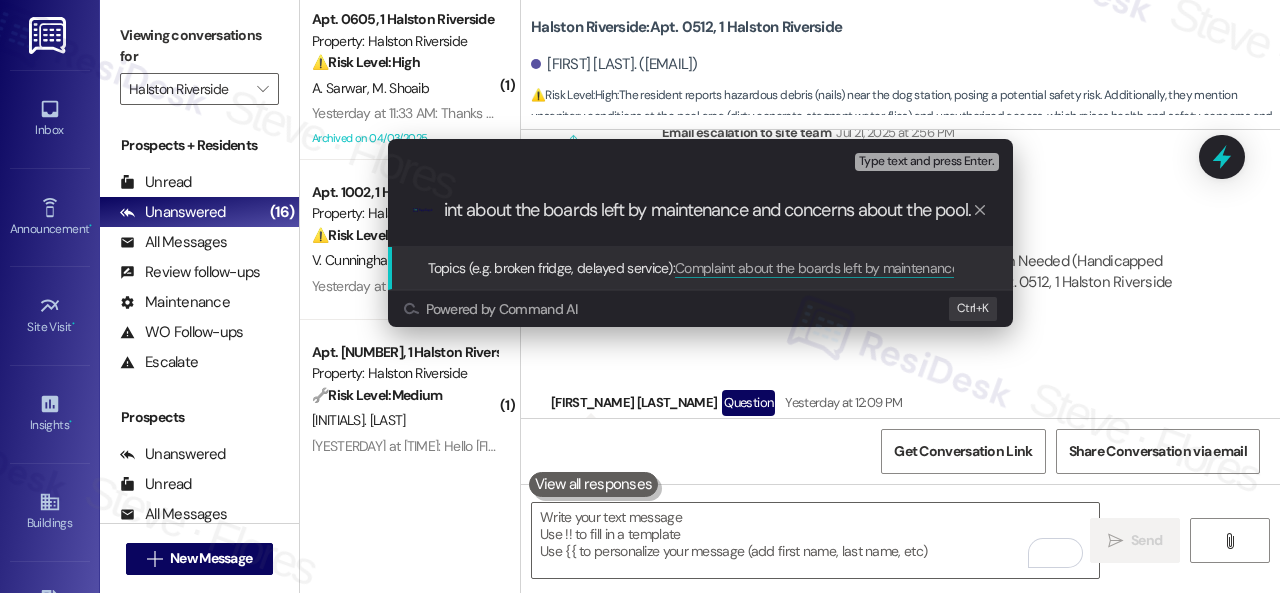 type 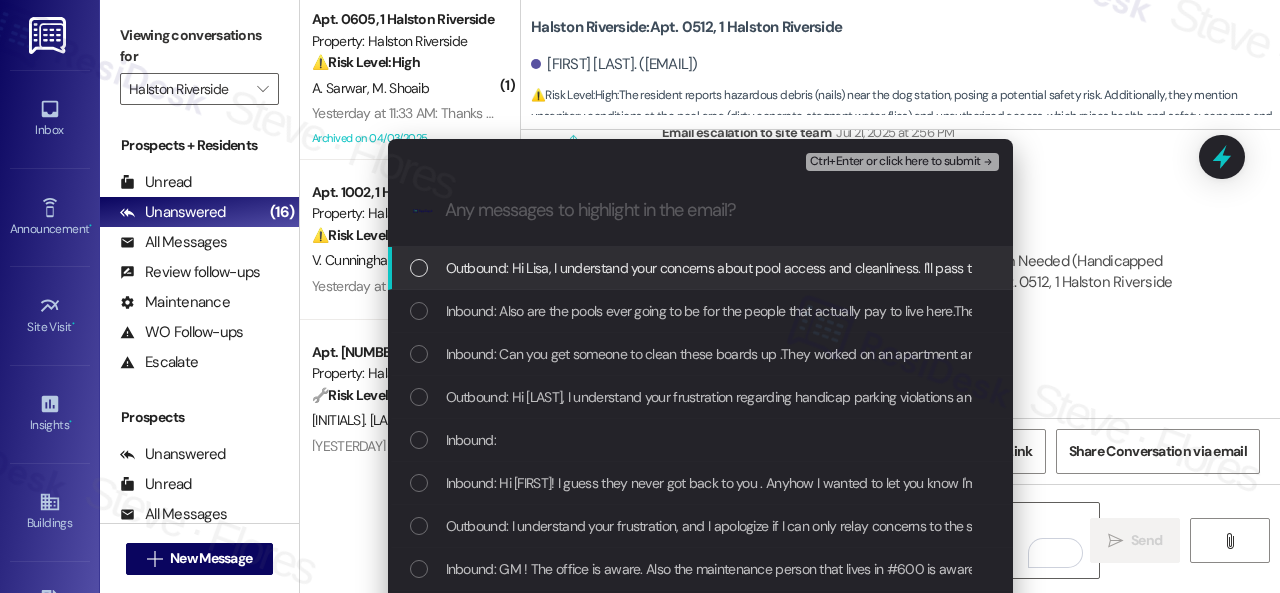 scroll, scrollTop: 0, scrollLeft: 0, axis: both 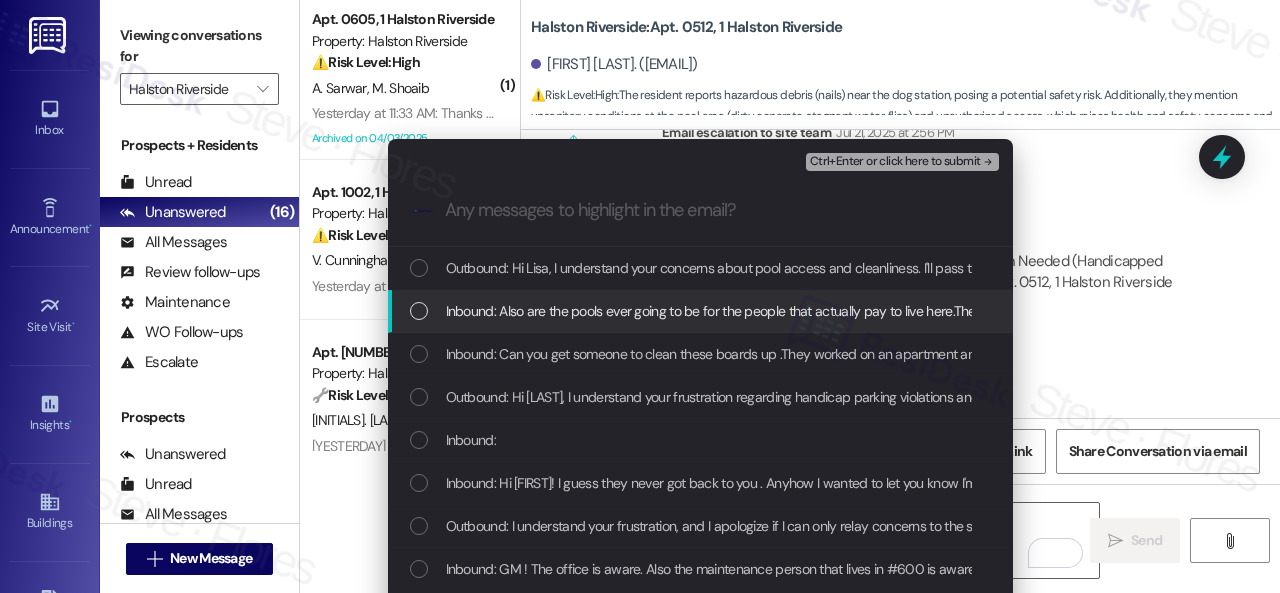 click on "Inbound: Also are the pools ever going to be for the people that actually pay to live here.They are propping gates open so they can go in and out unnoticed apparently! I do appreciate that we have an onsite police officer.The pump hasn't been replaced we can't use but the front pool that seems cleaner than the rest .It's so dirty on the concrete.It needs to be blasted with bleach .Flies everywhere by the big grills setting water not draining by grills it stinks bad !Chairs tables all over the place ! I've never seen such a bad summer here ! Thank you for your help on all these matters !1" at bounding box center (2125, 311) 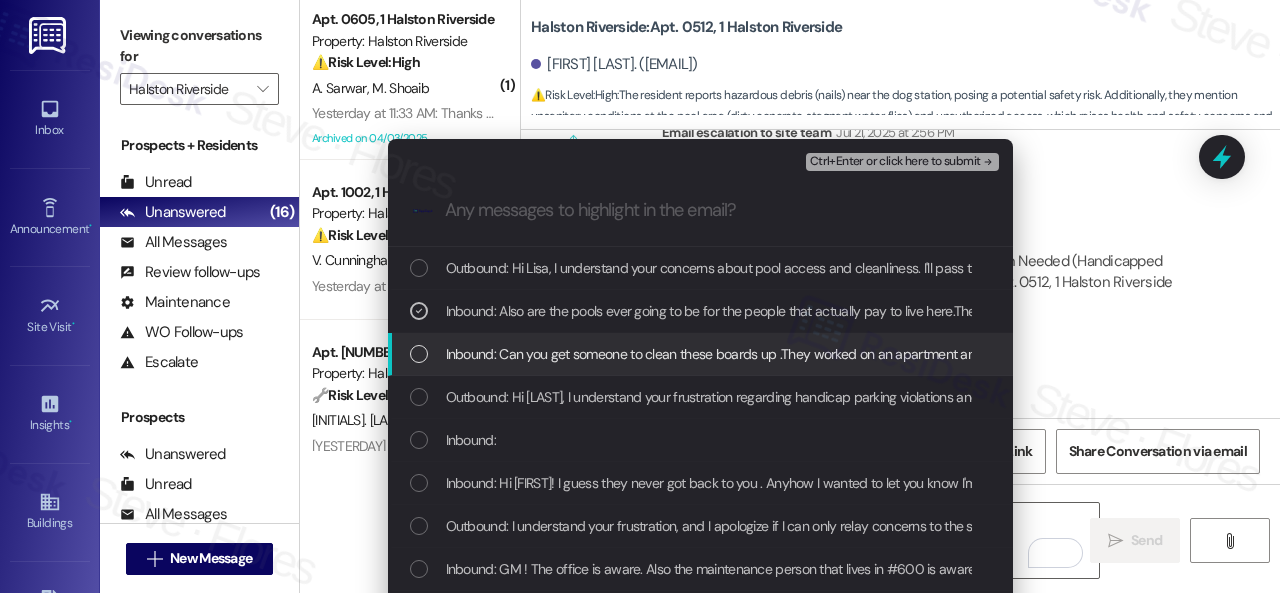 click on "Inbound: Can you get someone to clean these boards up .They worked on an apartment and just left it There are nails and bits practically in the dog station area.ty" at bounding box center (917, 354) 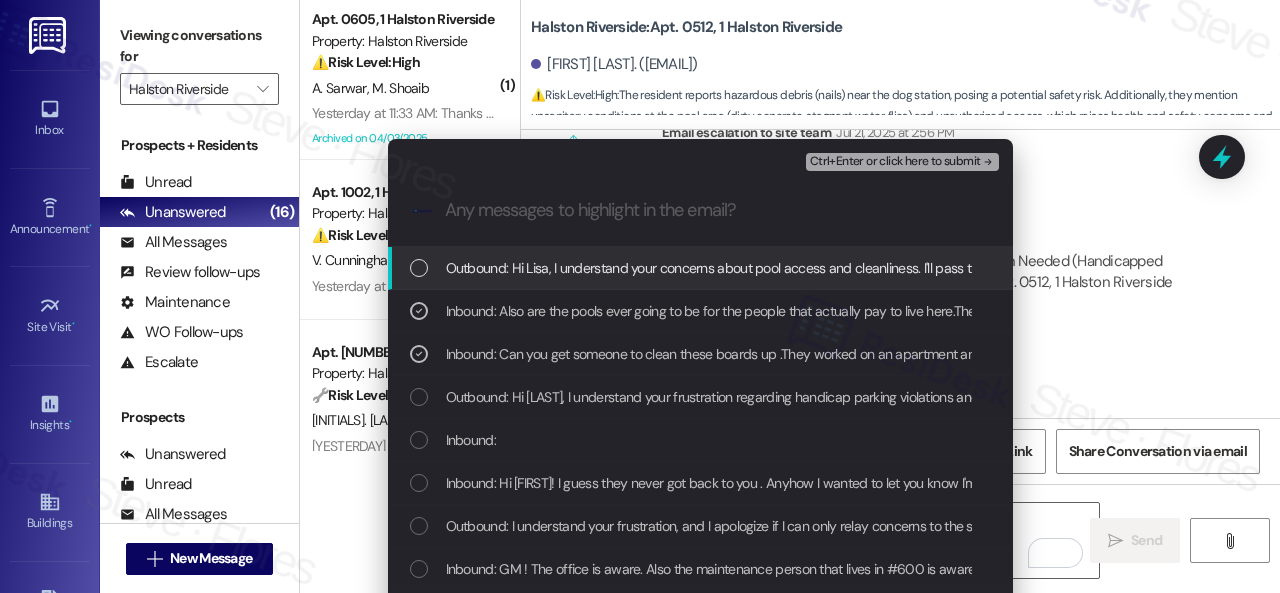 click on "Ctrl+Enter or click here to submit" at bounding box center (895, 162) 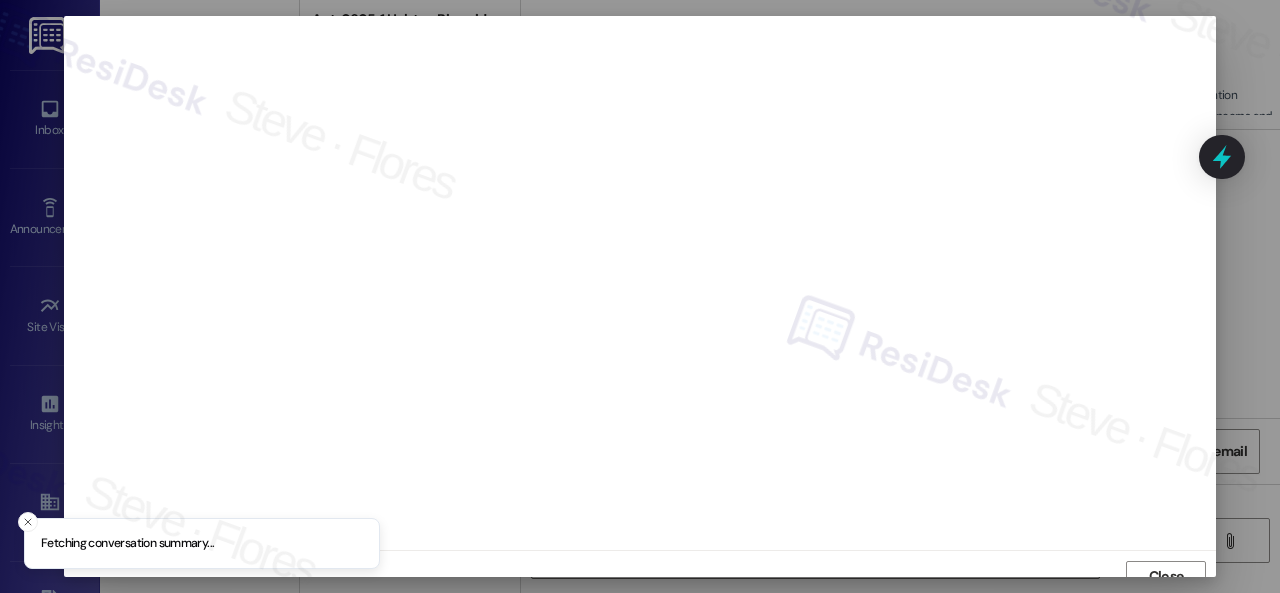 scroll, scrollTop: 15, scrollLeft: 0, axis: vertical 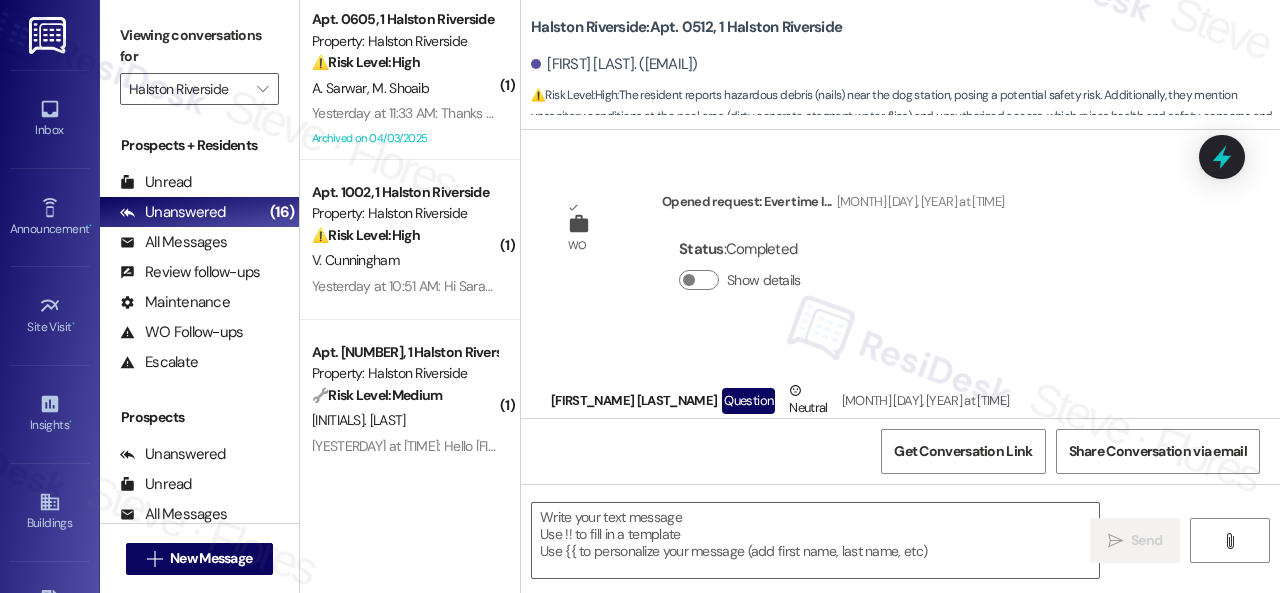 type on "Fetching suggested responses. Please feel free to read through the conversation in the meantime." 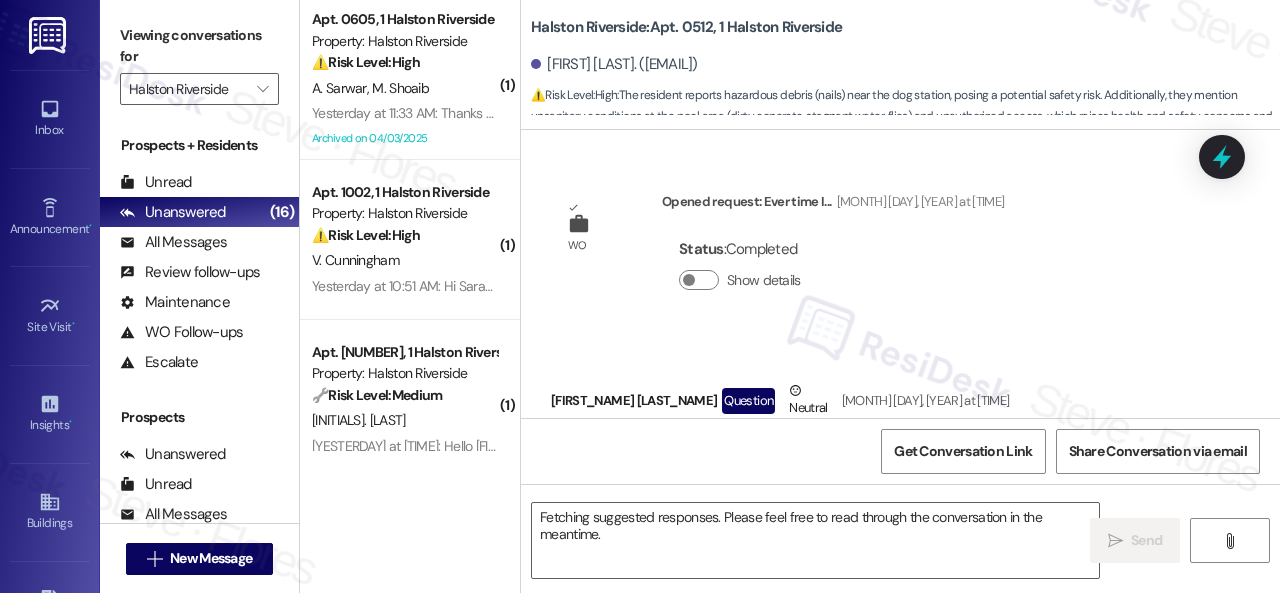 scroll, scrollTop: 71051, scrollLeft: 0, axis: vertical 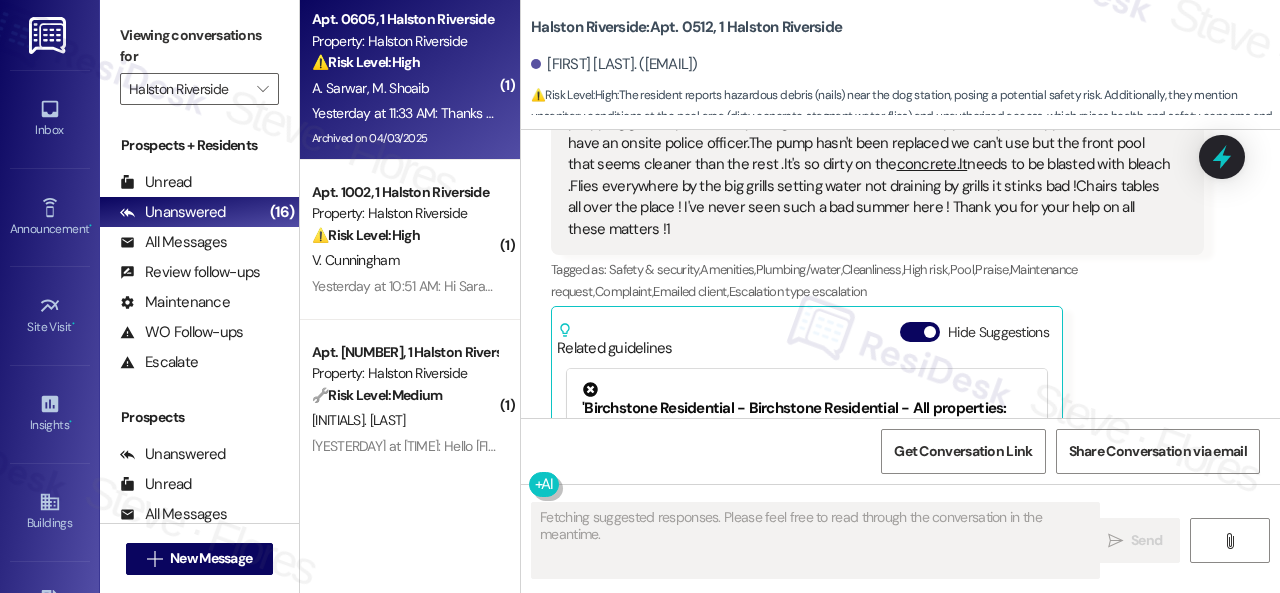click on "A. Sarwar M. Shoaib" at bounding box center [404, 88] 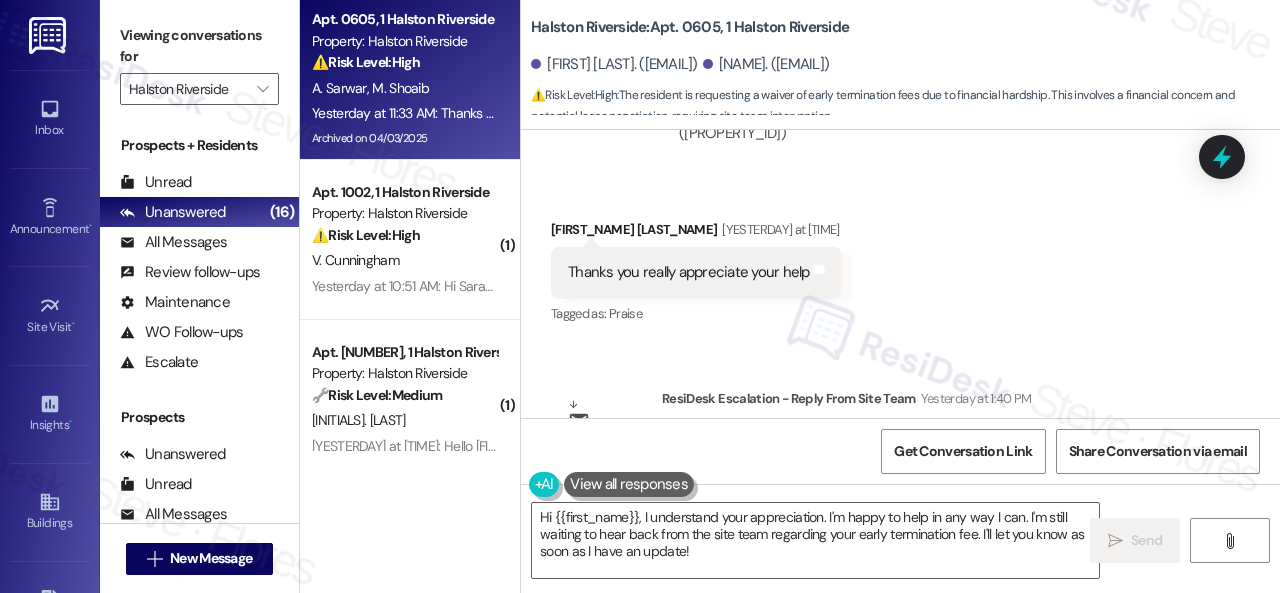 scroll, scrollTop: 25697, scrollLeft: 0, axis: vertical 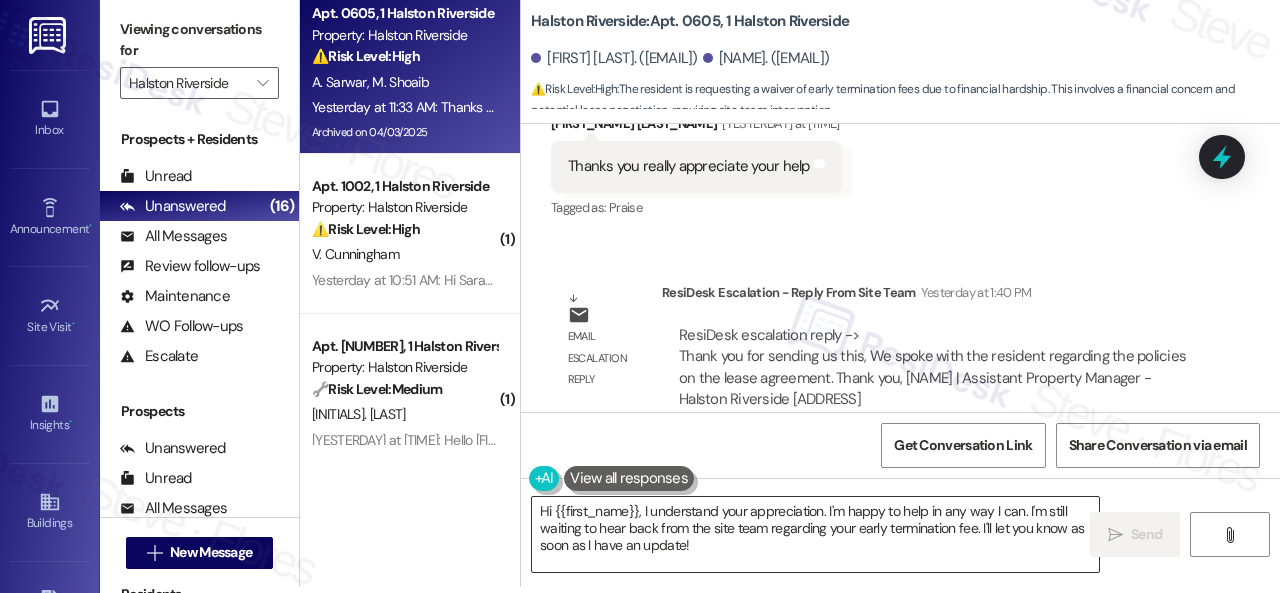 drag, startPoint x: 530, startPoint y: 509, endPoint x: 805, endPoint y: 553, distance: 278.49774 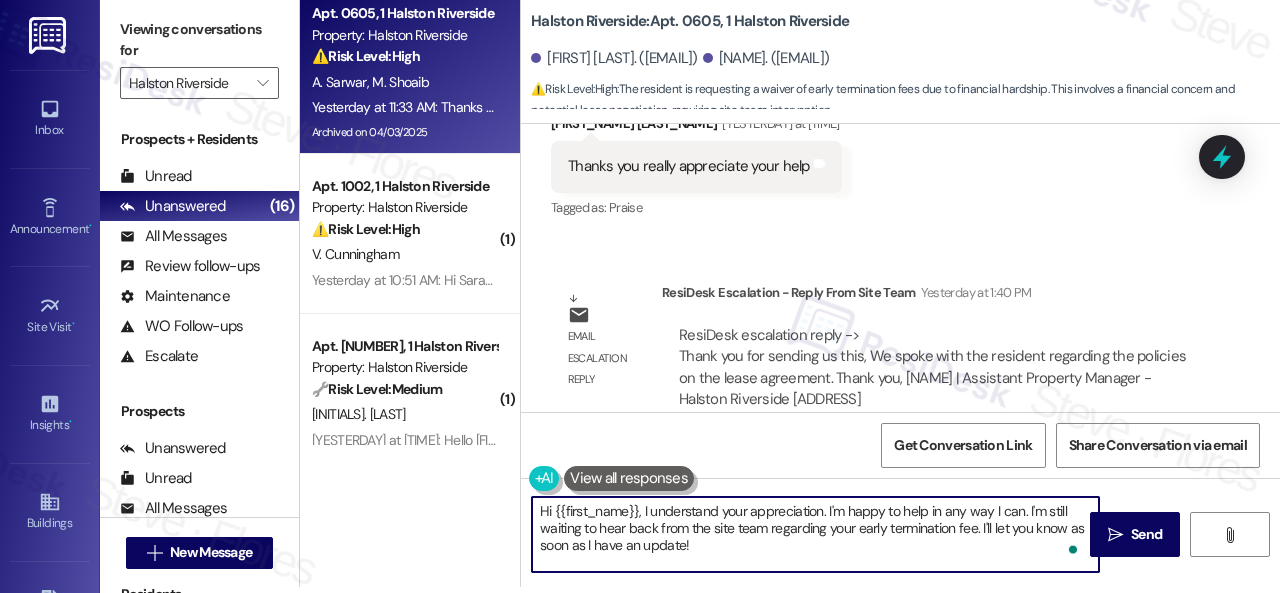 drag, startPoint x: 710, startPoint y: 551, endPoint x: 495, endPoint y: 497, distance: 221.67769 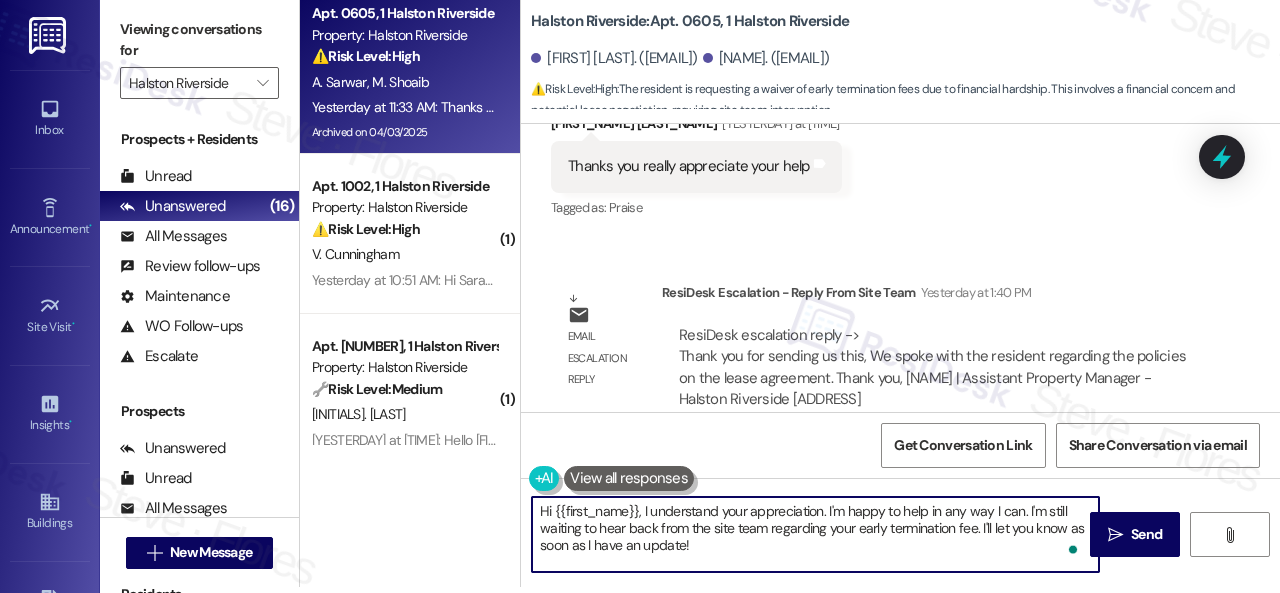 click on "Apt. 0605, 1 Halston Riverside Property: Halston Riverside ⚠️  Risk Level:  High The resident is requesting a waiver of early termination fees due to financial hardship. This involves a financial concern and potential lease negotiation, requiring site team intervention. A. Sarwar M. Shoaib Yesterday at 11:33 AM: Thanks you really appreciate your help Yesterday at 11:33 AM: Thanks you really appreciate your help Archived on 04/03/2025 ( 1 ) Apt. 1002, 1 Halston Riverside Property: Halston Riverside ⚠️  Risk Level:  High The resident is reporting a health concern for their child due to unclean air ducts, potentially exacerbating asthma. This requires urgent attention to mitigate potential health risks and ensure a safe living environment. V. Cunningham ( 1 ) Apt. 1909, 1 Halston Riverside Property: Halston Riverside 🔧  Risk Level:  Medium L. Washington ( 1 ) Apt. 2207, 1 Halston Riverside Property: Halston Riverside 🔧  Risk Level:  Medium D. Daniel Yesterday at 3:35 PM: It's been paid  ( 1 ) 🔧" at bounding box center [790, 290] 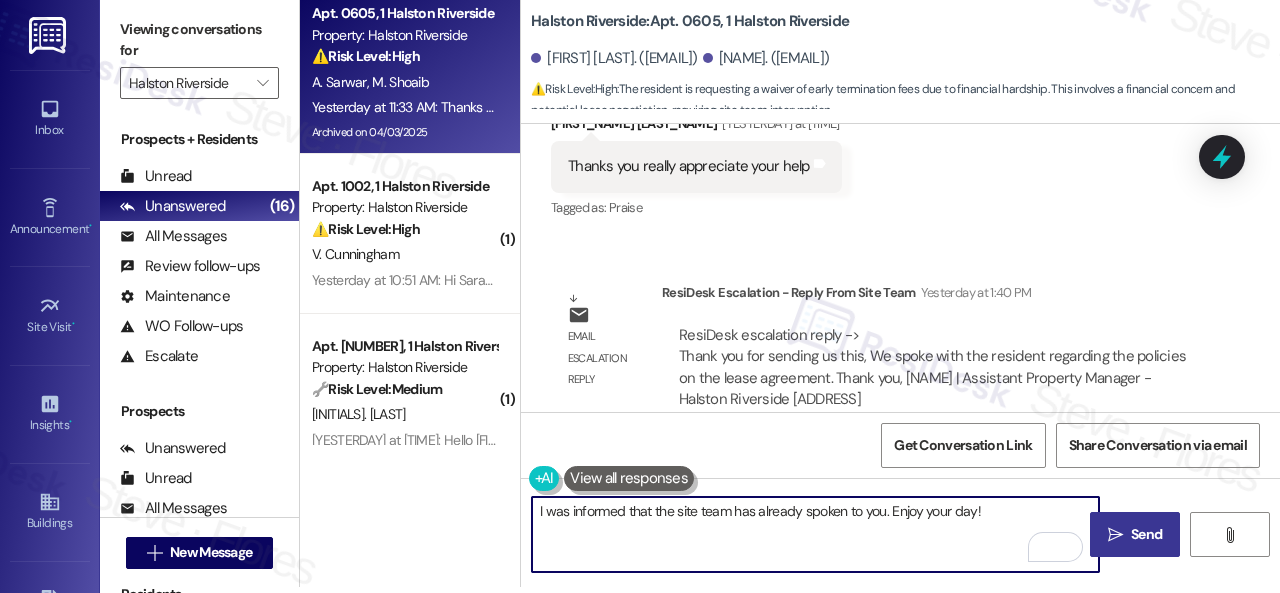 type on "I was informed that the site team has already spoken to you. Enjoy your day!" 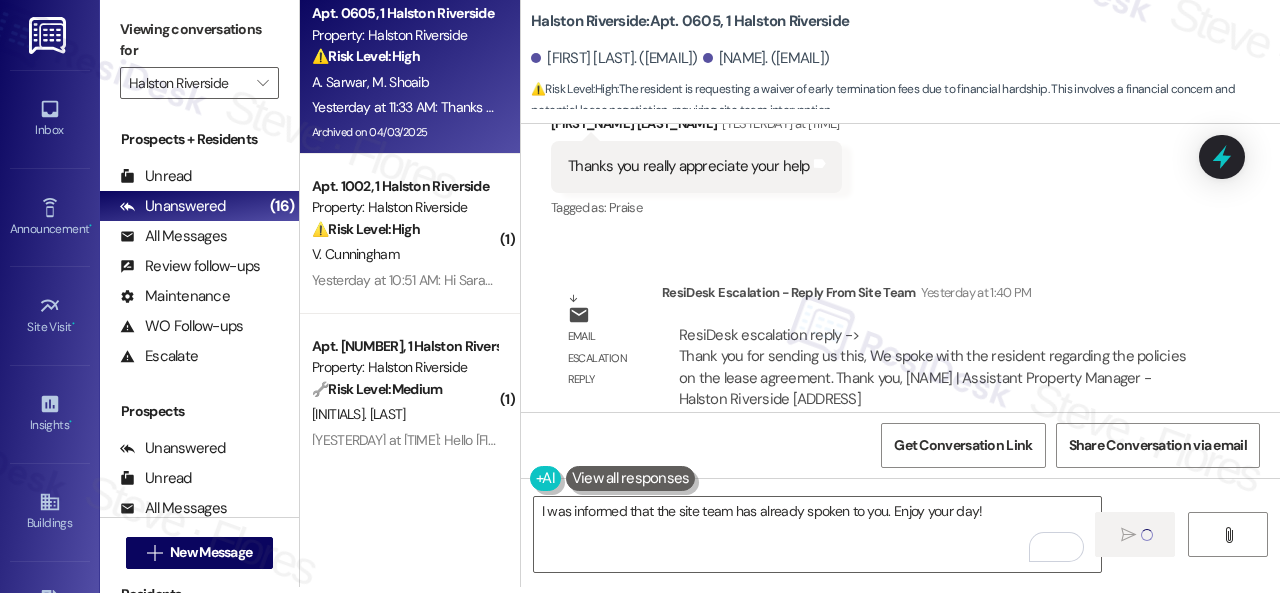 type 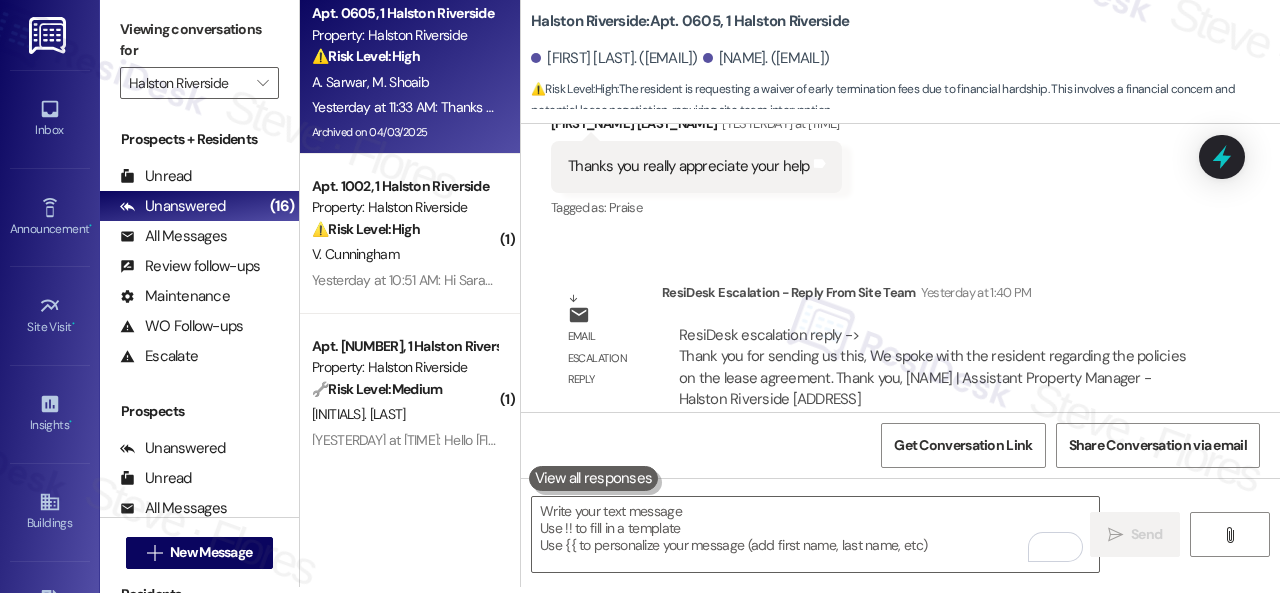 scroll, scrollTop: 0, scrollLeft: 0, axis: both 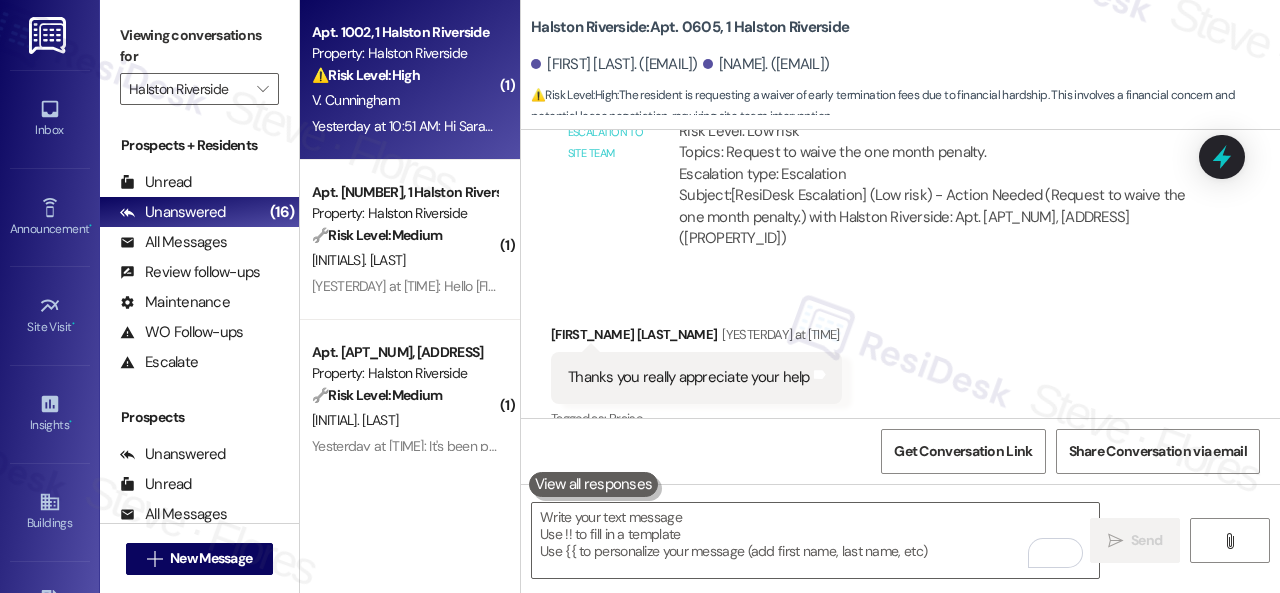 click on "⚠️  Risk Level:  High The resident is reporting a health concern for their child due to unclean air ducts, potentially exacerbating asthma. This requires urgent attention to mitigate potential health risks and ensure a safe living environment." at bounding box center (404, 75) 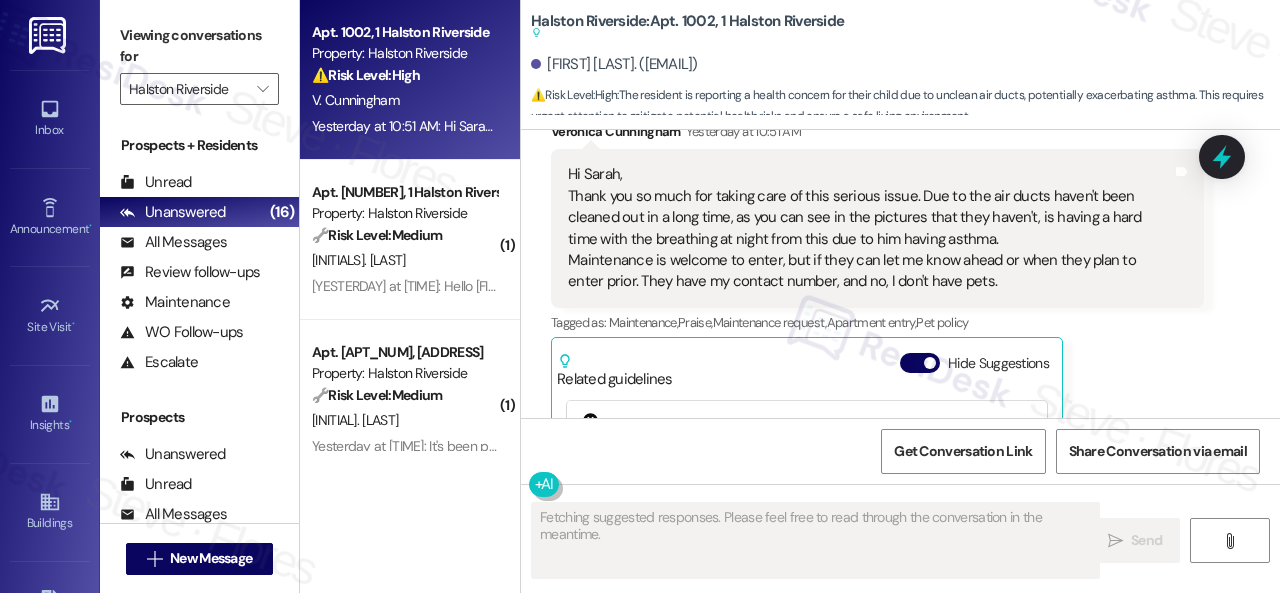 scroll, scrollTop: 5434, scrollLeft: 0, axis: vertical 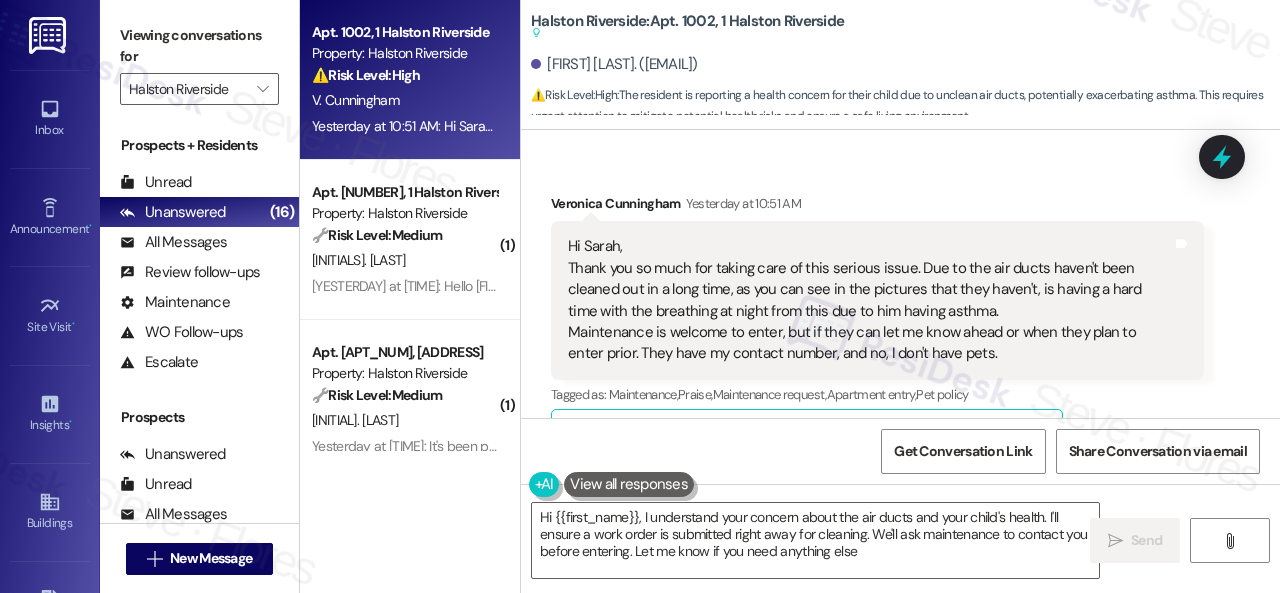 type on "Hi {{first_name}}, I understand your concern about the air ducts and your child's health. I'll ensure a work order is submitted right away for cleaning. We'll ask maintenance to contact you before entering. Let me know if you need anything else!" 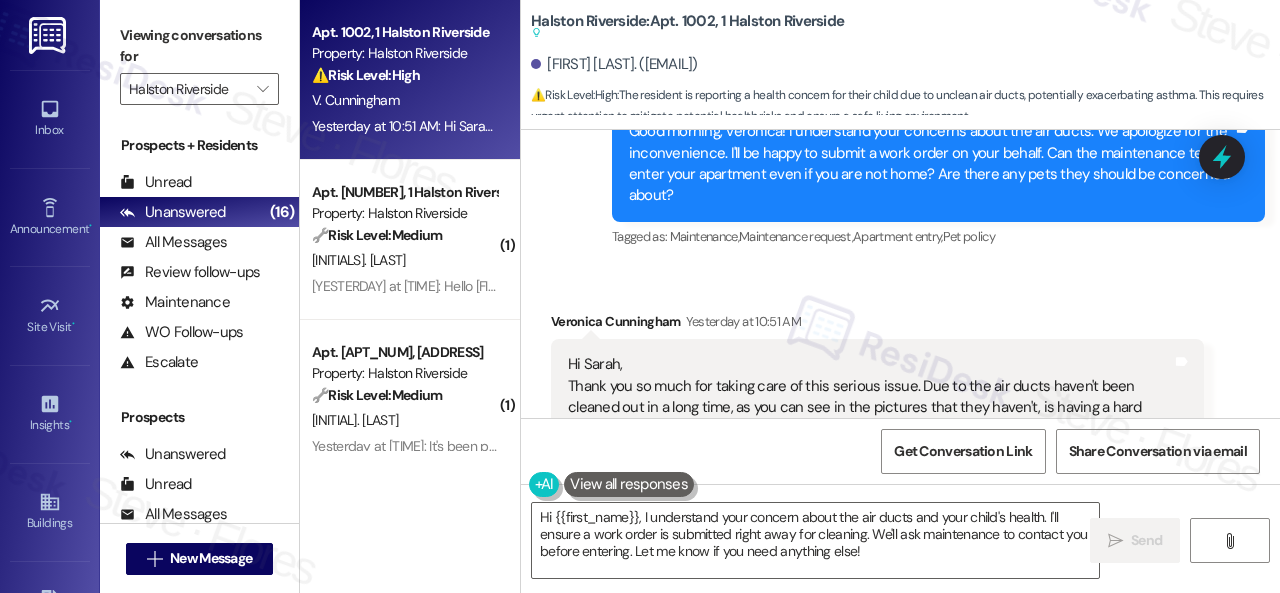 scroll, scrollTop: 5434, scrollLeft: 0, axis: vertical 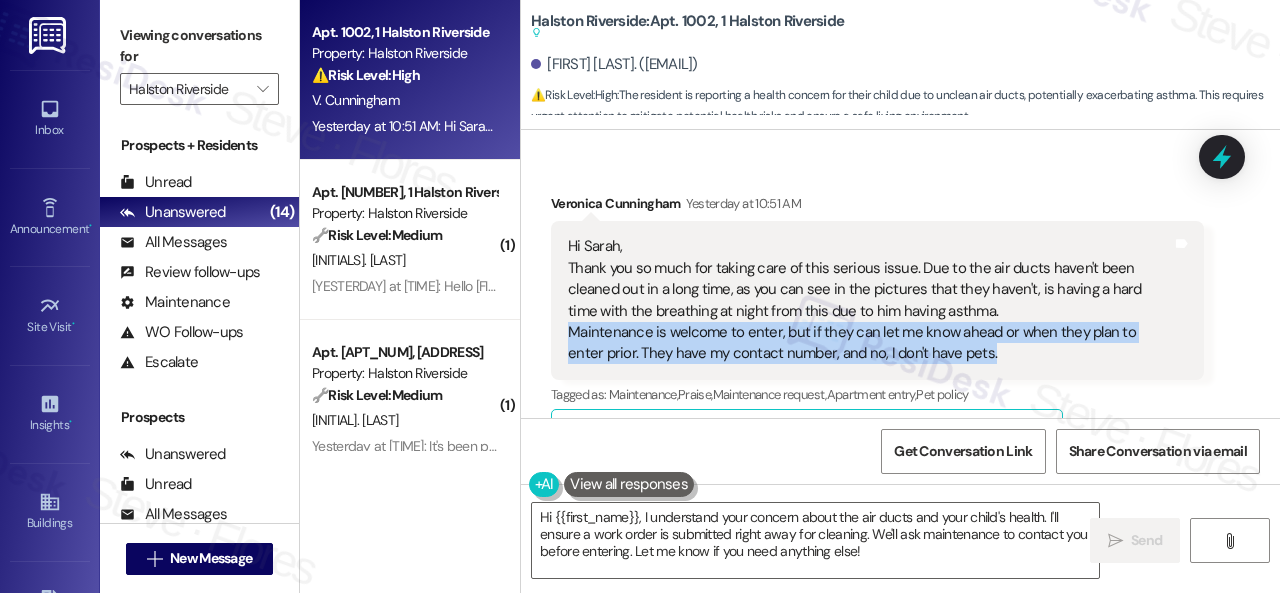 drag, startPoint x: 964, startPoint y: 351, endPoint x: 550, endPoint y: 333, distance: 414.3911 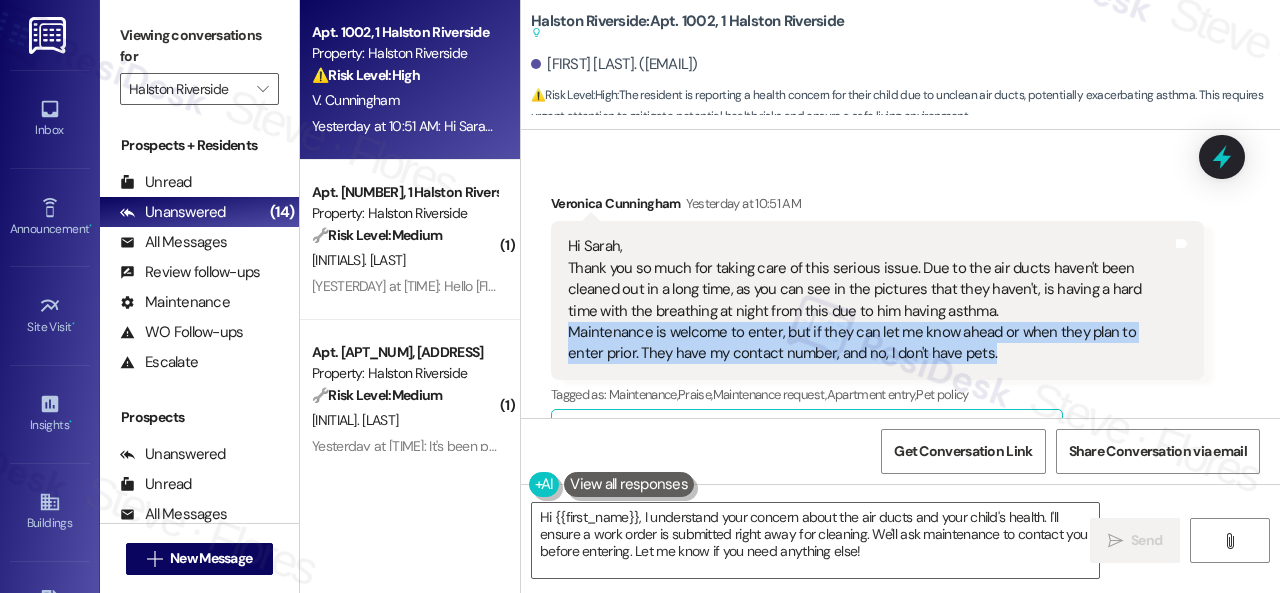 click on "Hi Sarah,
Thank you so much for taking care of this serious issue. Due to the air ducts haven't been cleaned out in a long time, as you can see in the pictures that they haven't, is having a hard time with the breathing at night from this due to him having asthma.
Maintenance is welcome to enter, but if they can let me know ahead or when they plan to enter prior. They have my contact number, and no, I don't have pets. Tags and notes" at bounding box center (877, 300) 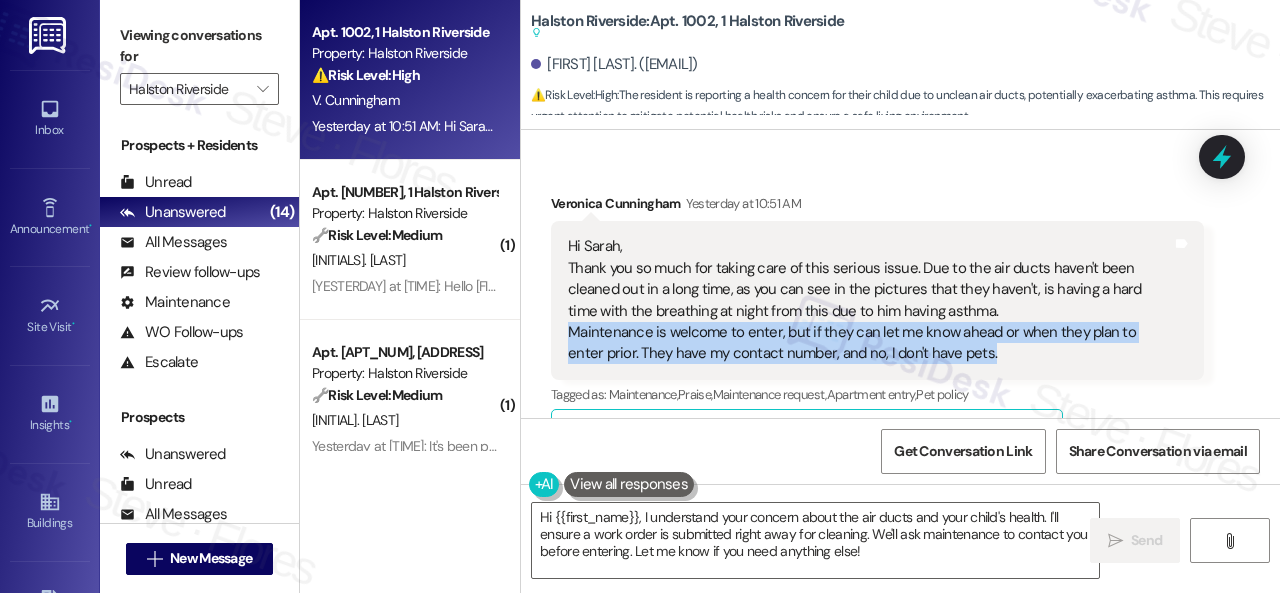 copy on "Maintenance is welcome to enter, but if they can let me know ahead or when they plan to enter prior. They have my contact number, and no, I don't have pets." 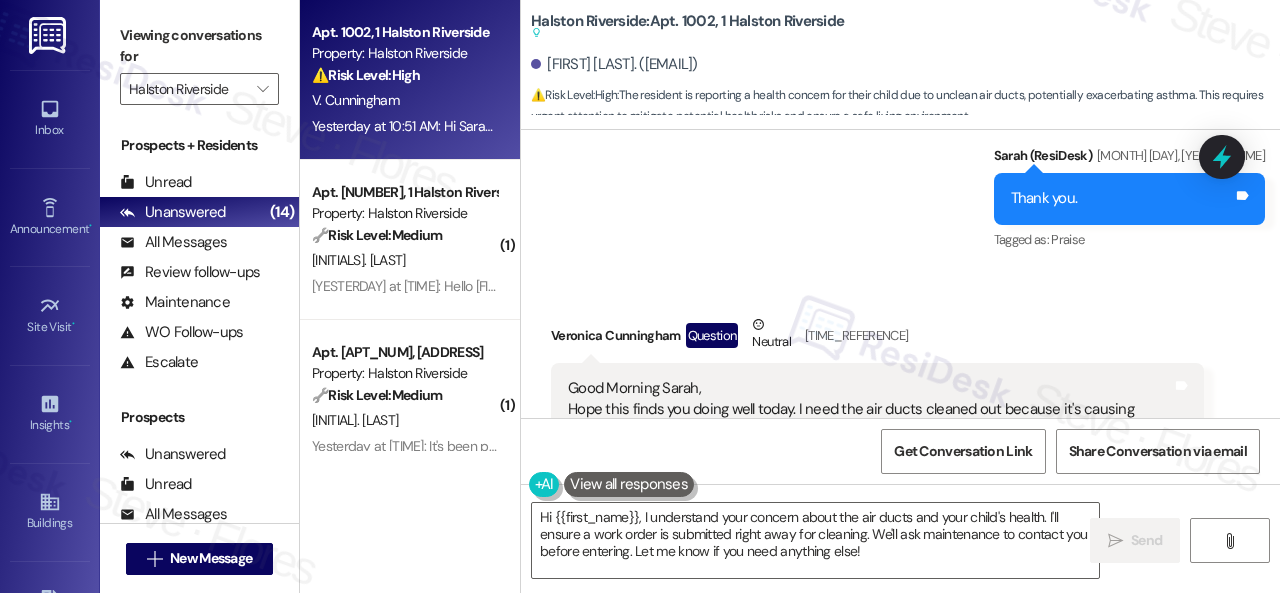 scroll, scrollTop: 4834, scrollLeft: 0, axis: vertical 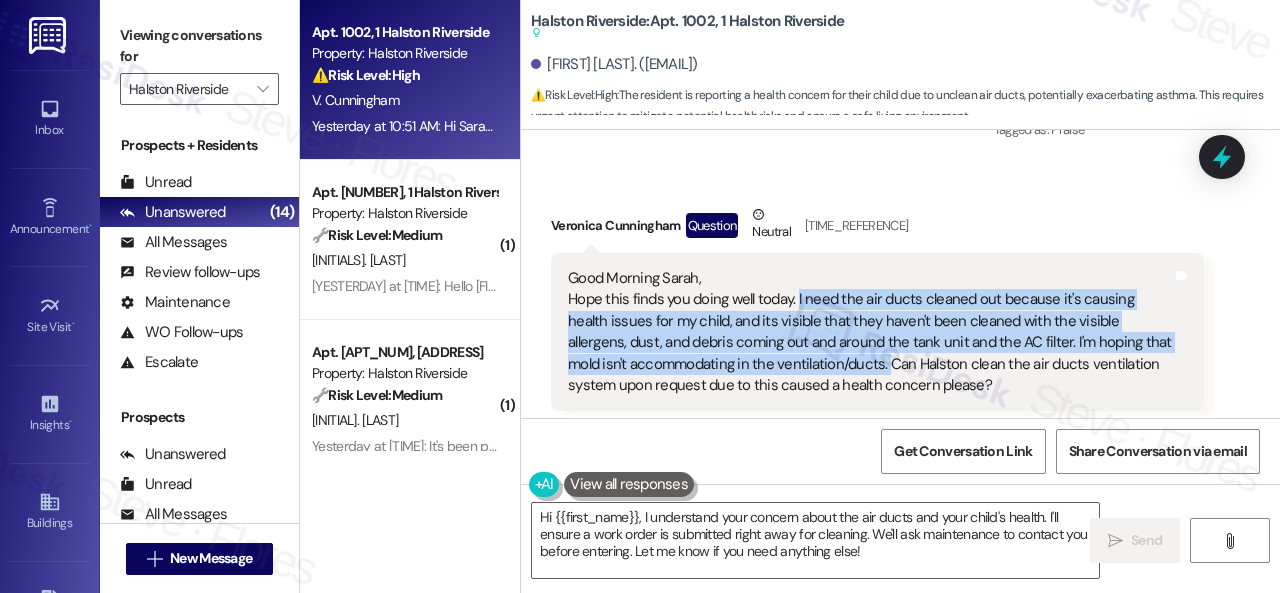 drag, startPoint x: 796, startPoint y: 295, endPoint x: 915, endPoint y: 357, distance: 134.18271 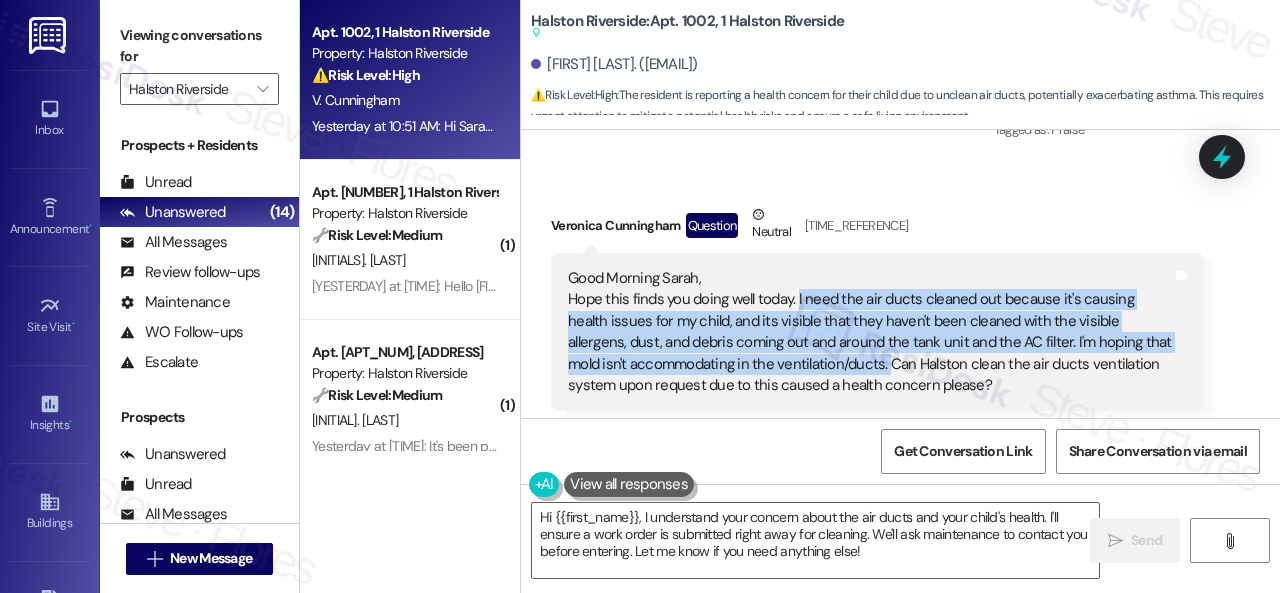 click on "Good Morning Sarah,
Hope this finds you doing well today. I need the air ducts cleaned out because it's causing health issues for my child, and its visible that they haven't been cleaned with the visible allergens, dust, and debris coming out and around the tank unit and the AC filter. I'm hoping that mold isn't accommodating in the ventilation/ducts. Can Halston clean the air ducts ventilation system upon request due to this caused a health concern please?" at bounding box center (870, 332) 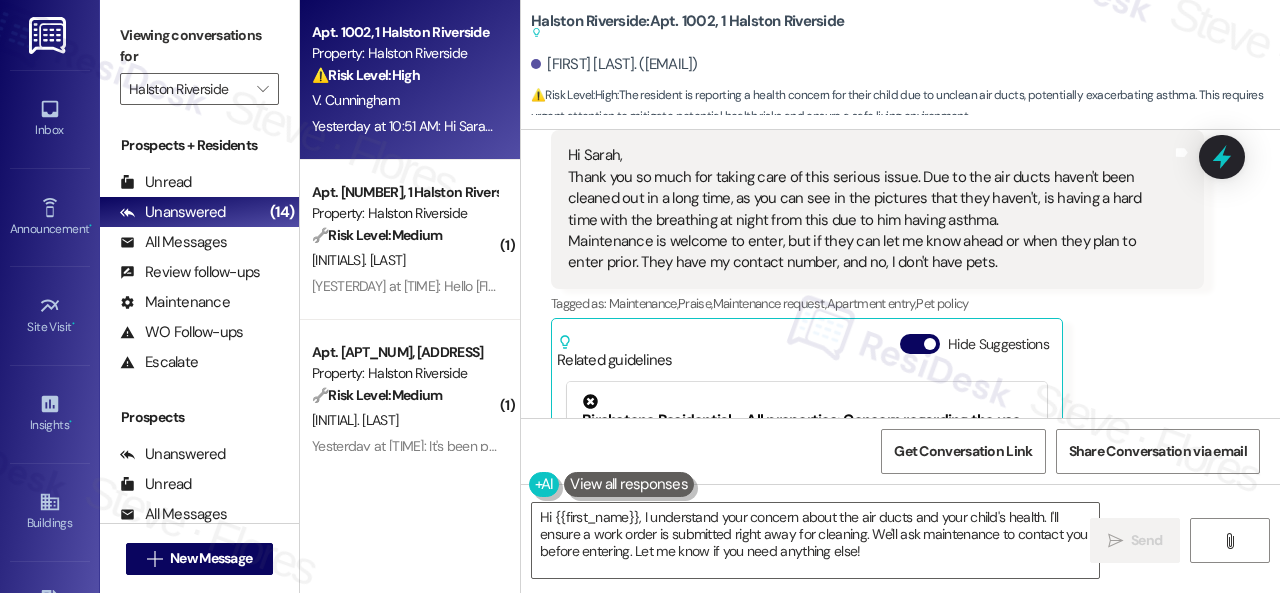 scroll, scrollTop: 5534, scrollLeft: 0, axis: vertical 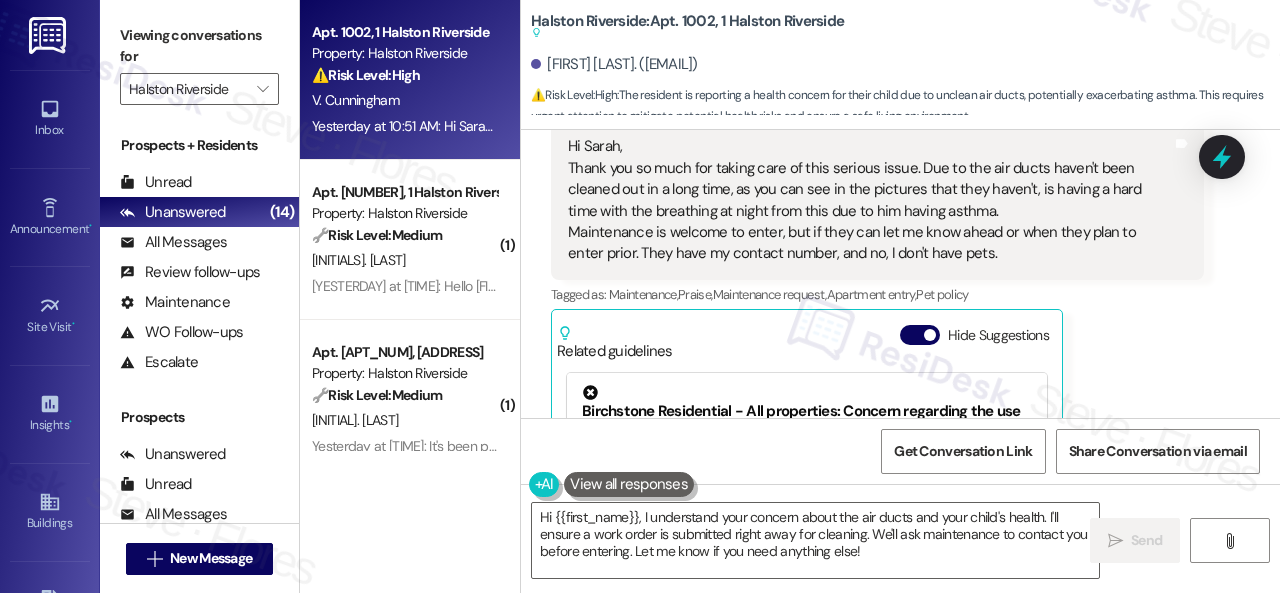 click on "Veronica Cunningham Yesterday at 10:51 AM Hi Sarah,
Thank you so much for taking care of this serious issue. Due to the air ducts haven't been cleaned out in a long time, as you can see in the pictures that they haven't, is having a hard time with the breathing at night from this due to him having asthma.
Maintenance is welcome to enter, but if they can let me know ahead or when they plan to enter prior. They have my contact number, and no, I don't have pets. Tags and notes Tagged as:   Maintenance ,  Click to highlight conversations about Maintenance Praise ,  Click to highlight conversations about Praise Maintenance request ,  Click to highlight conversations about Maintenance request Apartment entry ,  Click to highlight conversations about Apartment entry Pet policy Click to highlight conversations about Pet policy  Related guidelines Hide Suggestions Birchstone Residential - All properties: Concern regarding the use of the term "security" in resident responses Created  2 years ago  ( 71 % match)  (" at bounding box center (877, 349) 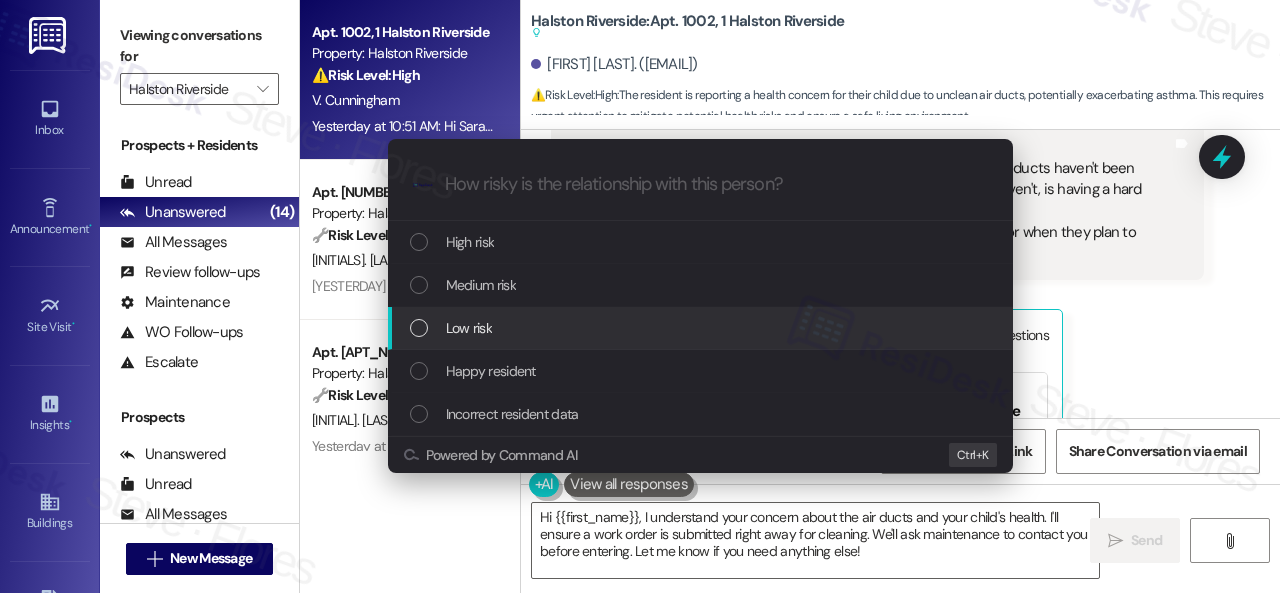 click on "Escalate Conversation How risky is the relationship with this person? Topics (e.g. broken fridge, delayed service) Any messages to highlight in the email? .cls-1{fill:#0a055f;}.cls-2{fill:#0cc4c4;} resideskLogoBlueOrange High risk Medium risk Low risk Happy resident Incorrect resident data Powered by Command AI Ctrl+ K" at bounding box center (640, 296) 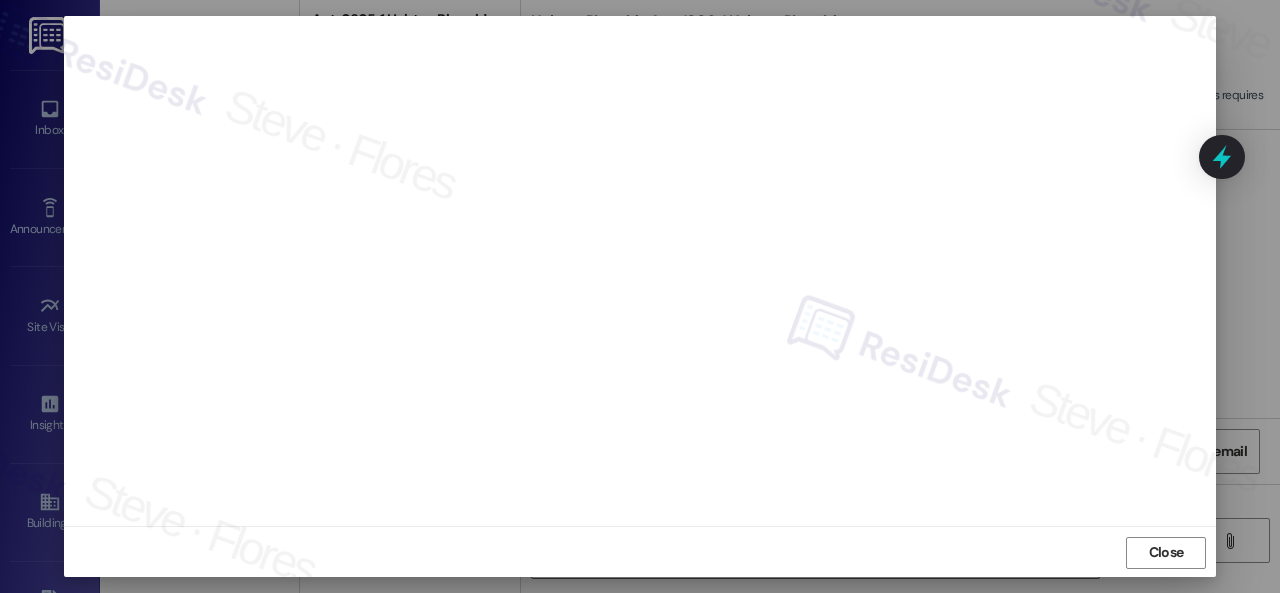 scroll, scrollTop: 25, scrollLeft: 0, axis: vertical 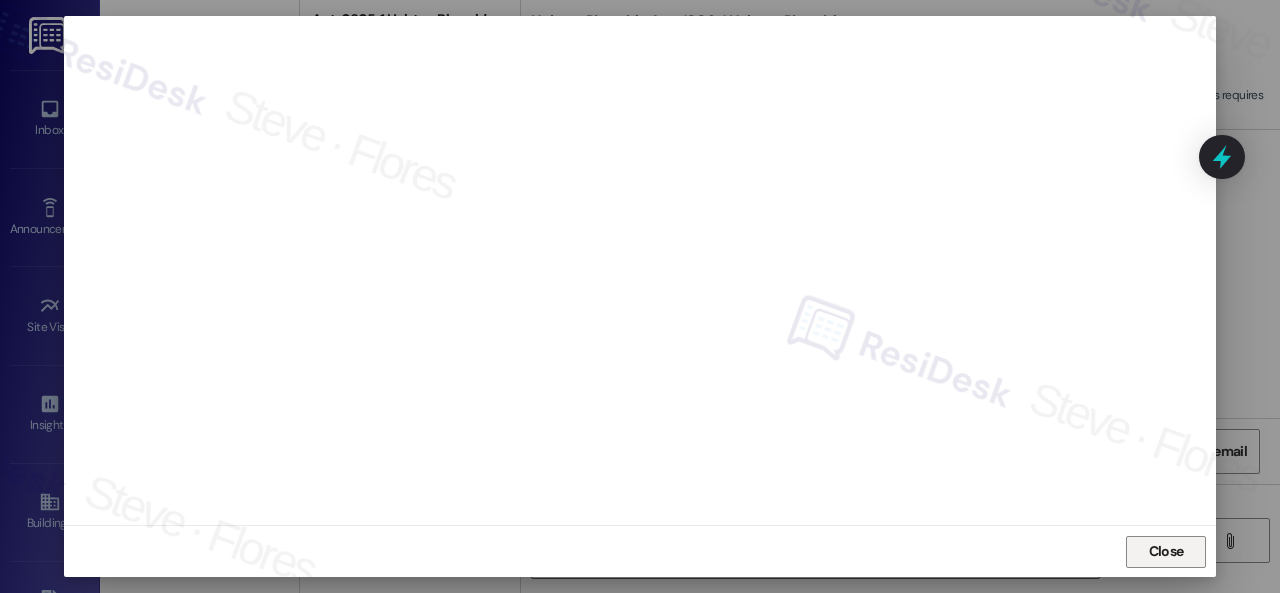 click on "Close" at bounding box center [1166, 551] 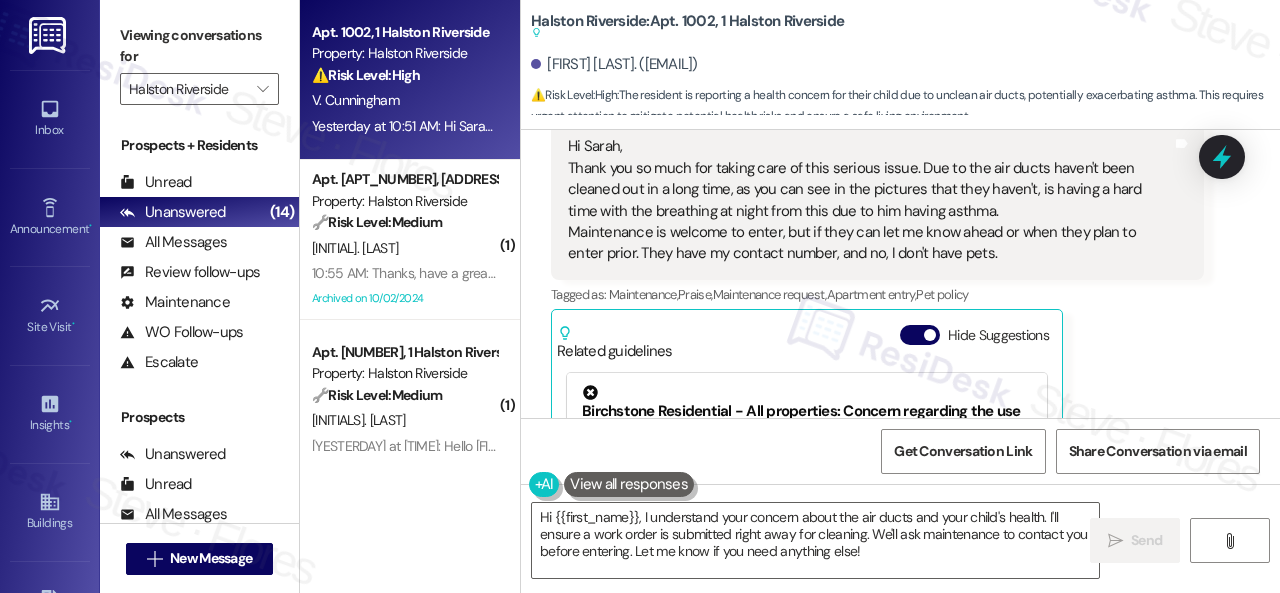 click on "Veronica Cunningham Yesterday at 10:51 AM Hi Sarah,
Thank you so much for taking care of this serious issue. Due to the air ducts haven't been cleaned out in a long time, as you can see in the pictures that they haven't, is having a hard time with the breathing at night from this due to him having asthma.
Maintenance is welcome to enter, but if they can let me know ahead or when they plan to enter prior. They have my contact number, and no, I don't have pets. Tags and notes Tagged as:   Maintenance ,  Click to highlight conversations about Maintenance Praise ,  Click to highlight conversations about Praise Maintenance request ,  Click to highlight conversations about Maintenance request Apartment entry ,  Click to highlight conversations about Apartment entry Pet policy Click to highlight conversations about Pet policy  Related guidelines Hide Suggestions Birchstone Residential - All properties: Concern regarding the use of the term "security" in resident responses Created  2 years ago  ( 71 % match)  (" at bounding box center (877, 349) 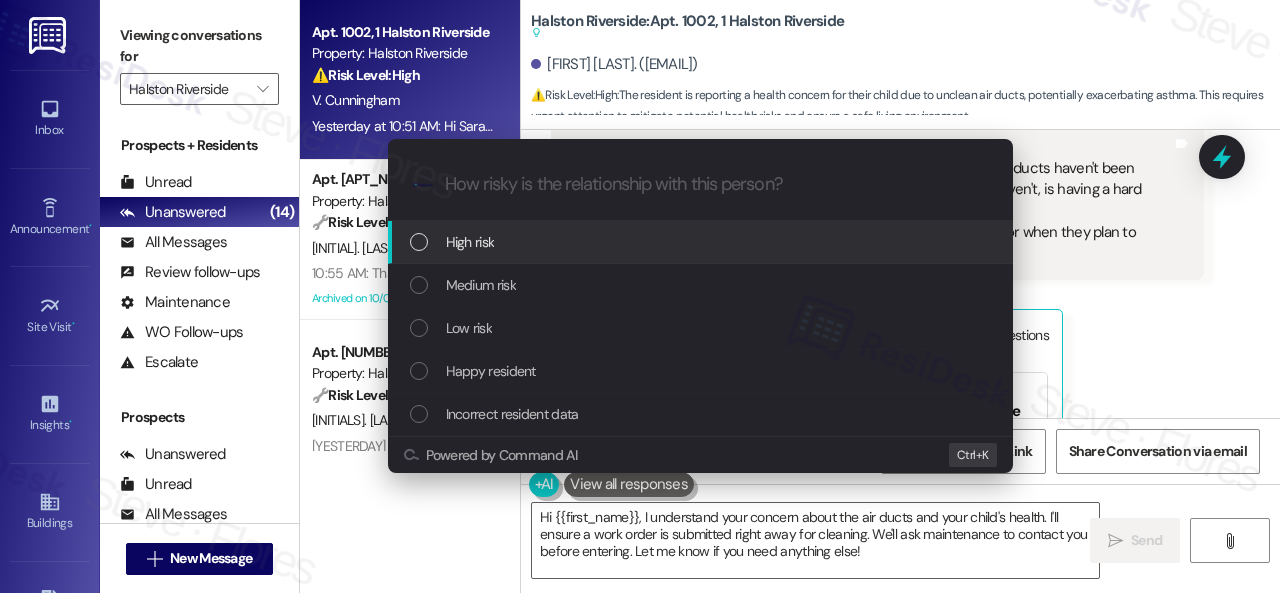 click on "High risk" at bounding box center (470, 242) 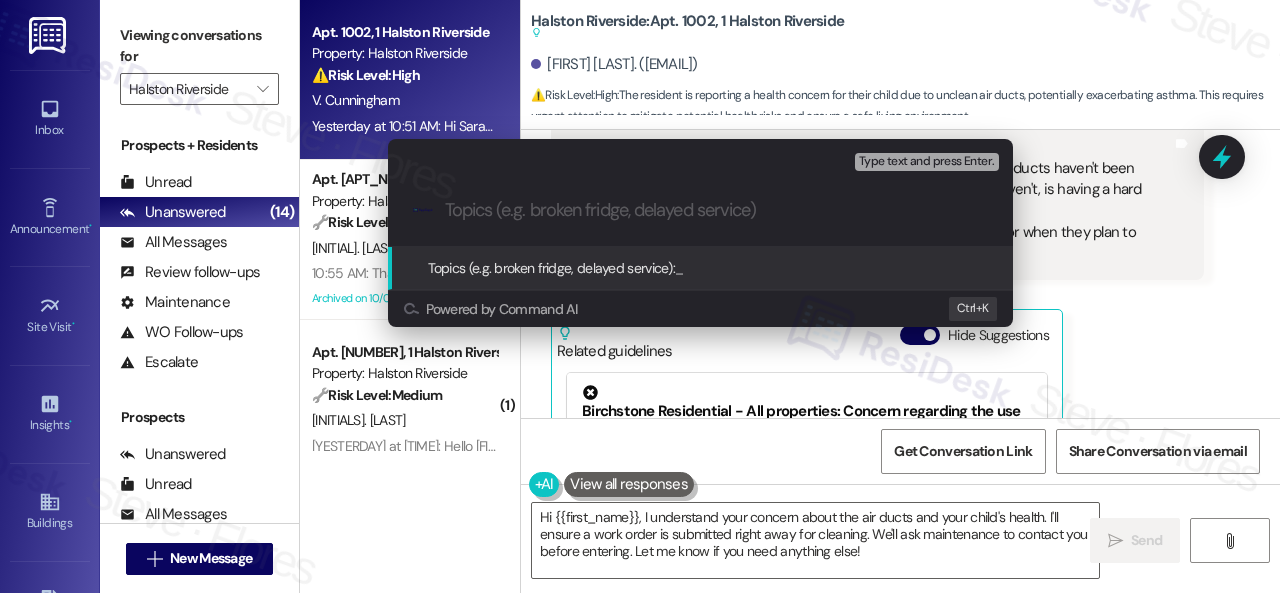 paste on "New work order/s submitted - Vent system issue" 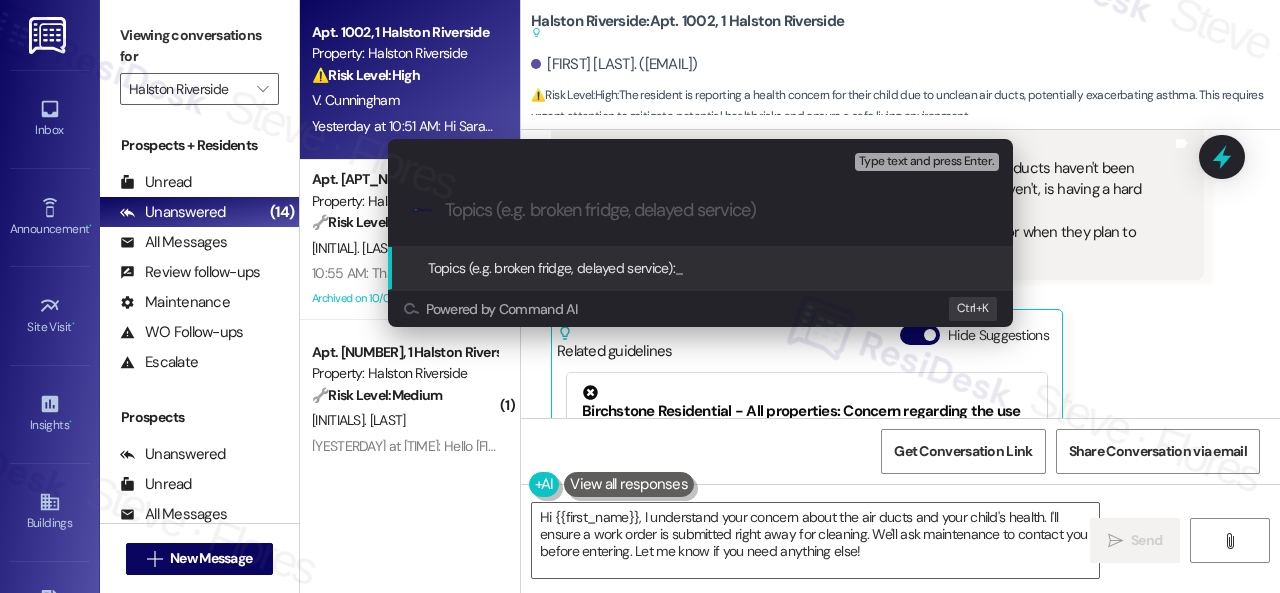 type on "New work order/s submitted - Vent system issue" 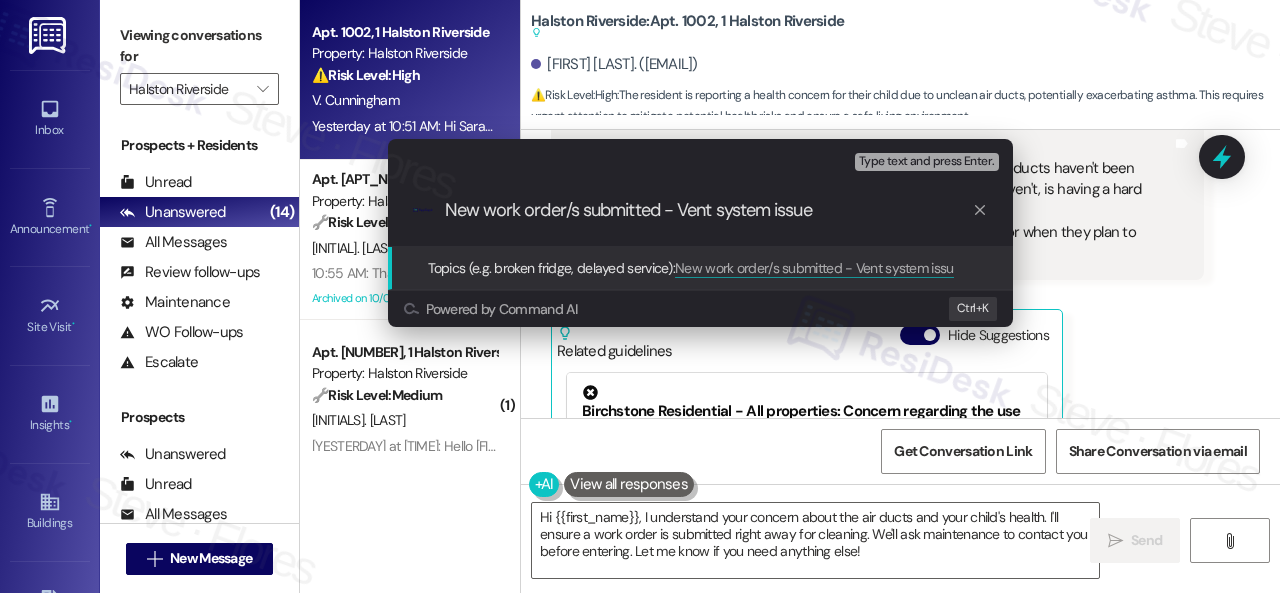 type 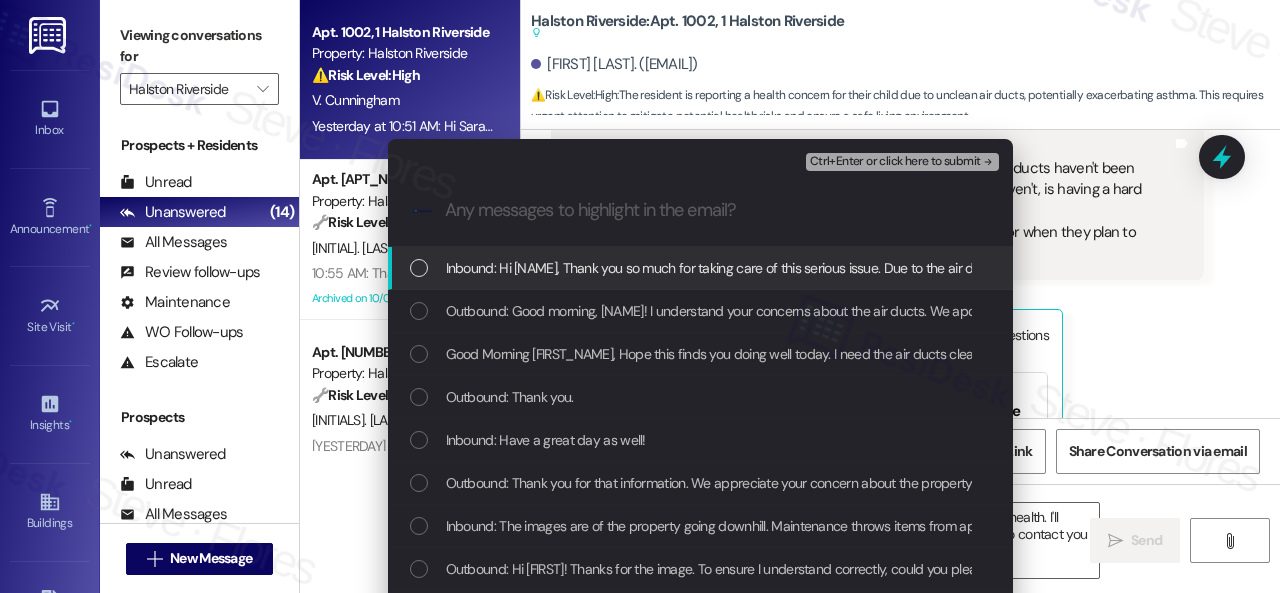 click on "Inbound: Hi Sarah,
Thank you so much for taking care of this serious issue. Due to the air ducts haven't been cleaned out in a long time, as you can see in the pictures that they haven't, is having a hard time with the breathing at night from this due to him having asthma.
Maintenance is welcome to enter, but if they can let me know ahead or when they plan to enter prior. They have my contact number, and no, I don't have pets." at bounding box center (1682, 268) 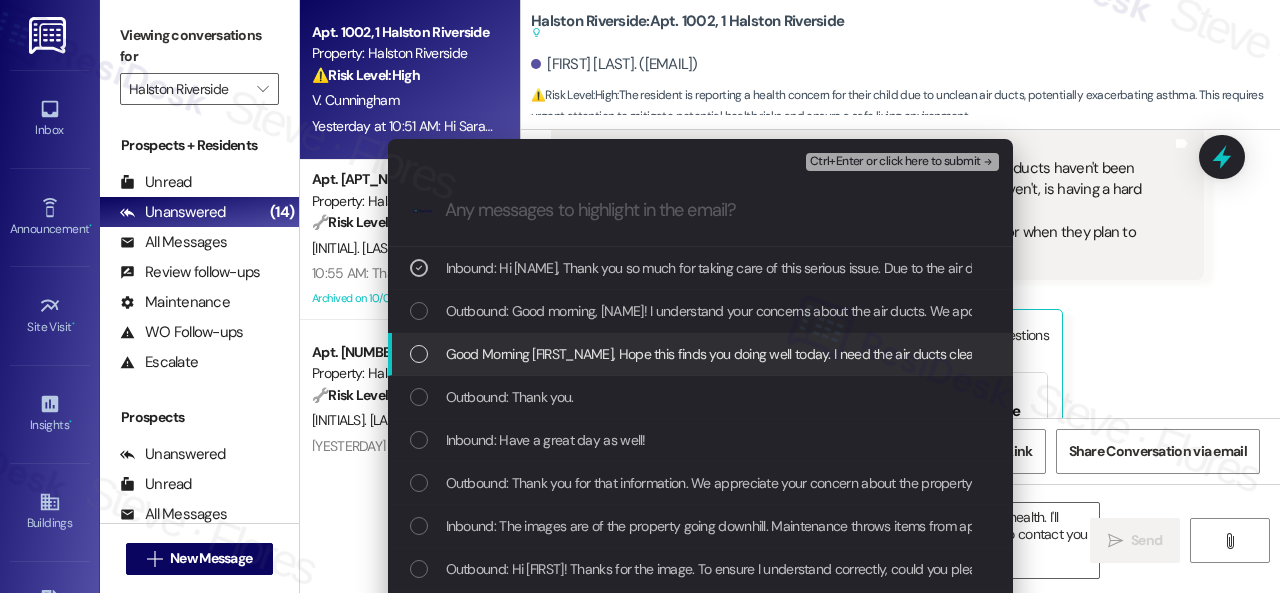 click on "Inbound: Good Morning Sarah,
Hope this finds you doing well today. I need the air ducts cleaned out because it's causing health issues for my child, and its visible that they haven't been cleaned with the visible allergens, dust, and debris coming out and around the tank unit and the AC filter. I'm hoping that mold isn't accommodating in the ventilation/ducts. Can Halston clean the air ducts ventilation system upon request due to this caused a health concern please?" at bounding box center (1787, 354) 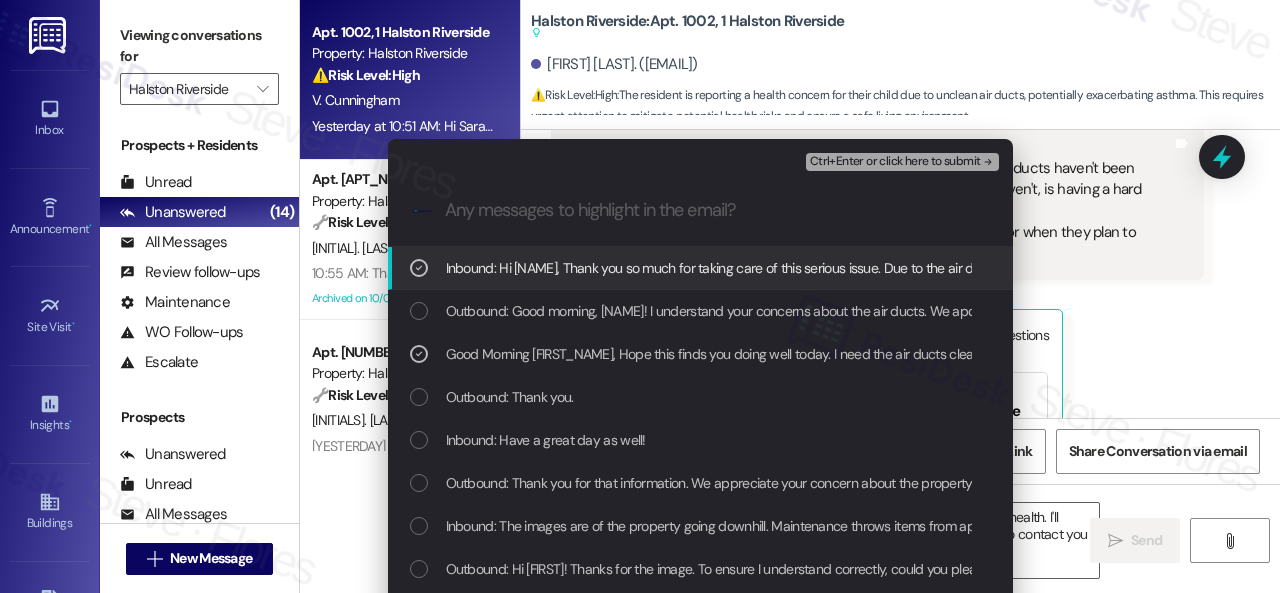 click on "Ctrl+Enter or click here to submit" at bounding box center [895, 162] 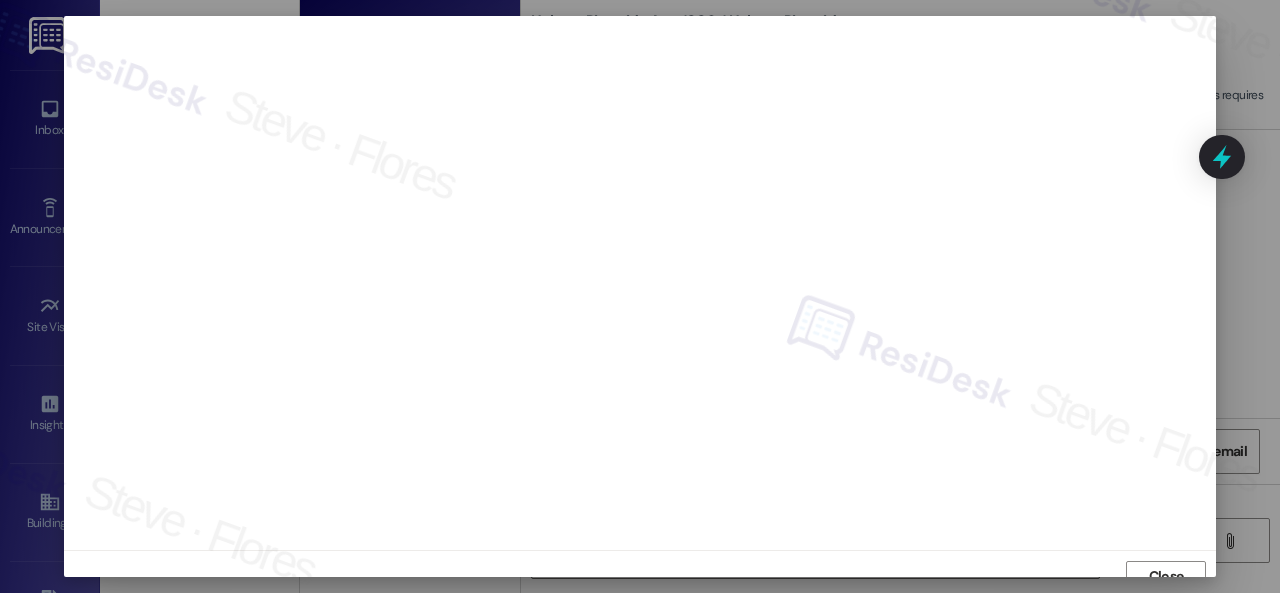 scroll, scrollTop: 15, scrollLeft: 0, axis: vertical 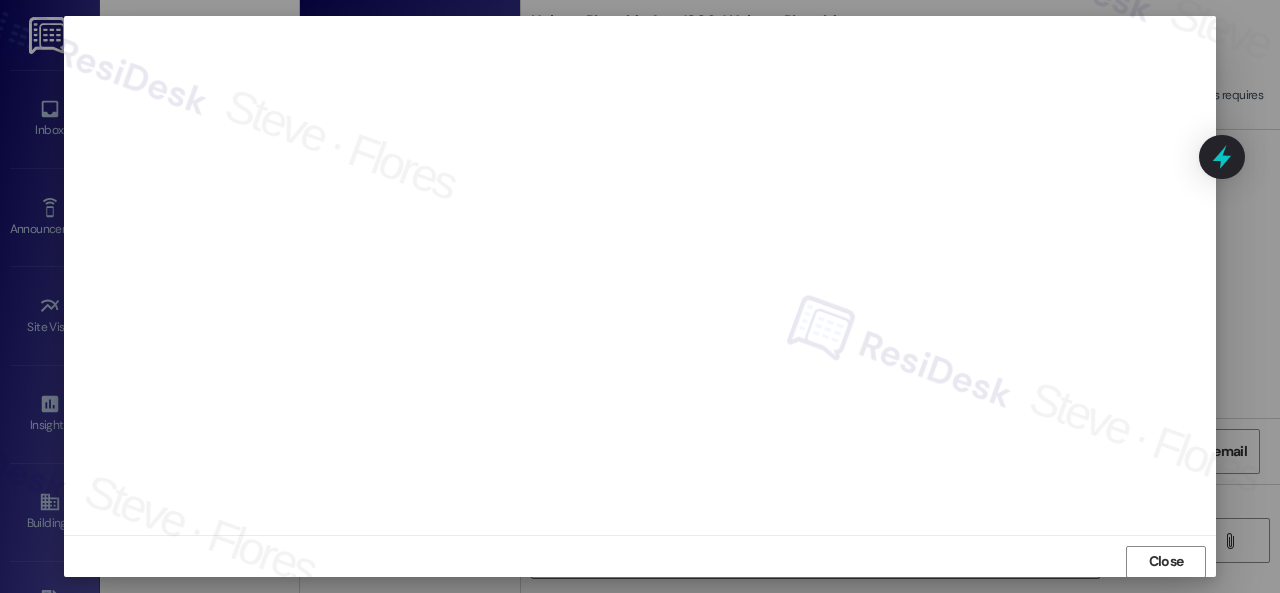 type 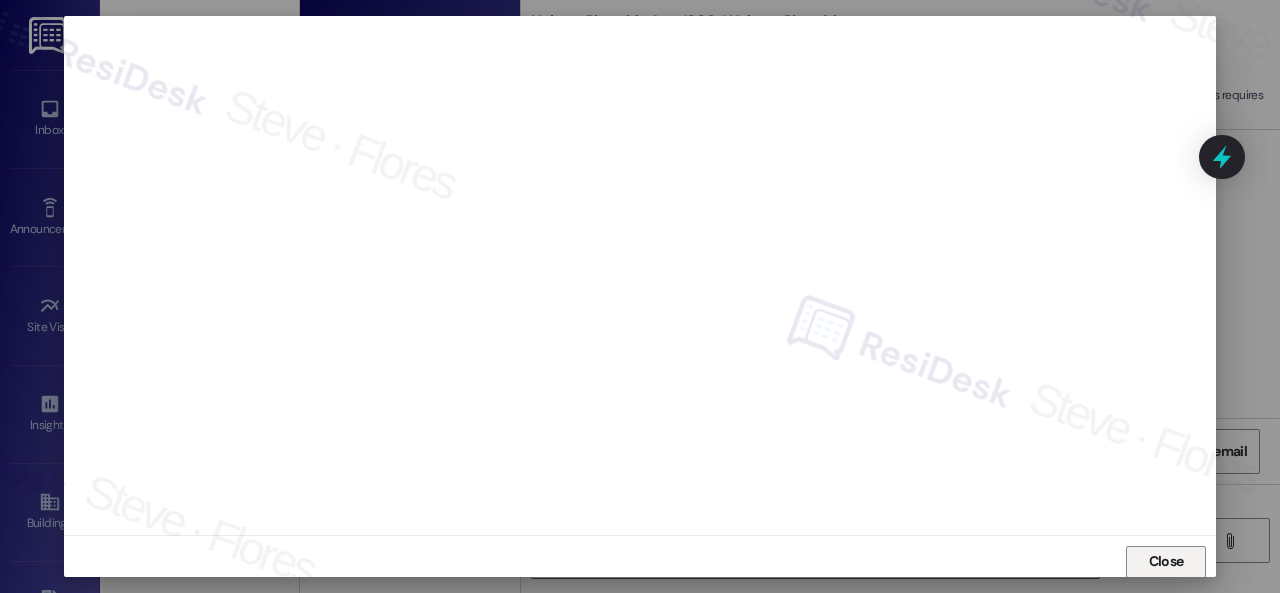 click on "Close" at bounding box center (1166, 561) 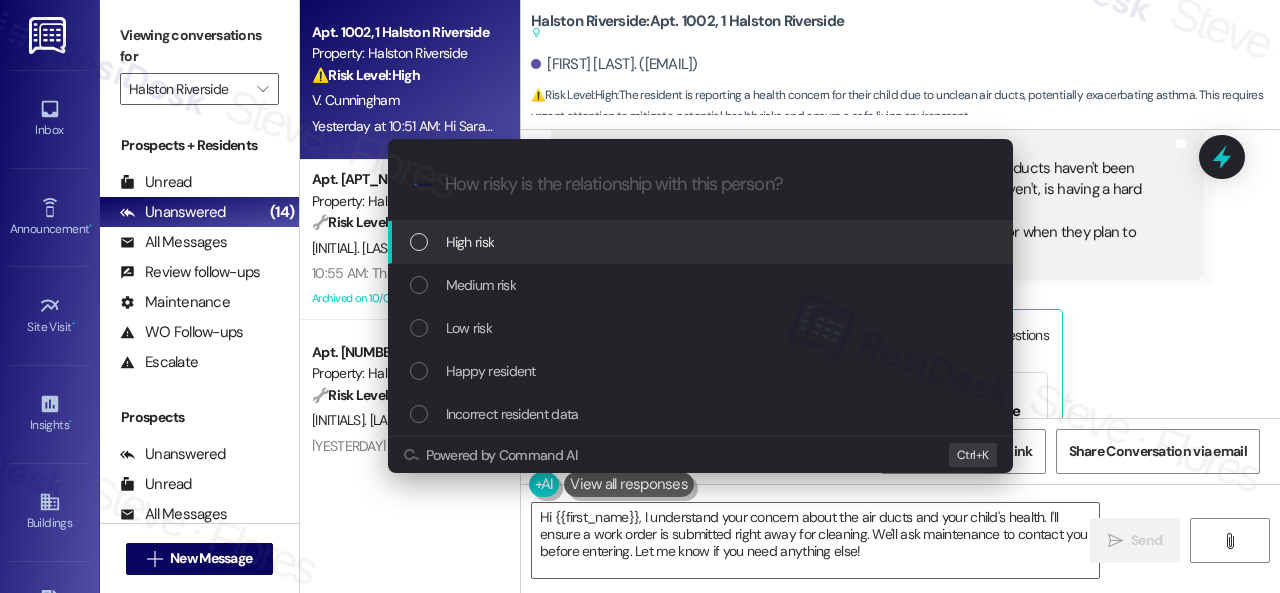 click on "High risk" at bounding box center [700, 242] 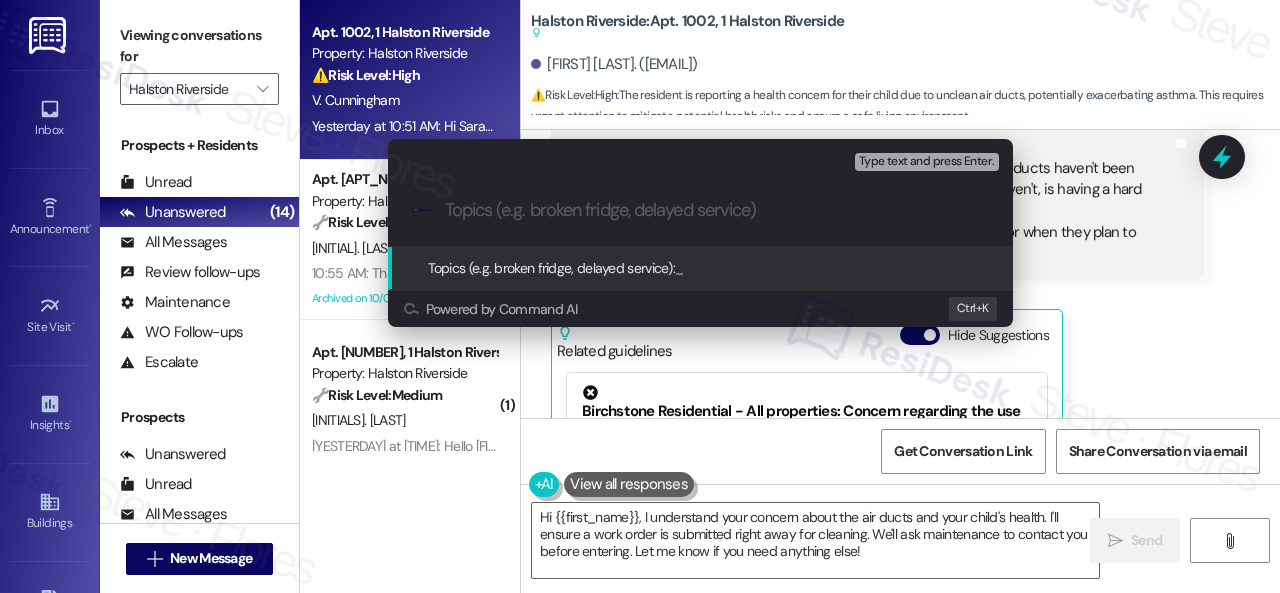 paste on "New work order/s submitted - Vent system issue" 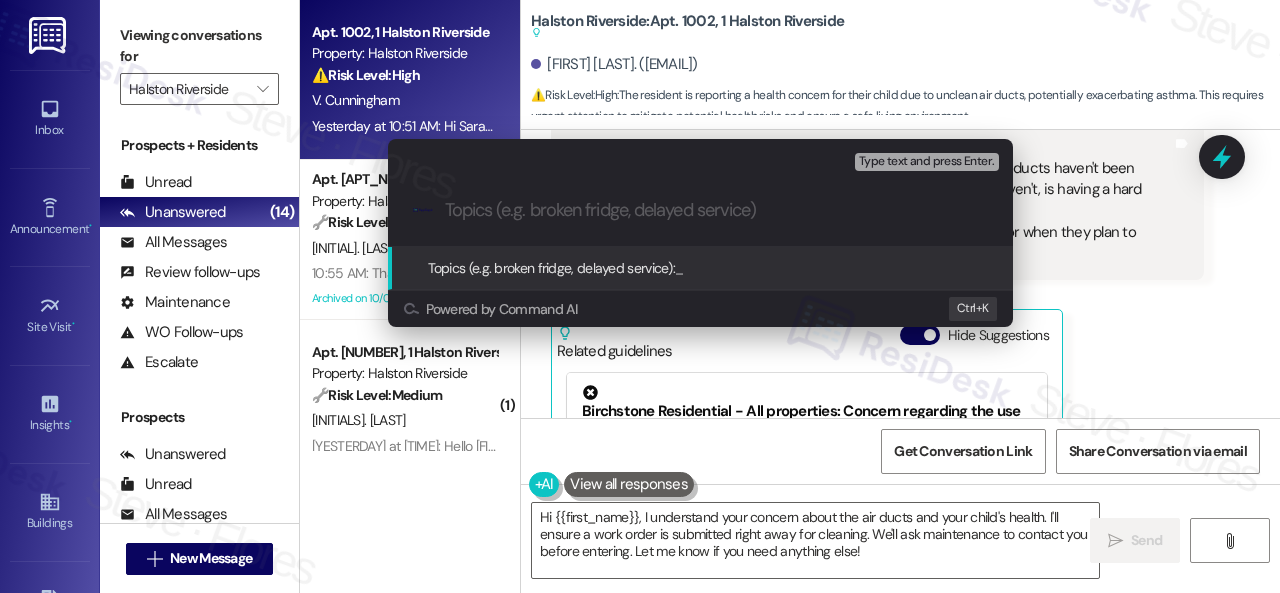 type on "New work order/s submitted - Vent system issue" 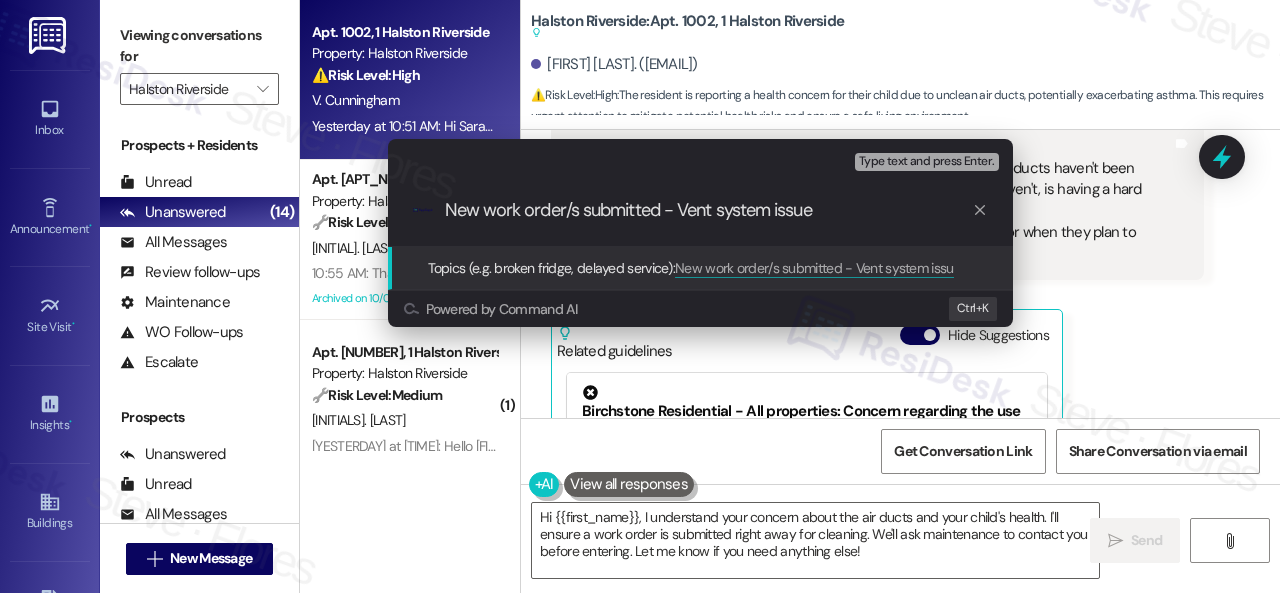 type 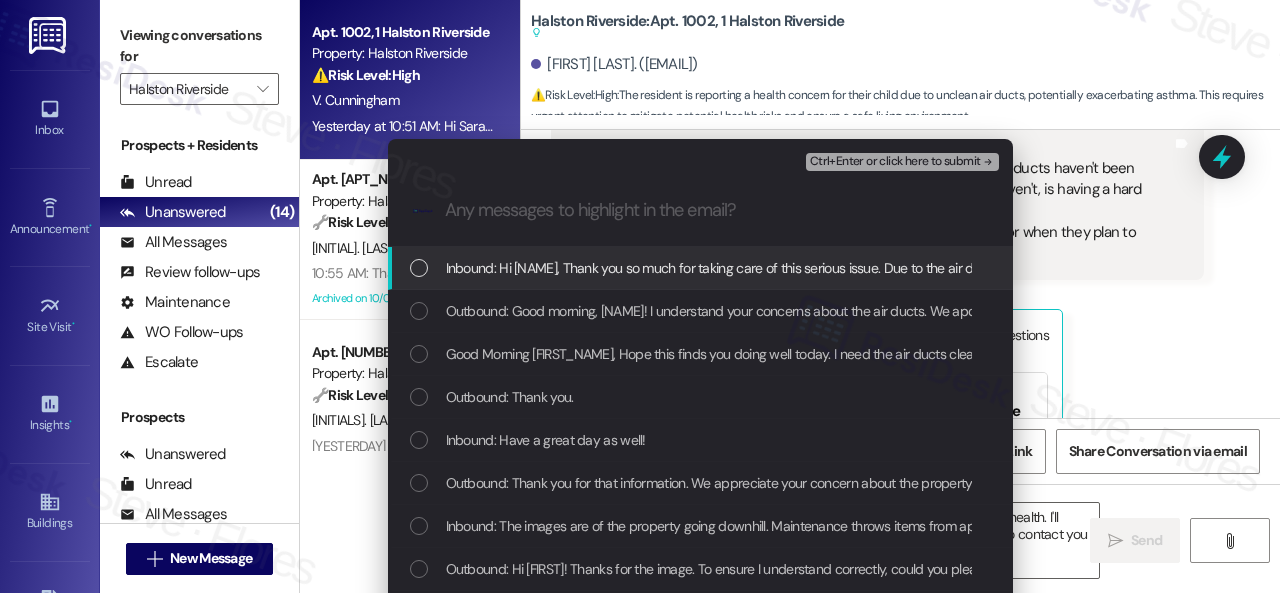 click on "Inbound: Hi Sarah,
Thank you so much for taking care of this serious issue. Due to the air ducts haven't been cleaned out in a long time, as you can see in the pictures that they haven't, is having a hard time with the breathing at night from this due to him having asthma.
Maintenance is welcome to enter, but if they can let me know ahead or when they plan to enter prior. They have my contact number, and no, I don't have pets." at bounding box center [1682, 268] 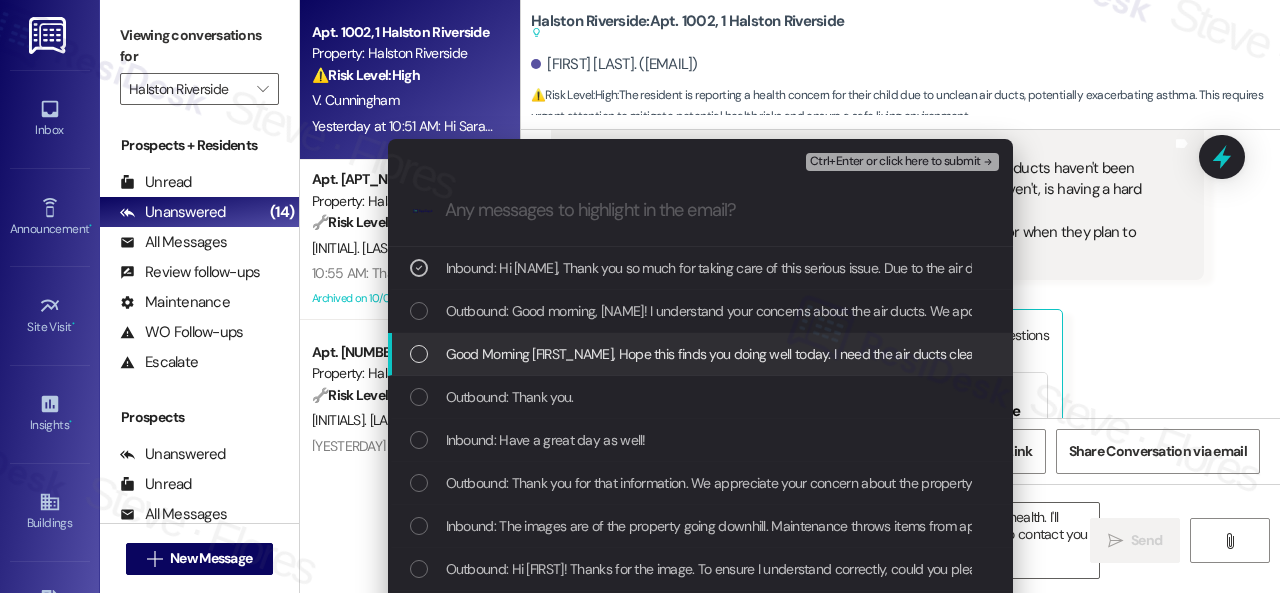 click on "Inbound: Good Morning Sarah,
Hope this finds you doing well today. I need the air ducts cleaned out because it's causing health issues for my child, and its visible that they haven't been cleaned with the visible allergens, dust, and debris coming out and around the tank unit and the AC filter. I'm hoping that mold isn't accommodating in the ventilation/ducts. Can Halston clean the air ducts ventilation system upon request due to this caused a health concern please?" at bounding box center (1787, 354) 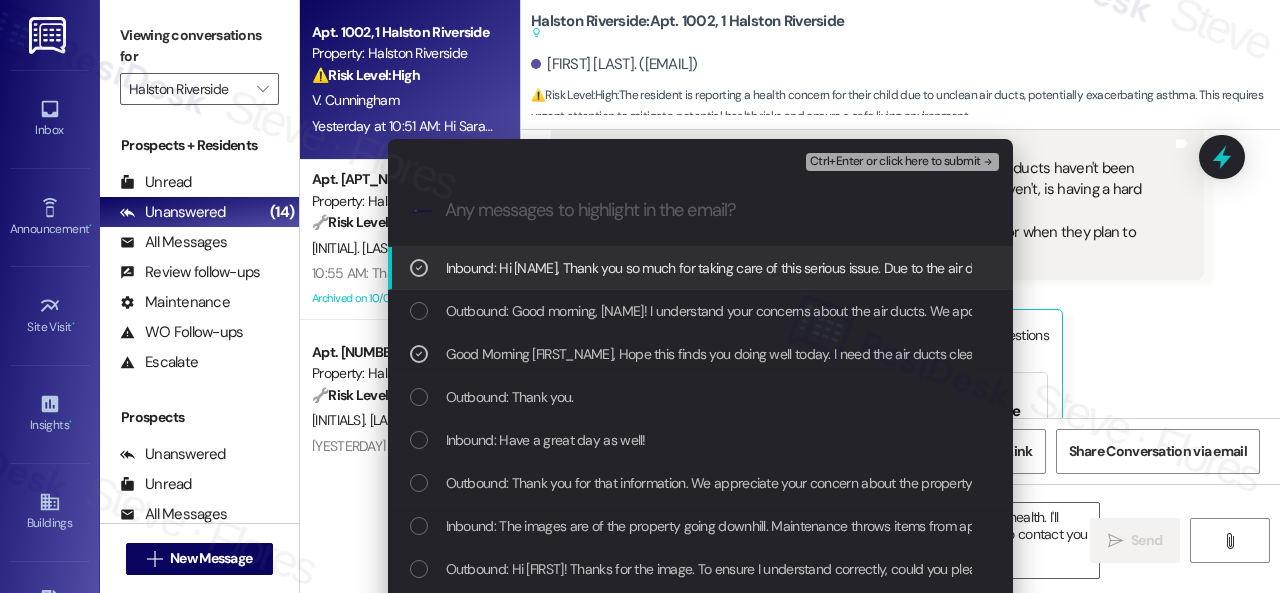 click on "Ctrl+Enter or click here to submit" at bounding box center [895, 162] 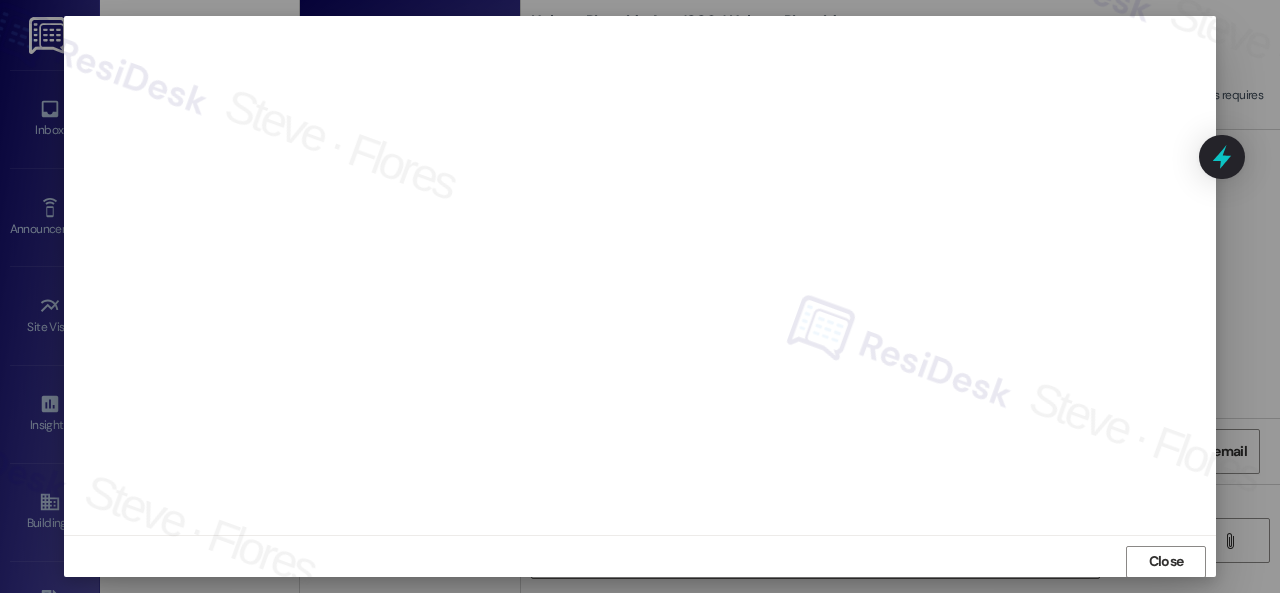 scroll, scrollTop: 25, scrollLeft: 0, axis: vertical 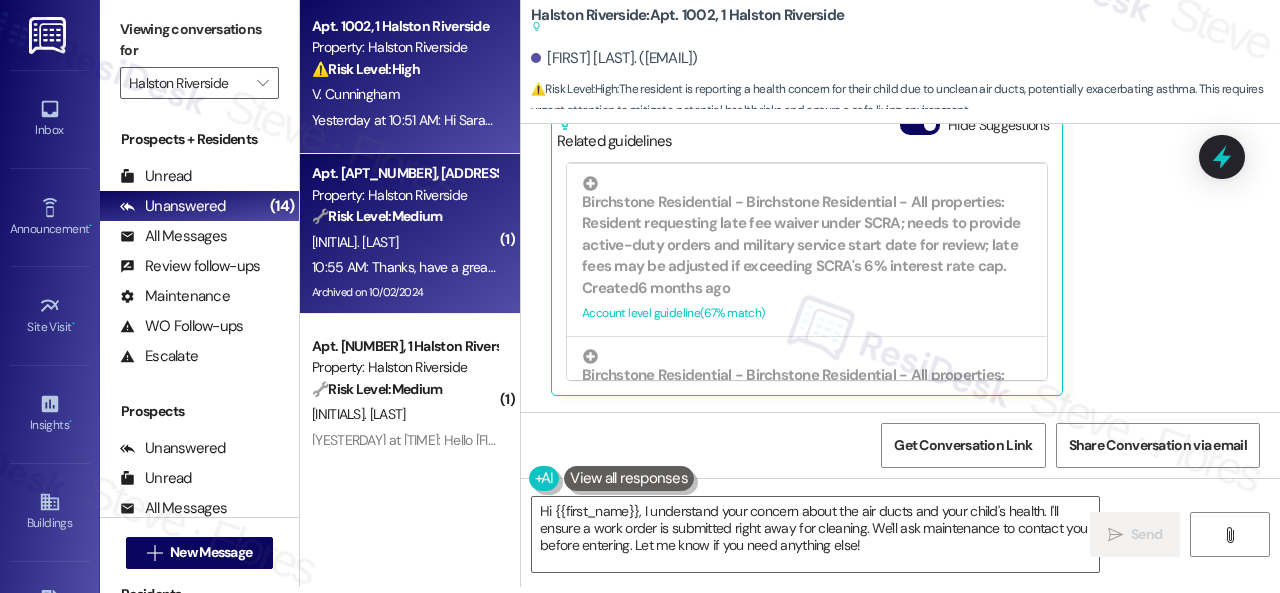 click on "10:55 AM: Thanks, have a great day  10:55 AM: Thanks, have a great day" at bounding box center [404, 267] 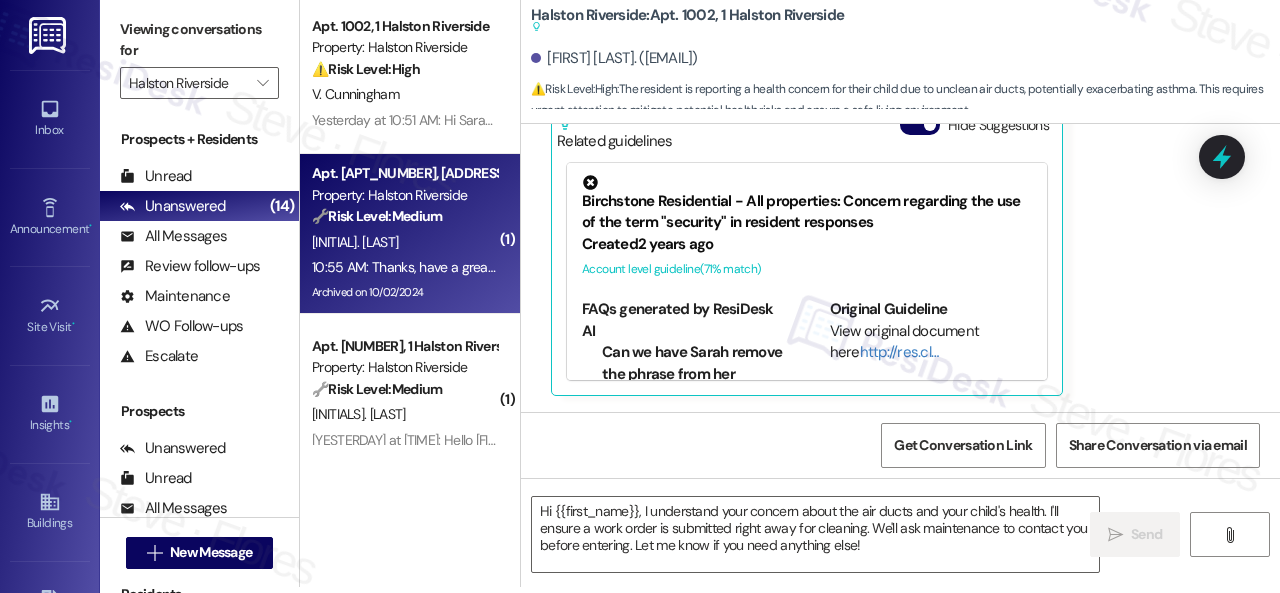 type on "Fetching suggested responses. Please feel free to read through the conversation in the meantime." 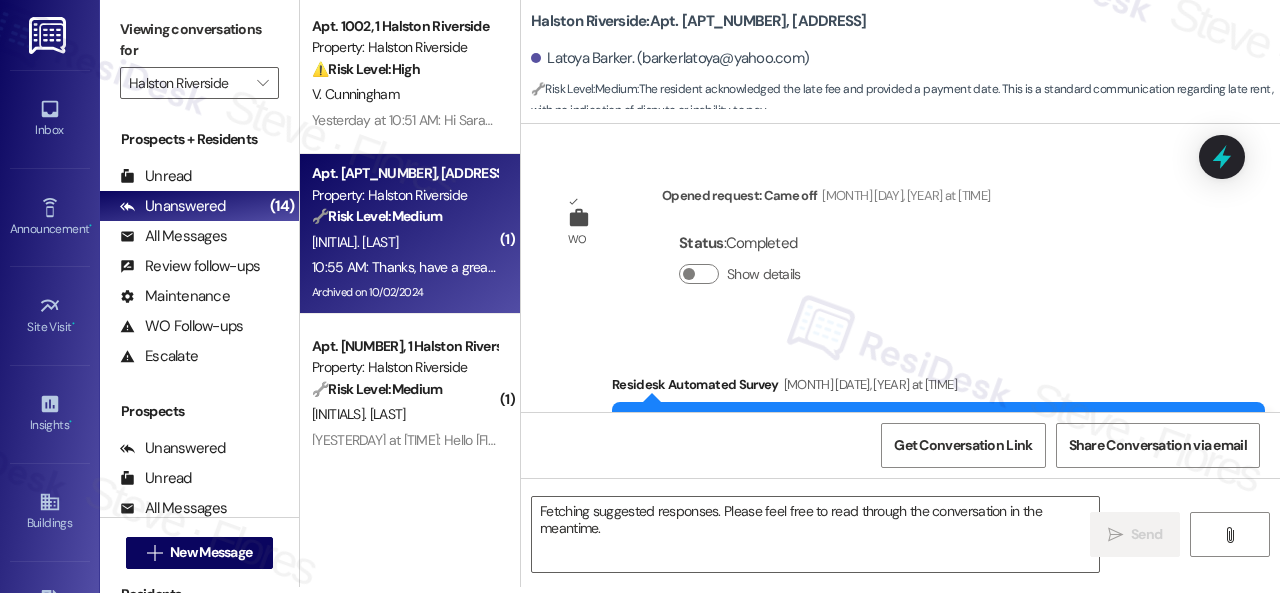 scroll, scrollTop: 24484, scrollLeft: 0, axis: vertical 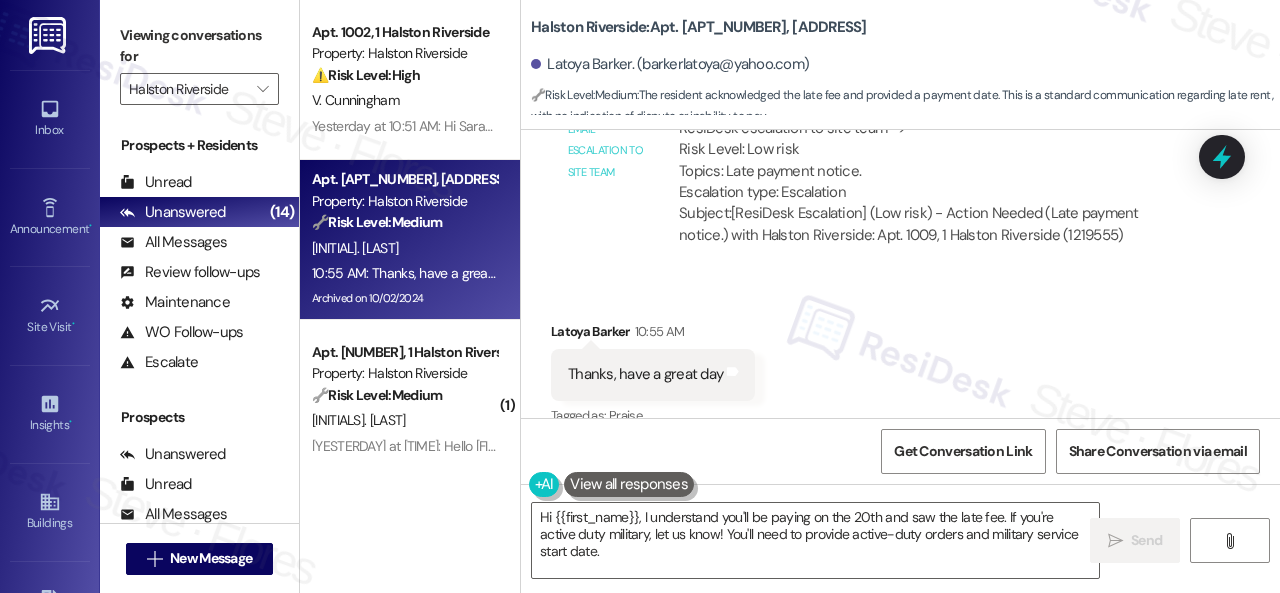 drag, startPoint x: 582, startPoint y: 553, endPoint x: 434, endPoint y: 471, distance: 169.1981 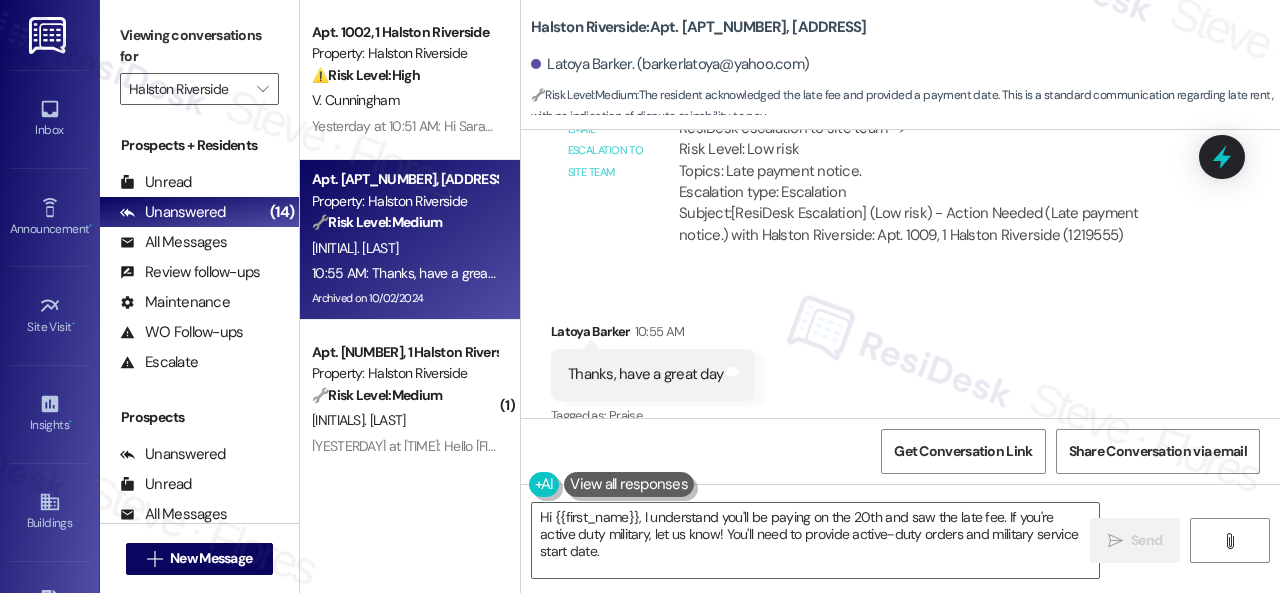 click on "Apt. 1002, 1 Halston Riverside Property: Halston Riverside ⚠️  Risk Level:  High The resident is reporting a health concern for their child due to unclean air ducts, potentially exacerbating asthma. This requires urgent attention to mitigate potential health risks and ensure a safe living environment. V. Cunningham Yesterday at 10:51 AM: Hi Sarah,
Thank you so much for taking care of this serious issue. Due to the air ducts haven't been cleaned out in a long time, as you can see in the pictures that they haven't, is having a hard time with the breathing at night from this due to him having asthma.
Maintenance is welcome to enter, but if they can let me know ahead or when they plan to enter prior. They have my contact number, and no, I don't have pets. Apt. 1009, 1 Halston Riverside Property: Halston Riverside 🔧  Risk Level:  Medium The resident acknowledged the late fee and provided a payment date. This is a standard communication regarding late rent, with no indication of dispute or inability to pay." at bounding box center [790, 296] 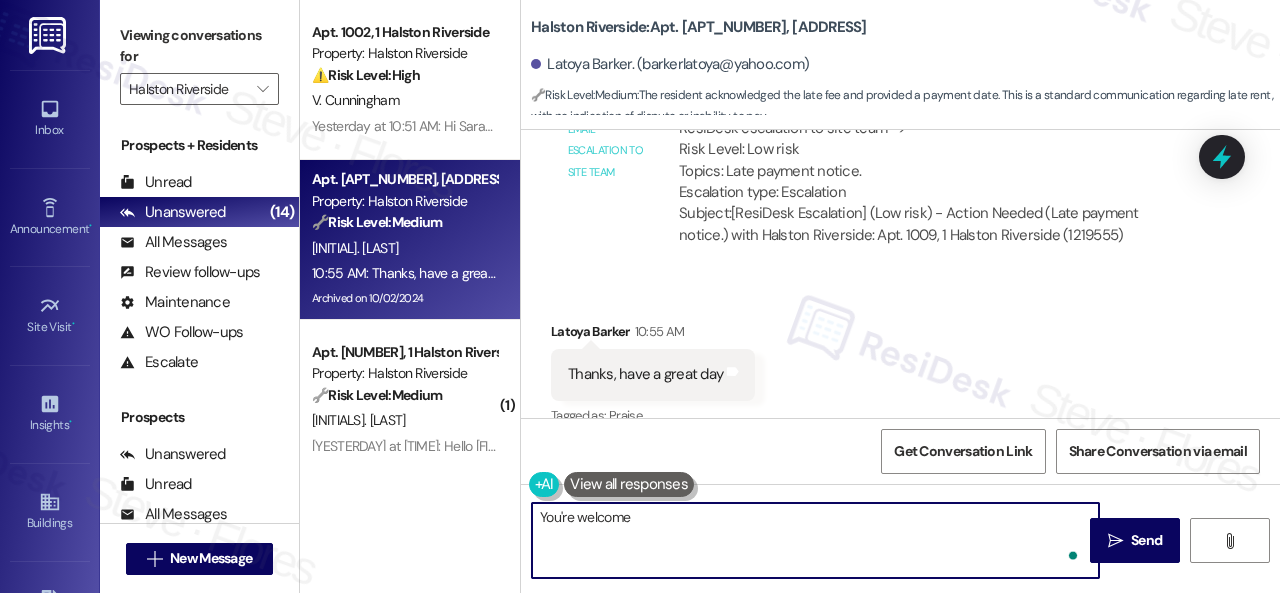 type on "You're welcome!" 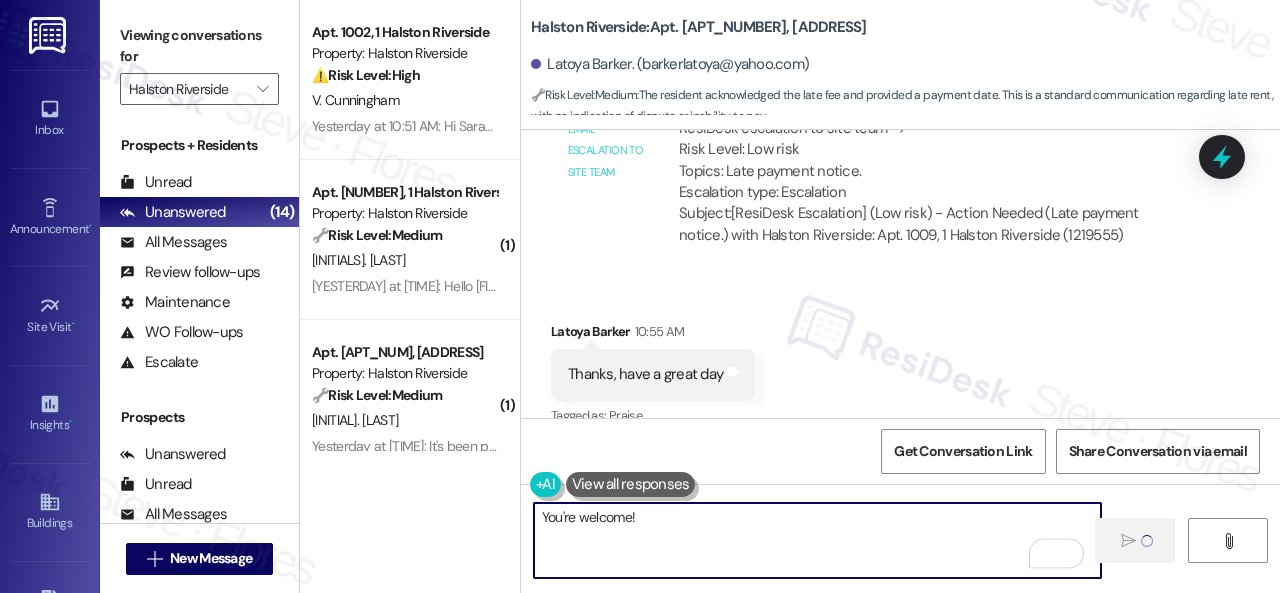 type 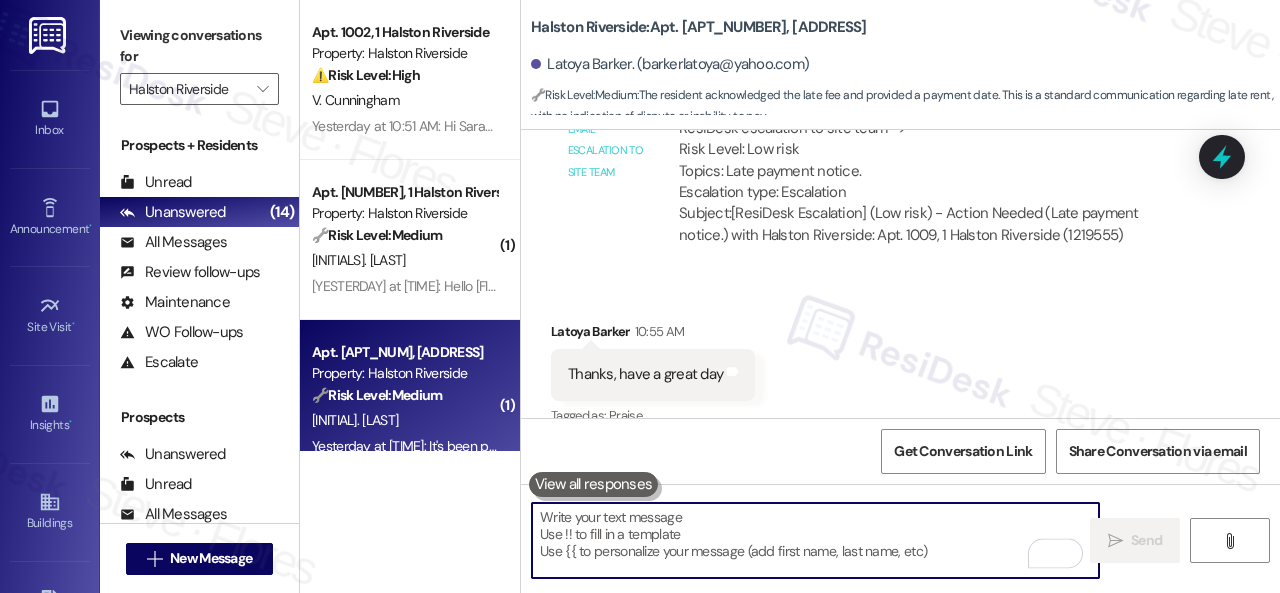 scroll, scrollTop: 24484, scrollLeft: 0, axis: vertical 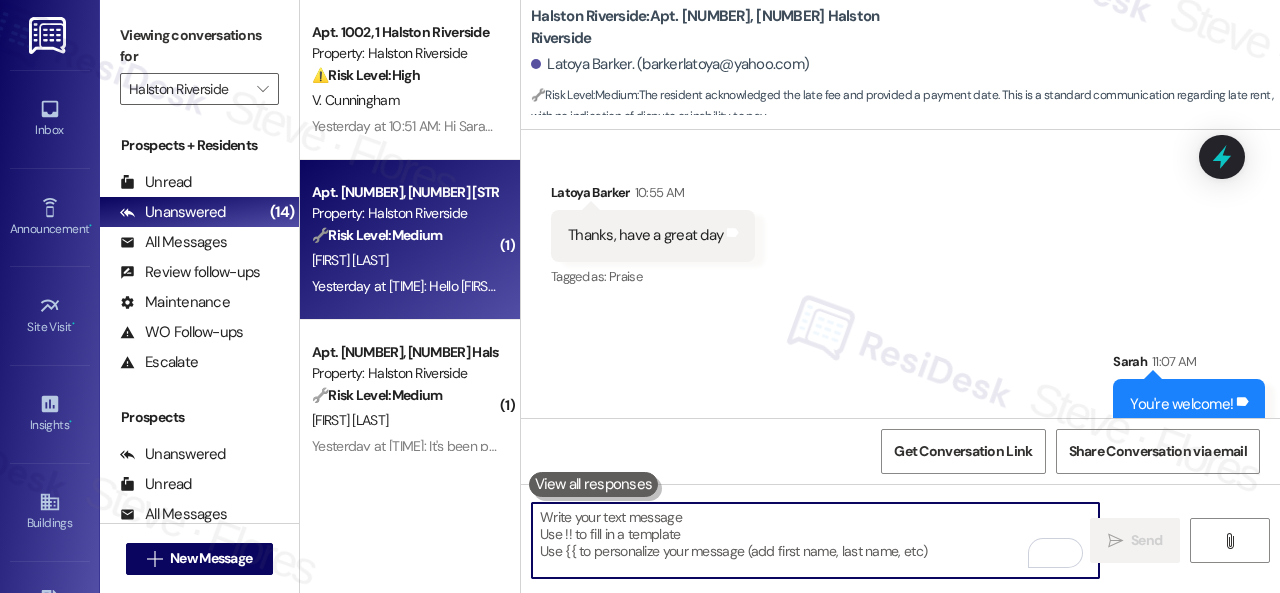 type 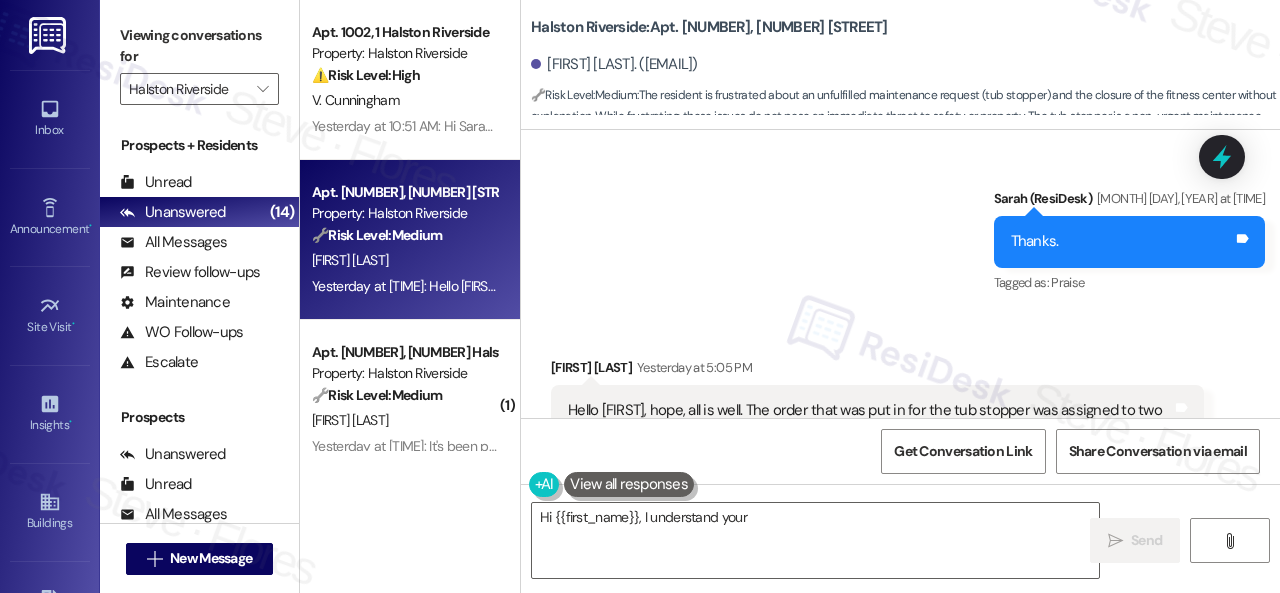 scroll, scrollTop: 20824, scrollLeft: 0, axis: vertical 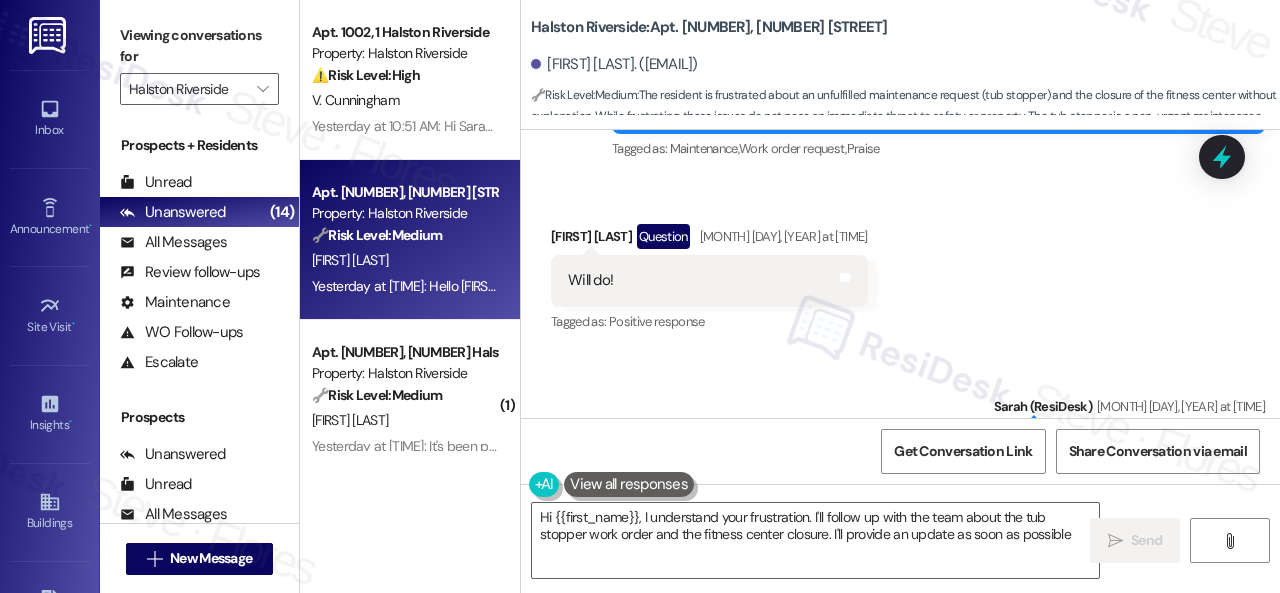 type on "Hi {{first_name}}, I understand your frustration. I'll follow up with the team about the tub stopper work order and the fitness center closure. I'll provide an update as soon as possible." 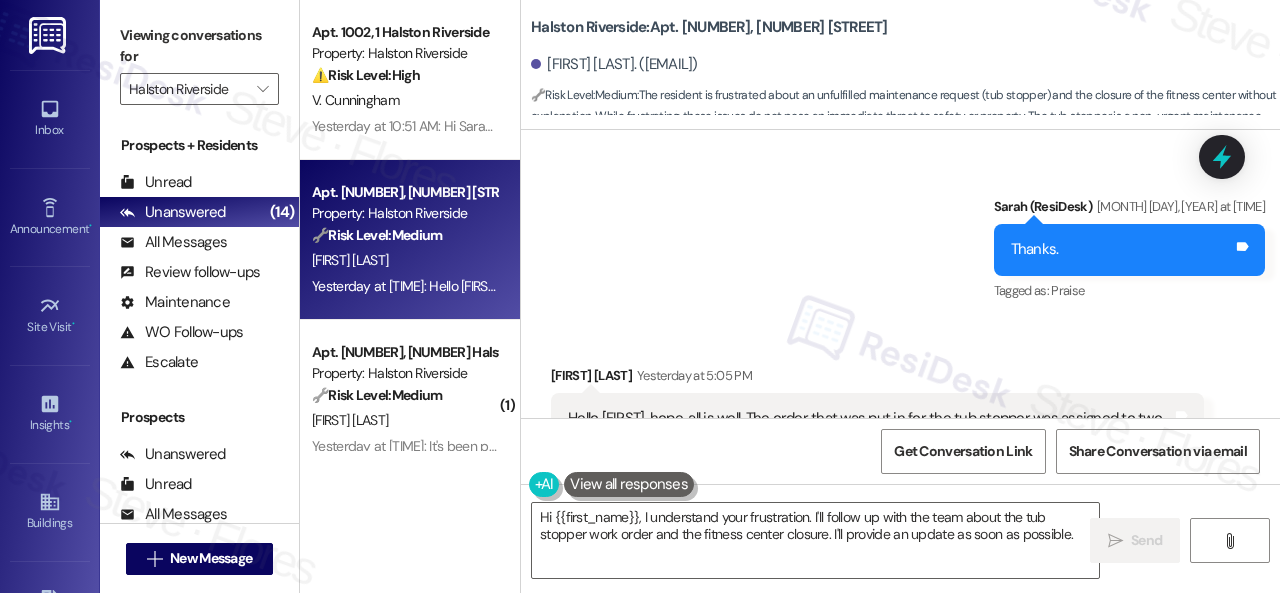 scroll, scrollTop: 20924, scrollLeft: 0, axis: vertical 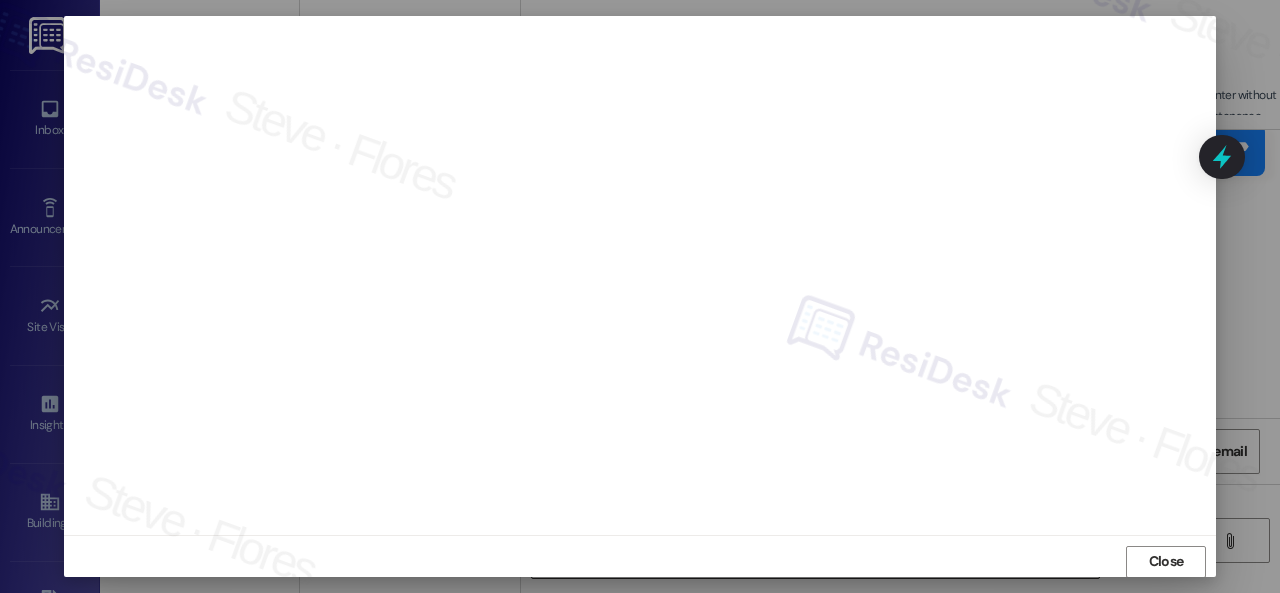 drag, startPoint x: 1148, startPoint y: 555, endPoint x: 1083, endPoint y: 555, distance: 65 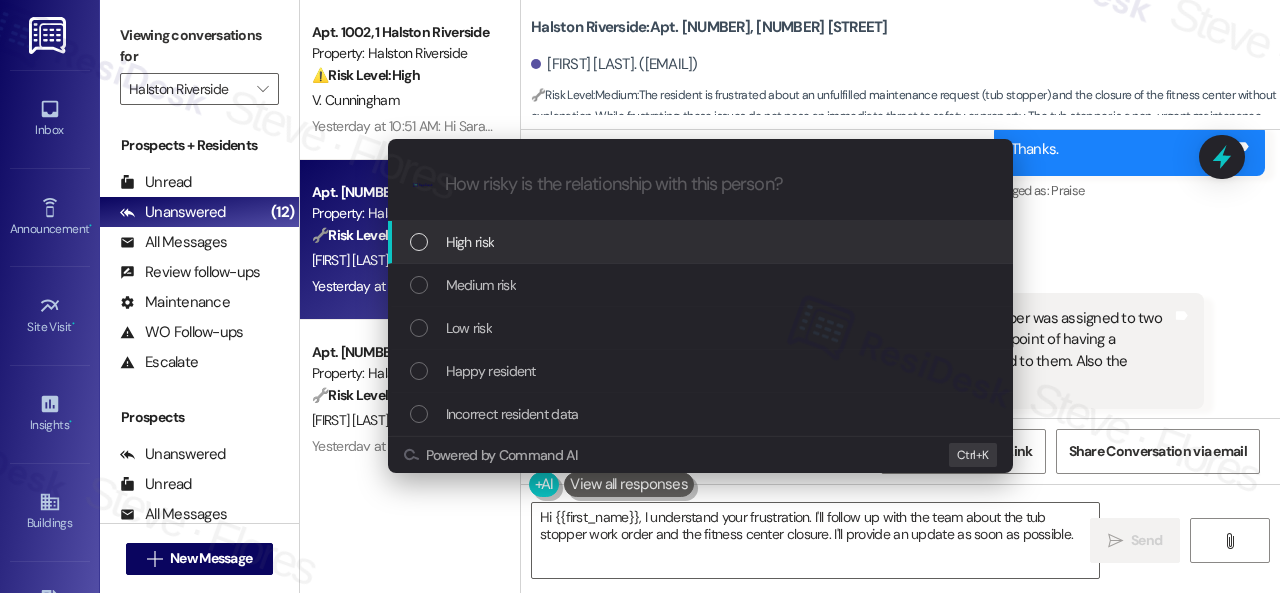 drag, startPoint x: 452, startPoint y: 241, endPoint x: 466, endPoint y: 233, distance: 16.124516 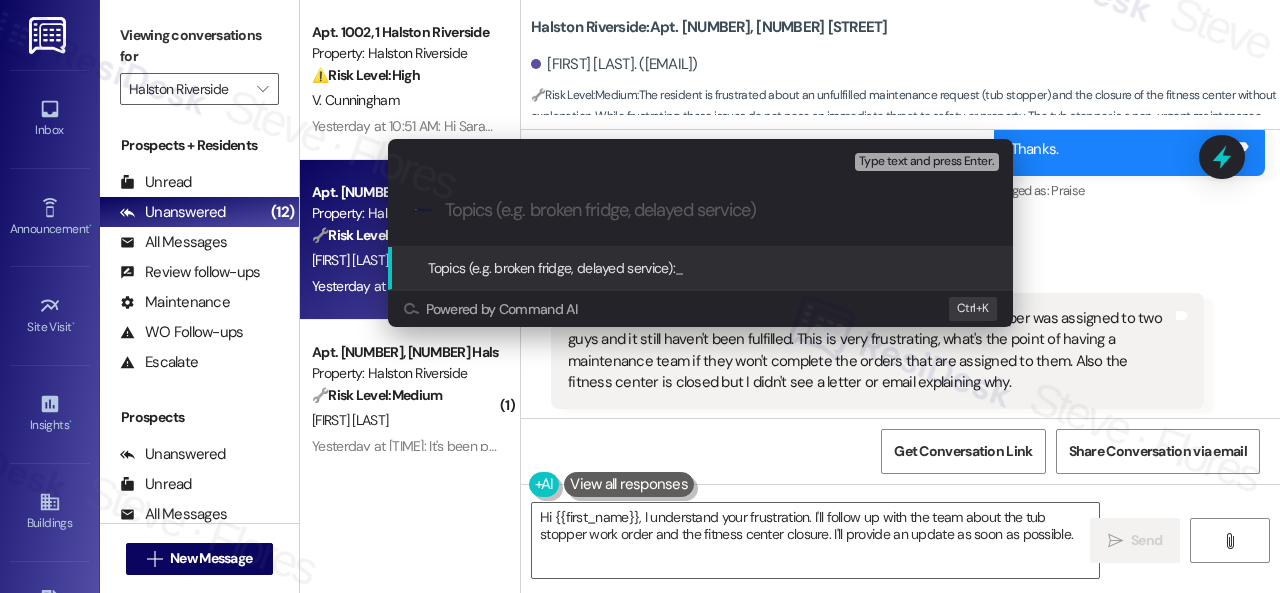 paste on "Follow-up on work order 16060120" 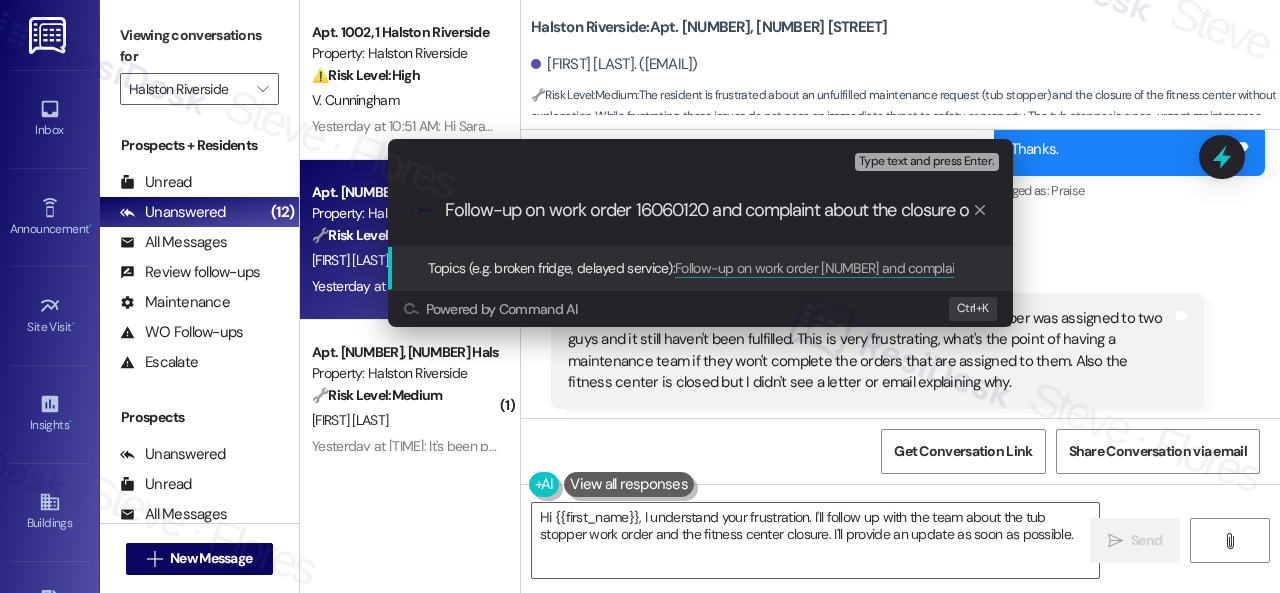 scroll, scrollTop: 0, scrollLeft: 0, axis: both 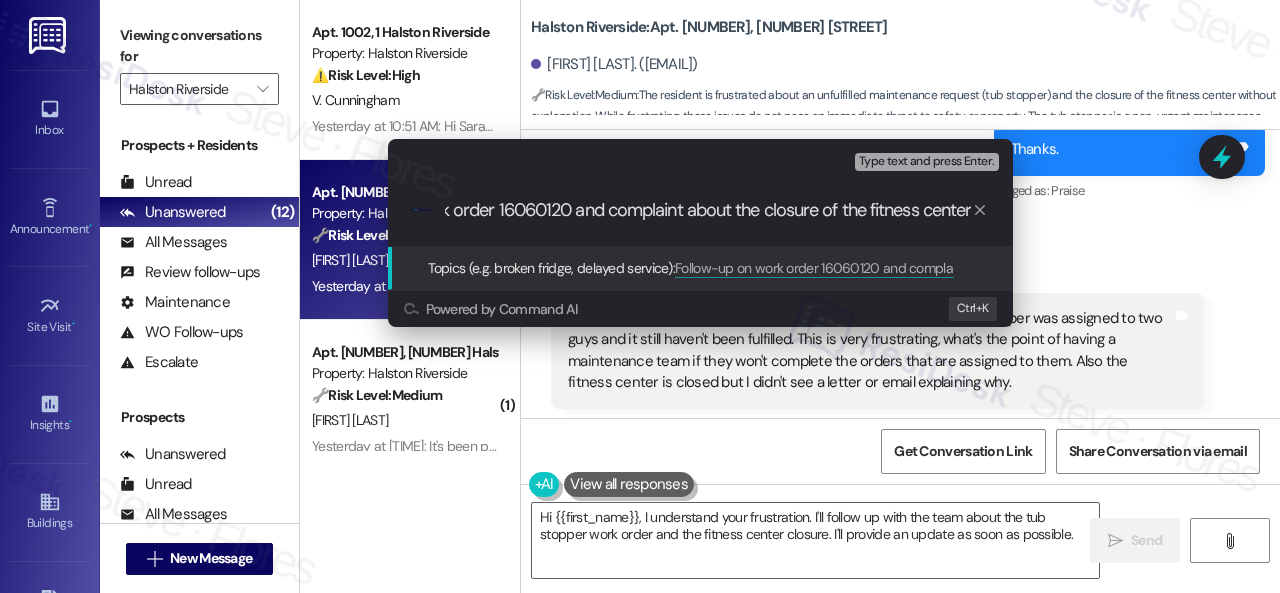 type on "Follow-up on work order 16060120 and complaint about the closure of the fitness center." 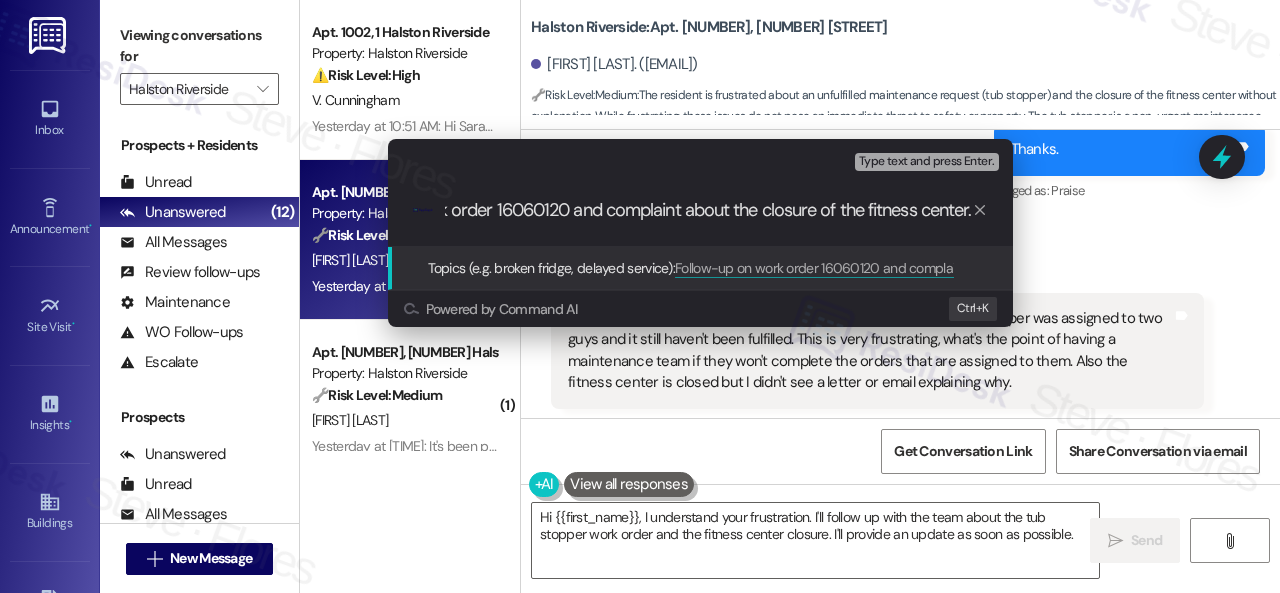 scroll, scrollTop: 0, scrollLeft: 145, axis: horizontal 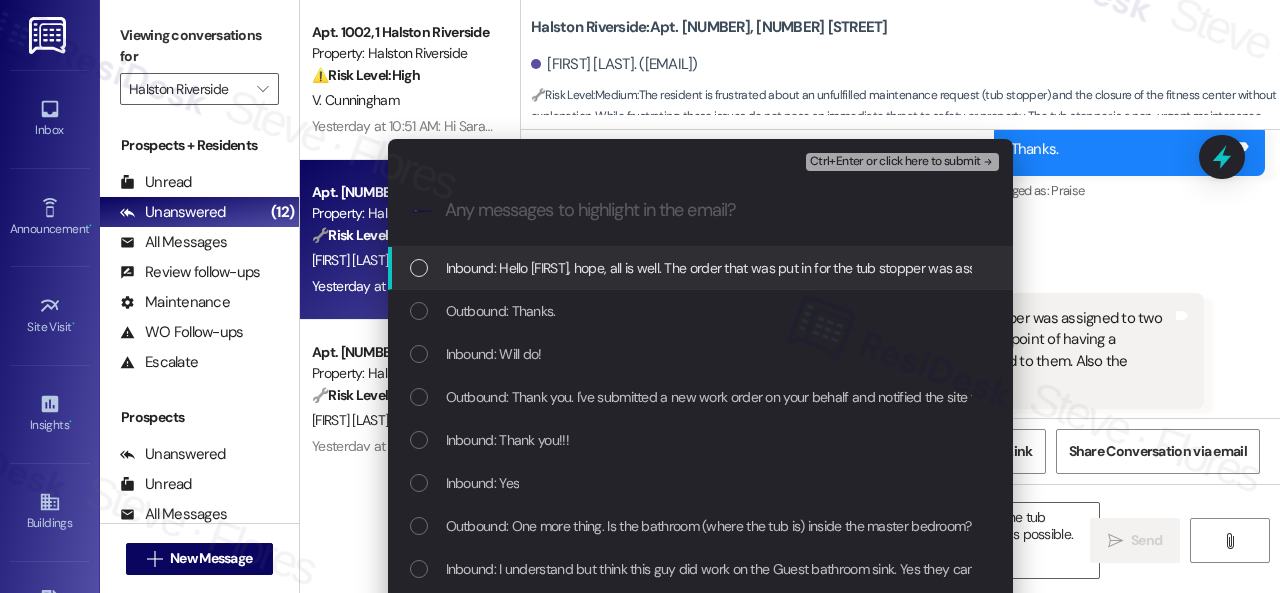 click on "Inbound: Hello Sarah, hope, all is well. The order that was put in for the tub stopper was assigned to two guys and it still haven't been fulfilled. This is very frustrating, what's the point of having a maintenance team if they won't complete the orders that are assigned to them. Also the fitness center is closed but I didn't see a letter or email explaining why." at bounding box center [1459, 268] 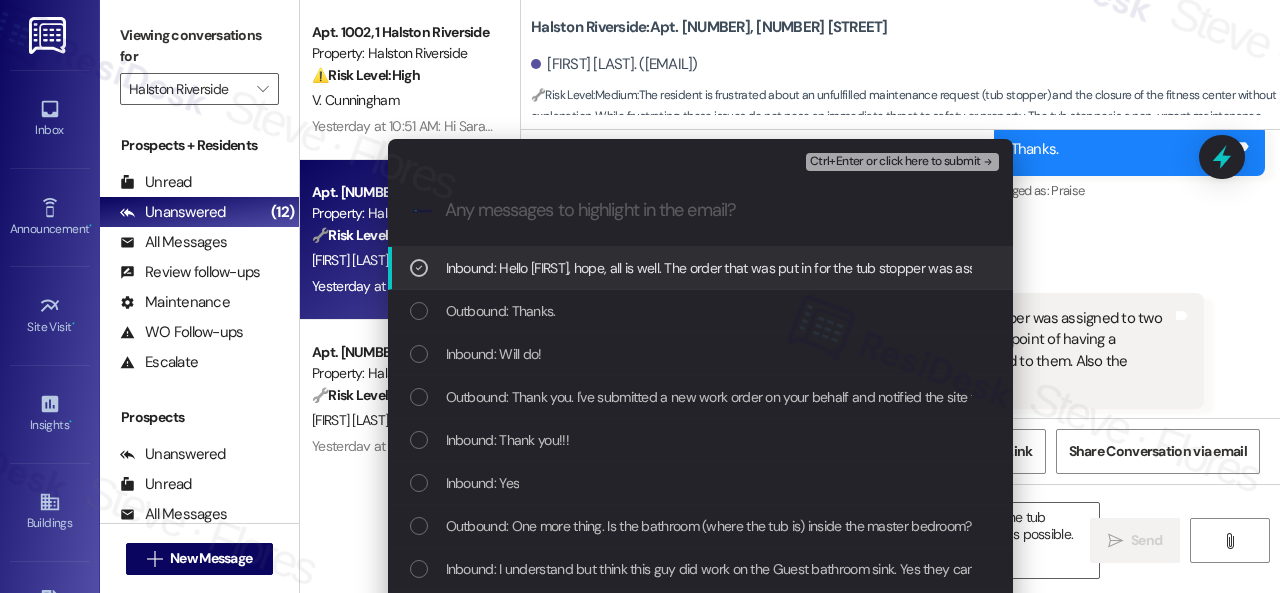 click on "Ctrl+Enter or click here to submit" at bounding box center [895, 162] 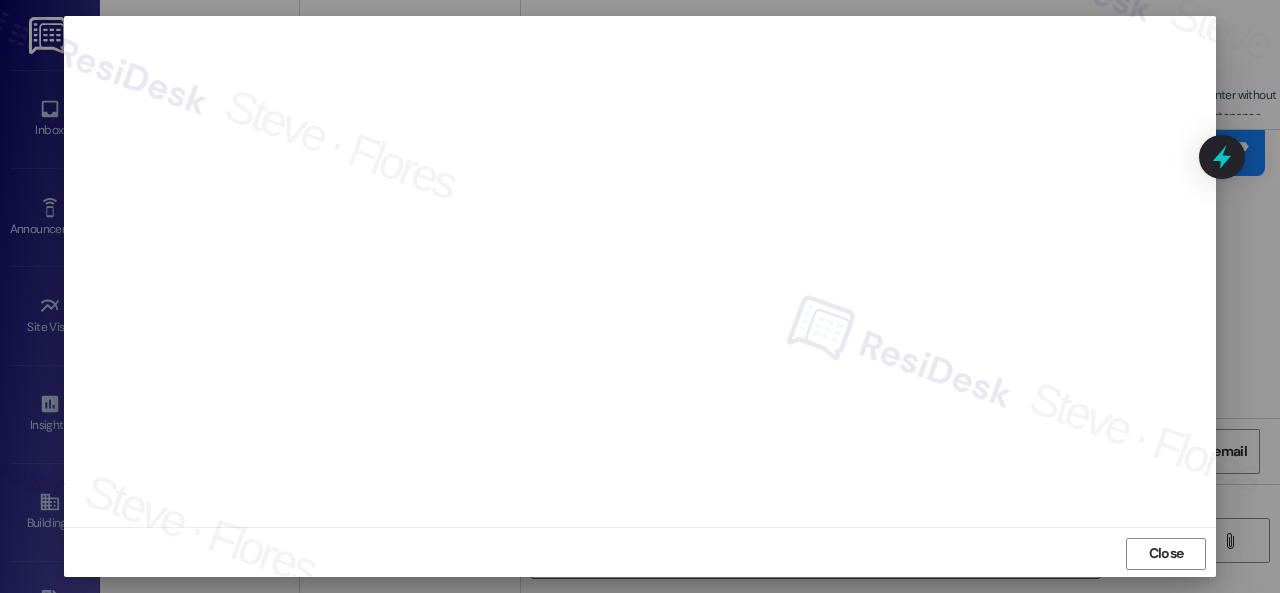 scroll, scrollTop: 25, scrollLeft: 0, axis: vertical 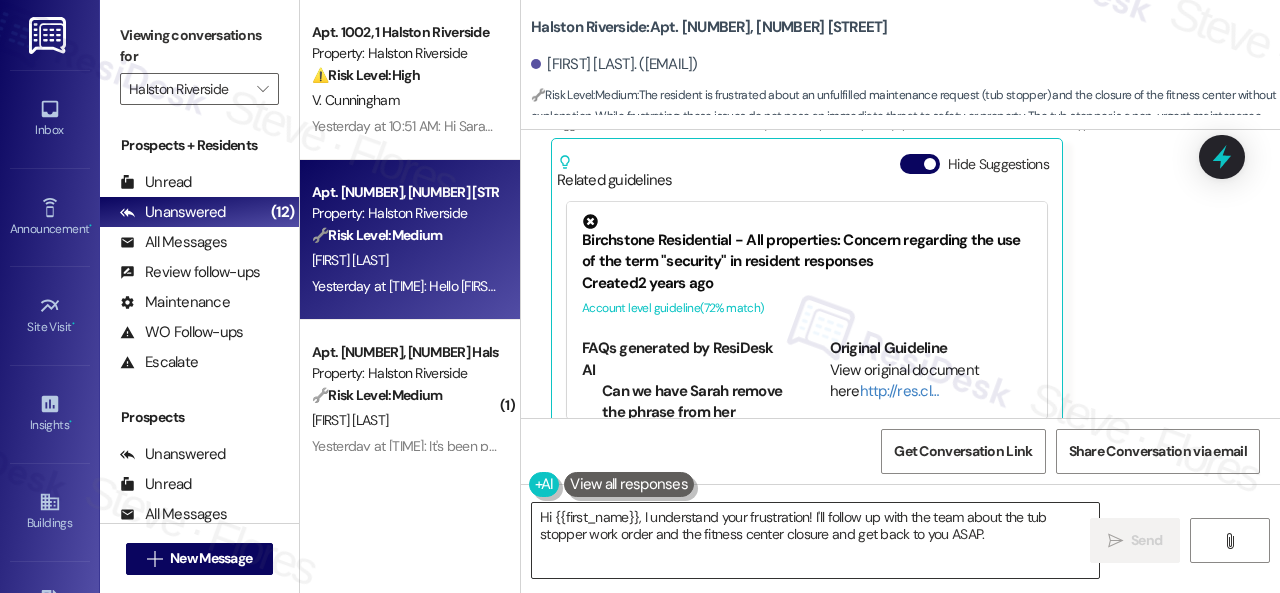 click on "Hi {{first_name}}, I understand your frustration! I'll follow up with the team about the tub stopper work order and the fitness center closure and get back to you ASAP." at bounding box center [815, 540] 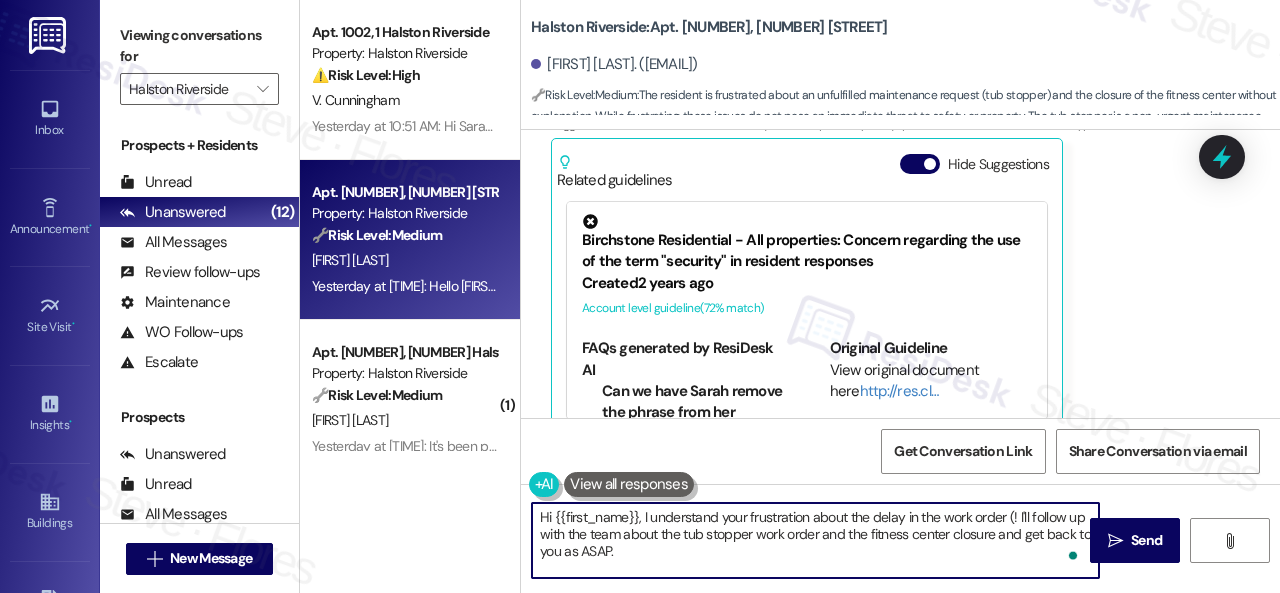 paste on "16060120" 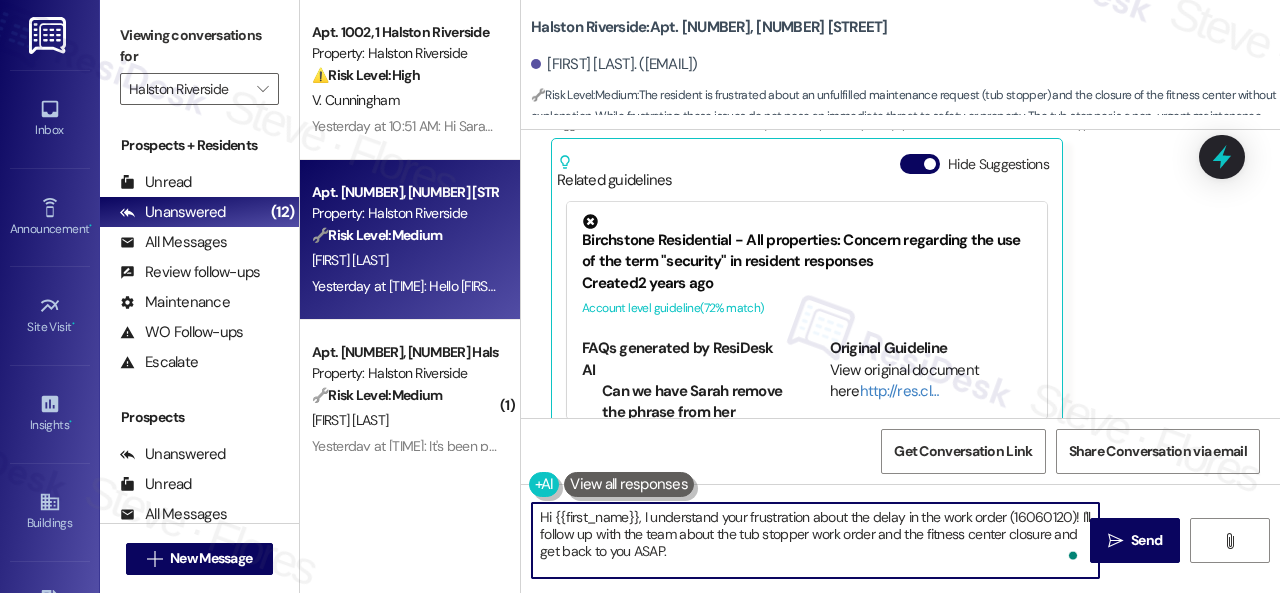 click on "Hi {{first_name}}, I understand your frustration about the delay in the work order (16060120)! I'll follow up with the team about the tub stopper work order and the fitness center closure and get back to you ASAP." at bounding box center [815, 540] 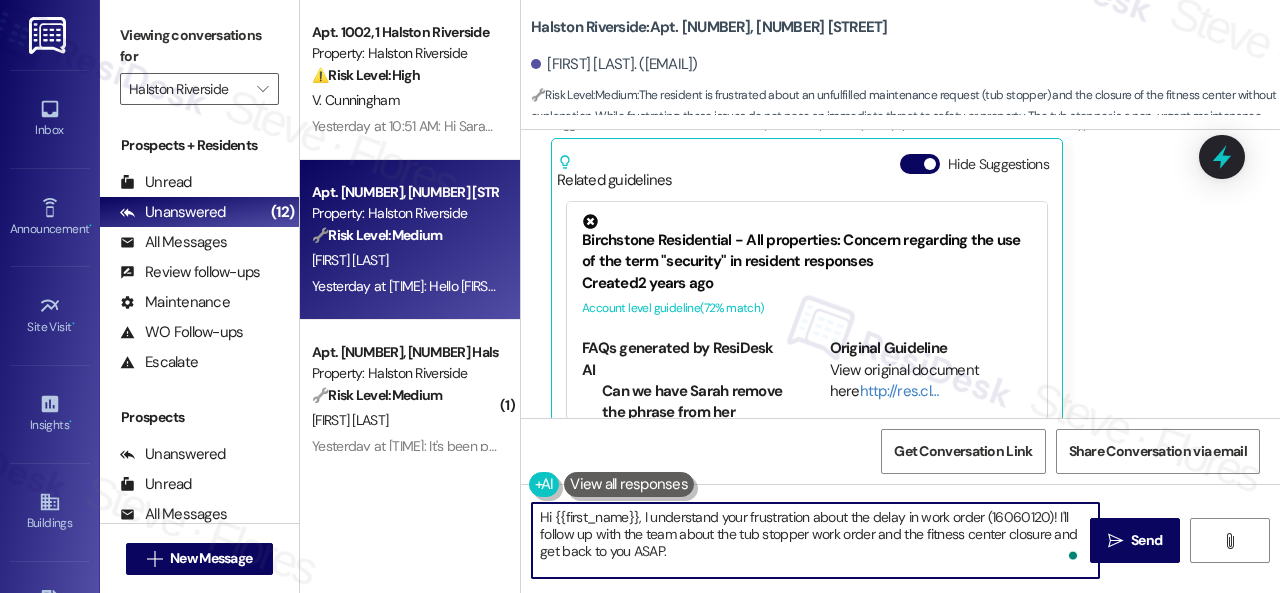 click on "Hi {{first_name}}, I understand your frustration about the delay in work order (16060120)! I'll follow up with the team about the tub stopper work order and the fitness center closure and get back to you ASAP." at bounding box center [815, 540] 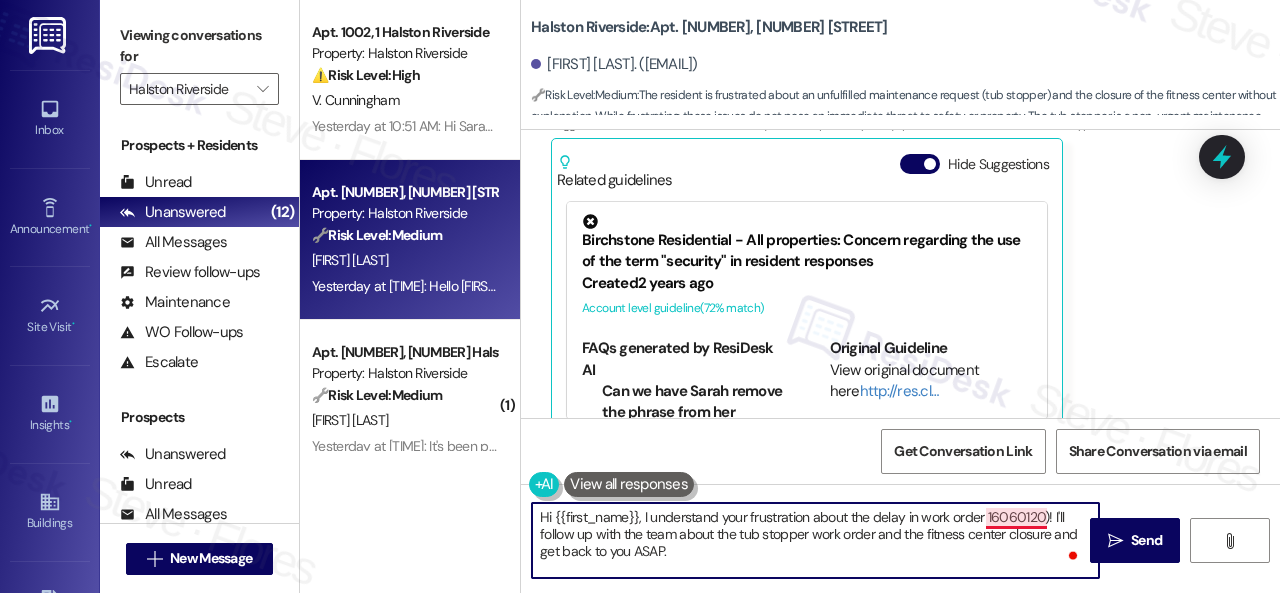 click on "Hi {{first_name}}, I understand your frustration about the delay in work order 16060120)! I'll follow up with the team about the tub stopper work order and the fitness center closure and get back to you ASAP." at bounding box center [815, 540] 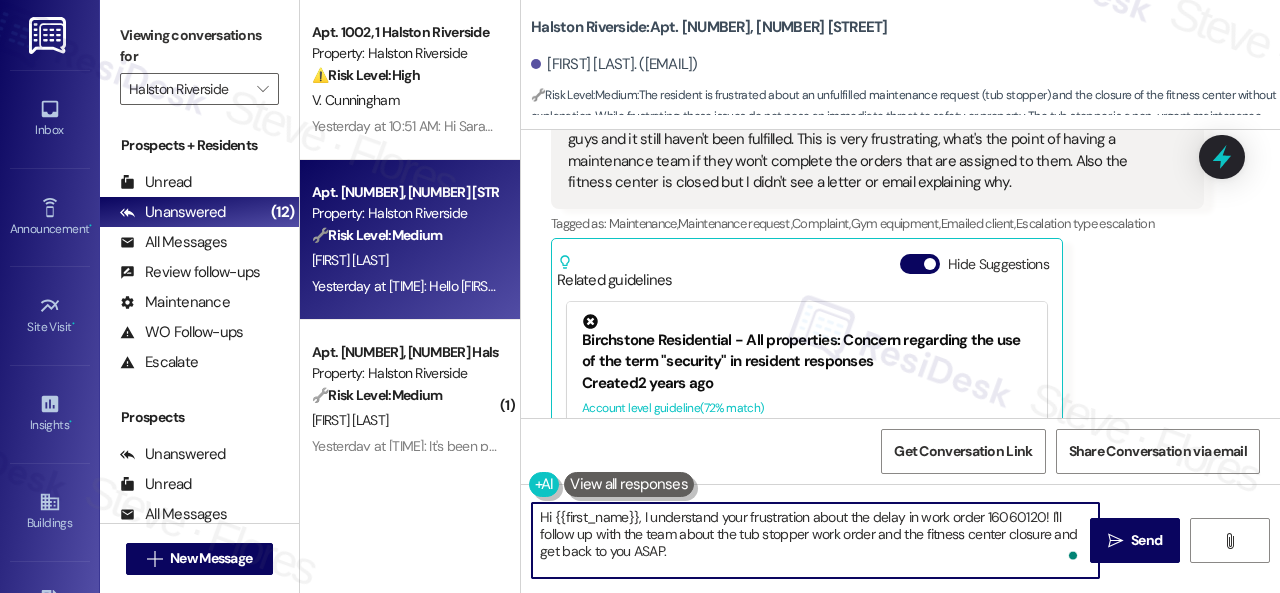 scroll, scrollTop: 21224, scrollLeft: 0, axis: vertical 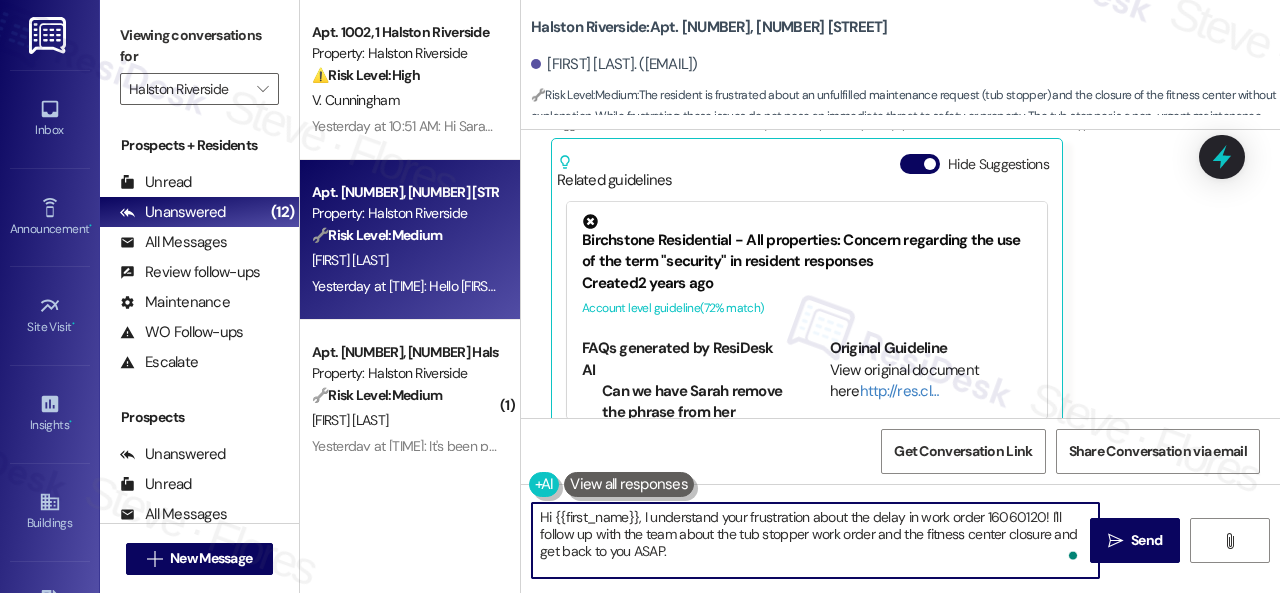 drag, startPoint x: 634, startPoint y: 549, endPoint x: 704, endPoint y: 547, distance: 70.028564 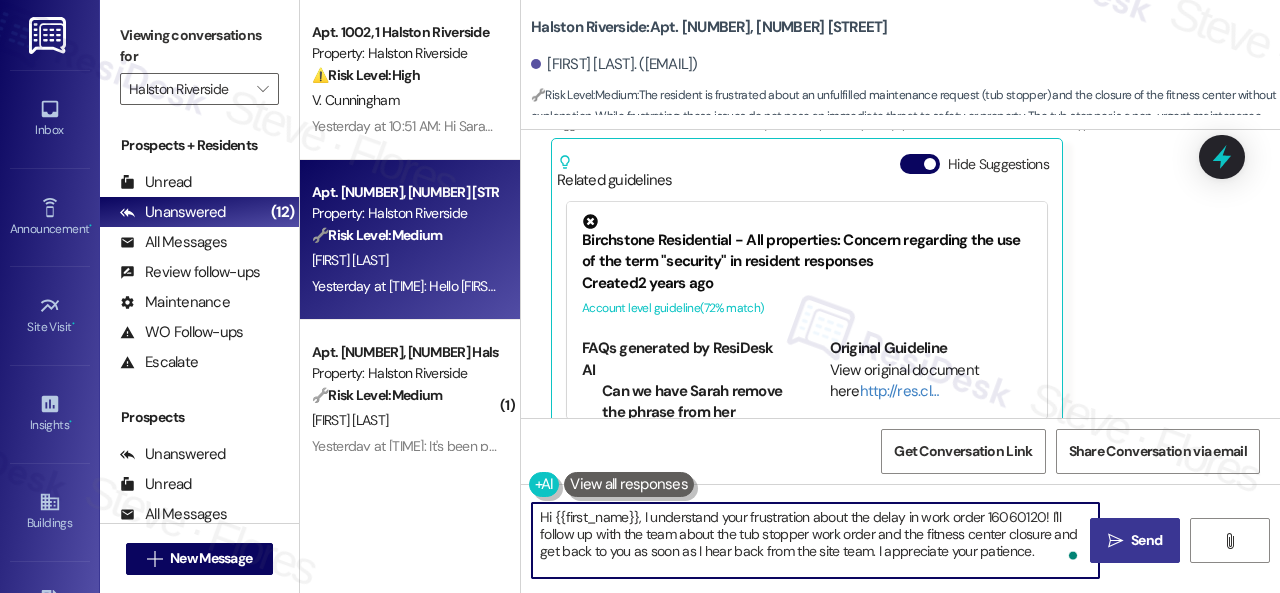 type on "Hi {{first_name}}, I understand your frustration about the delay in work order 16060120! I'll follow up with the team about the tub stopper work order and the fitness center closure and get back to you as soon as I hear back from the site team. I appreciate your patience." 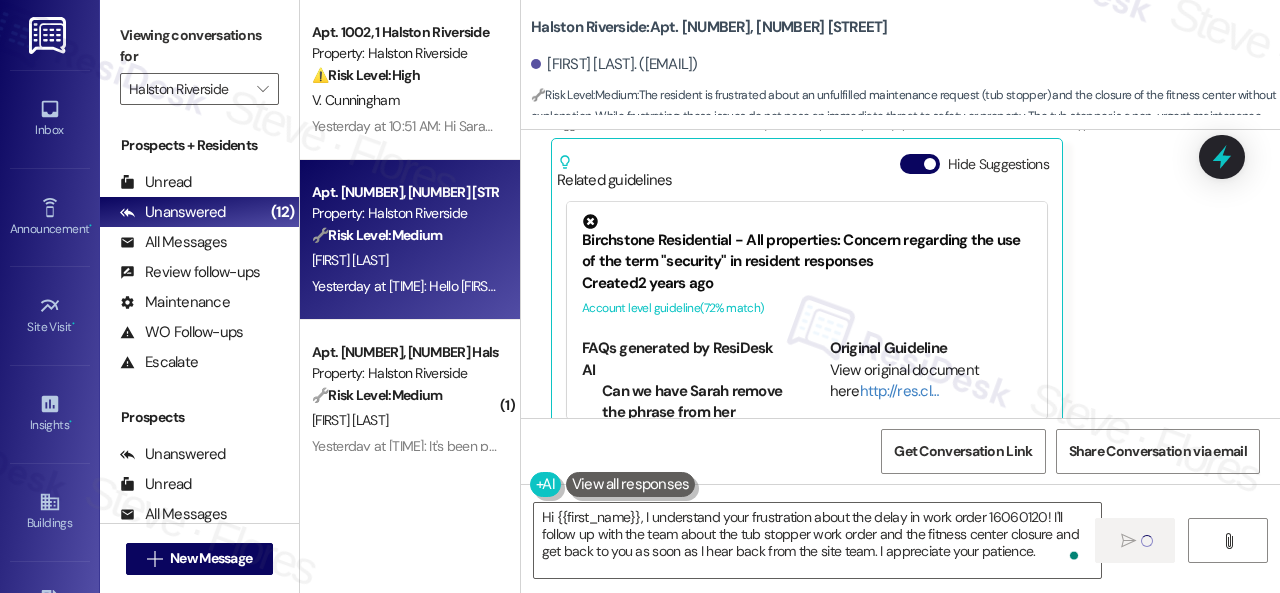 type 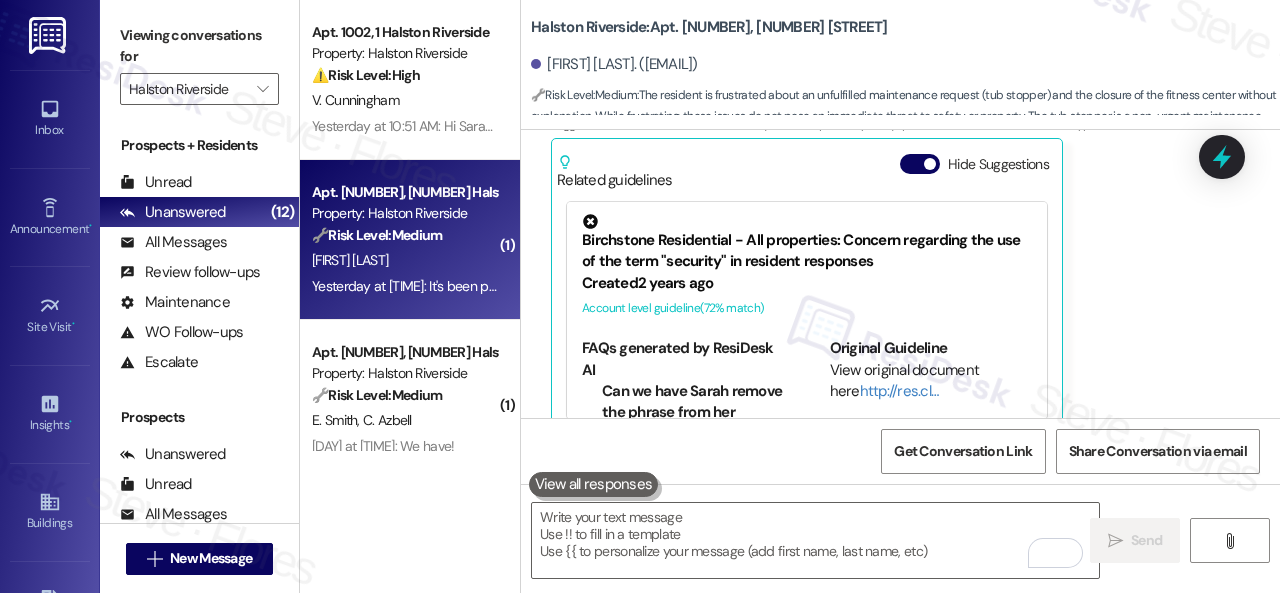click on "[INITIAL]. [LAST]" at bounding box center [404, 260] 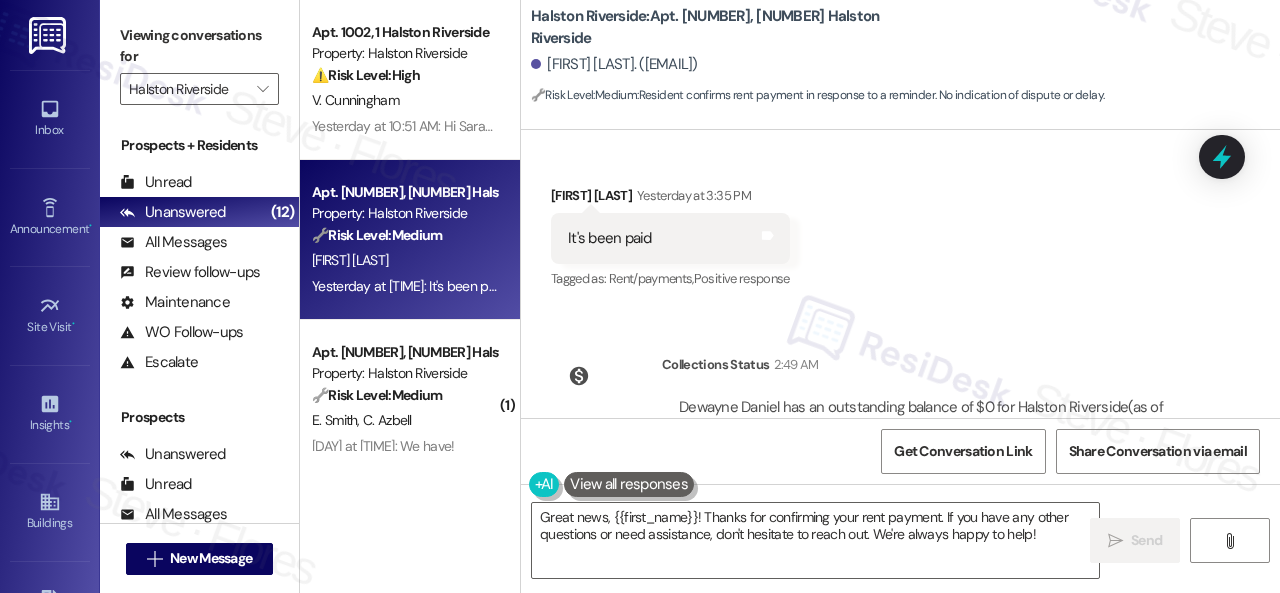scroll, scrollTop: 4514, scrollLeft: 0, axis: vertical 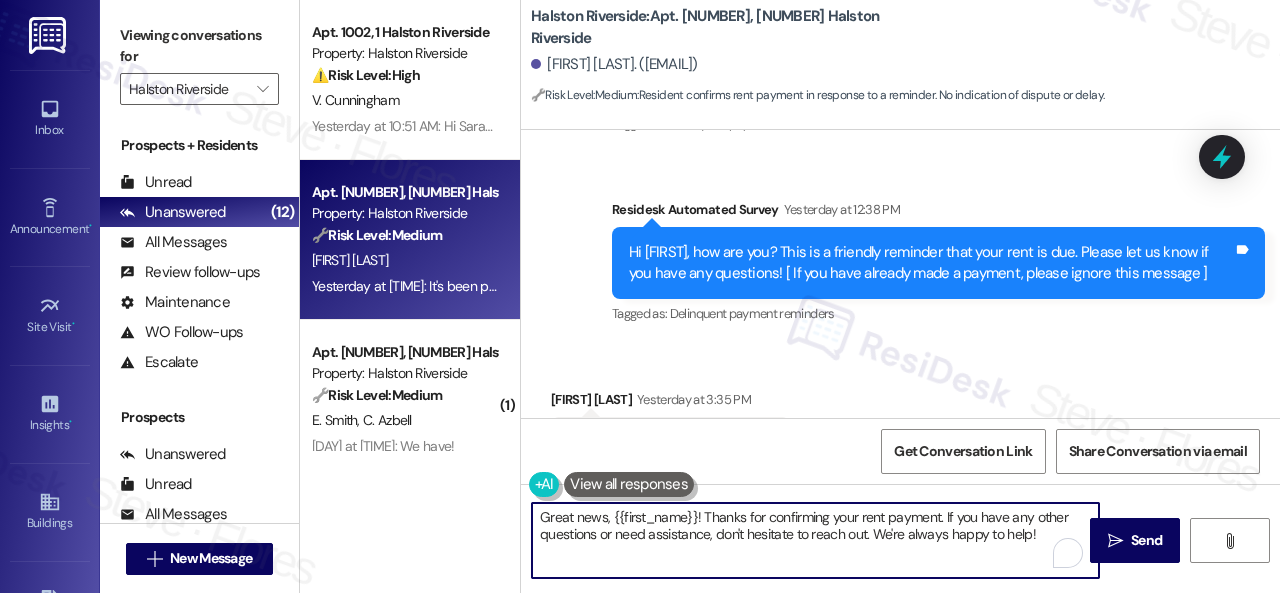 drag, startPoint x: 700, startPoint y: 517, endPoint x: 466, endPoint y: 509, distance: 234.13672 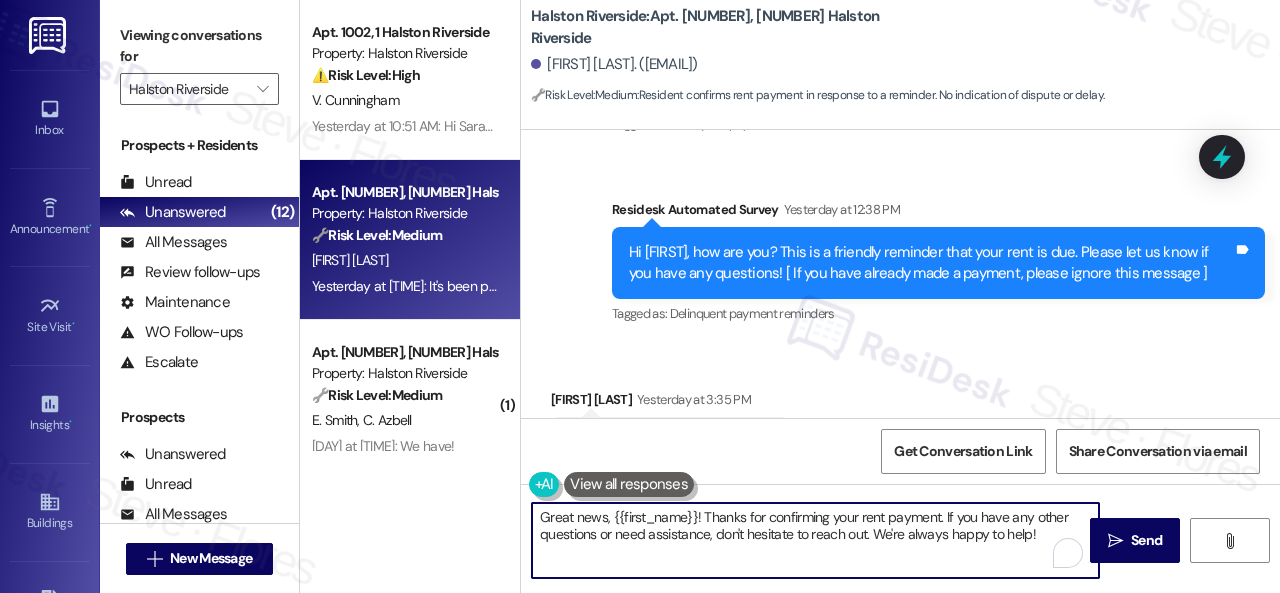 click on "Apt. 1002, 1 Halston Riverside Property: Halston Riverside ⚠️  Risk Level:  High The resident is reporting a health concern for their child due to unclean air ducts, potentially exacerbating asthma. This requires urgent attention to mitigate potential health risks and ensure a safe living environment. V. Cunningham Yesterday at 10:51 AM: Hi Sarah,
Thank you so much for taking care of this serious issue. Due to the air ducts haven't been cleaned out in a long time, as you can see in the pictures that they haven't, is having a hard time with the breathing at night from this due to him having asthma.
Maintenance is welcome to enter, but if they can let me know ahead or when they plan to enter prior. They have my contact number, and no, I don't have pets. Apt. 2207, 1 Halston Riverside Property: Halston Riverside 🔧  Risk Level:  Medium Resident confirms rent payment in response to a reminder. No indication of dispute or delay. D. Daniel Yesterday at 3:35 PM: It's been paid  ( 1 ) 🔧  Risk Level:  Medium" at bounding box center [790, 296] 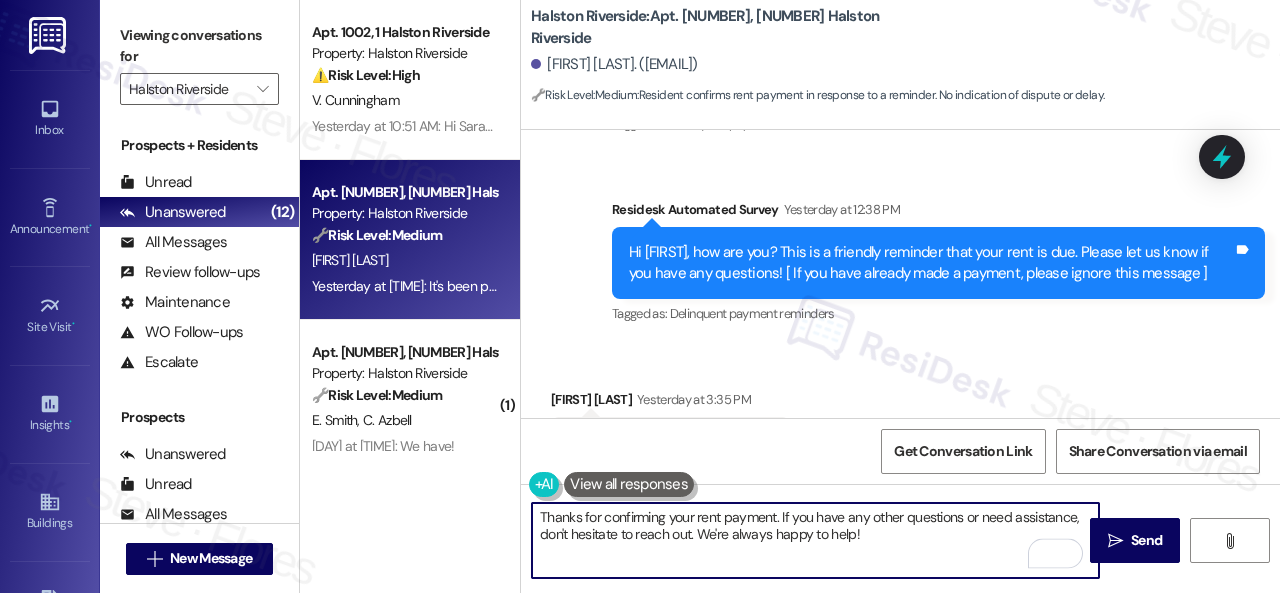 drag, startPoint x: 774, startPoint y: 513, endPoint x: 949, endPoint y: 547, distance: 178.27226 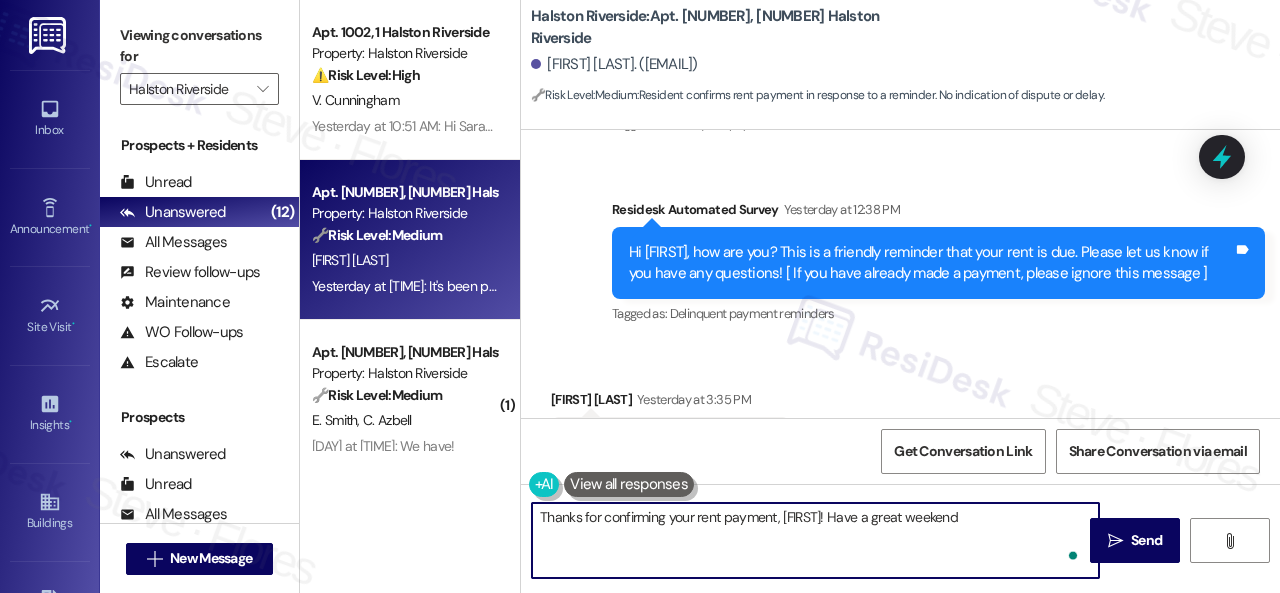type on "Thanks for confirming your rent payment, Dewayne! Have a great weekend!" 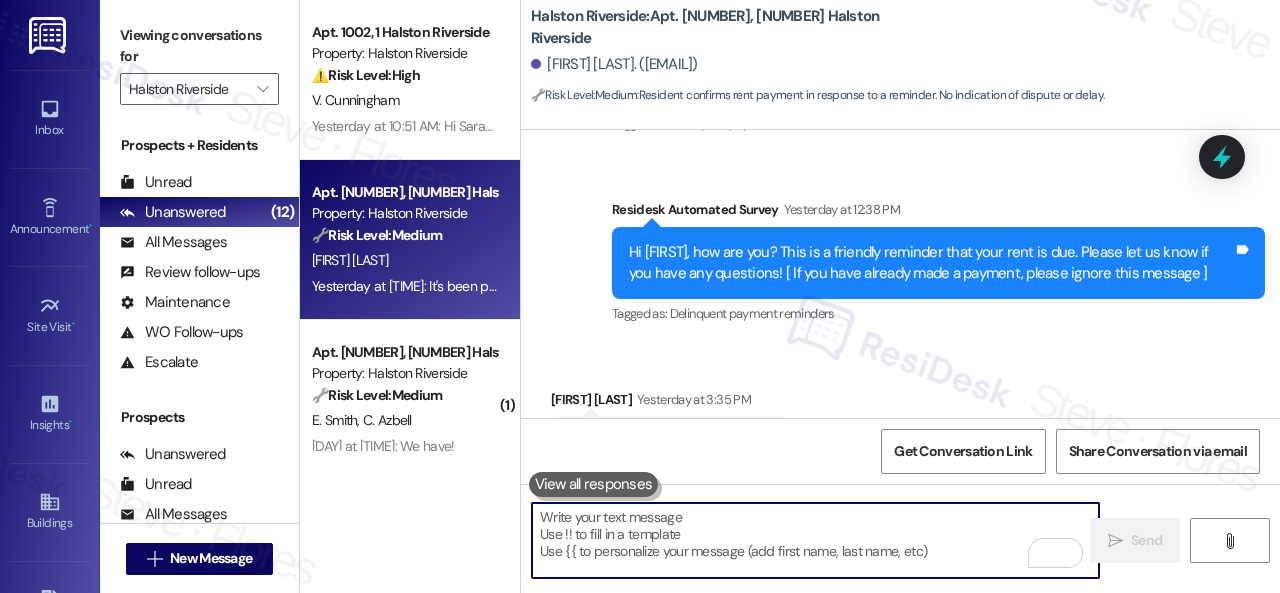 scroll, scrollTop: 4607, scrollLeft: 0, axis: vertical 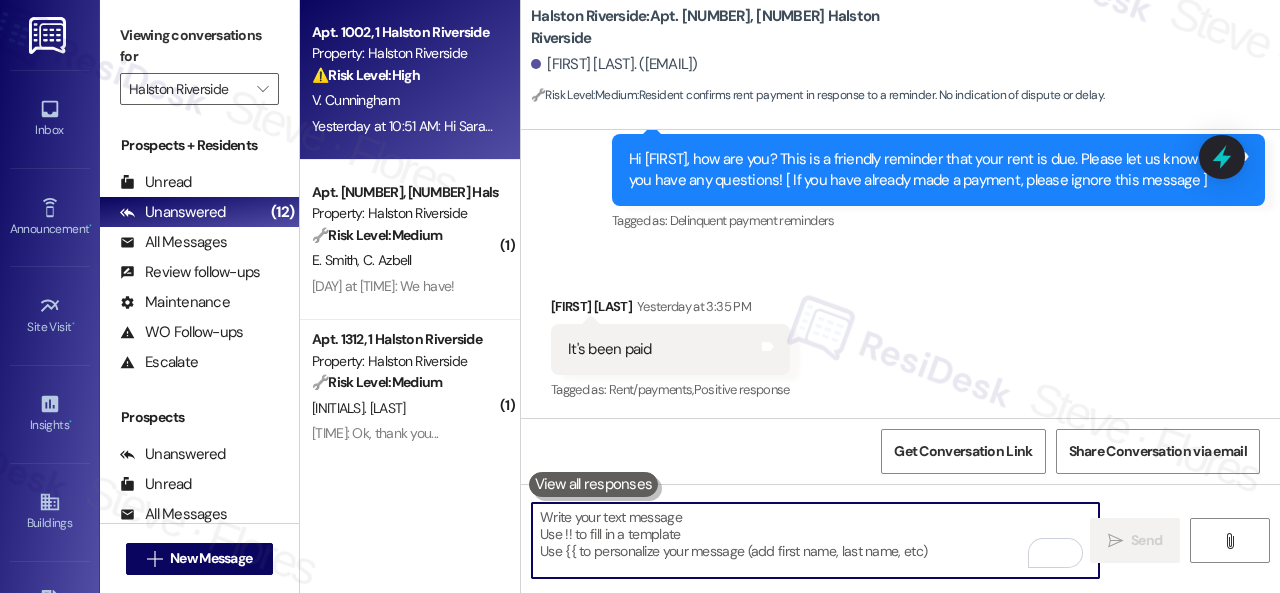 type 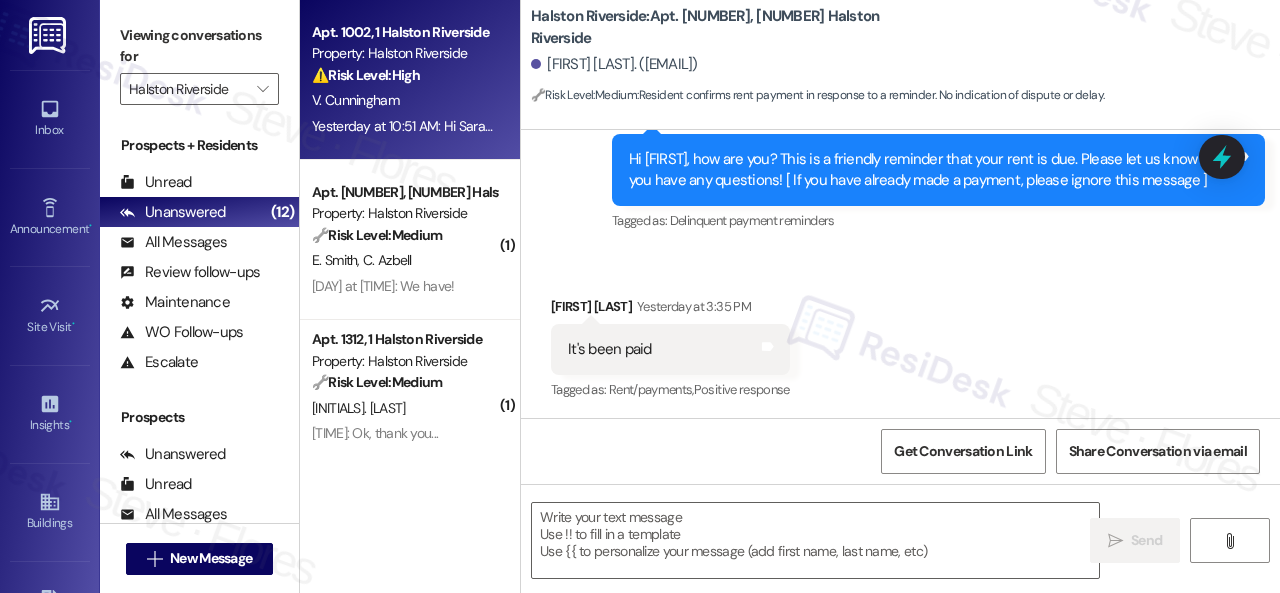 type on "Fetching suggested responses. Please feel free to read through the conversation in the meantime." 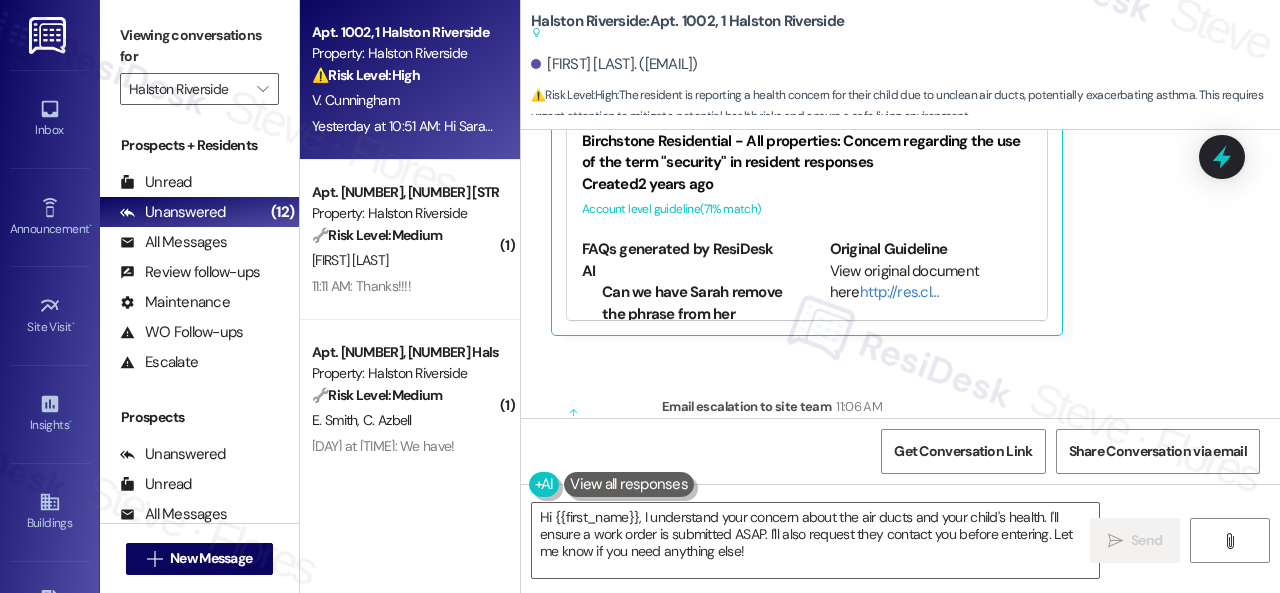 scroll, scrollTop: 5824, scrollLeft: 0, axis: vertical 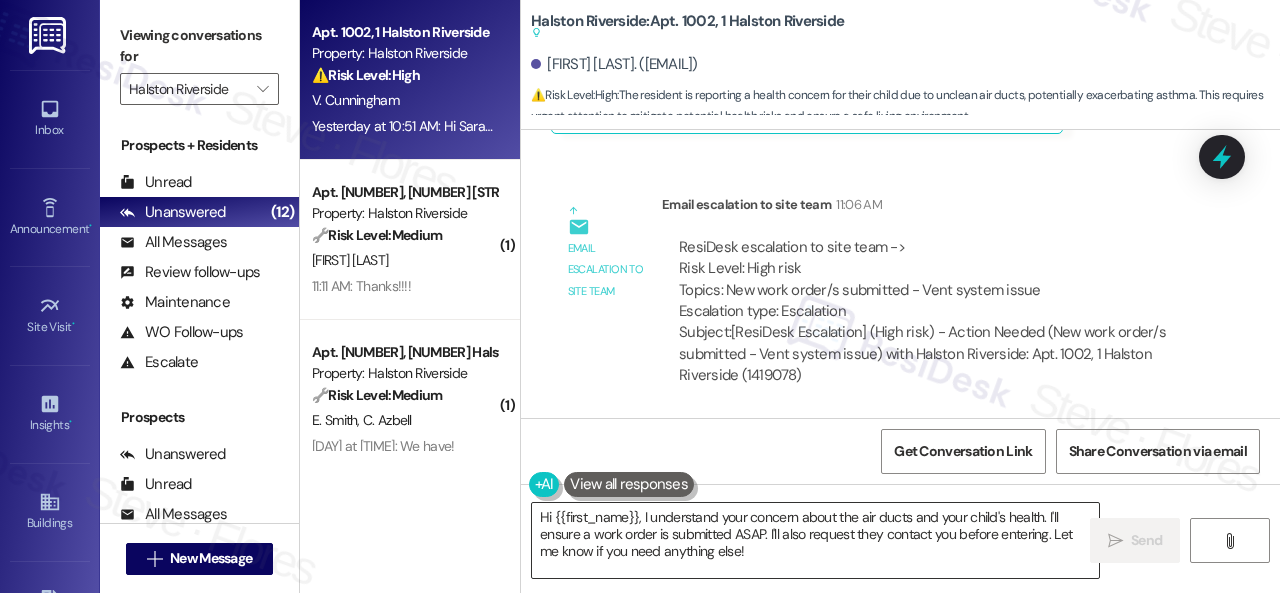 drag, startPoint x: 915, startPoint y: 532, endPoint x: 810, endPoint y: 546, distance: 105.92922 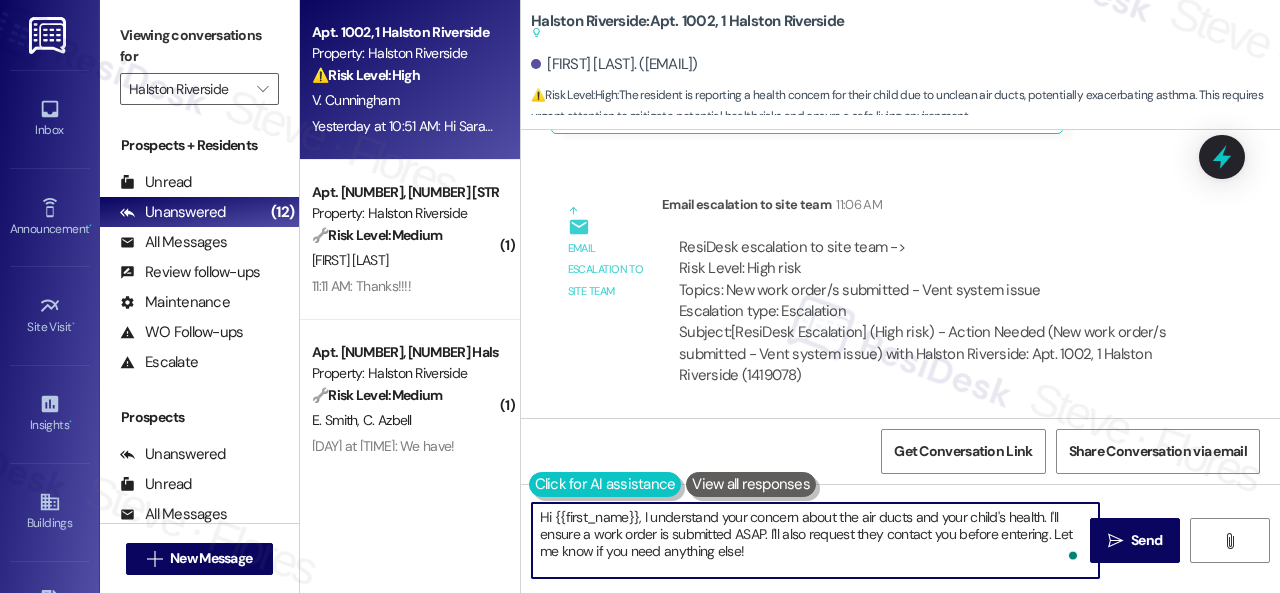 drag, startPoint x: 777, startPoint y: 553, endPoint x: 544, endPoint y: 477, distance: 245.08162 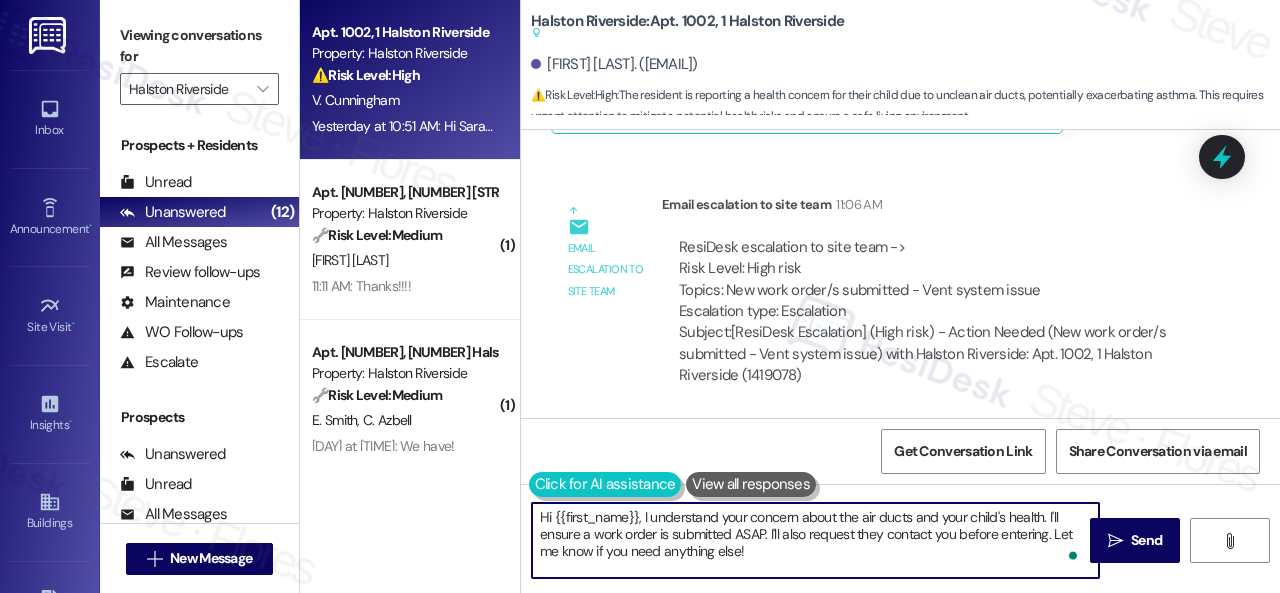 click on "Apt. 1002, 1 Halston Riverside Property: Halston Riverside ⚠️  Risk Level:  High The resident is reporting a health concern for their child due to unclean air ducts, potentially exacerbating asthma. This requires urgent attention to mitigate potential health risks and ensure a safe living environment. V. Cunningham Yesterday at 10:51 AM: Hi Sarah,
Thank you so much for taking care of this serious issue. Due to the air ducts haven't been cleaned out in a long time, as you can see in the pictures that they haven't, is having a hard time with the breathing at night from this due to him having asthma.
Maintenance is welcome to enter, but if they can let me know ahead or when they plan to enter prior. They have my contact number, and no, I don't have pets. ( 1 ) Apt. 1909, 1 Halston Riverside Property: Halston Riverside 🔧  Risk Level:  Medium L. Washington 11:11 AM: Thanks!!!! 11:11 AM: Thanks!!!! ( 1 ) Apt. 1407, 1 Halston Riverside Property: Halston Riverside 🔧  Risk Level:  Medium E. Smith C. Azbell" at bounding box center [790, 296] 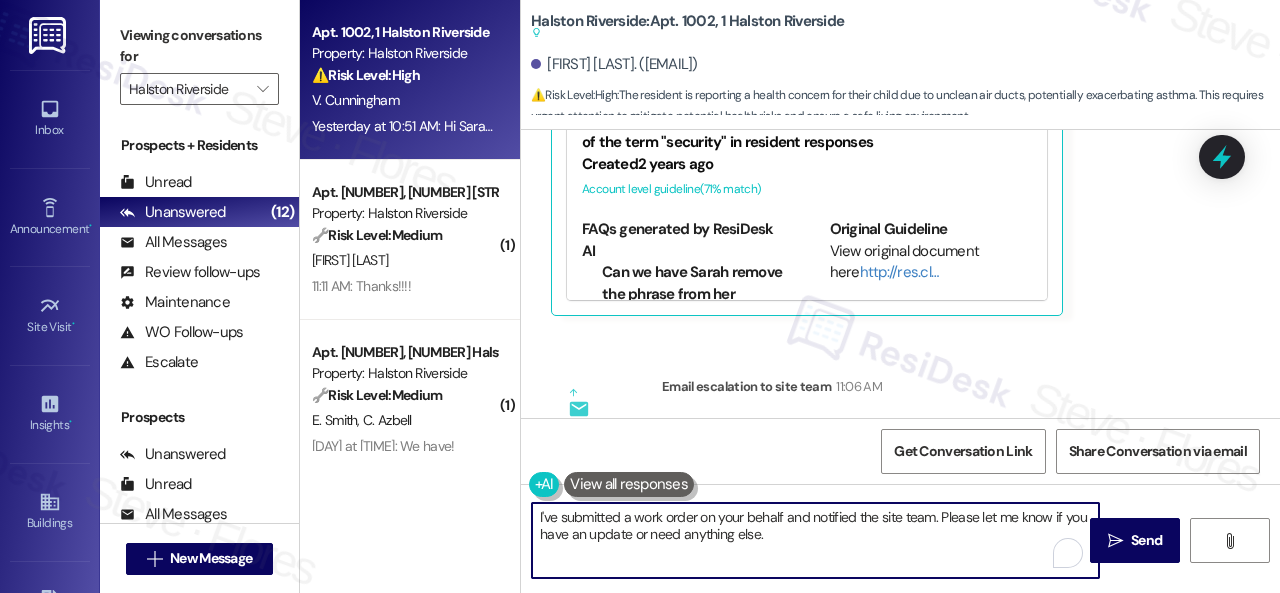 scroll, scrollTop: 5624, scrollLeft: 0, axis: vertical 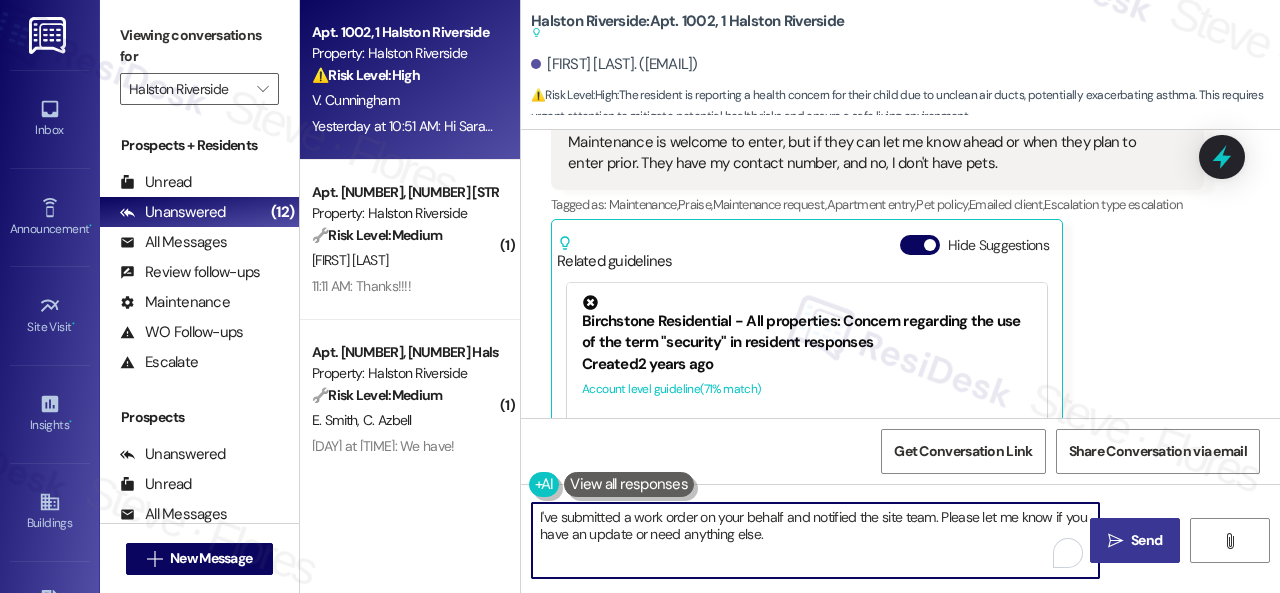 type on "I've submitted a work order on your behalf and notified the site team. Please let me know if you have an update or need anything else." 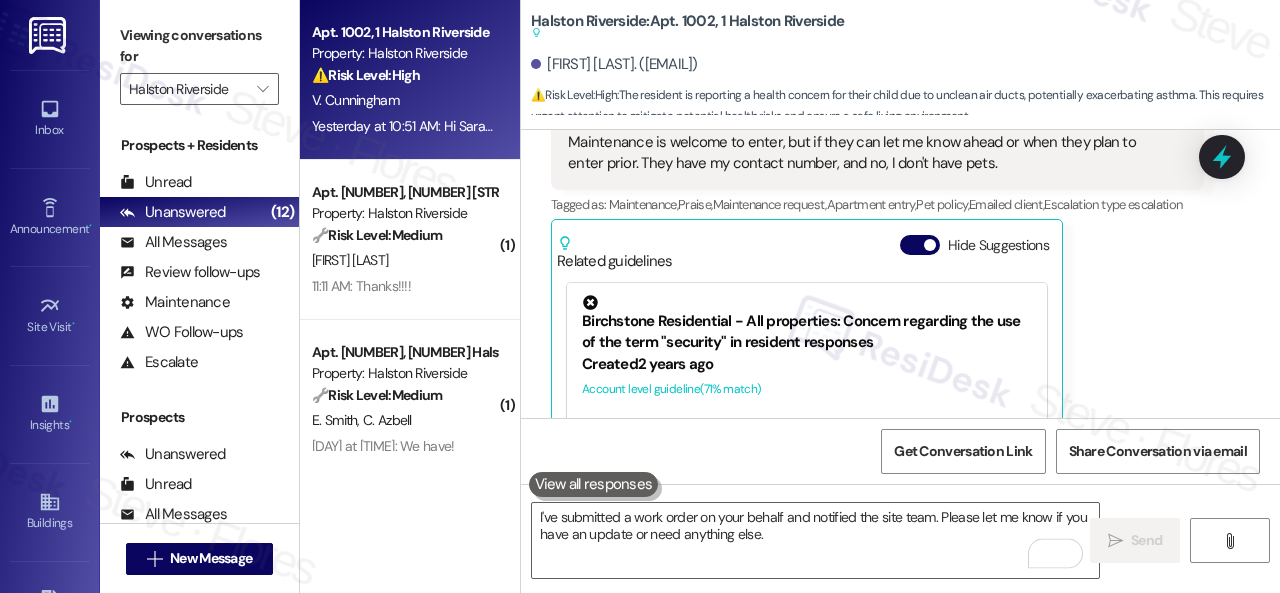 type 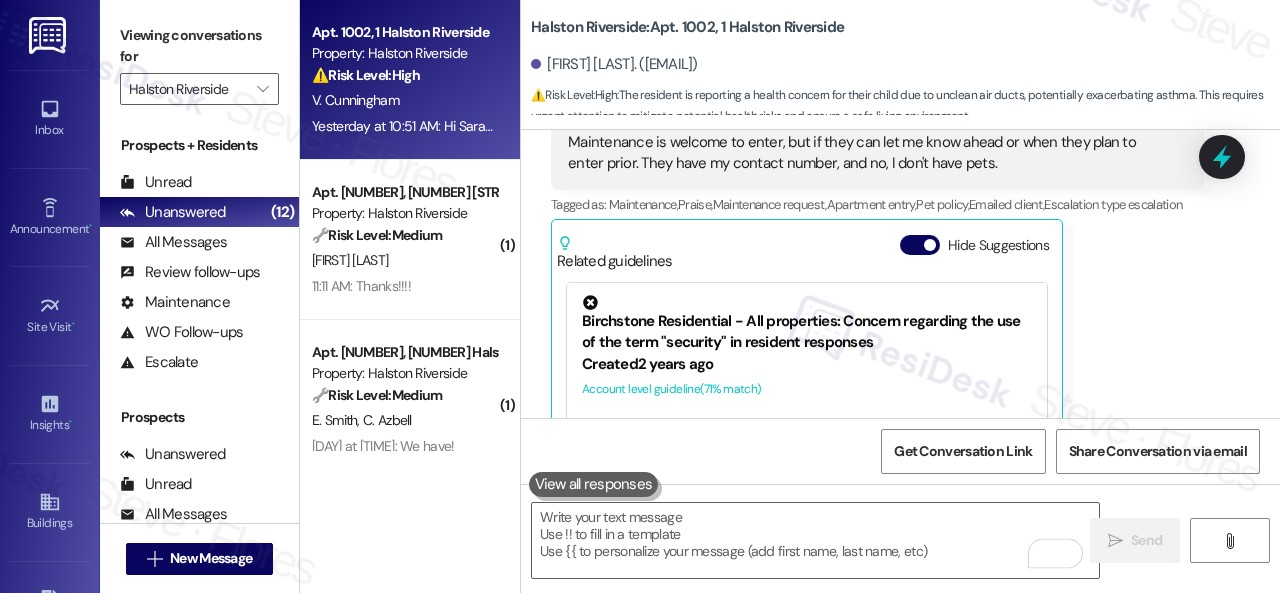 scroll, scrollTop: 5755, scrollLeft: 0, axis: vertical 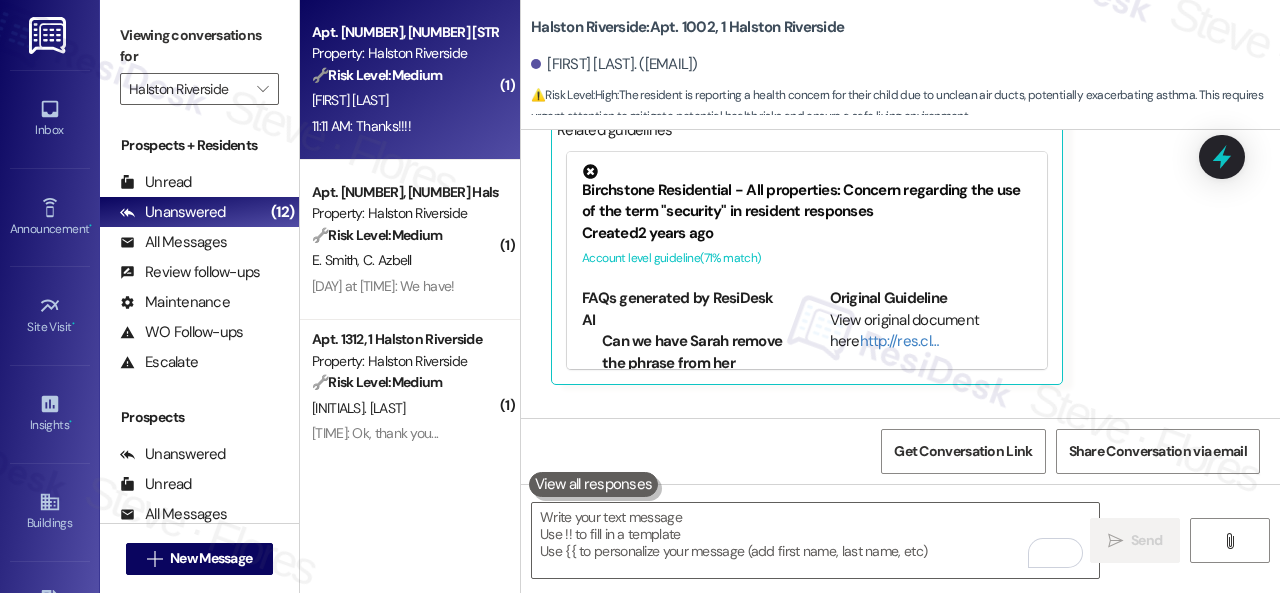 click on "[INITIALS]. [LAST]" at bounding box center [404, 100] 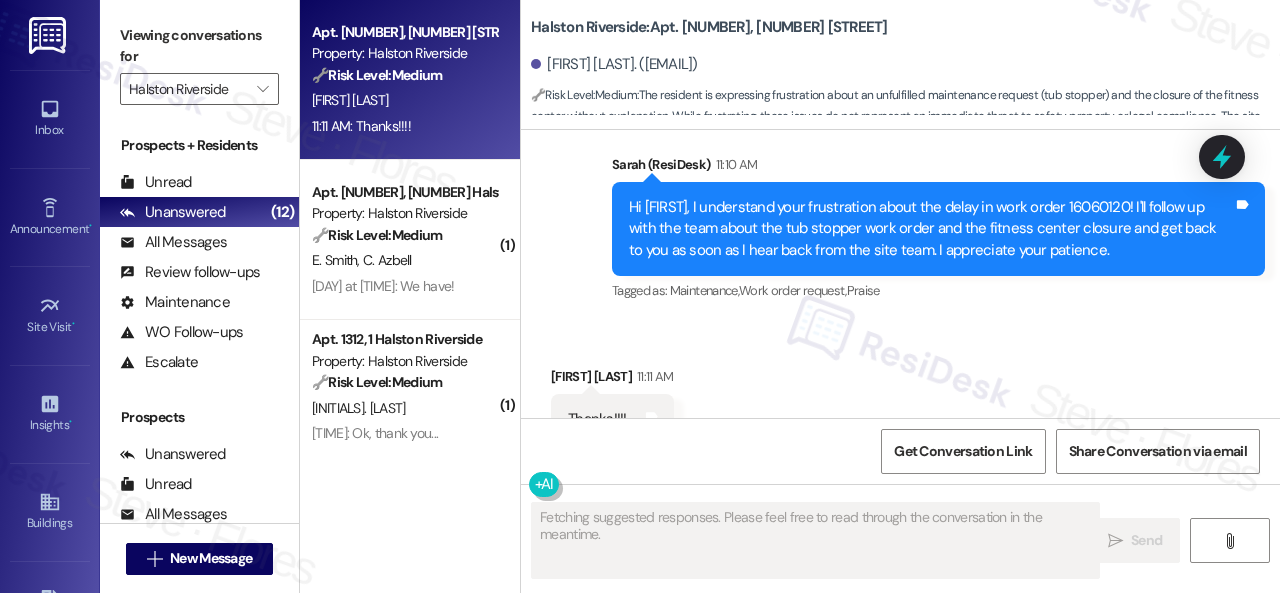 scroll, scrollTop: 21864, scrollLeft: 0, axis: vertical 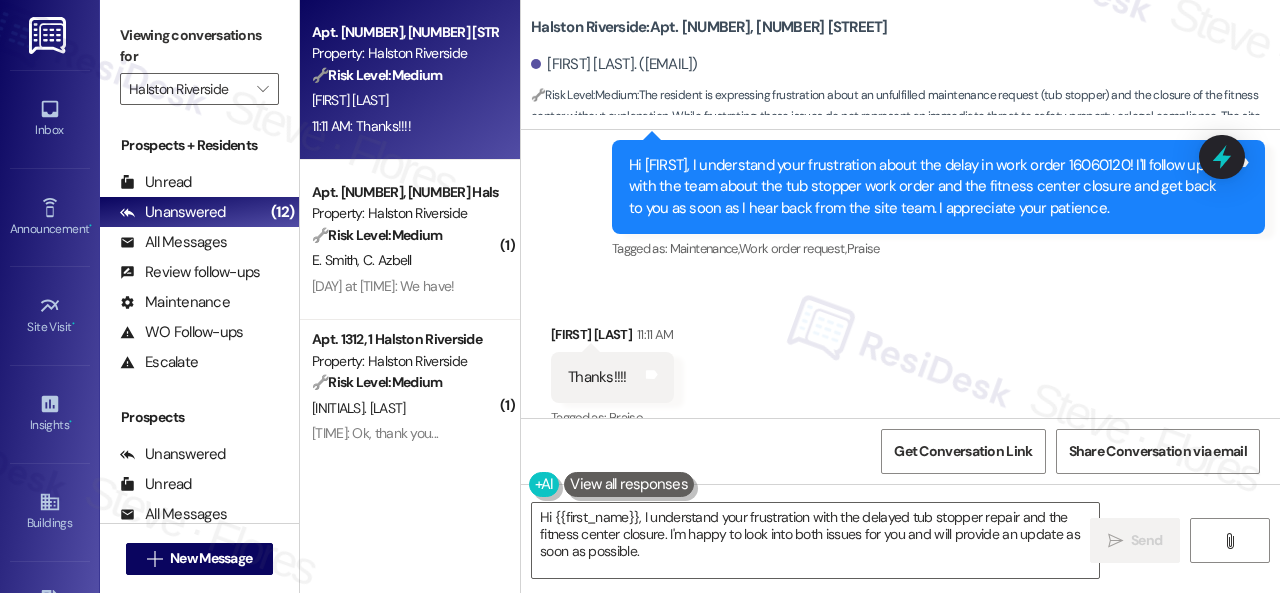 click on "Apt. 1909, 1 Halston Riverside Property: Halston Riverside 🔧  Risk Level:  Medium The resident is expressing frustration about an unfulfilled maintenance request (tub stopper) and the closure of the fitness center without explanation. While frustrating, these issues do not represent an immediate threat to safety, property, or legal compliance. The site team has acknowledged the issue and promised follow-up. L. Washington 11:11 AM: Thanks!!!! 11:11 AM: Thanks!!!! ( 1 ) Apt. 1407, 1 Halston Riverside Property: Halston Riverside 🔧  Risk Level:  Medium The resident is confirming they have already paid rent in response to a reminder. This is a routine update, and there's no indication of a dispute or issue. E. Smith C. Azbell Yesterday at 2:39 PM: We have!  Yesterday at 2:39 PM: We have!  ( 1 ) Apt. 1312, 1 Halston Riverside Property: Halston Riverside 🔧  Risk Level:  Medium D. Terry Yesterday at 2:26 PM: Ok, thank you...  Yesterday at 2:26 PM: Ok, thank you...  Archived on 03/24/2025 ( 1 ) 🔧 Medium (" at bounding box center [790, 296] 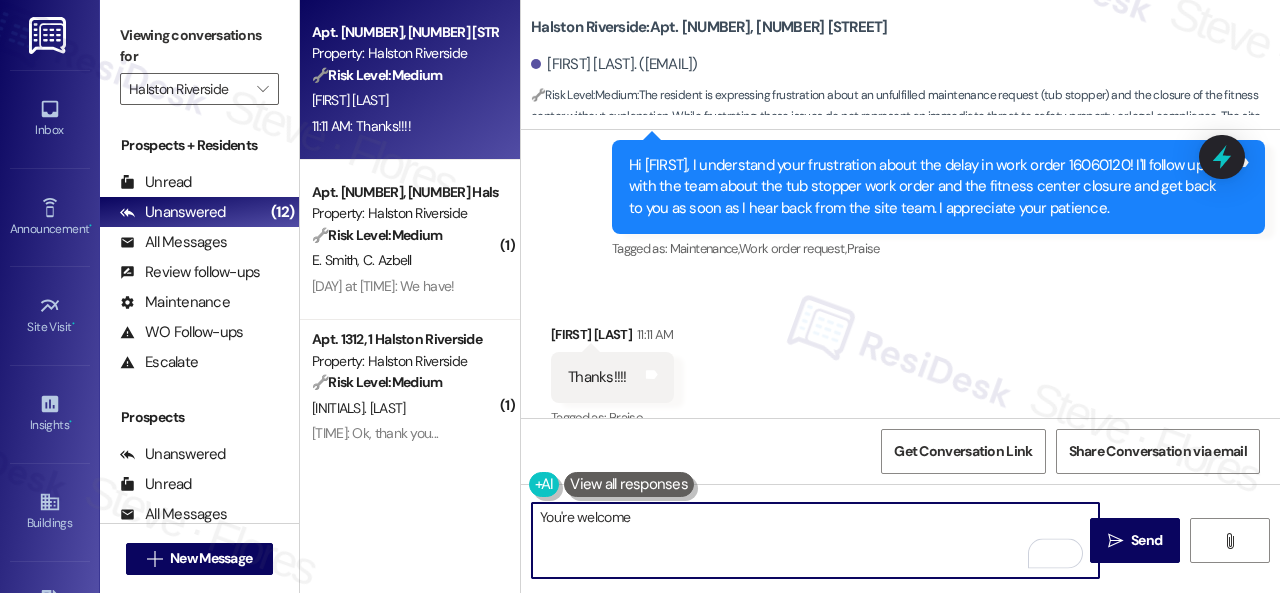 type on "You're welcome." 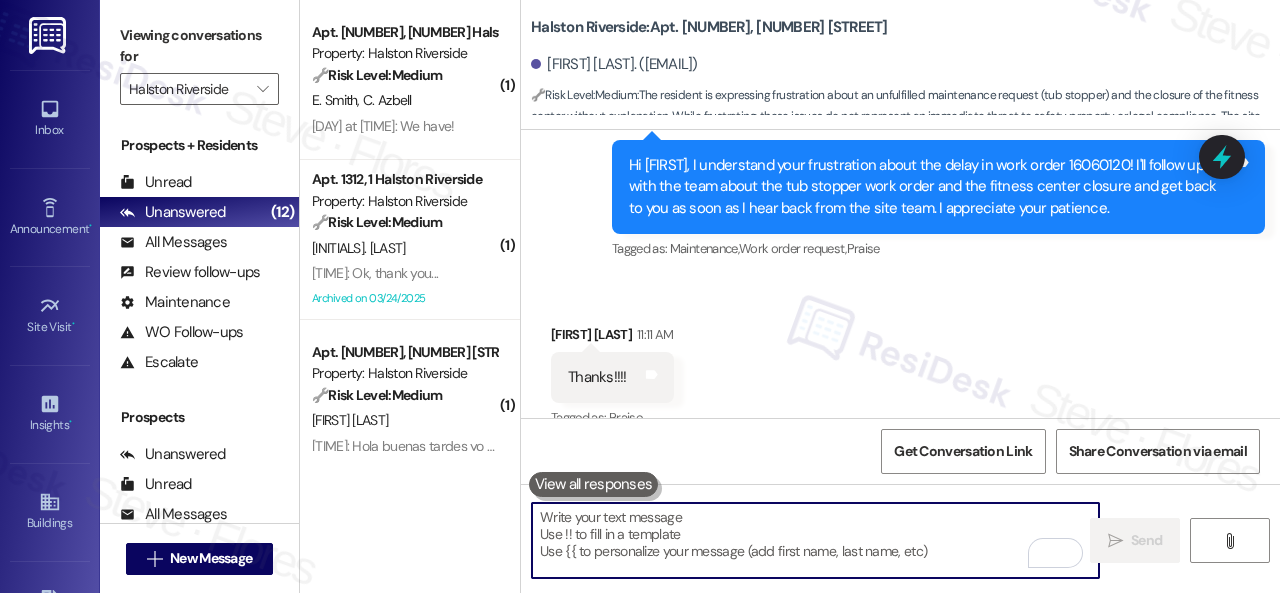 scroll, scrollTop: 21862, scrollLeft: 0, axis: vertical 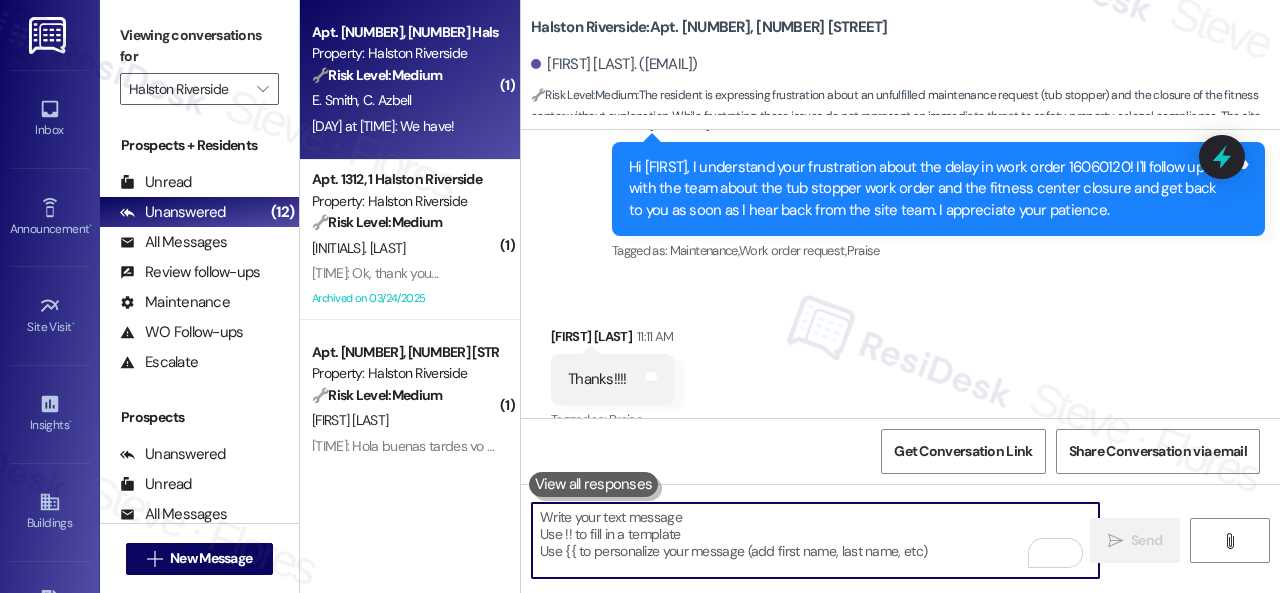 type 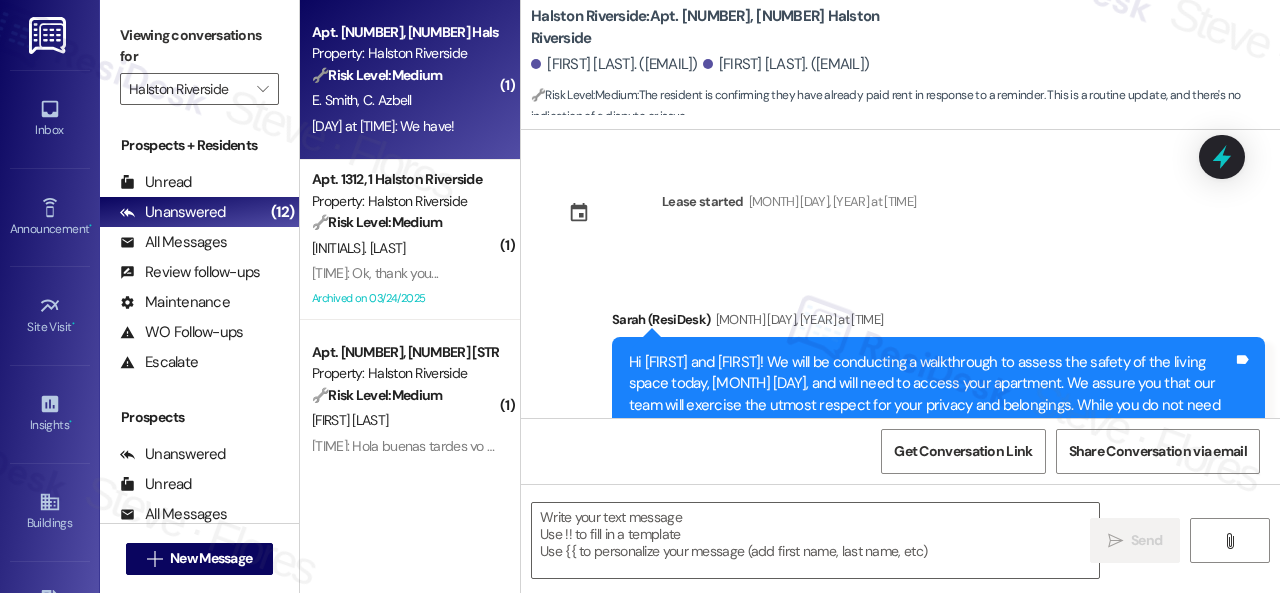 scroll, scrollTop: 10985, scrollLeft: 0, axis: vertical 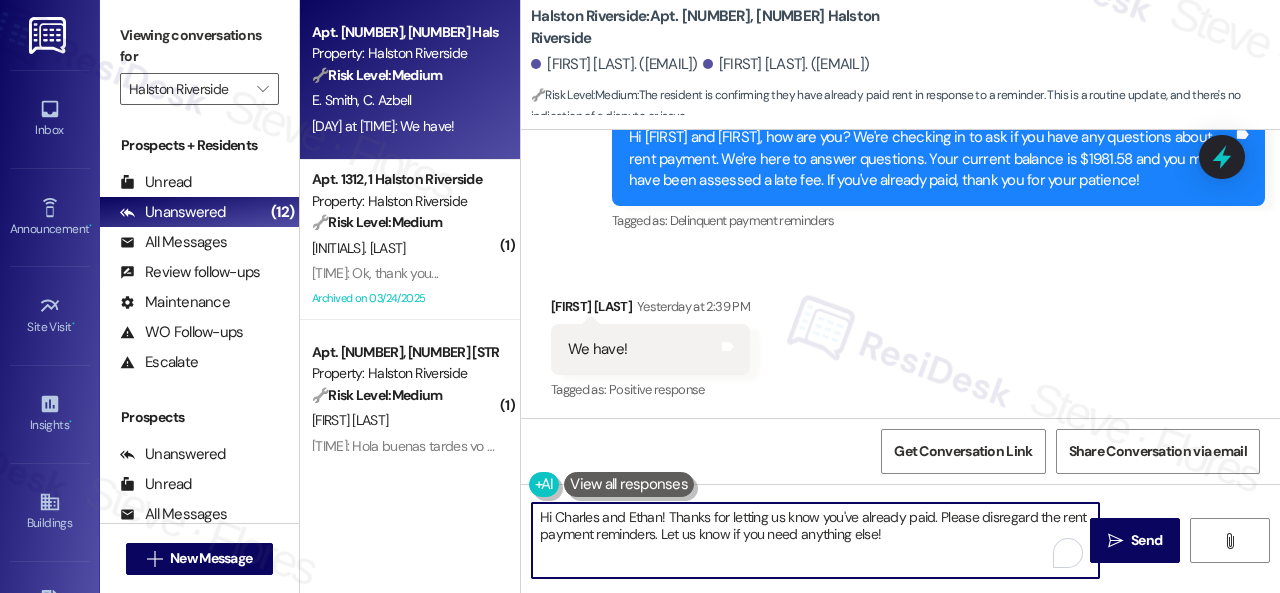 drag, startPoint x: 663, startPoint y: 515, endPoint x: 418, endPoint y: 499, distance: 245.5219 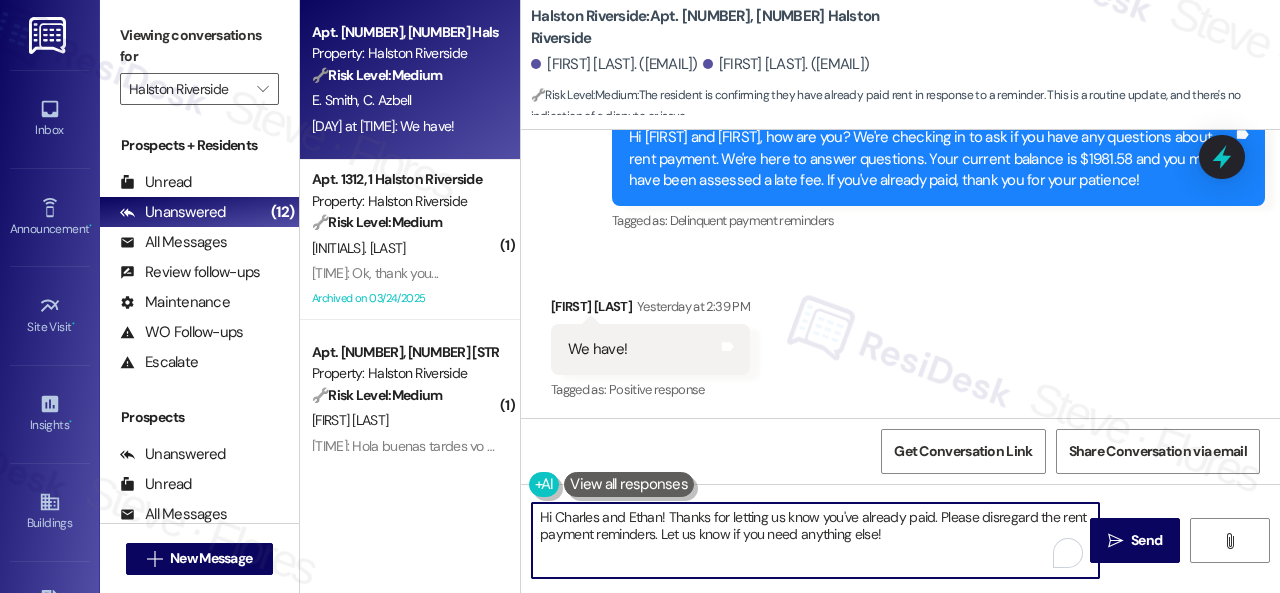click on "Apt. 1407, 1 Halston Riverside Property: Halston Riverside 🔧  Risk Level:  Medium The resident is confirming they have already paid rent in response to a reminder. This is a routine update, and there's no indication of a dispute or issue. E. Smith C. Azbell Yesterday at 2:39 PM: We have!  Yesterday at 2:39 PM: We have!  ( 1 ) Apt. 1312, 1 Halston Riverside Property: Halston Riverside 🔧  Risk Level:  Medium The resident is acknowledging the update regarding the removal of old appliances. This is a standard follow-up and confirmation, not indicating any urgency or risk. D. Terry Yesterday at 2:26 PM: Ok, thank you...  Yesterday at 2:26 PM: Ok, thank you...  Archived on 03/24/2025 ( 1 ) Apt. 0310, 1 Halston Riverside Property: Halston Riverside 🔧  Risk Level:  Medium The resident is providing a heads-up about a future rent payment. This is a routine notification and doesn't indicate any immediate issues or disputes. S. Mateus ( 1 ) Apt. 0207, 1 Halston Riverside Property: Halston Riverside 🔧 Medium (" at bounding box center [790, 296] 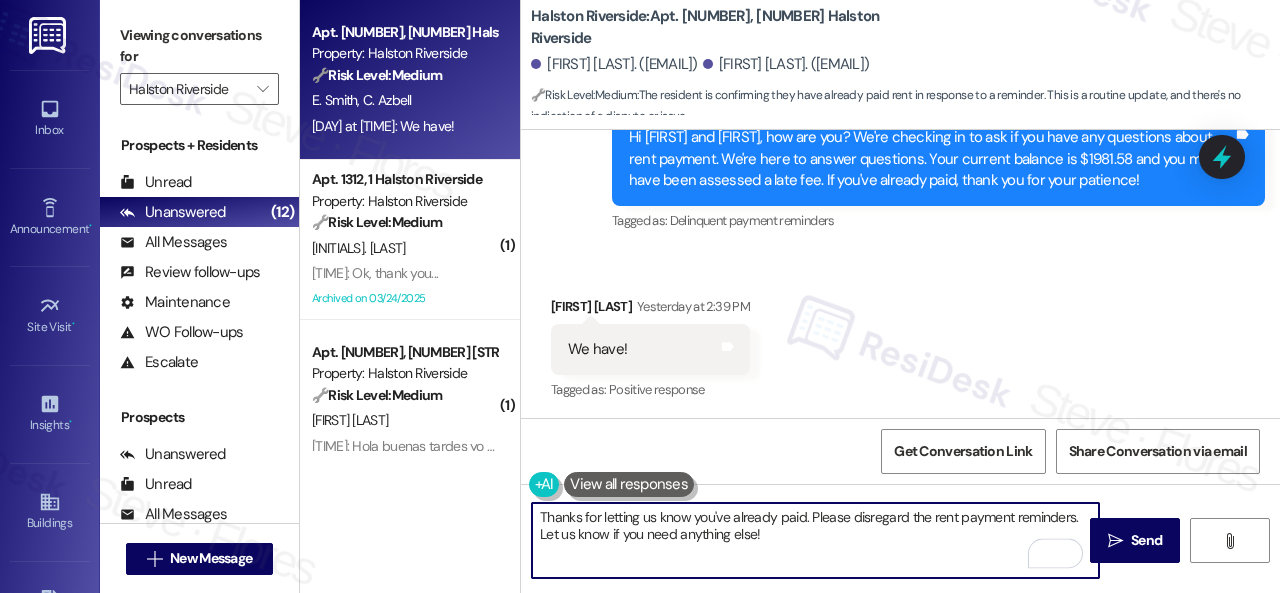drag, startPoint x: 776, startPoint y: 538, endPoint x: 493, endPoint y: 537, distance: 283.00177 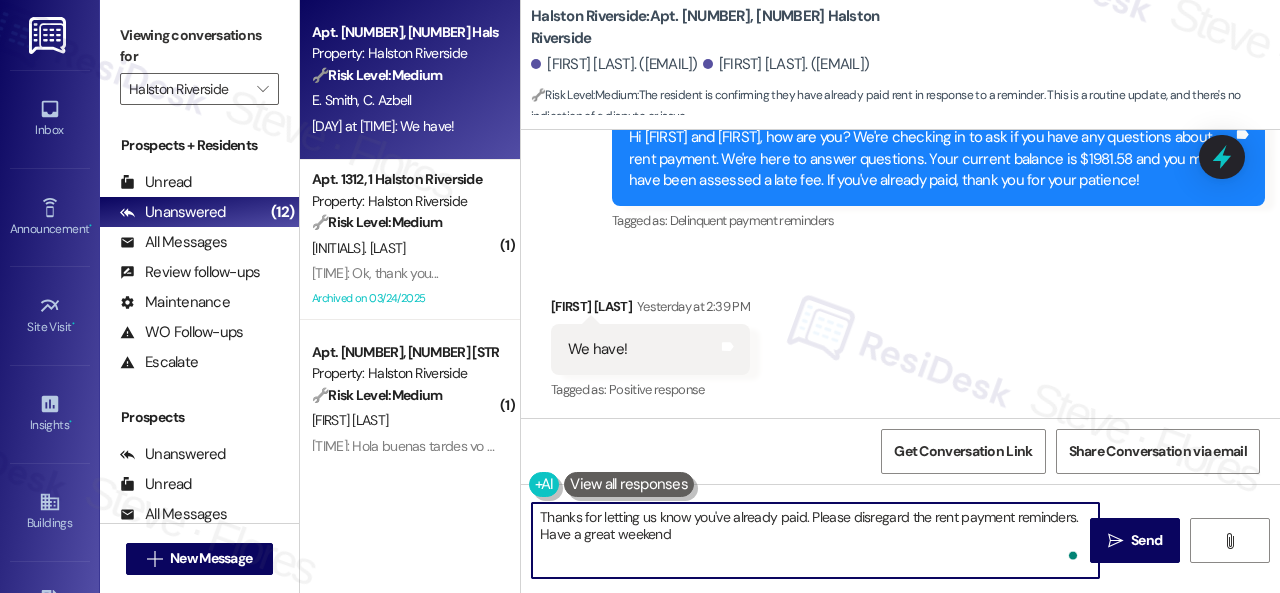 type on "Thanks for letting us know you've already paid. Please disregard the rent payment reminders. Have a great weekend!" 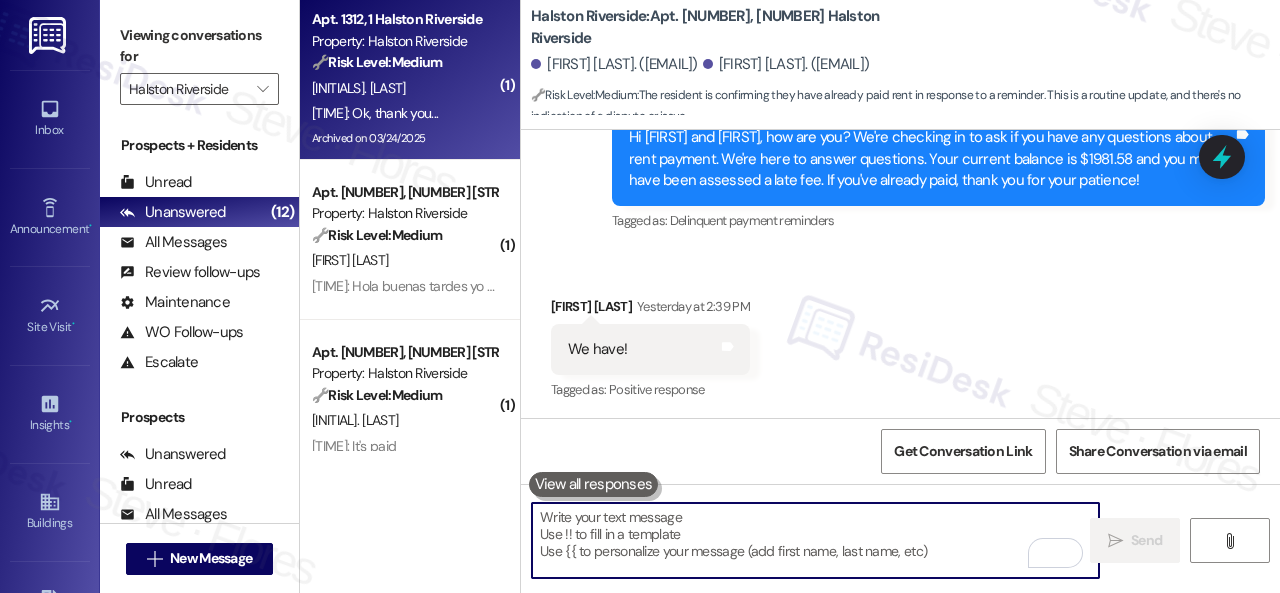 type 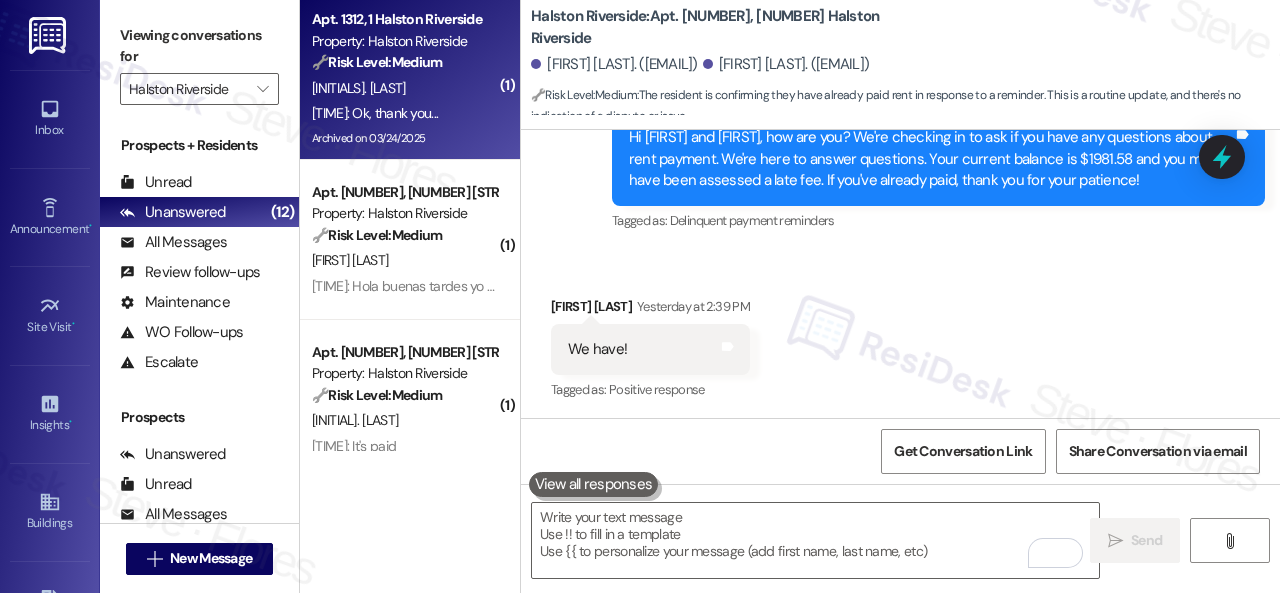 click on "[INITIAL]. [LAST]" at bounding box center (404, 88) 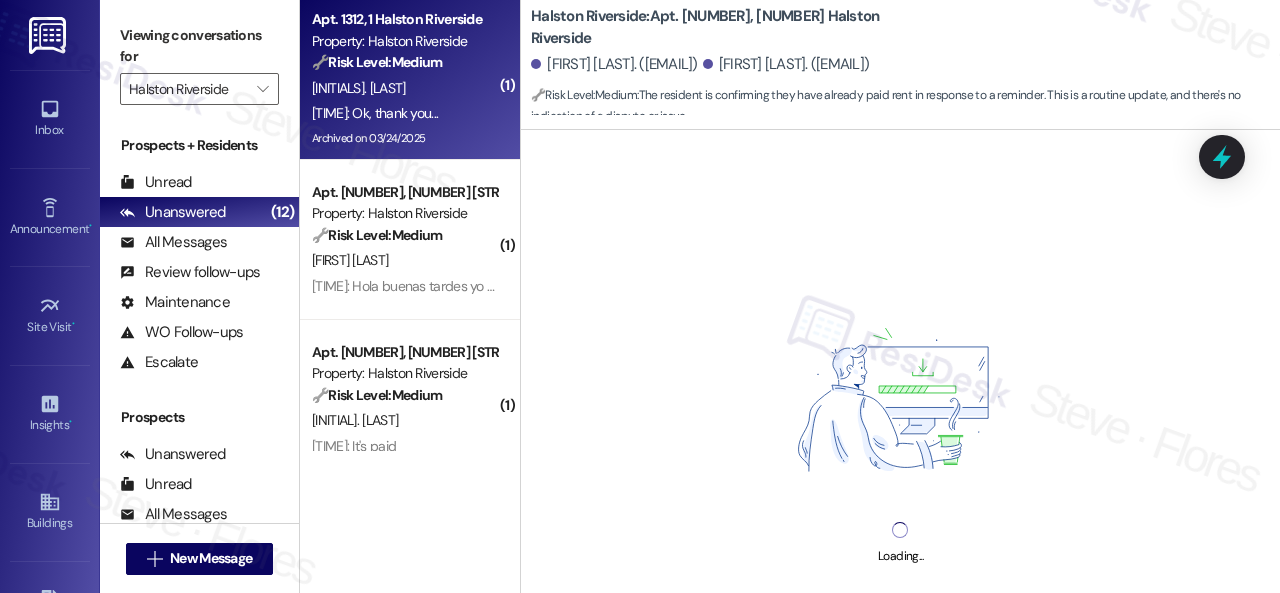 click on "[INITIAL]. [LAST]" at bounding box center [404, 88] 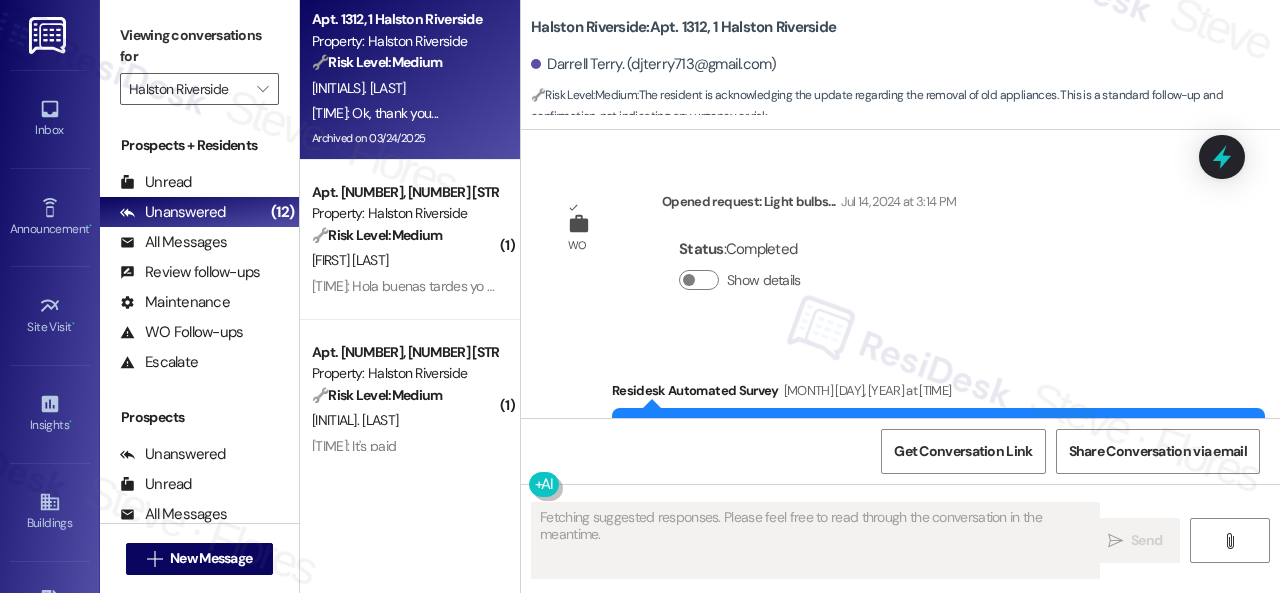 scroll, scrollTop: 30332, scrollLeft: 0, axis: vertical 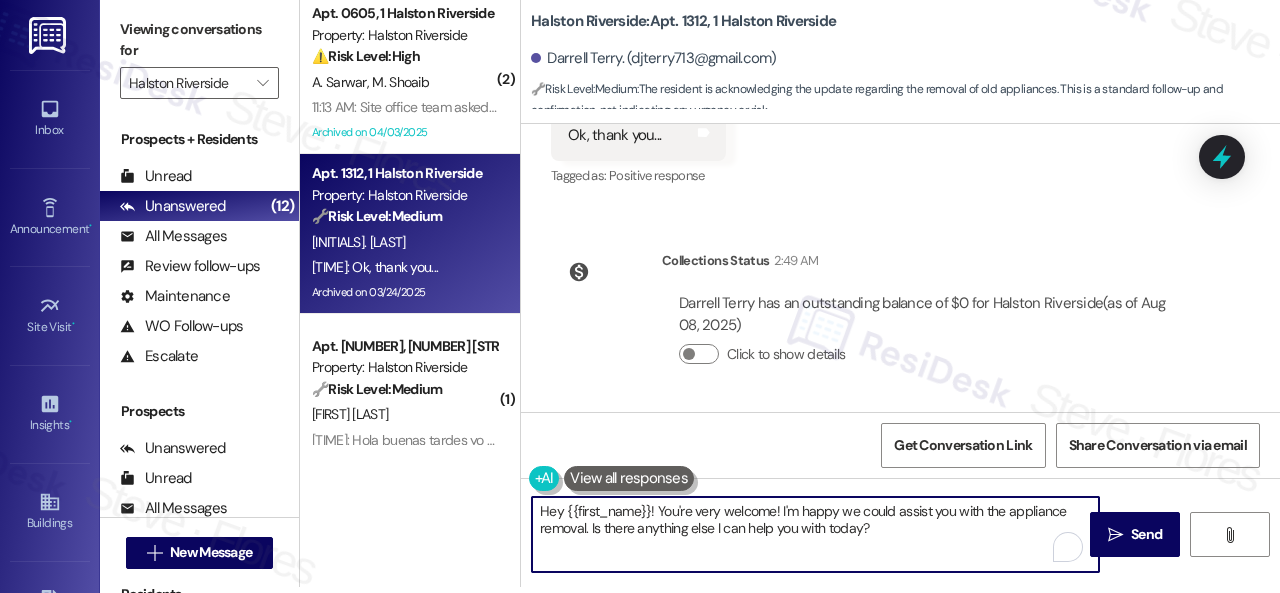 drag, startPoint x: 891, startPoint y: 533, endPoint x: 359, endPoint y: 471, distance: 535.6006 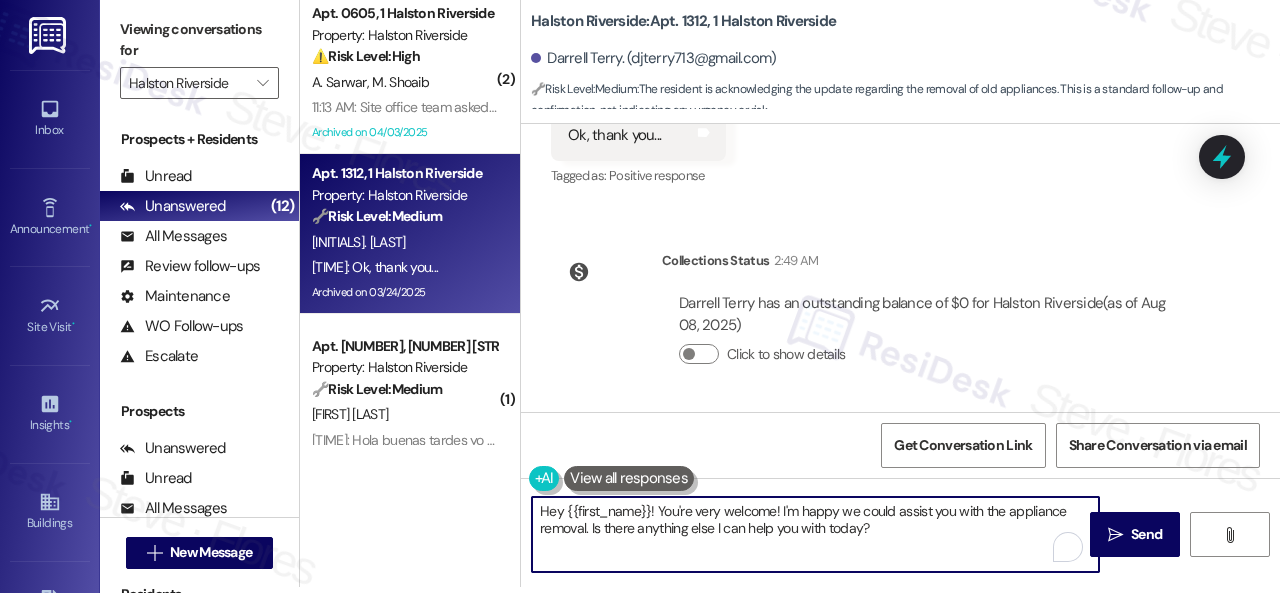 click on "( 2 ) Apt. 0605, 1 Halston Riverside Property: Halston Riverside ⚠️  Risk Level:  High The resident is disputing an early termination fee and claims the site team is unresponsive and not providing contact information. This involves a financial concern and potential risk mitigation if the resident becomes increasingly dissatisfied. A. Sarwar M. Shoaib 11:13 AM: Site office team asked us to contact them but not providing any correct email or phone number for them. 11:13 AM: Site office team asked us to contact them but not providing any correct email or phone number for them. Archived on 04/03/2025 Apt. 1312, 1 Halston Riverside Property: Halston Riverside 🔧  Risk Level:  Medium The resident is acknowledging the update regarding the removal of old appliances. This is a standard follow-up and confirmation, not indicating any urgency or risk. D. Terry Yesterday at 2:26 PM: Ok, thank you...  Yesterday at 2:26 PM: Ok, thank you...  Archived on 03/24/2025 ( 1 ) Apt. 0310, 1 Halston Riverside 🔧 Medium ( 1 )" at bounding box center (790, 290) 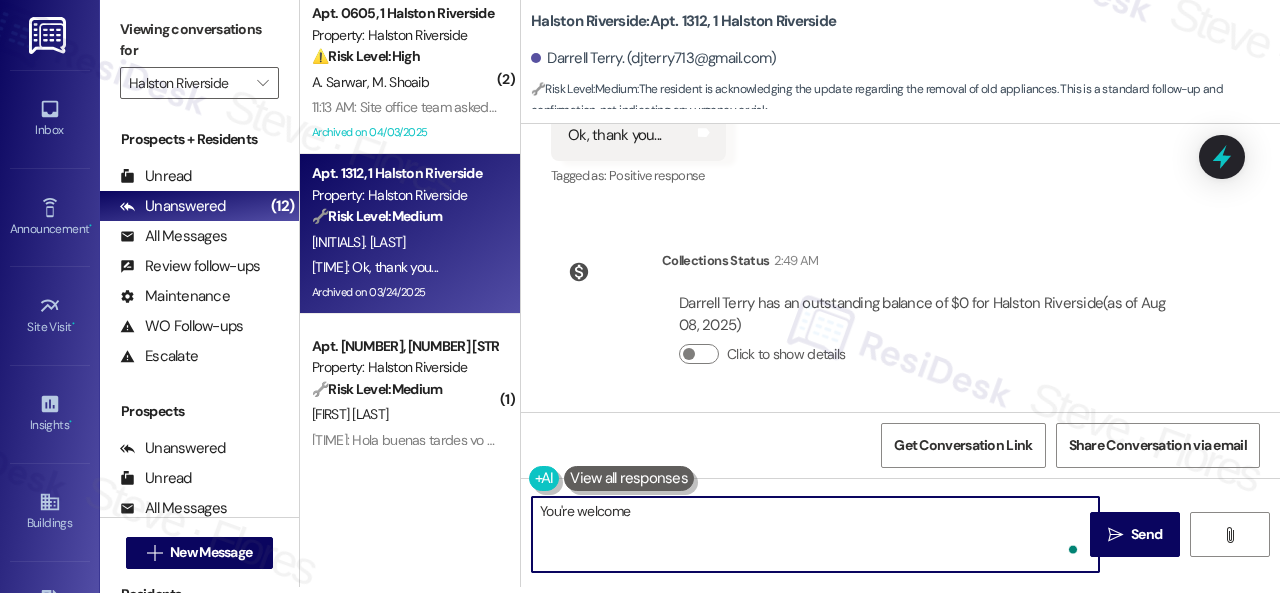 type on "You're welcome!" 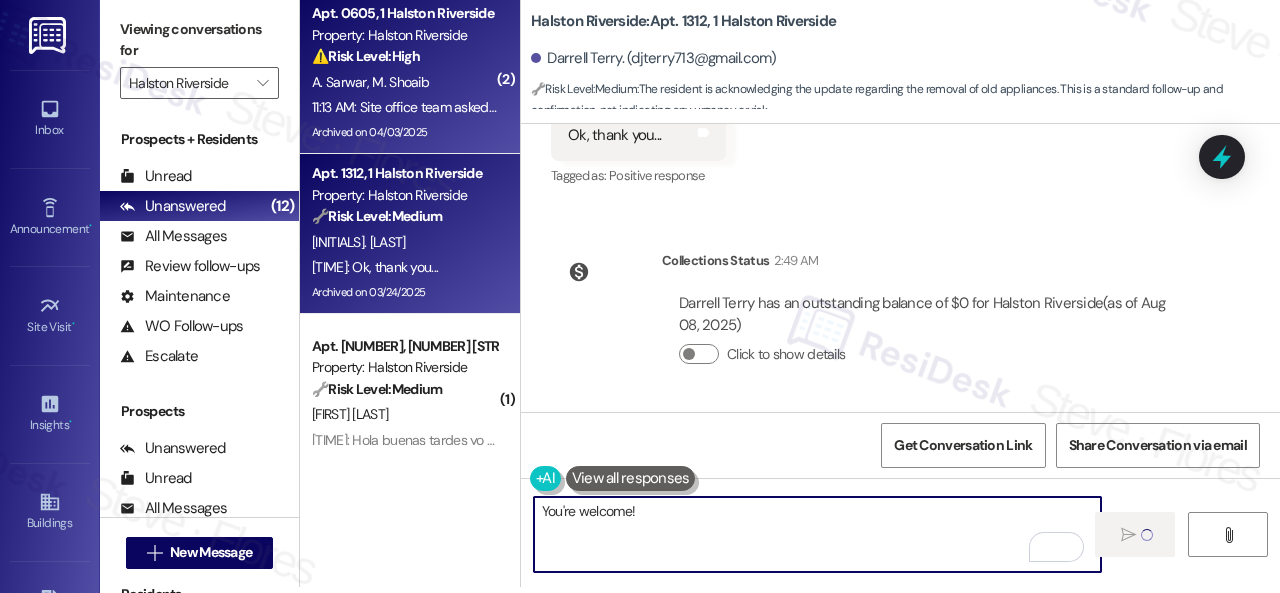 type 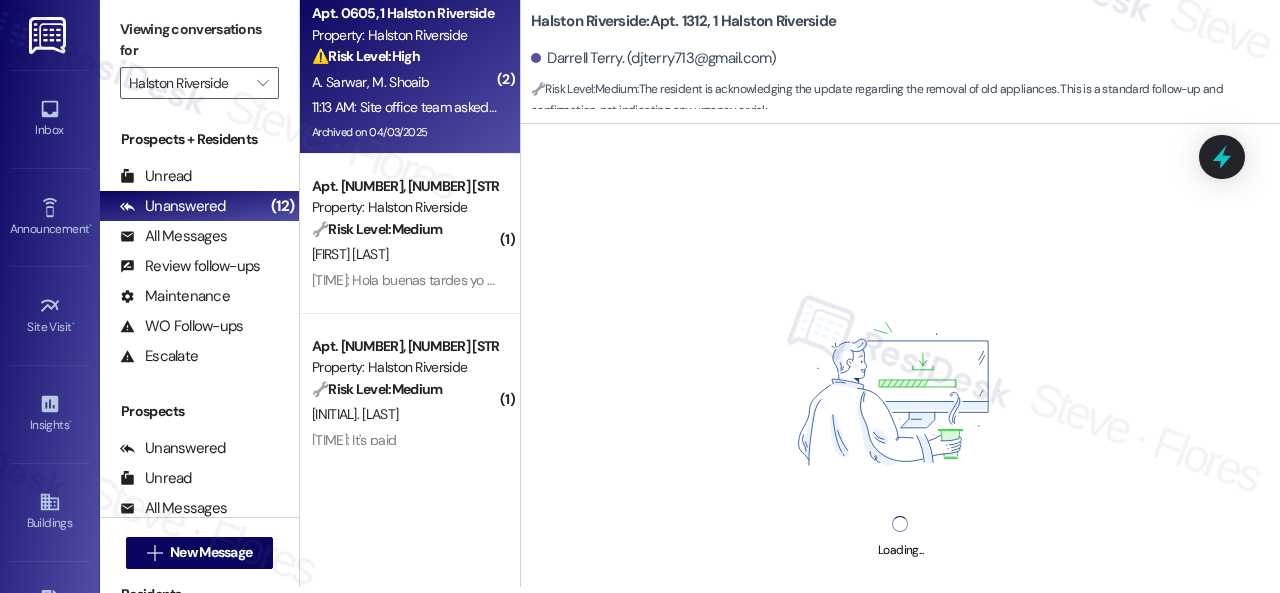 scroll, scrollTop: 0, scrollLeft: 0, axis: both 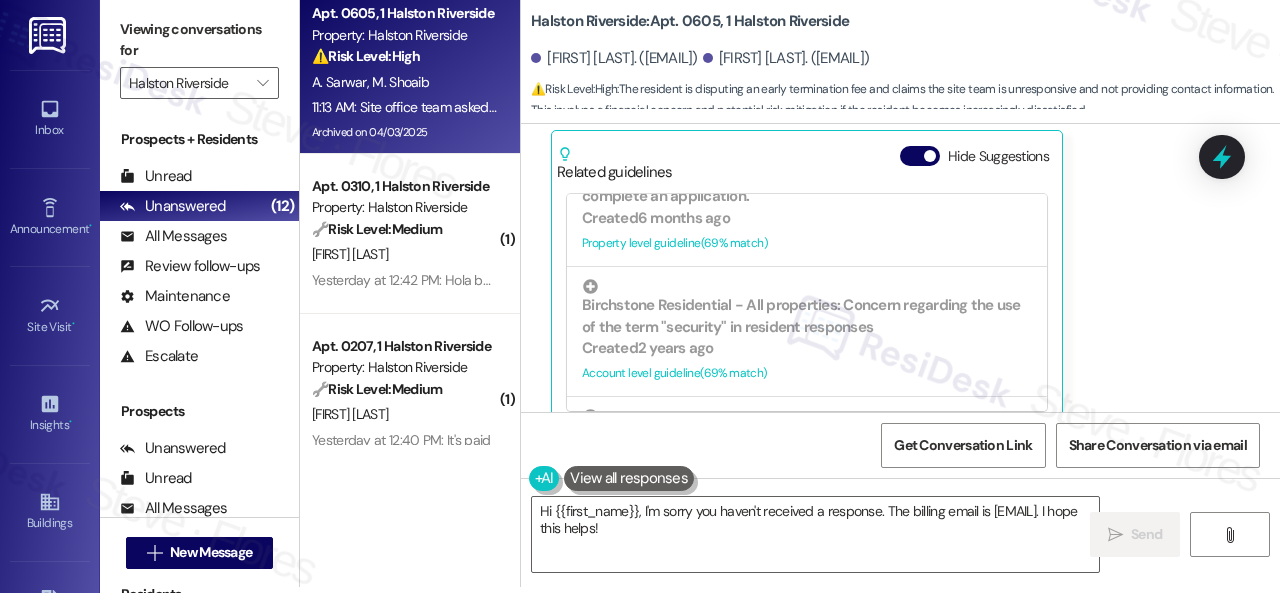 click on "[FIRST] [LAST] 11:13 AM Site office team asked us to contact them but not providing any correct email or phone number for them. Tags and notes Tagged as:   Bad communication Click to highlight conversations about Bad communication  Related guidelines Hide Suggestions 'Birchstone Residential - Birchstone Residential - All properties: Residents advised to update renters insurance records on Portal.ConfirmInsurance.com or email Birchstone@ConfirmInsurance.com for assistance.' Created  a year ago Account level guideline  ( 72 % match) FAQs generated by ResiDesk AI How can I update my renters insurance records? You can visit Portal.ConfirmInsurance.com to update your records or email Birchstone@ConfirmInsurance.com for assistance. What if I don't have renters insurance? Our records do not indicate we have proper documentation of your renters insurance. You will need to provide proof of renters insurance to avoid the damage waiver (insurance charge). Original Guideline View original document here  http://res.cl…" at bounding box center (877, 213) 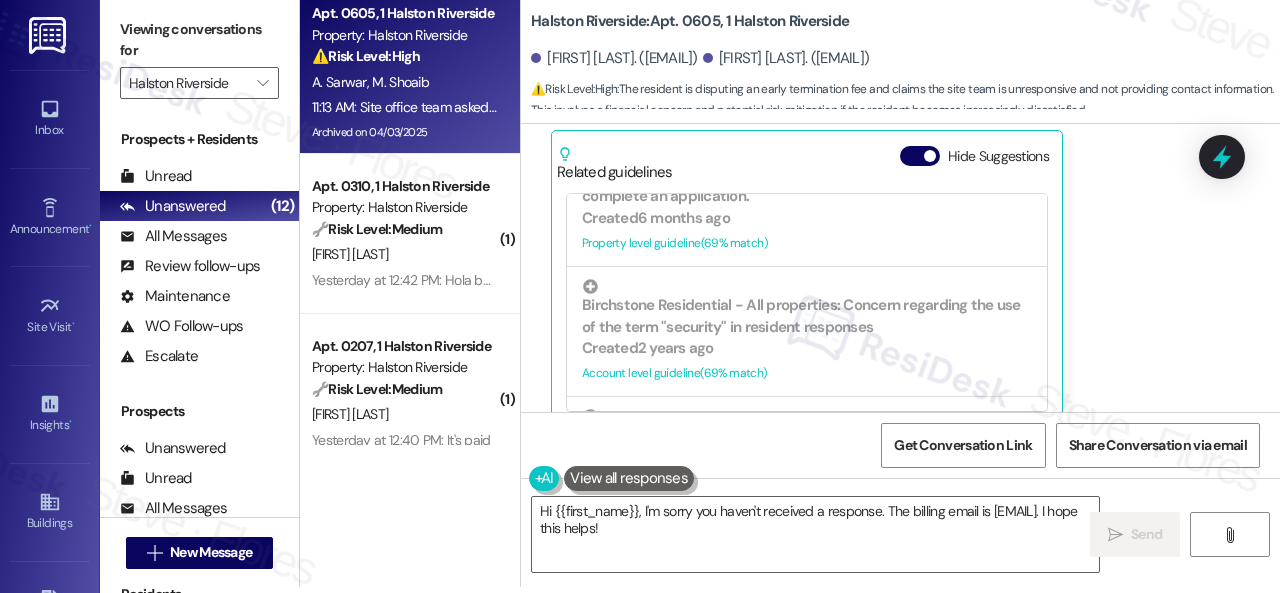 drag, startPoint x: 849, startPoint y: 544, endPoint x: 318, endPoint y: 461, distance: 537.4477 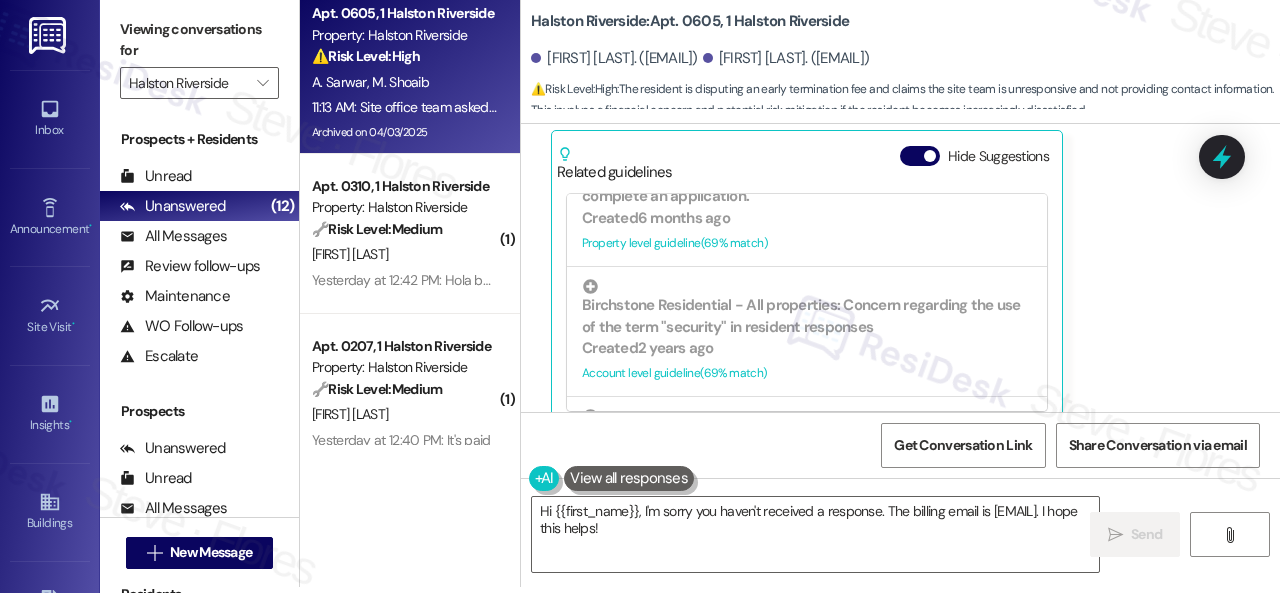 click on "Apt. 0605, 1 Halston Riverside Property: Halston Riverside ⚠️  Risk Level:  High The resident is disputing an early termination fee and claims the site team is unresponsive and not providing contact information. This involves a financial concern and potential risk mitigation if the resident becomes increasingly dissatisfied. A. Sarwar M. Shoaib 11:13 AM: Site office team asked us to contact them but not providing any correct email or phone number for them. 11:13 AM: Site office team asked us to contact them but not providing any correct email or phone number for them. Archived on 04/03/2025 ( 1 ) Apt. 0310, 1 Halston Riverside Property: Halston Riverside 🔧  Risk Level:  Medium The resident is providing a heads-up about a future rent payment. This is a routine notification and doesn't indicate any immediate issues or disputes. S. Mateus Yesterday at 12:42 PM: Hola buenas tardes yo envié un mensaje para avisar que el día sábado realizaré el pago de la renta
Muchas gracias ( 1 ) 🔧  Risk Level:  (" at bounding box center [790, 290] 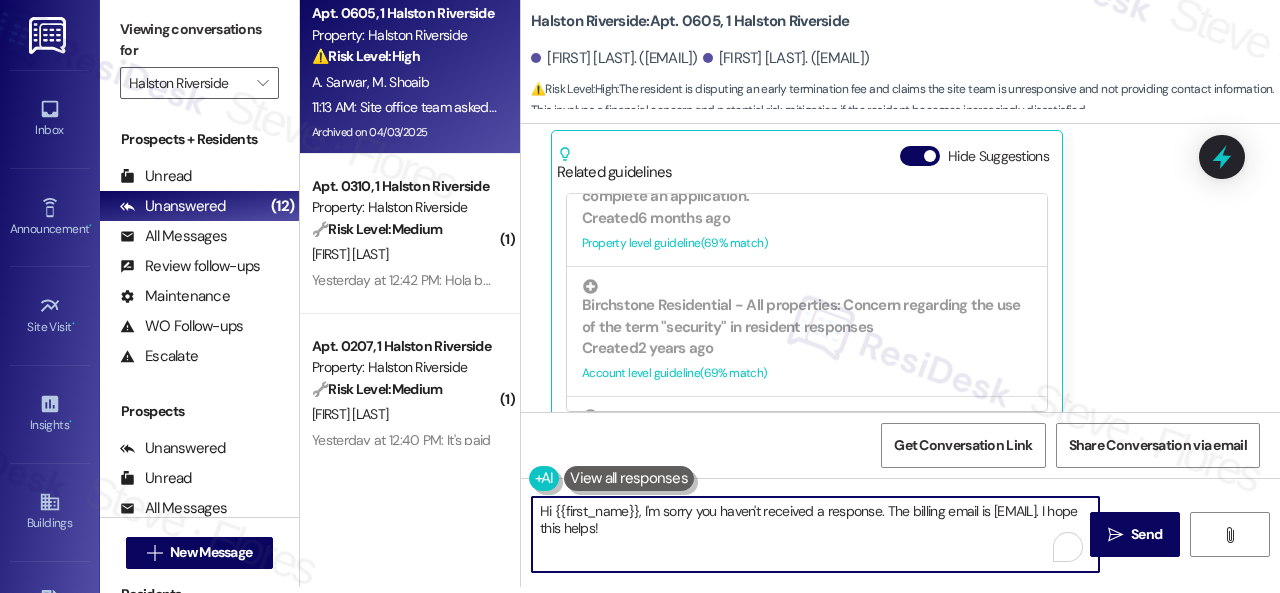 paste on "I will forward your inquiry to the site team and get back to you as soon as I receive a response. I appreciate your patience." 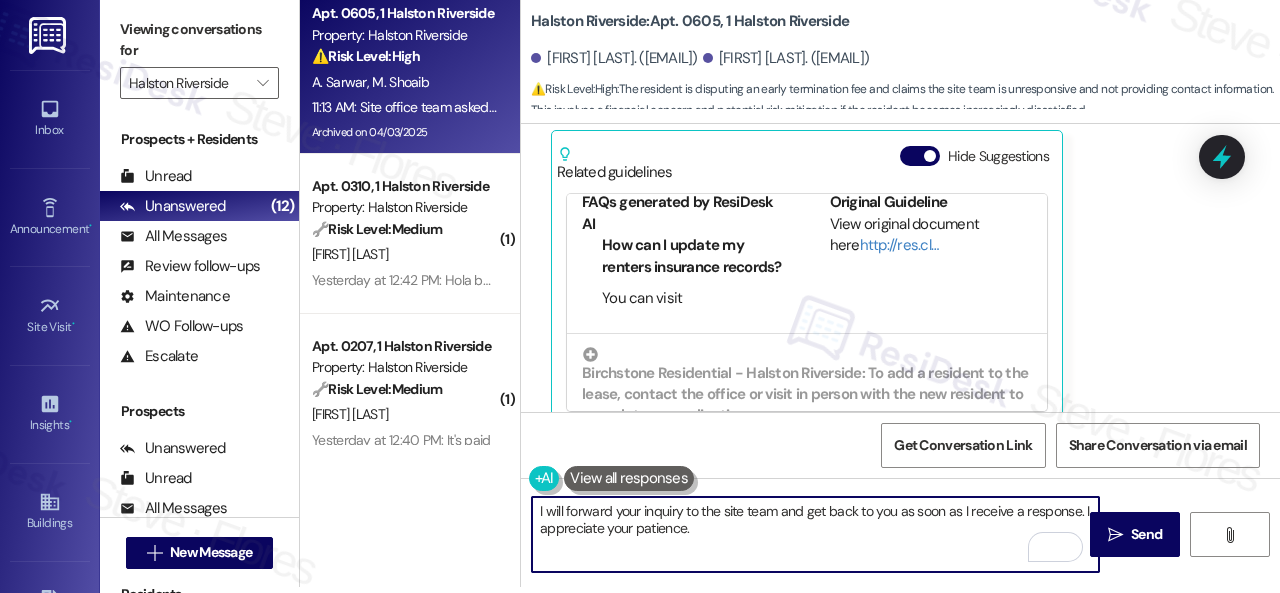 scroll, scrollTop: 100, scrollLeft: 0, axis: vertical 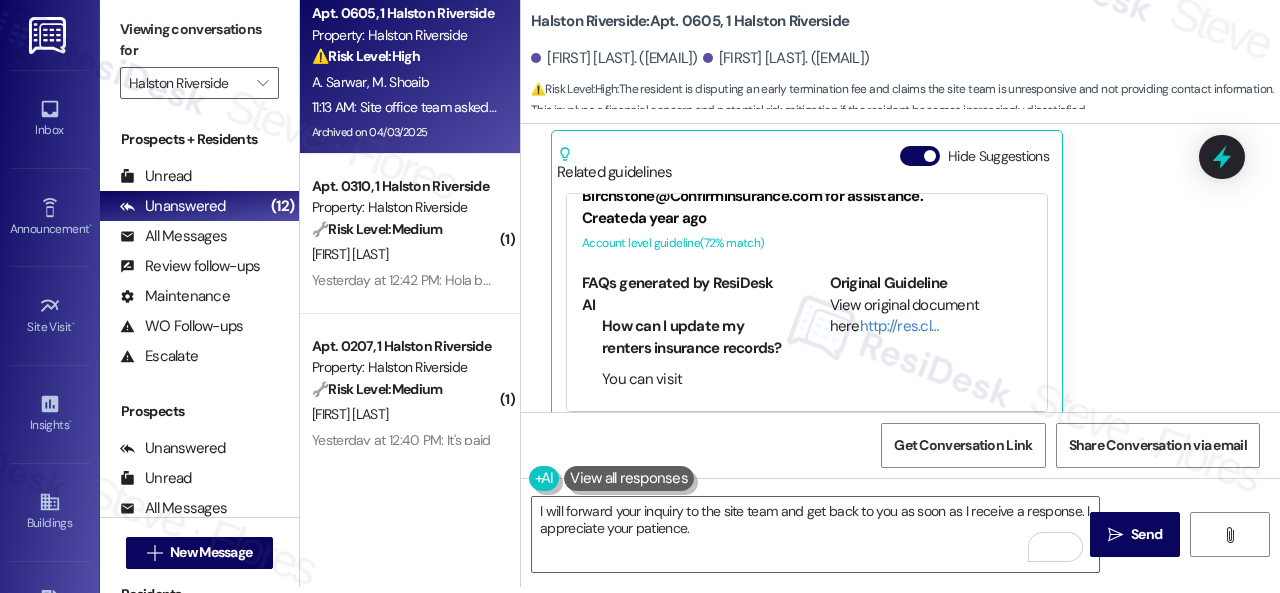 drag, startPoint x: 1134, startPoint y: 533, endPoint x: 1018, endPoint y: 300, distance: 260.2787 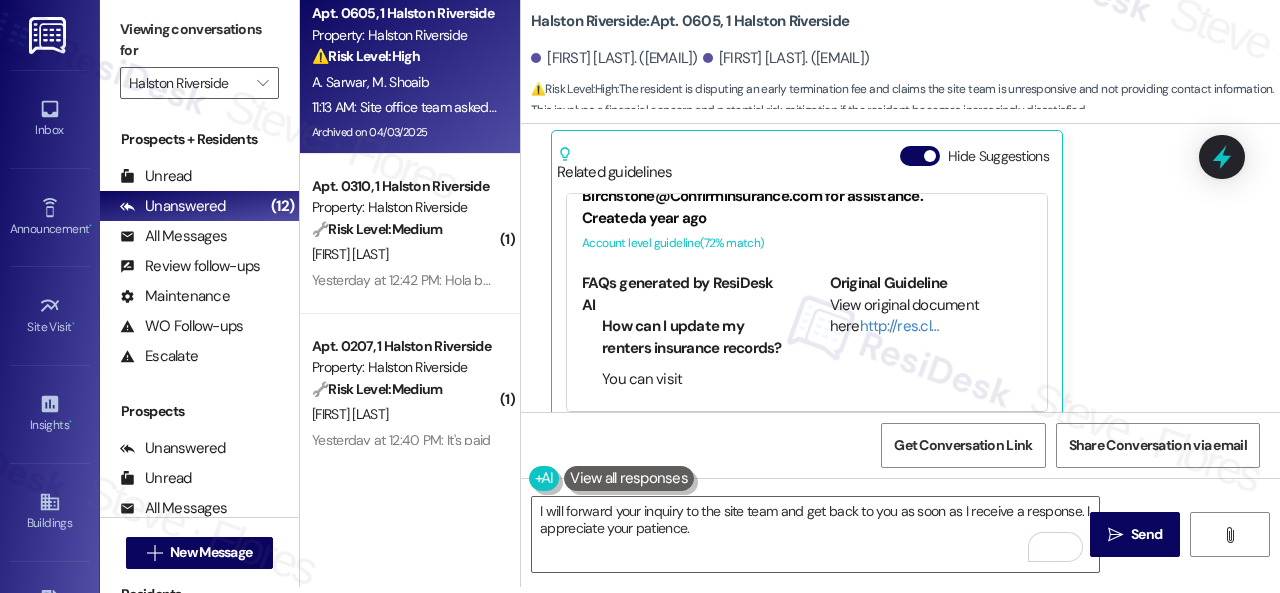 scroll, scrollTop: 0, scrollLeft: 0, axis: both 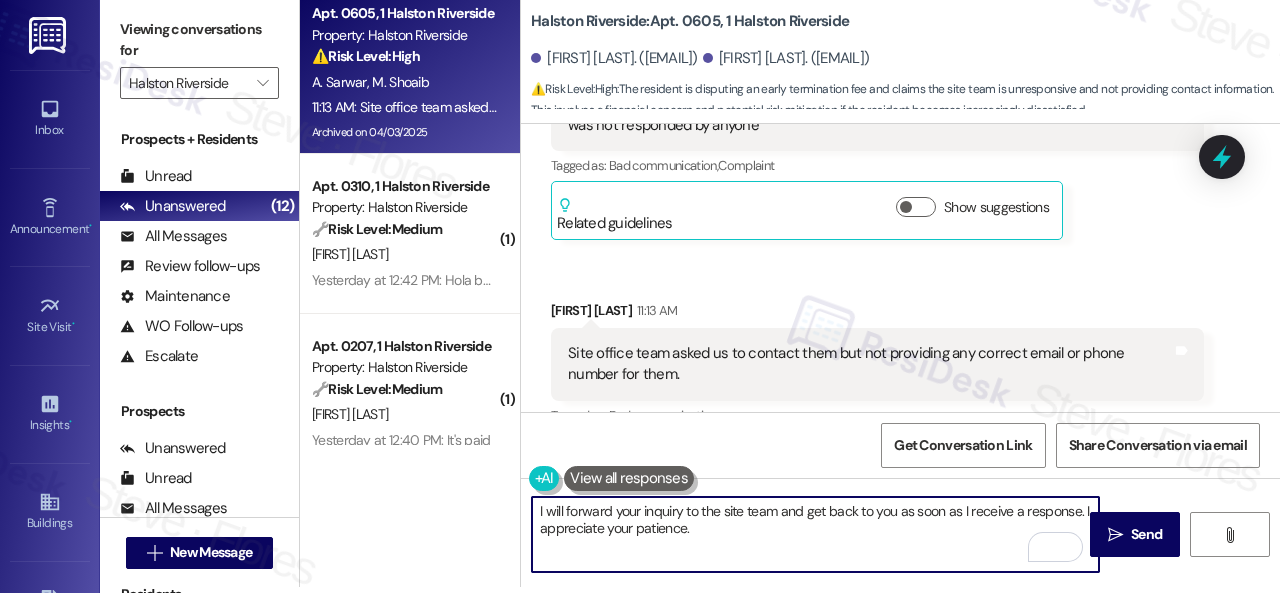 click on "I will forward your inquiry to the site team and get back to you as soon as I receive a response. I appreciate your patience." at bounding box center (815, 534) 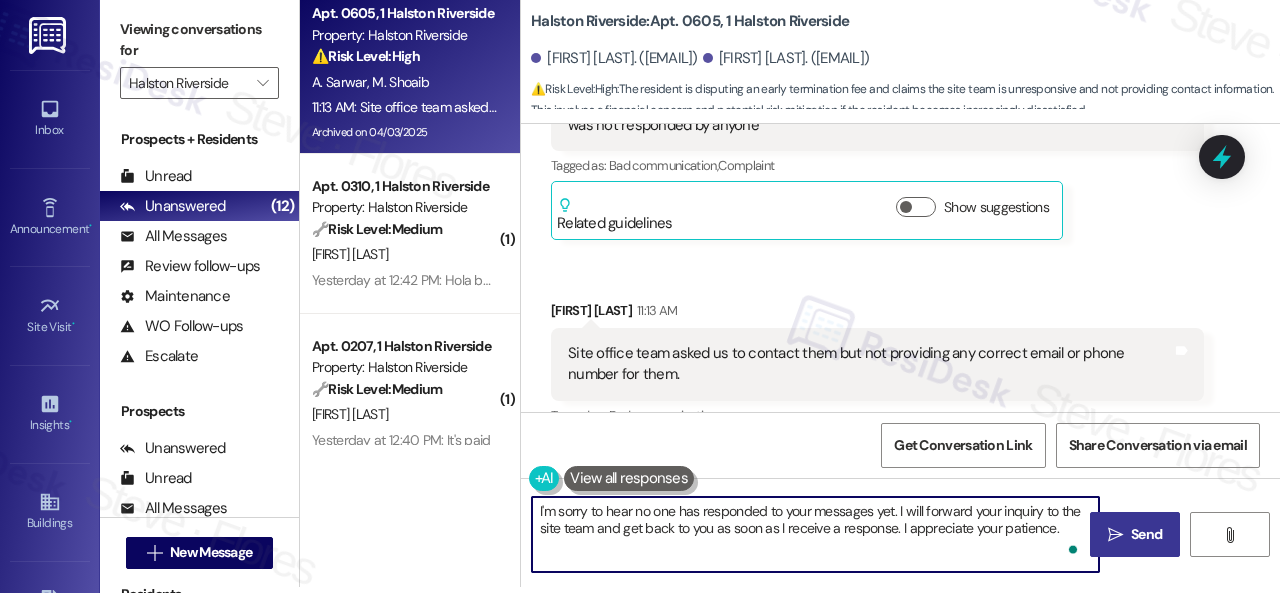 type on "I'm sorry to hear no one has responded to your messages yet. I will forward your inquiry to the site team and get back to you as soon as I receive a response. I appreciate your patience." 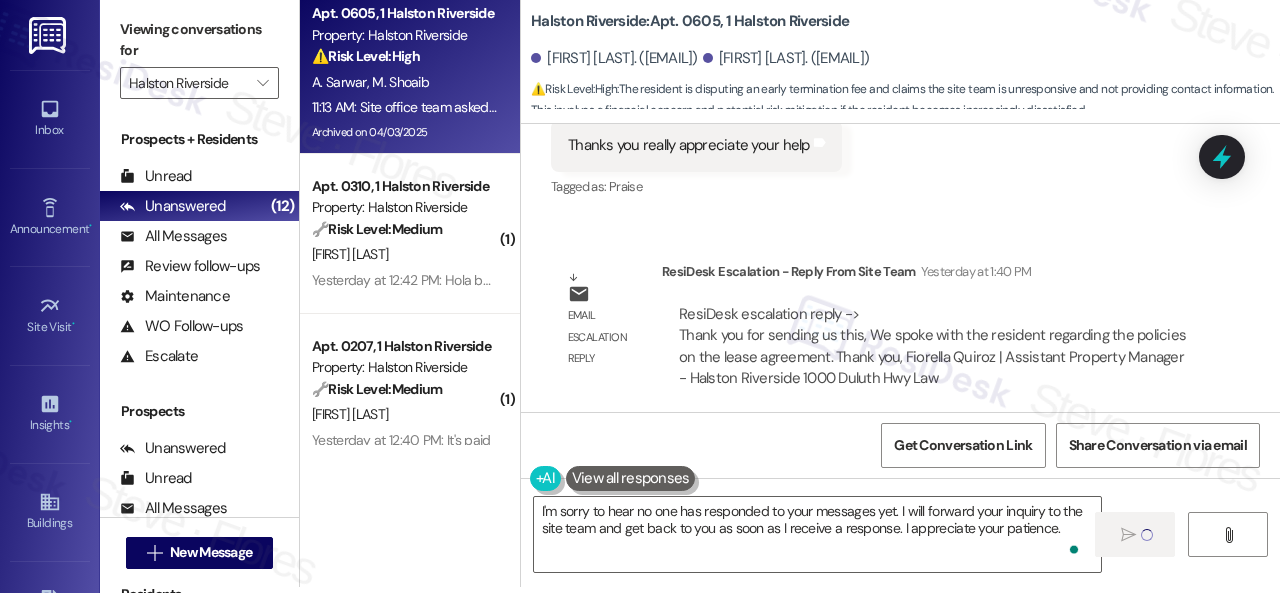scroll, scrollTop: 25705, scrollLeft: 0, axis: vertical 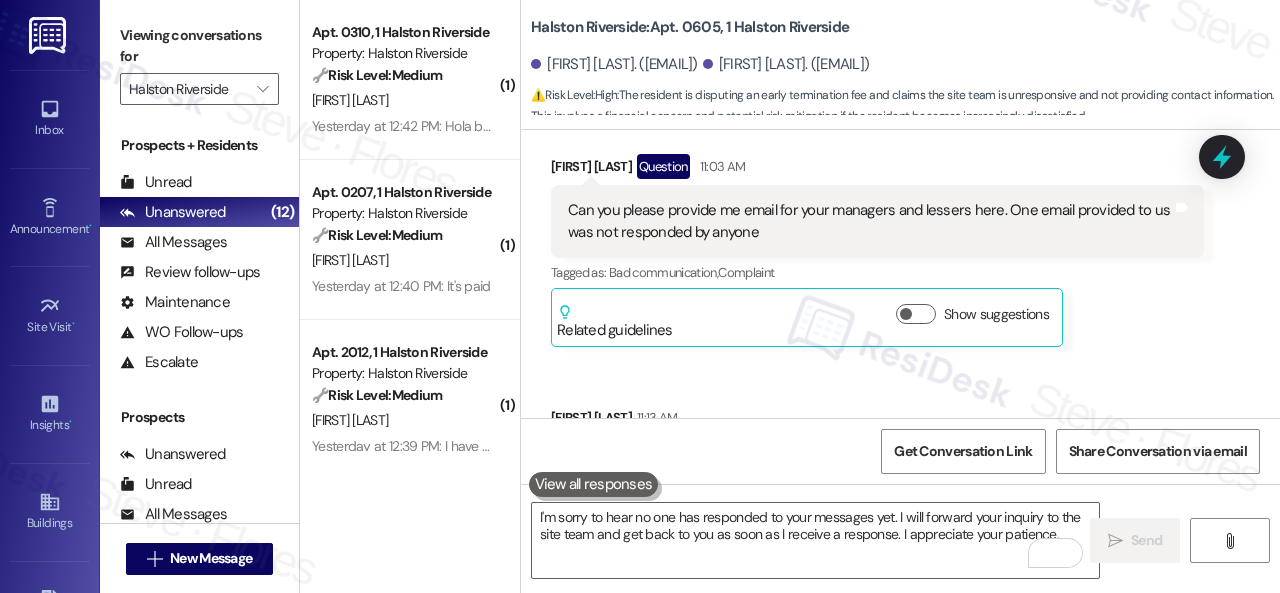 click on "Halston Riverside:  Apt. 0605, 1 Halston Riverside" at bounding box center (690, 27) 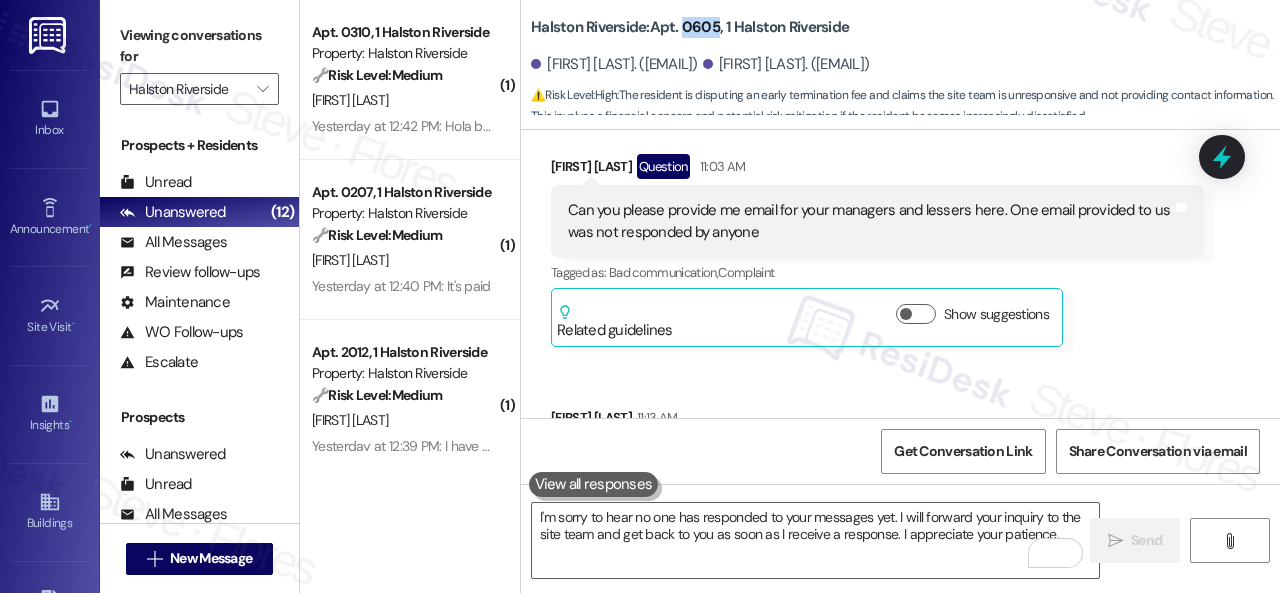 click on "Halston Riverside:  Apt. 0605, 1 Halston Riverside" at bounding box center [690, 27] 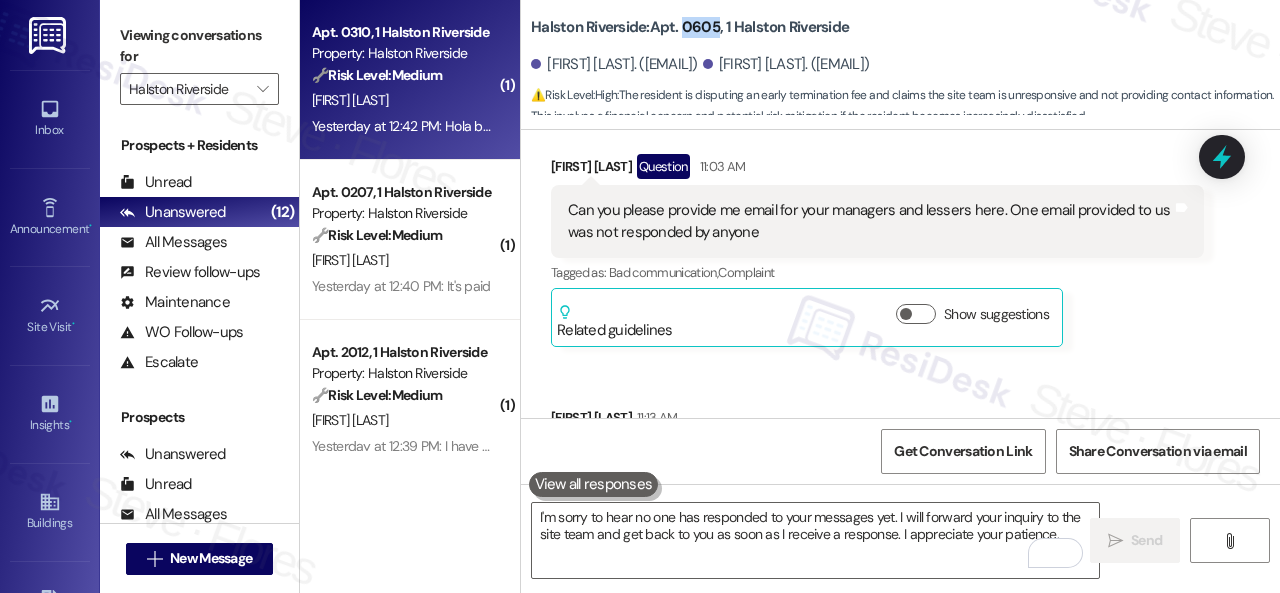 copy on "0605" 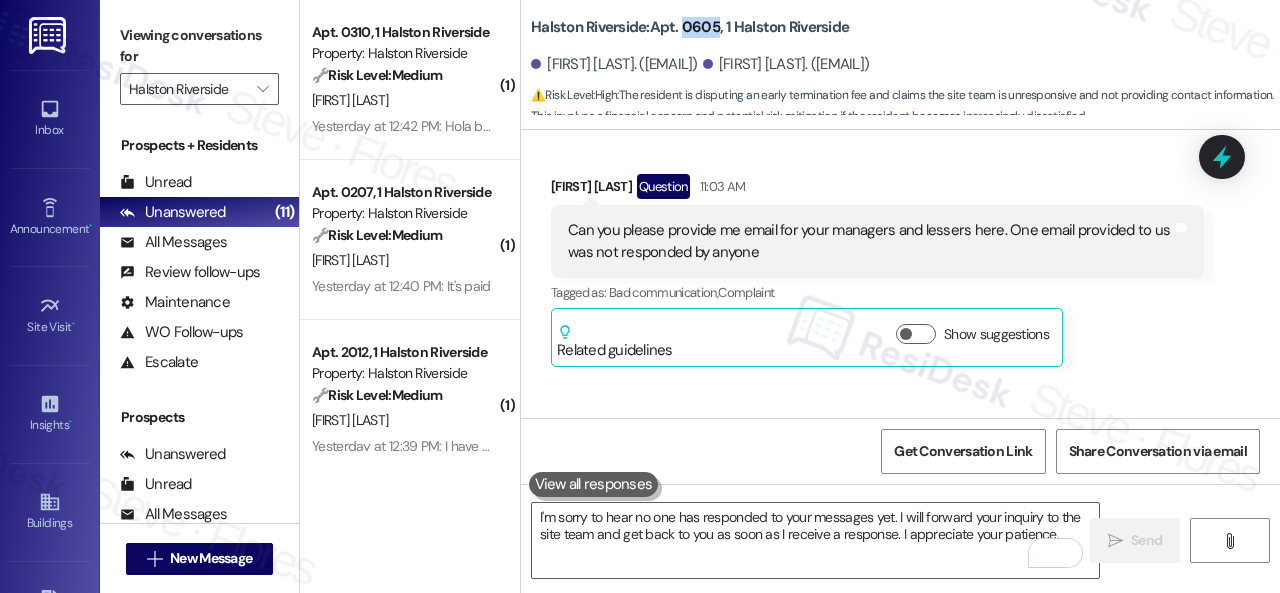 scroll, scrollTop: 26204, scrollLeft: 0, axis: vertical 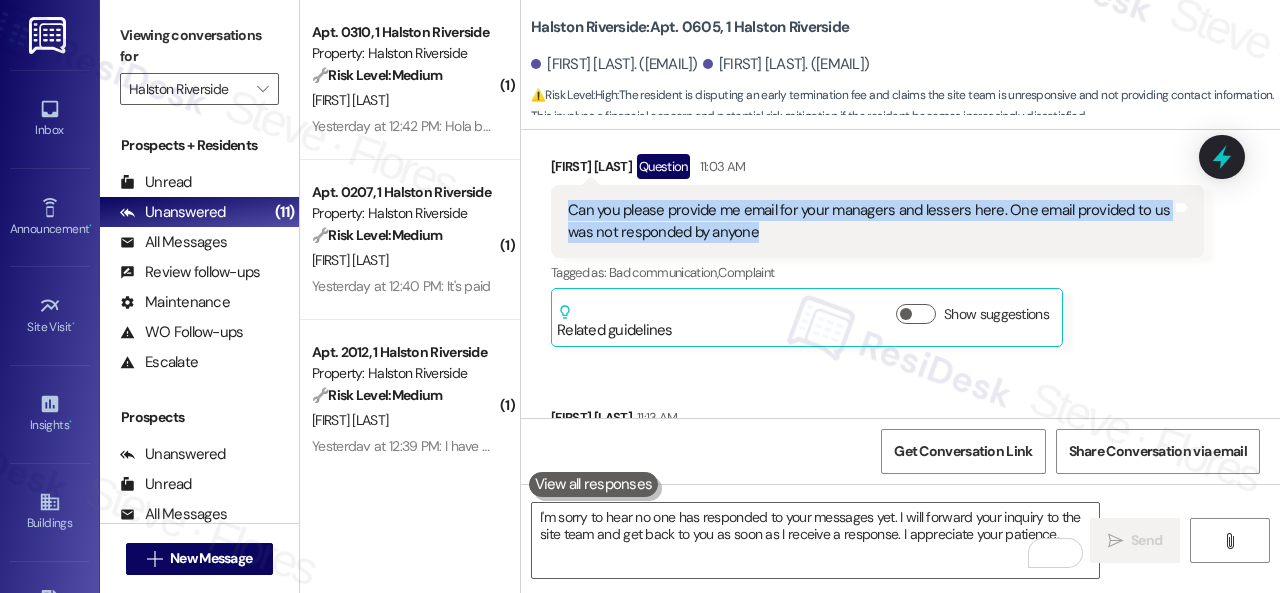 drag, startPoint x: 571, startPoint y: 183, endPoint x: 780, endPoint y: 208, distance: 210.4899 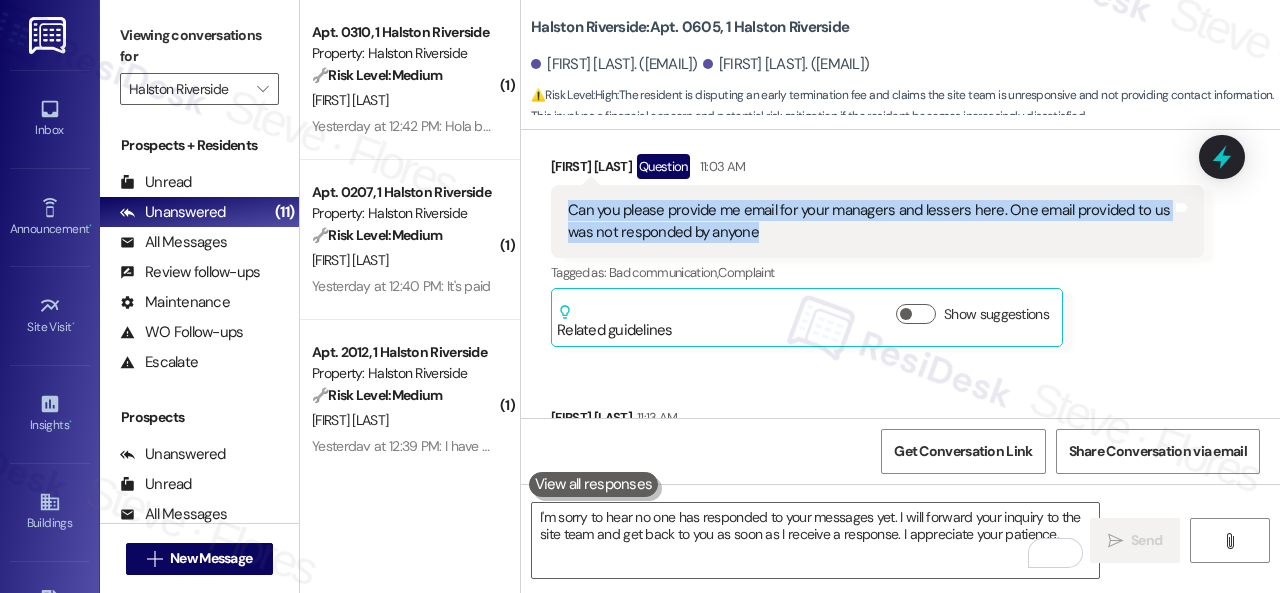 click on "Can you please provide me email for your managers and lessers here. One email provided to us was not responded by anyone" at bounding box center (870, 221) 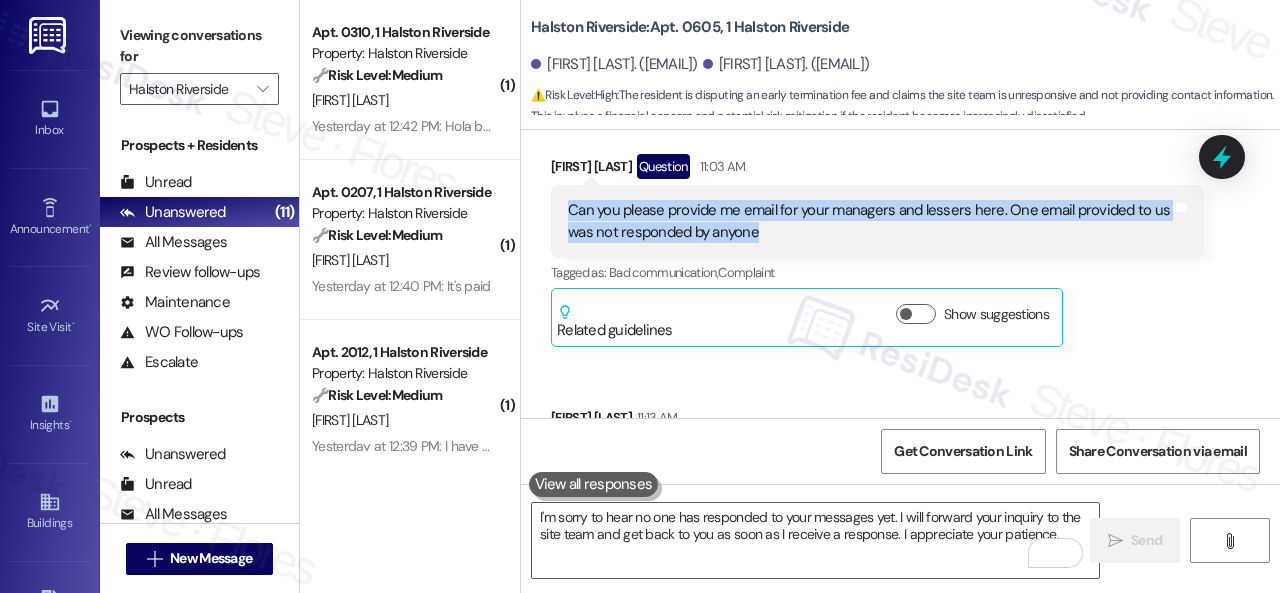 copy on "Can you please provide me email for your managers and lessers here. One email provided to us was not responded by anyone" 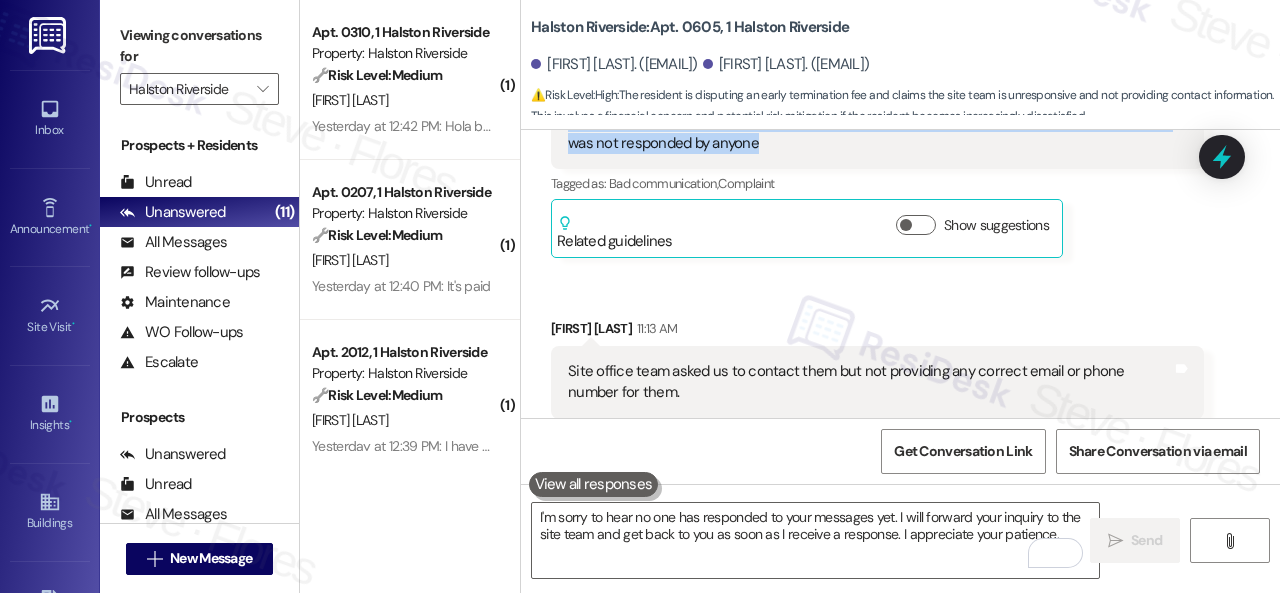 scroll, scrollTop: 26404, scrollLeft: 0, axis: vertical 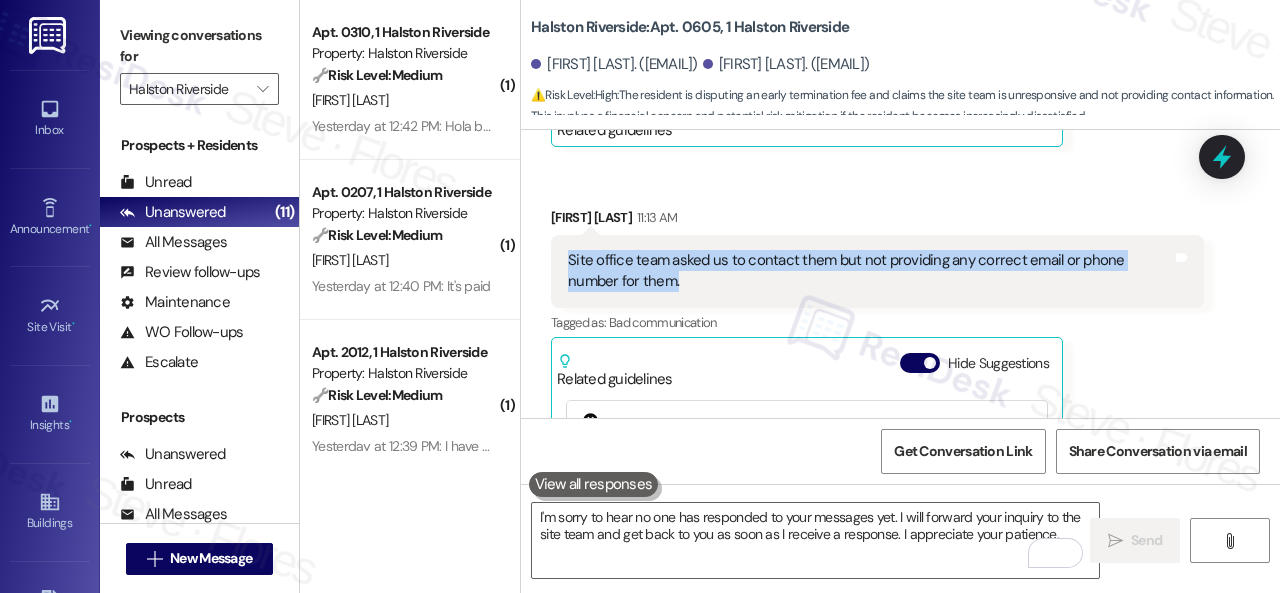 drag, startPoint x: 564, startPoint y: 231, endPoint x: 679, endPoint y: 249, distance: 116.40017 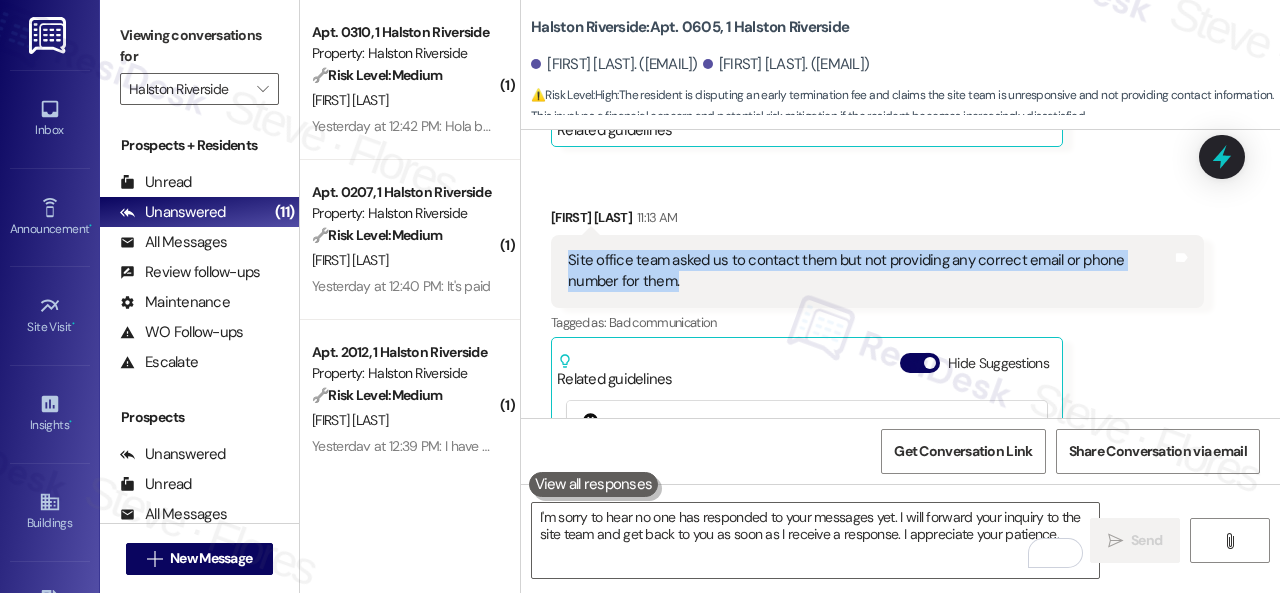 click on "Site office team asked us to contact them but not providing any correct email or phone number for them. Tags and notes" at bounding box center [877, 271] 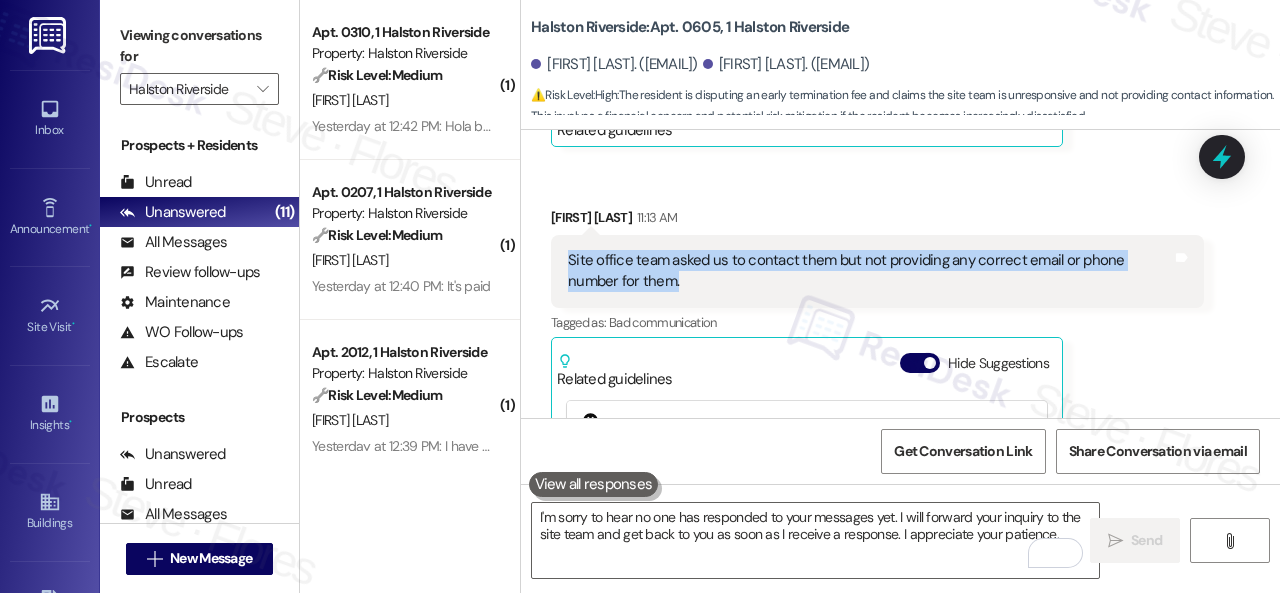 copy on "Site office team asked us to contact them but not providing any correct email or phone number for them." 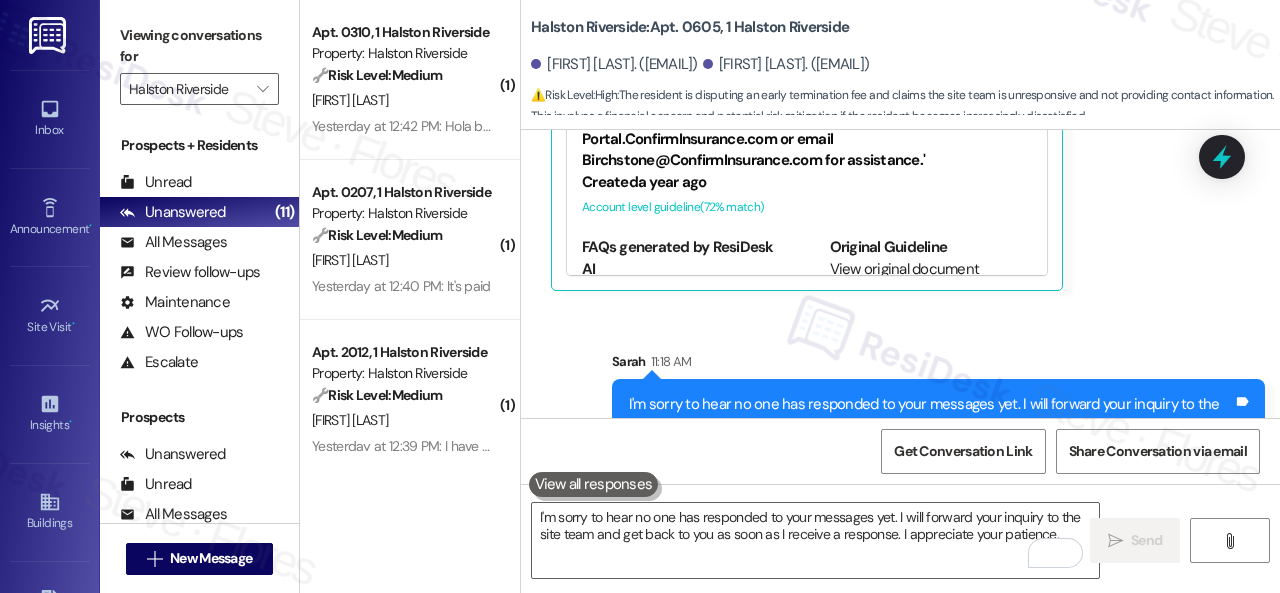 scroll, scrollTop: 26766, scrollLeft: 0, axis: vertical 